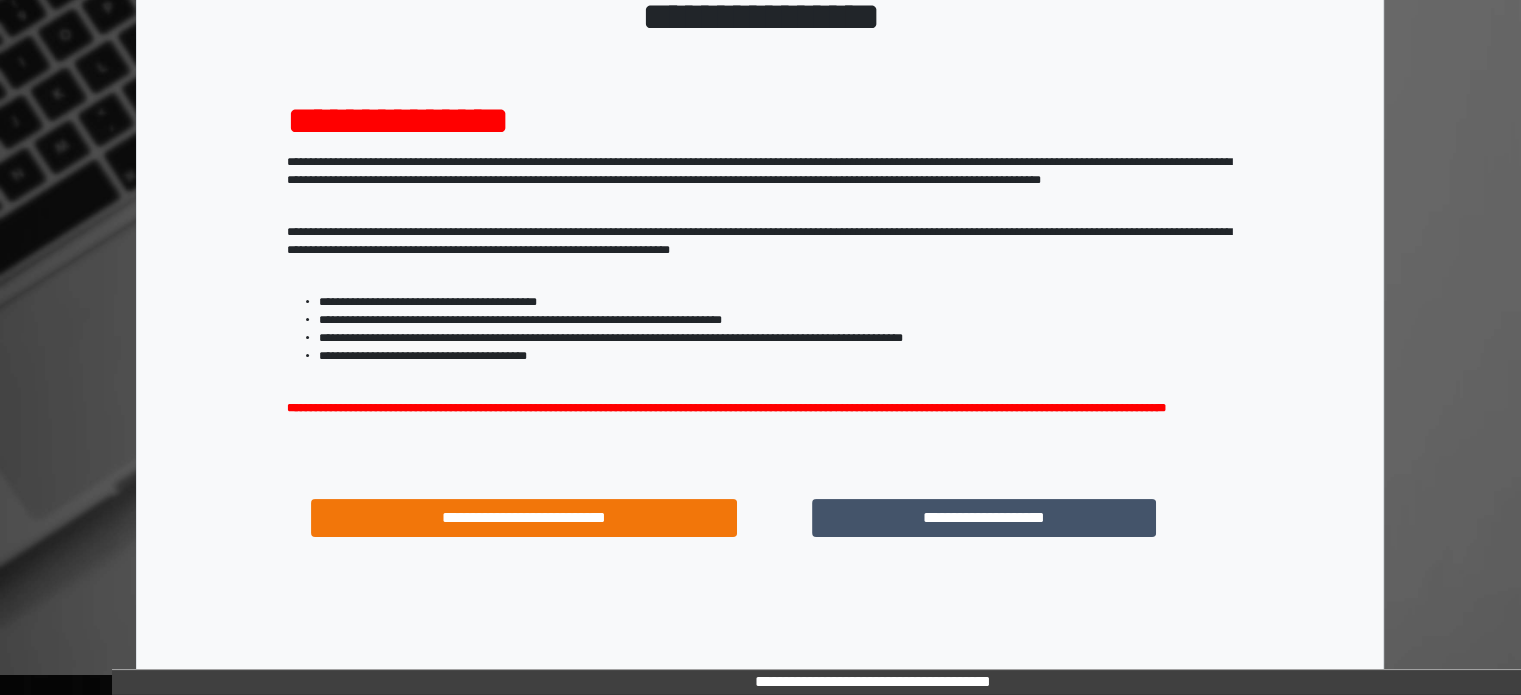 scroll, scrollTop: 214, scrollLeft: 0, axis: vertical 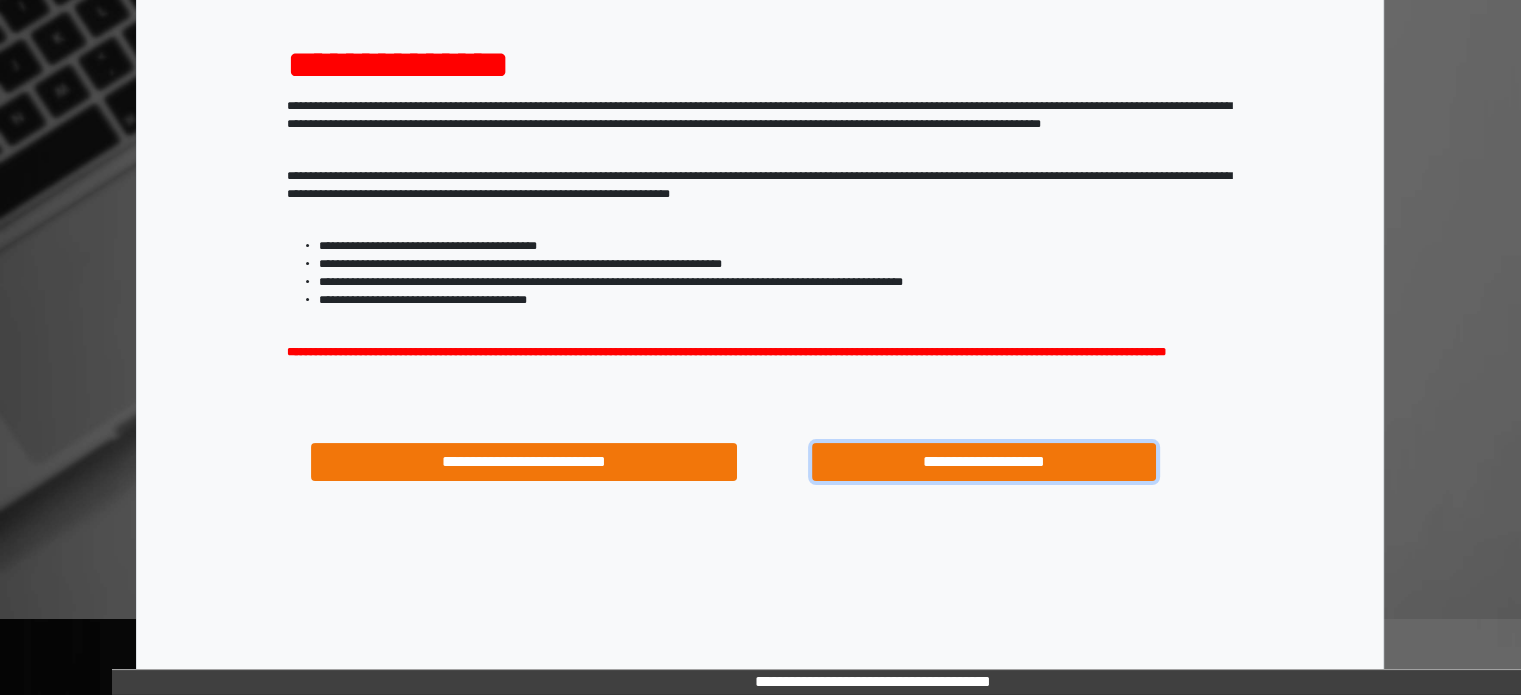 click on "**********" at bounding box center (984, 462) 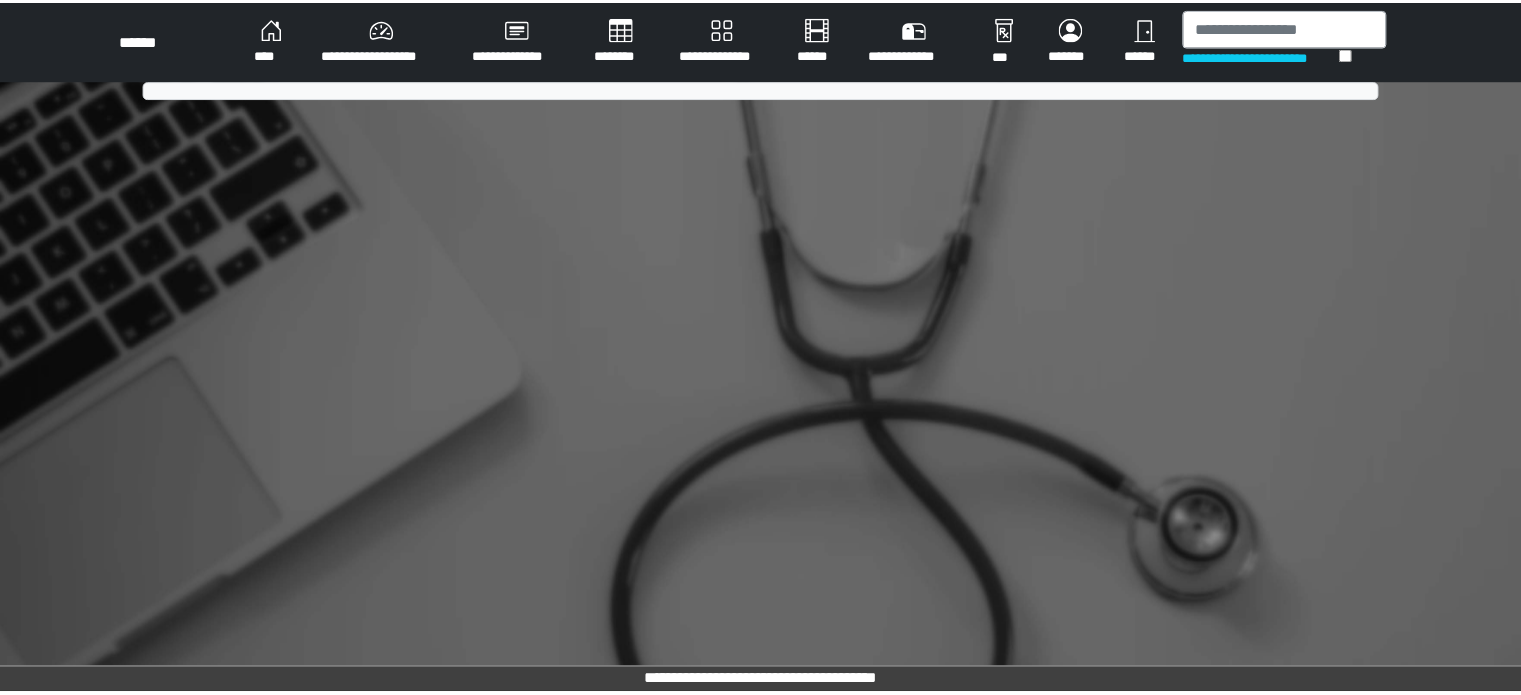 scroll, scrollTop: 0, scrollLeft: 0, axis: both 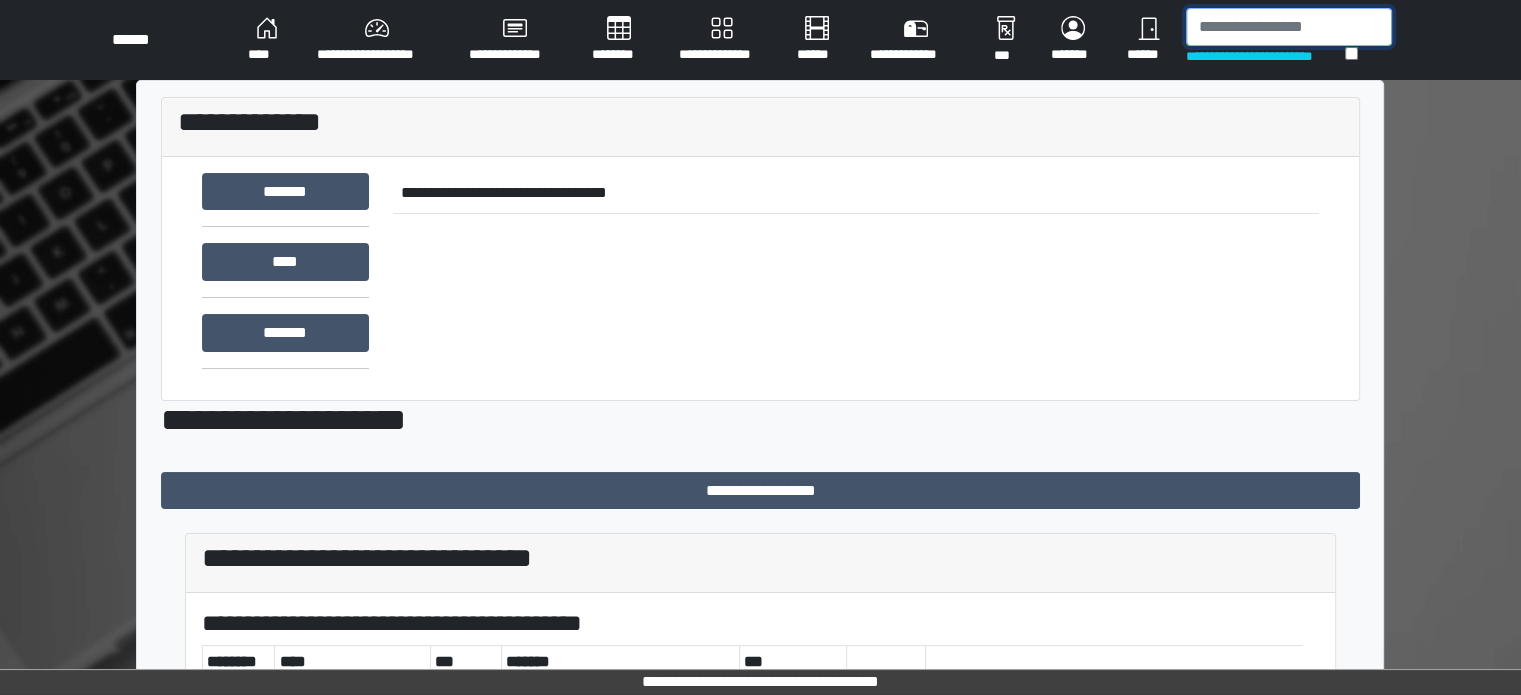 click at bounding box center (1289, 27) 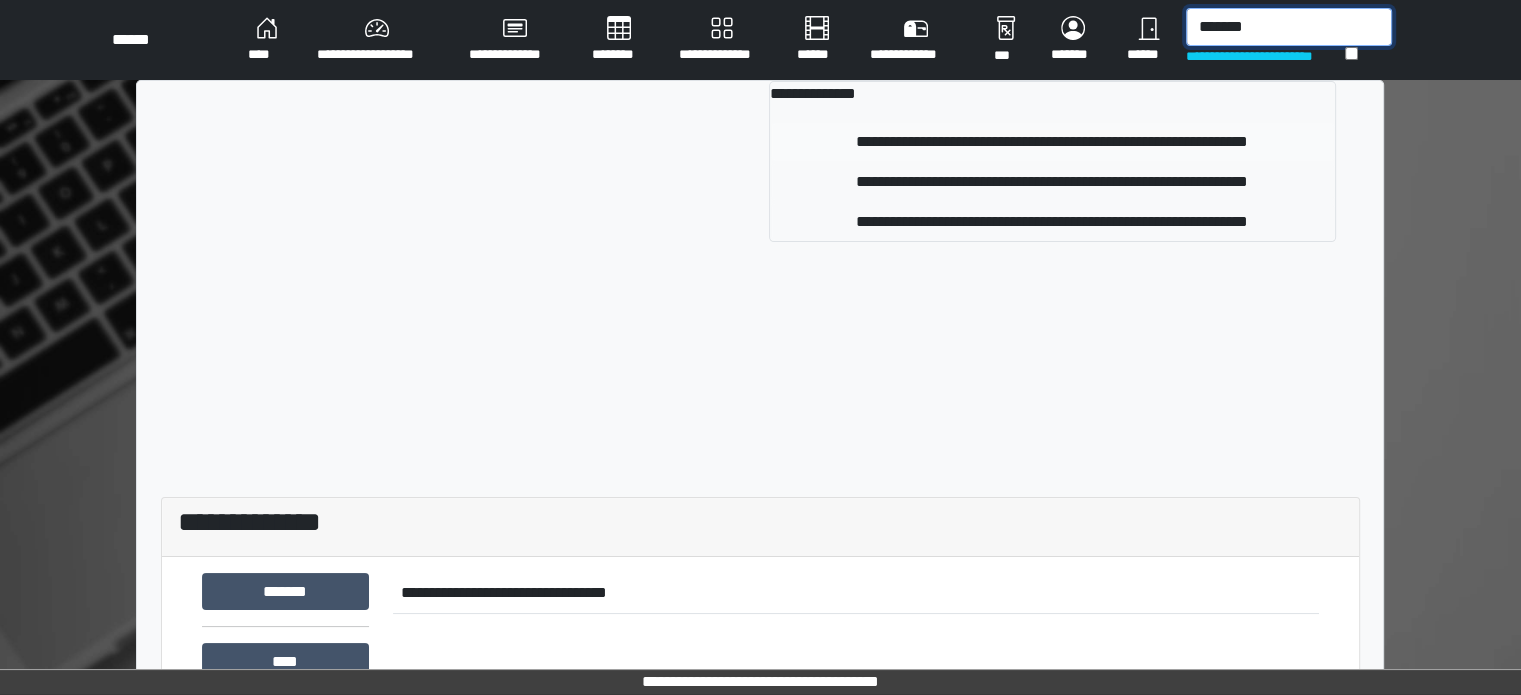 type on "*******" 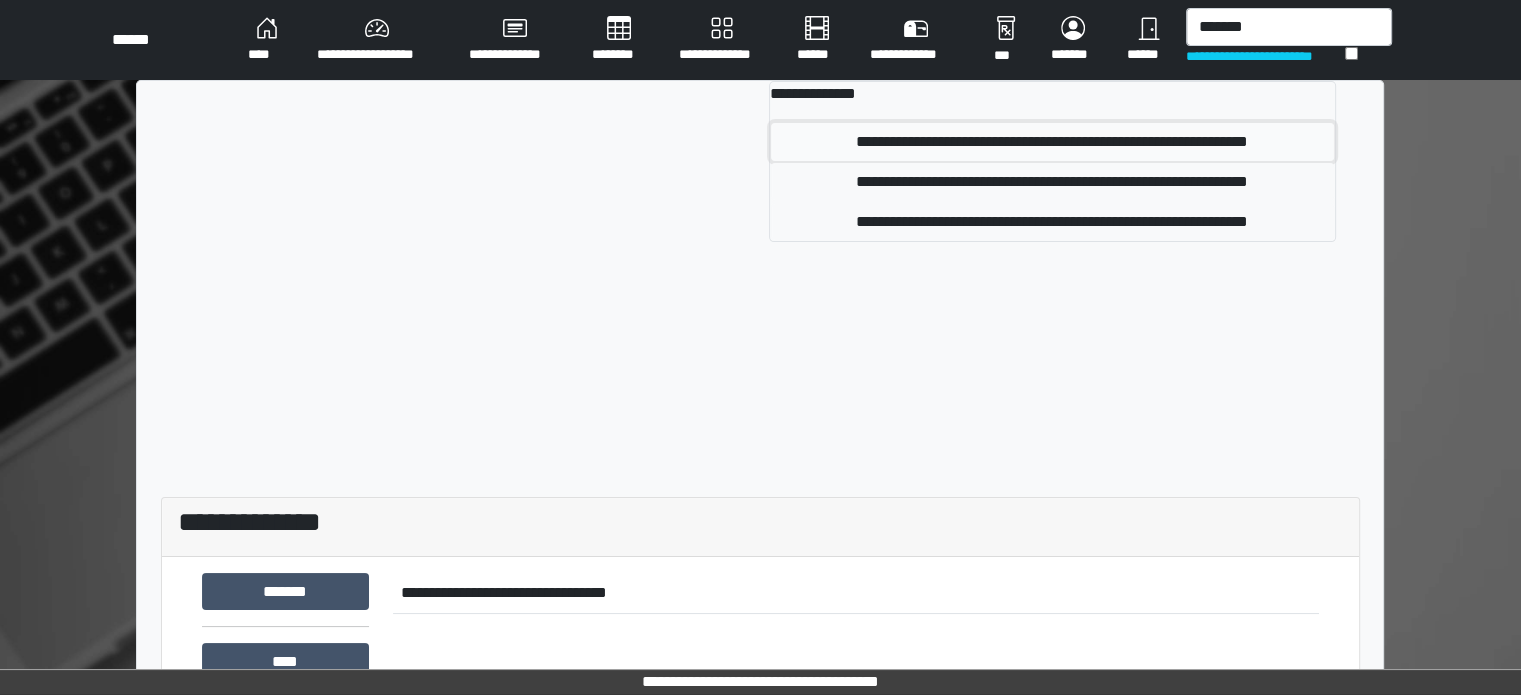 click on "**********" at bounding box center [1052, 142] 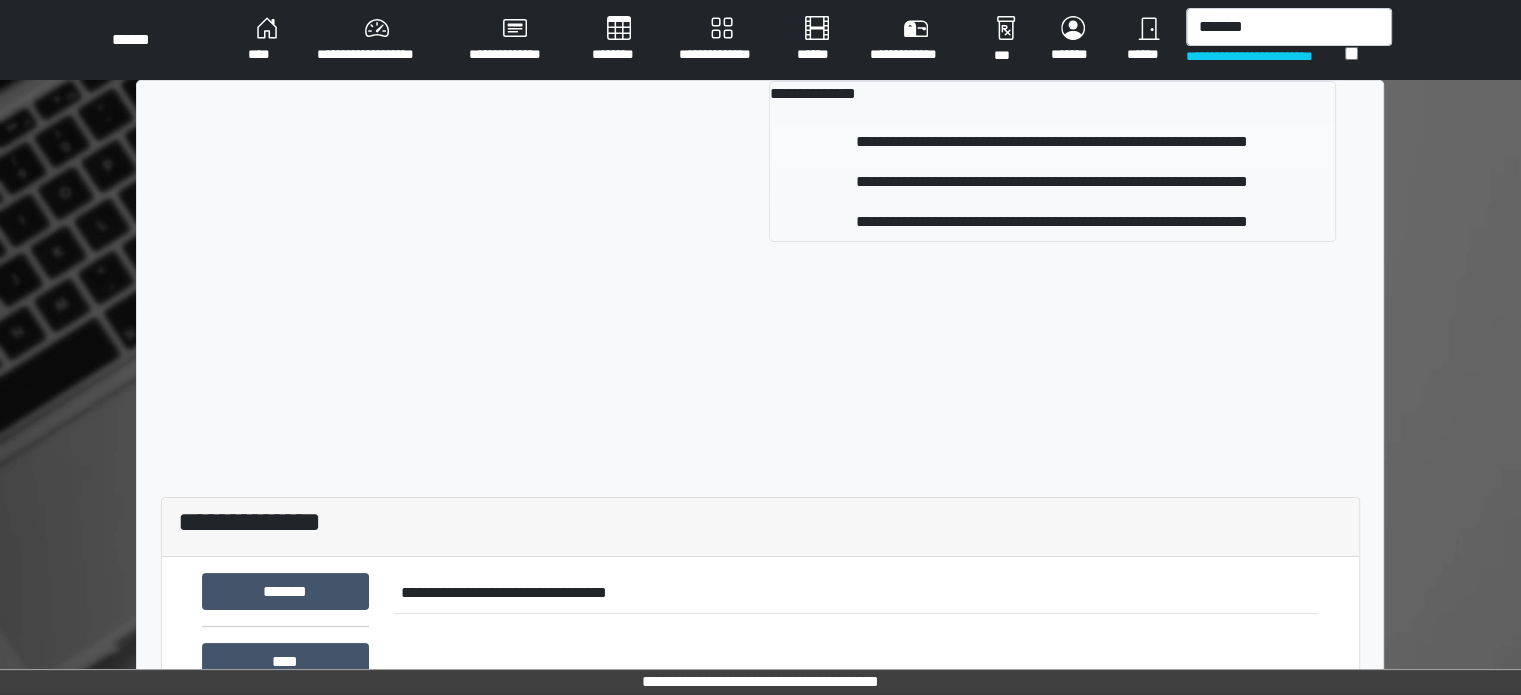 type 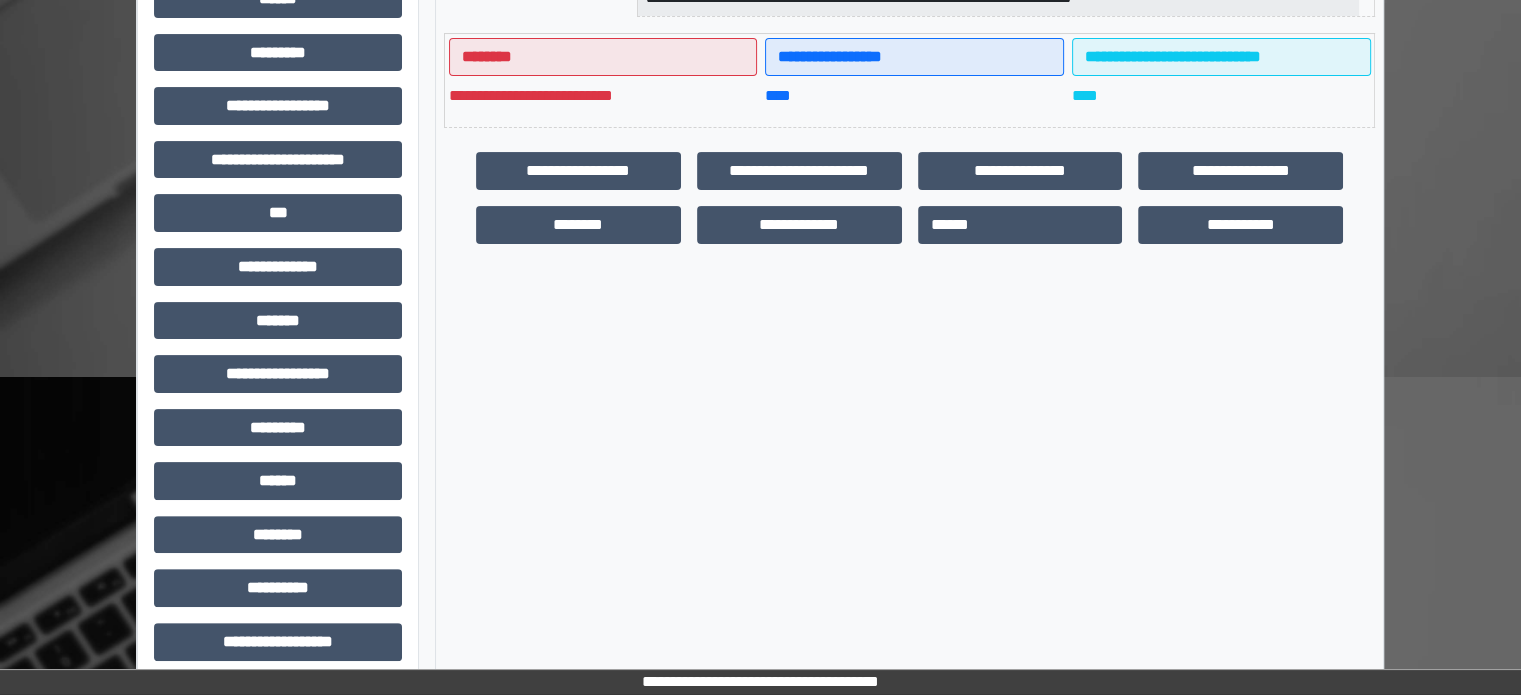 scroll, scrollTop: 471, scrollLeft: 0, axis: vertical 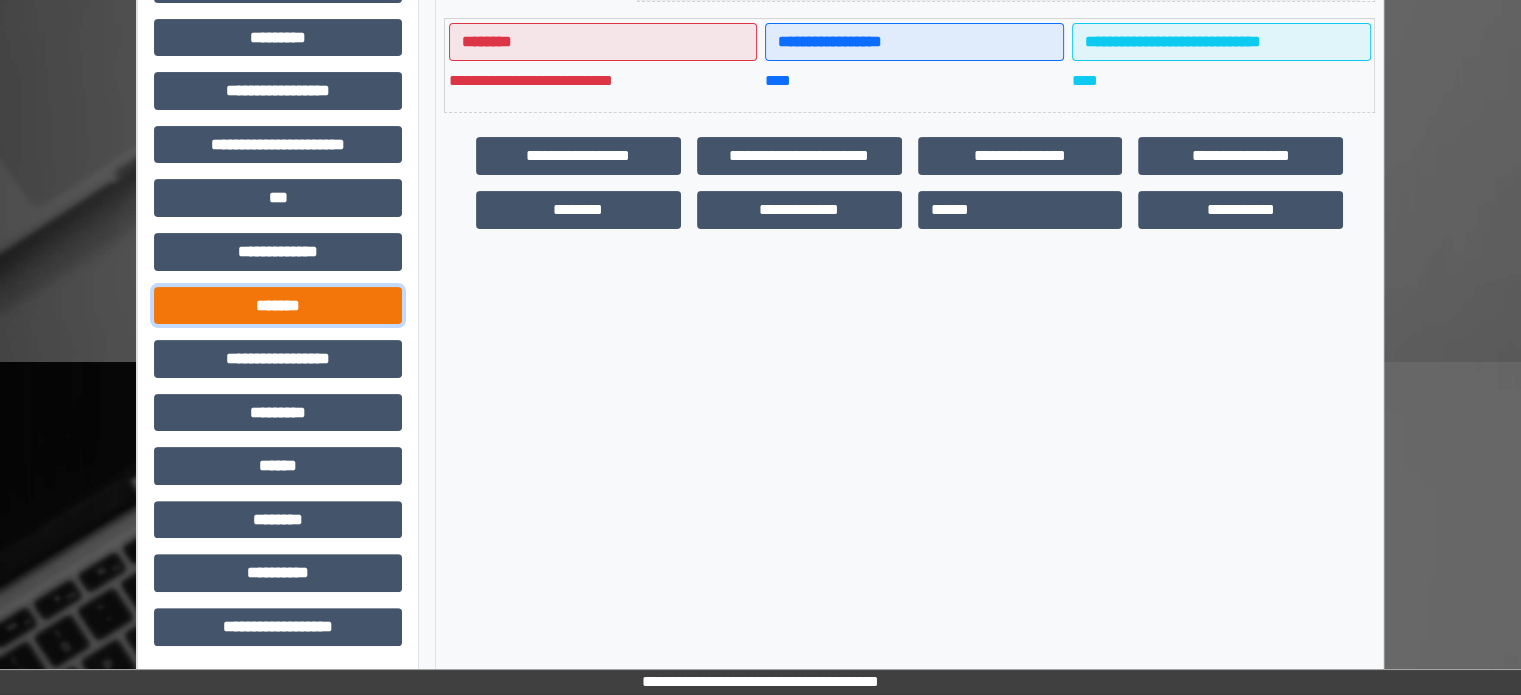 click on "*******" at bounding box center [278, 306] 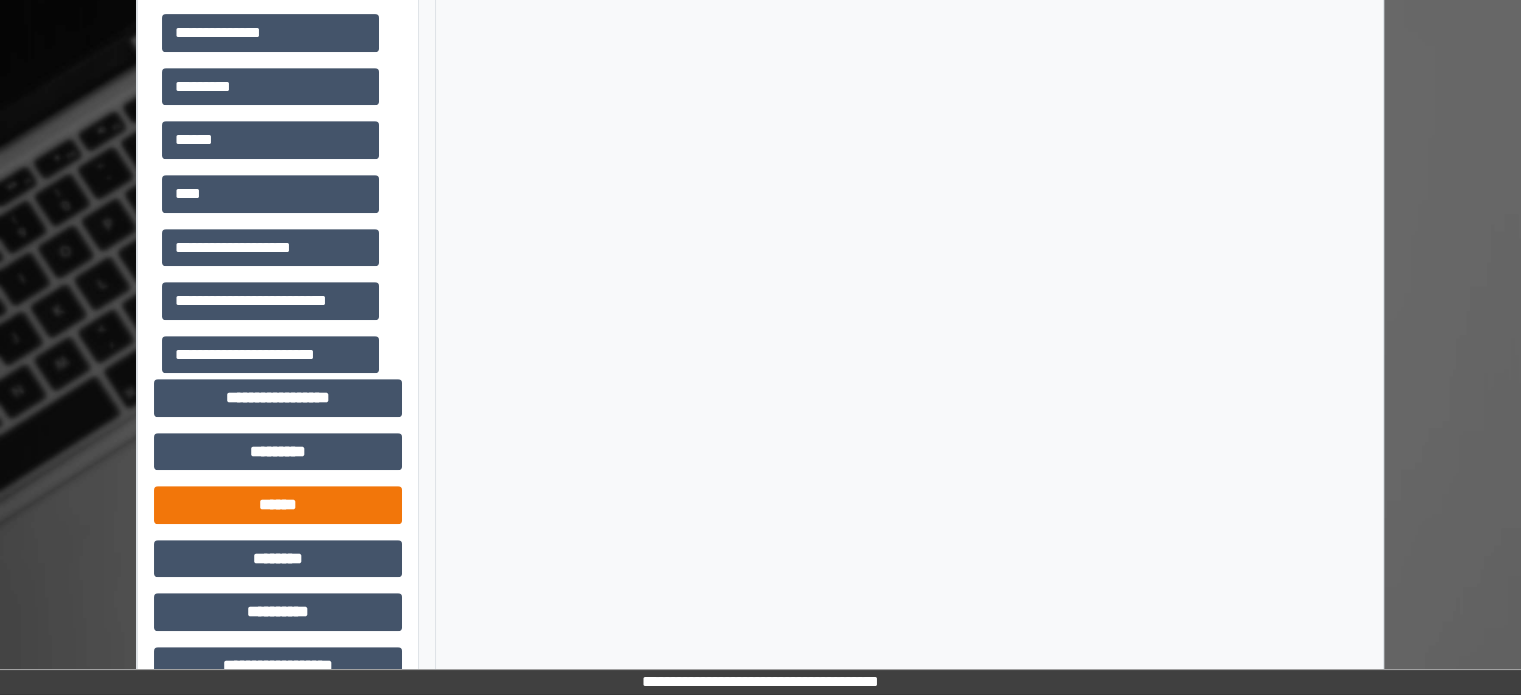 scroll, scrollTop: 951, scrollLeft: 0, axis: vertical 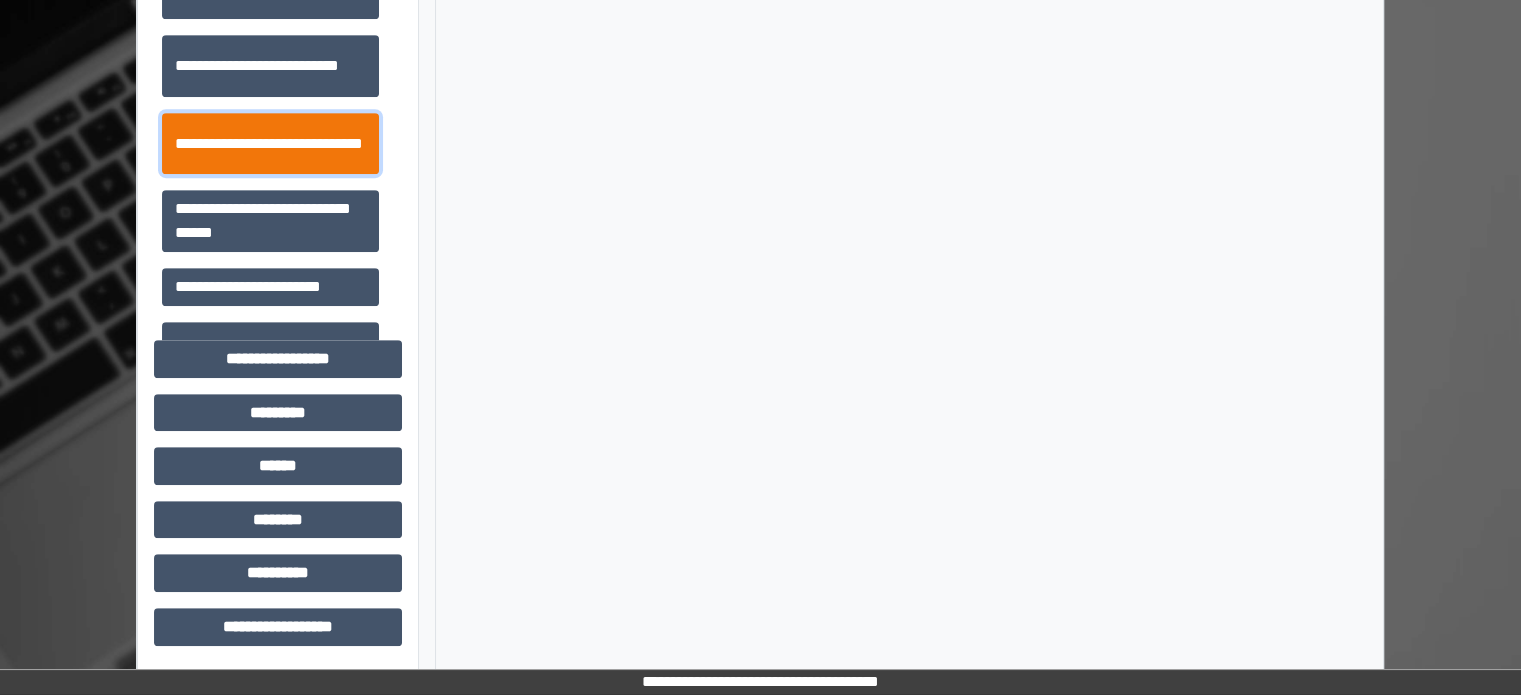click on "**********" at bounding box center (270, 144) 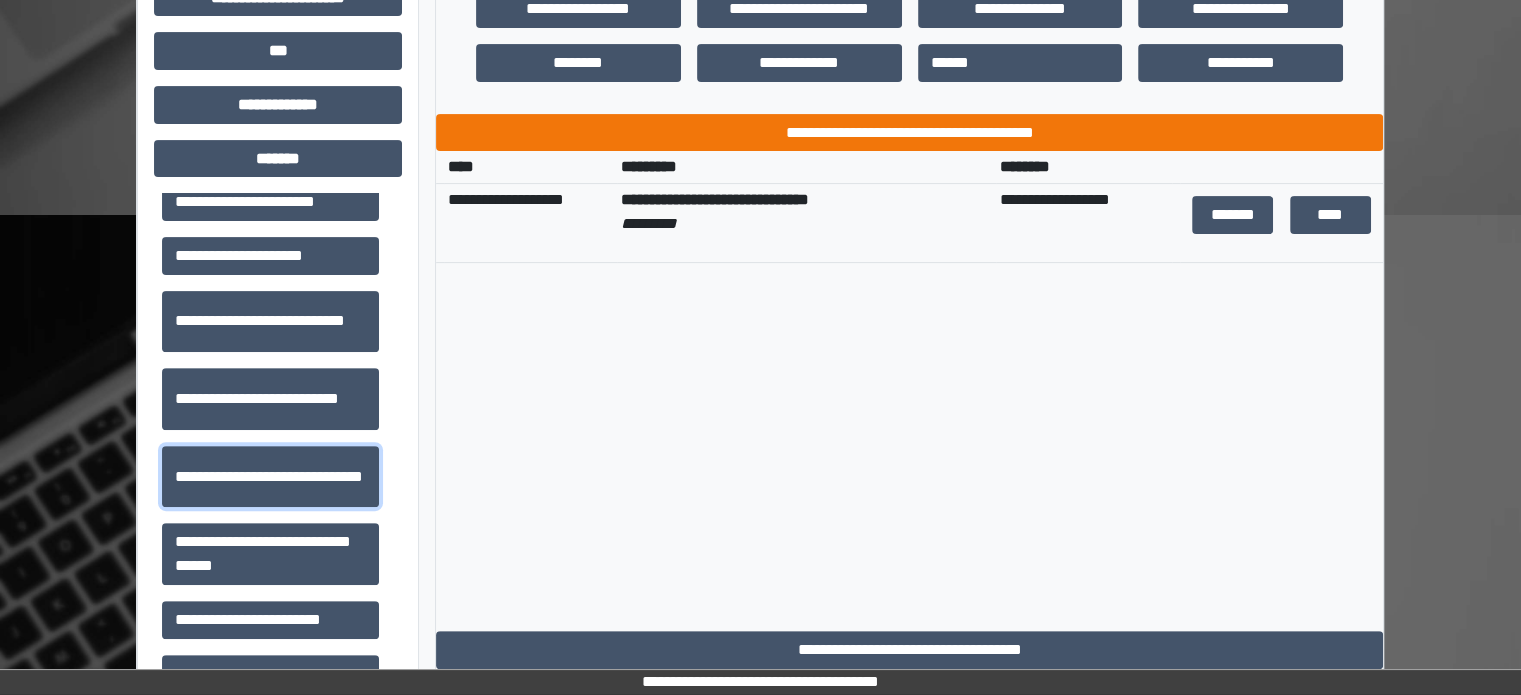 scroll, scrollTop: 551, scrollLeft: 0, axis: vertical 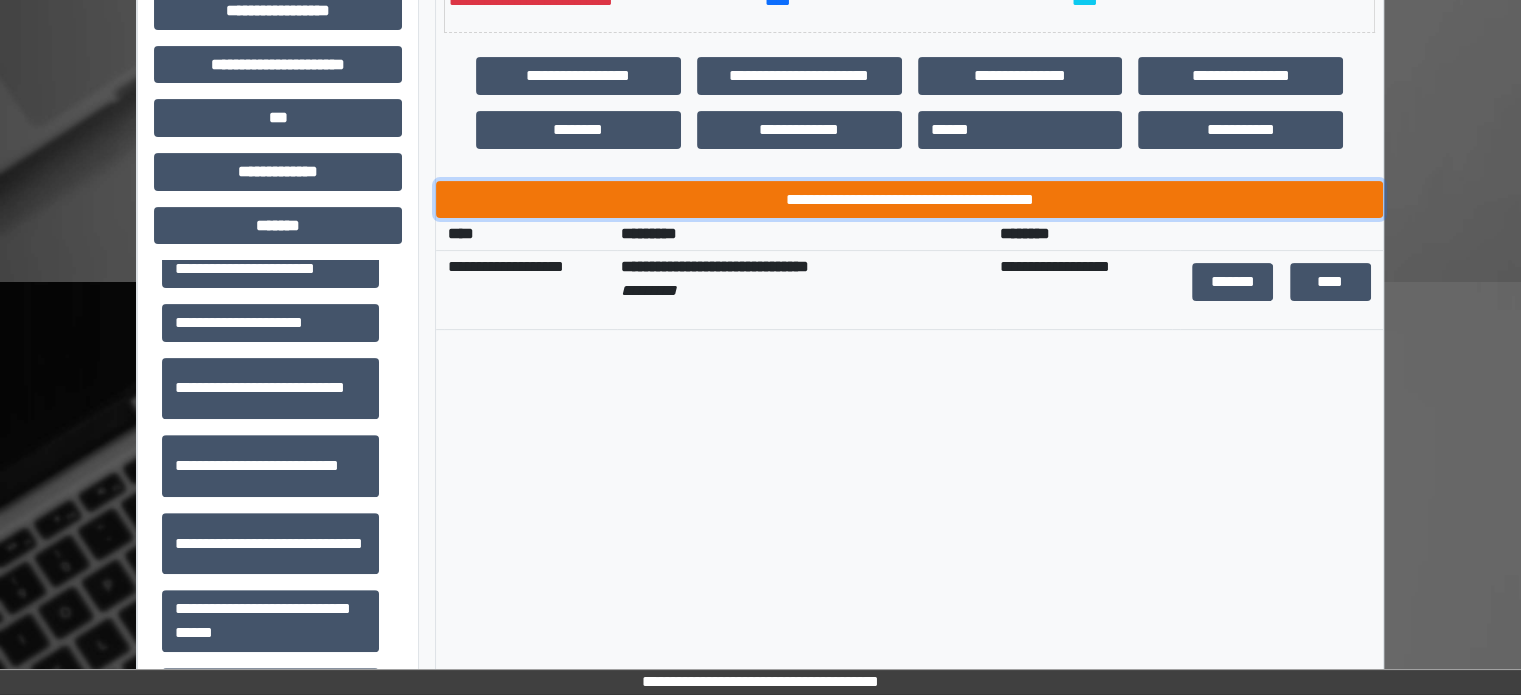 click on "**********" at bounding box center (909, 200) 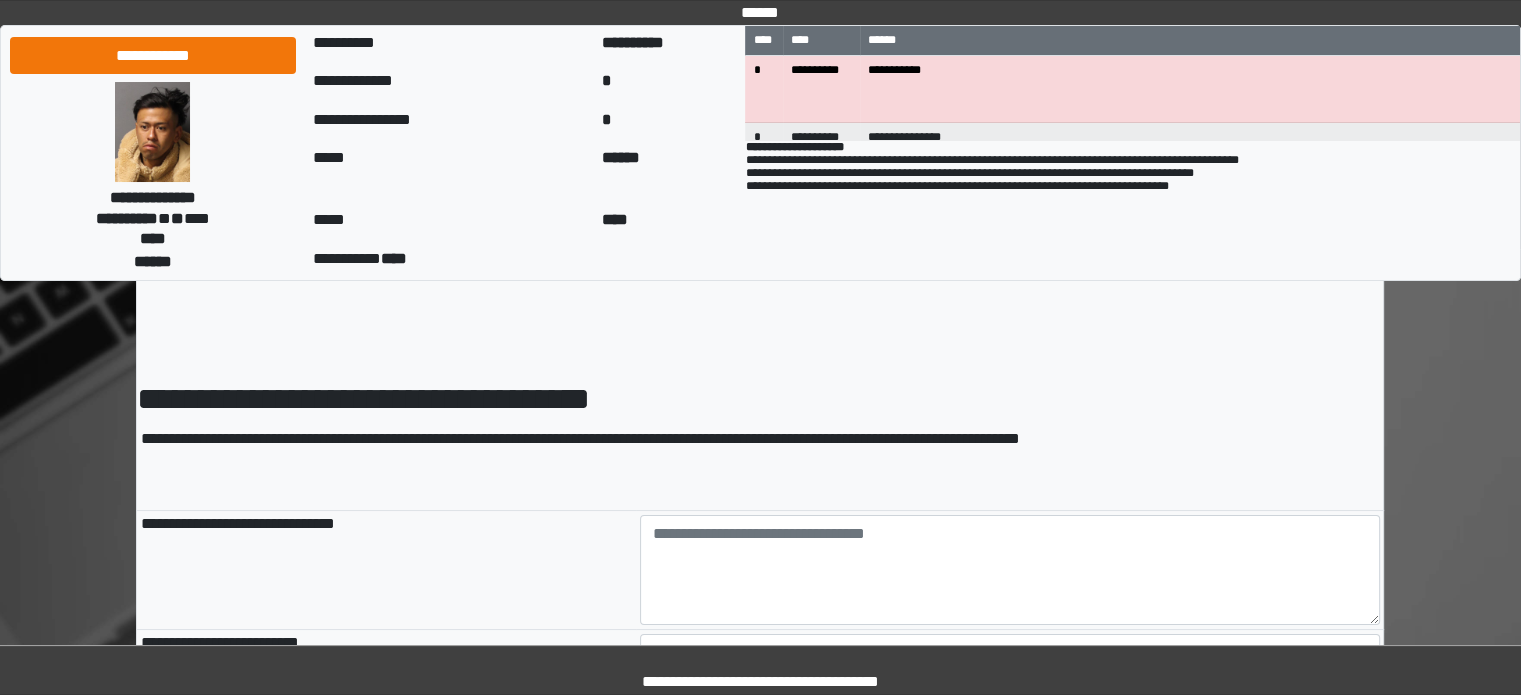 scroll, scrollTop: 200, scrollLeft: 0, axis: vertical 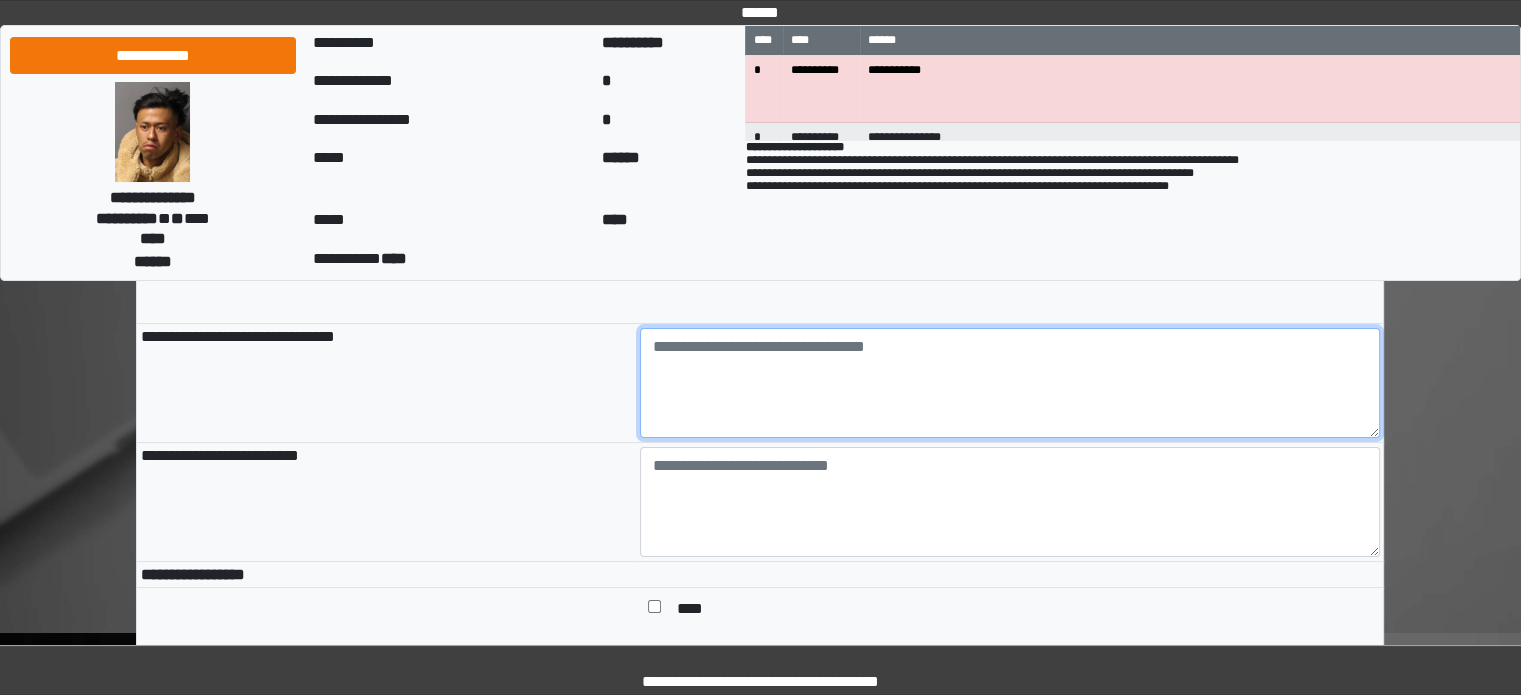 click at bounding box center (1010, 383) 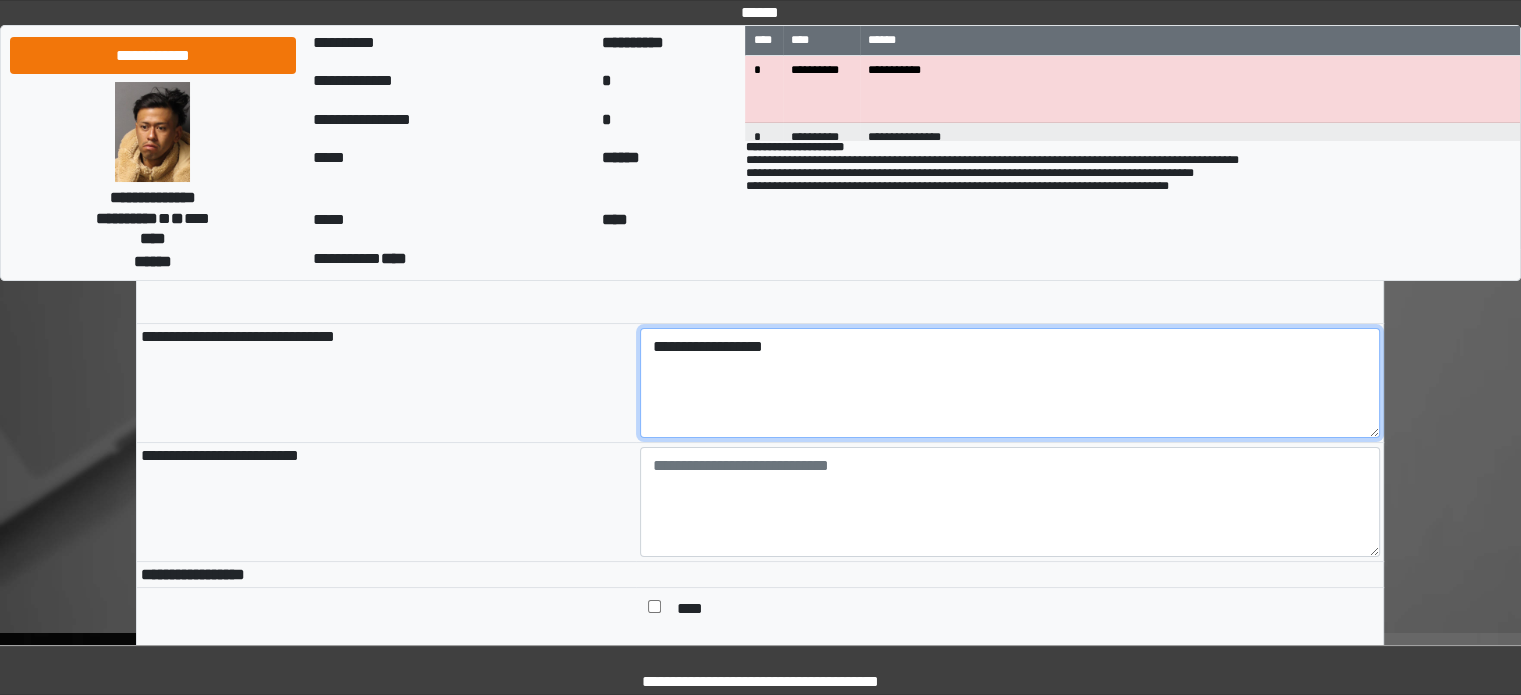 type on "**********" 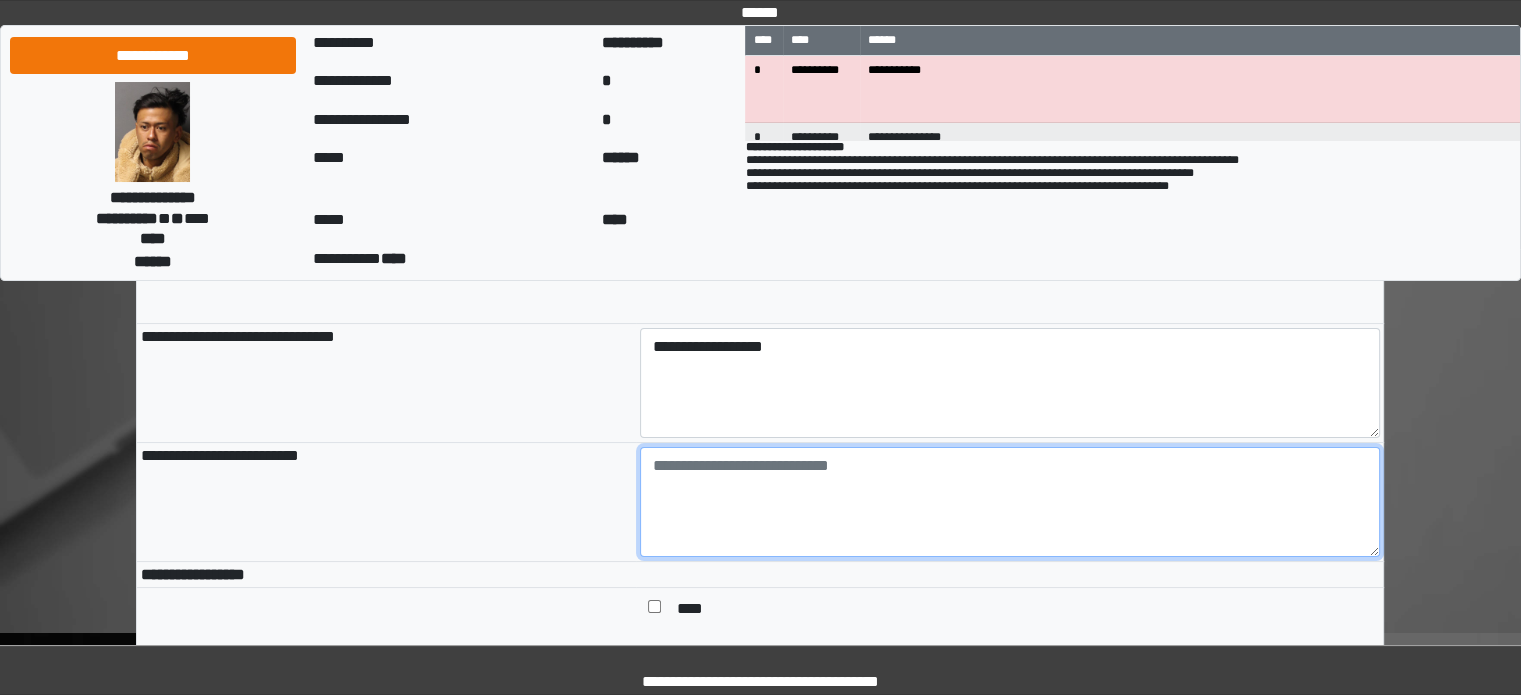 click at bounding box center [1010, 502] 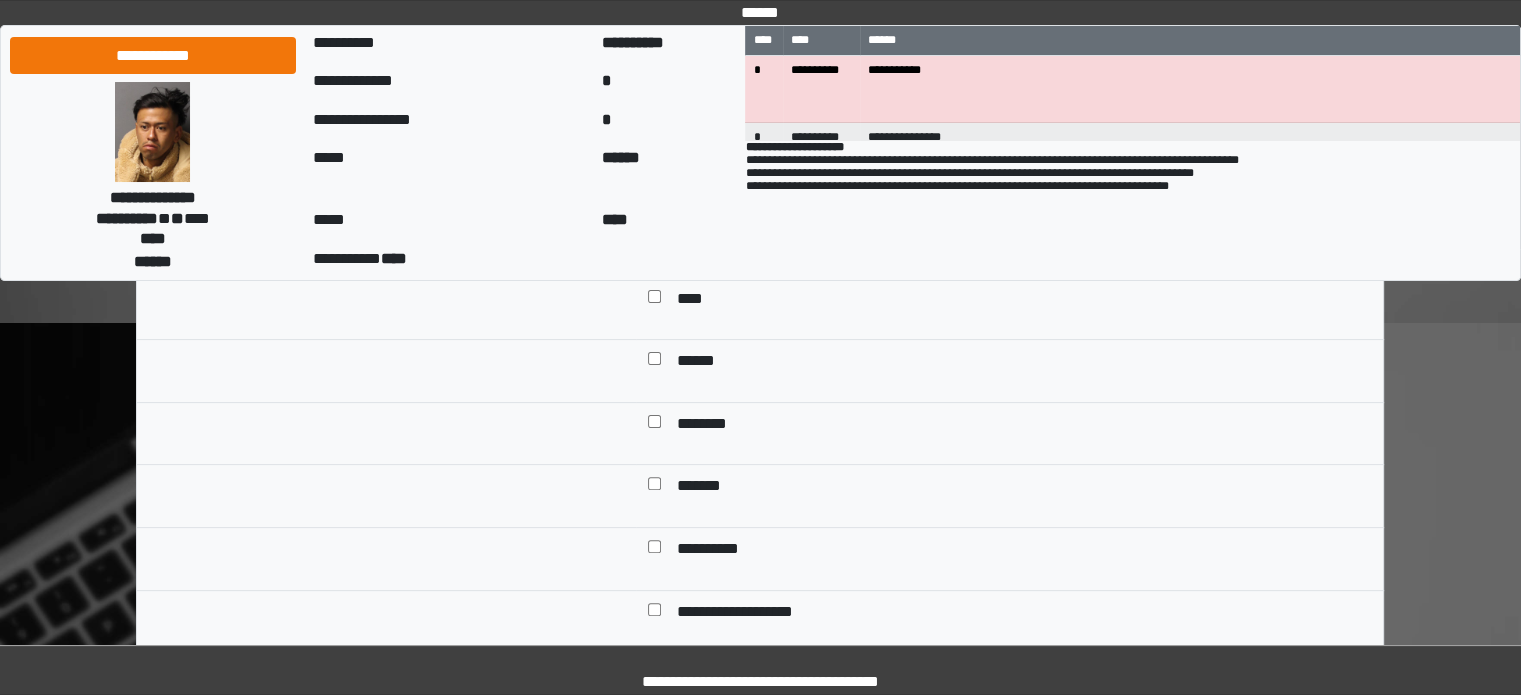 scroll, scrollTop: 600, scrollLeft: 0, axis: vertical 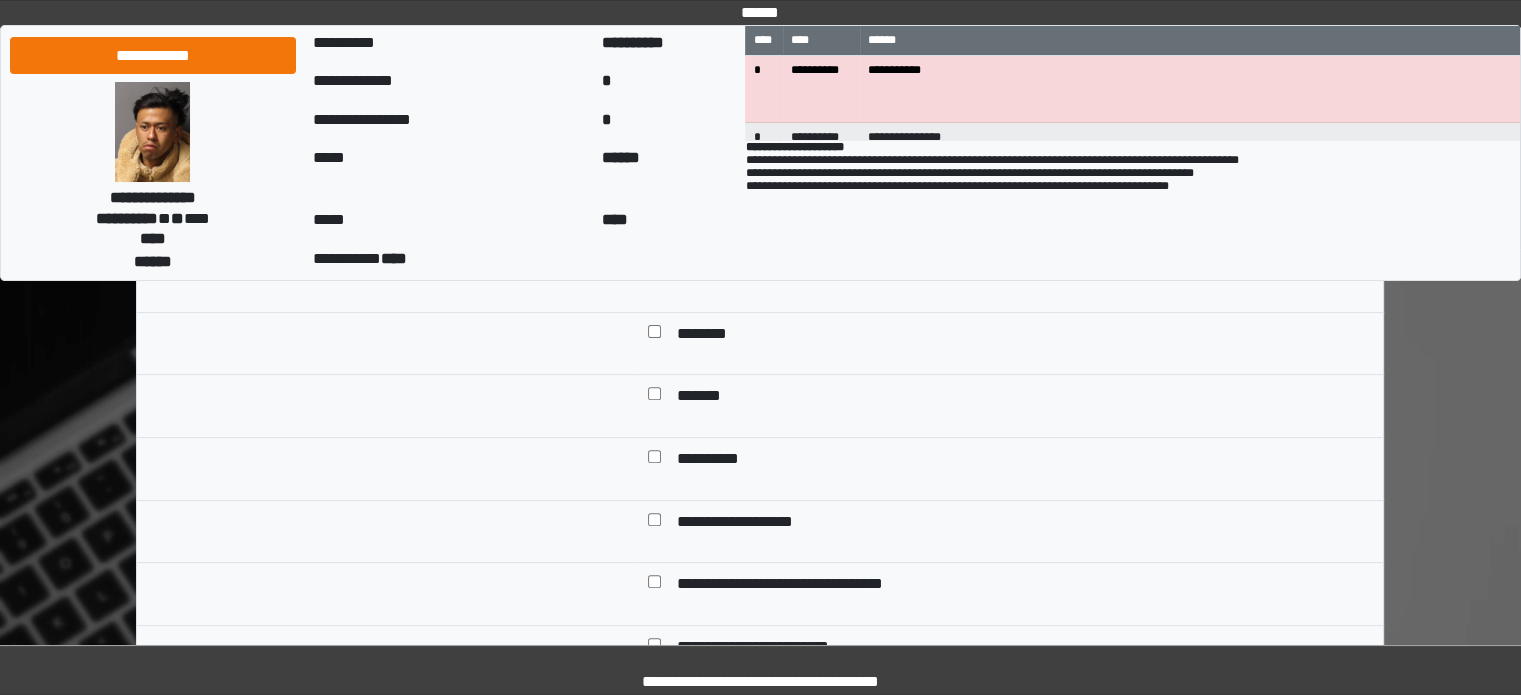 type on "******" 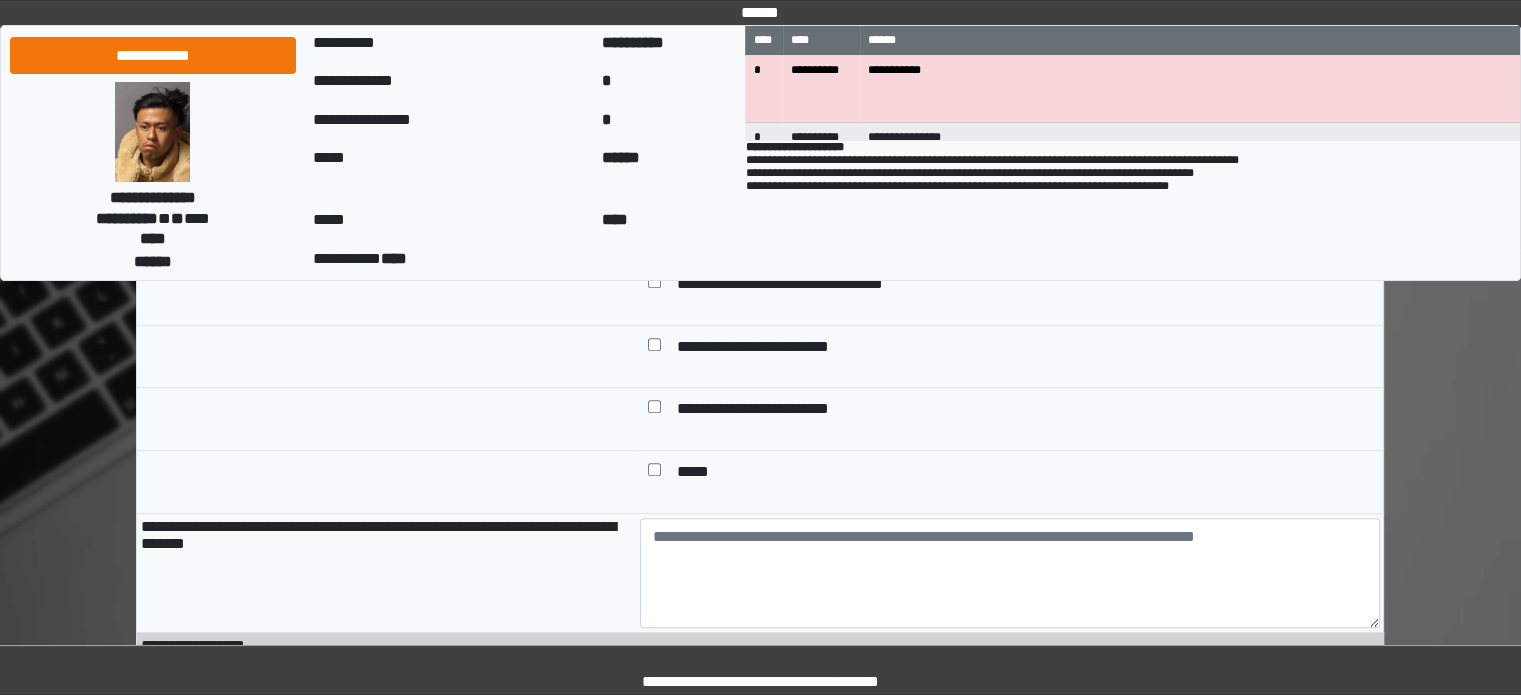 scroll, scrollTop: 1000, scrollLeft: 0, axis: vertical 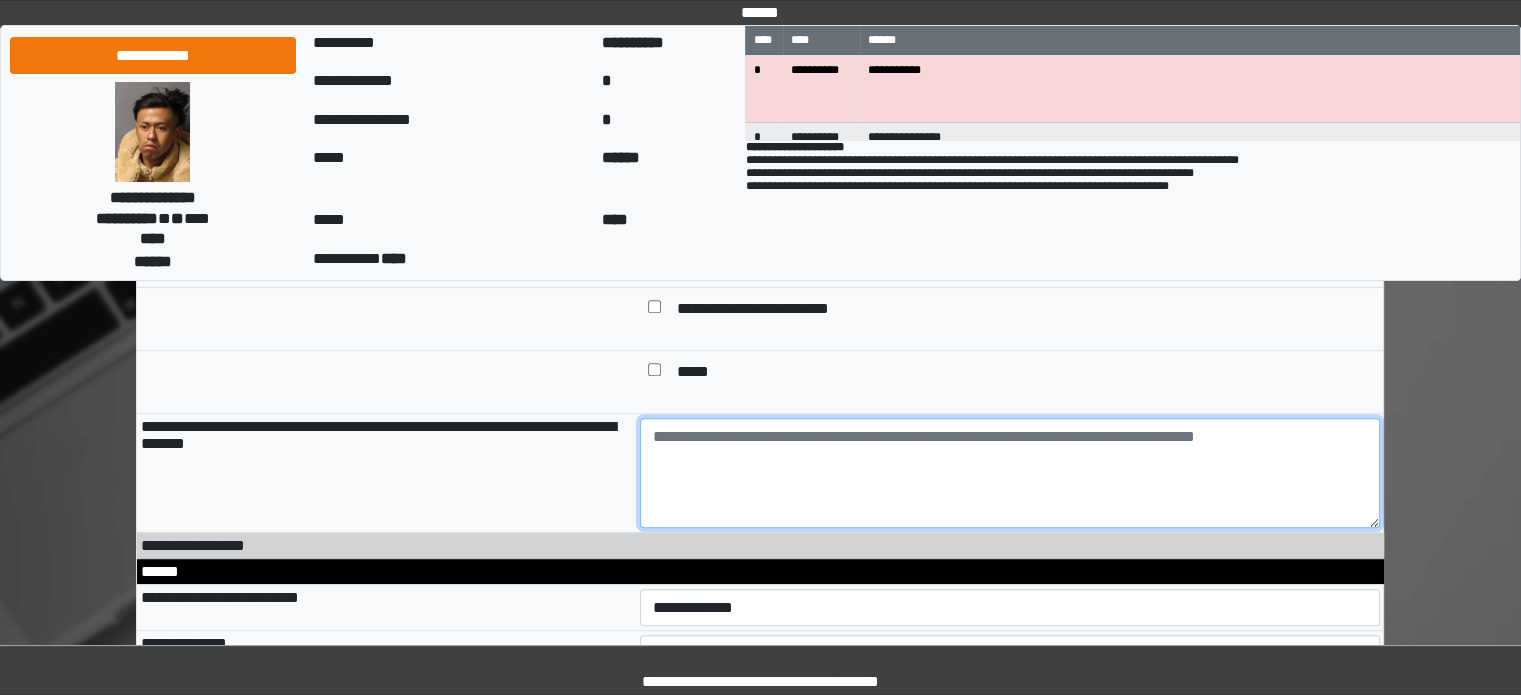 click at bounding box center [1010, 473] 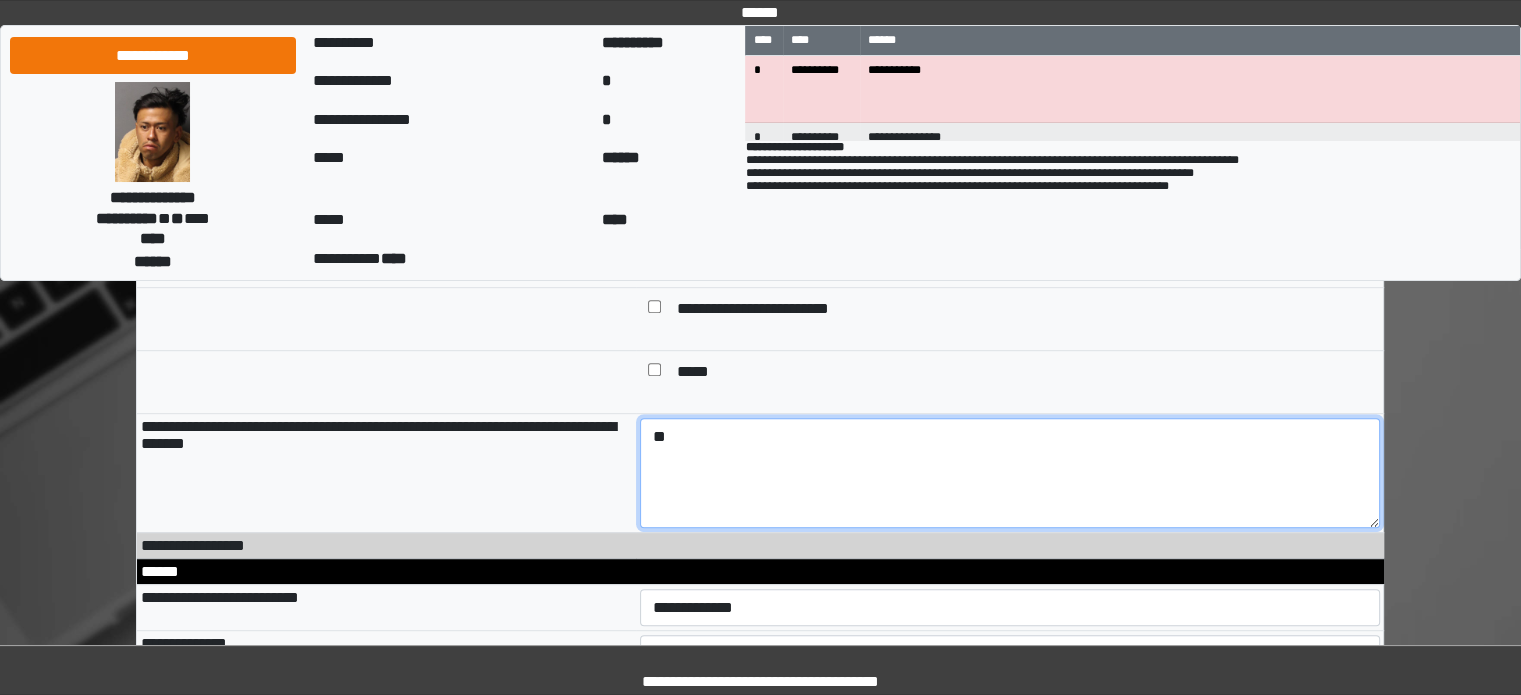 type on "*" 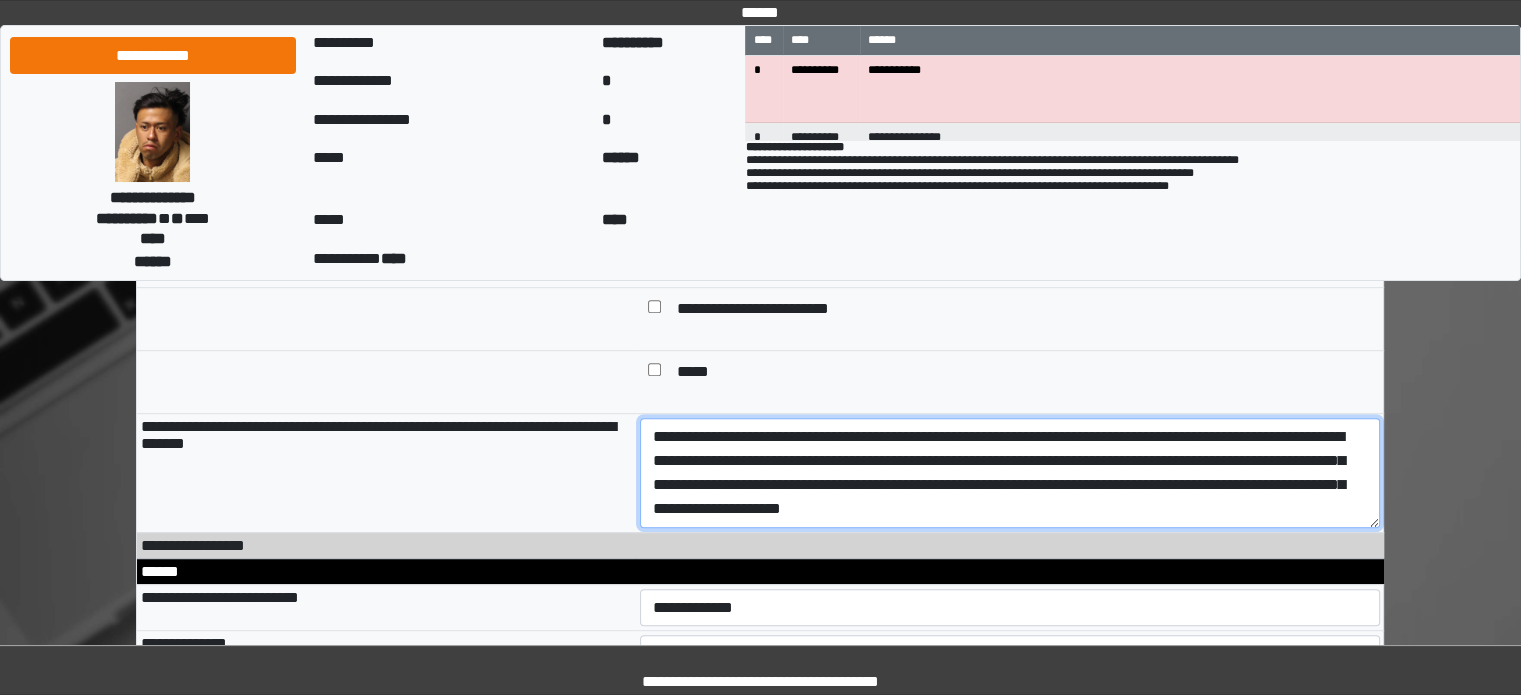 click on "**********" at bounding box center [1010, 473] 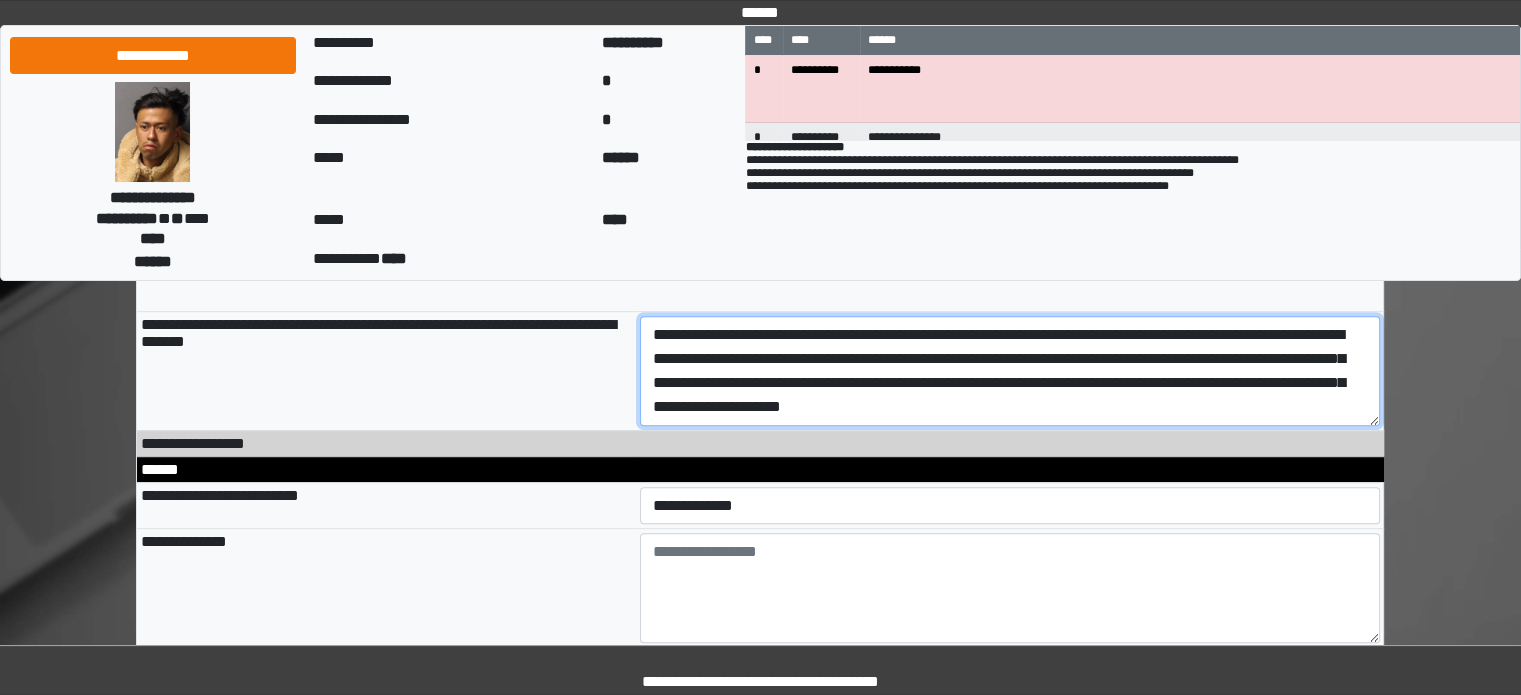 scroll, scrollTop: 1200, scrollLeft: 0, axis: vertical 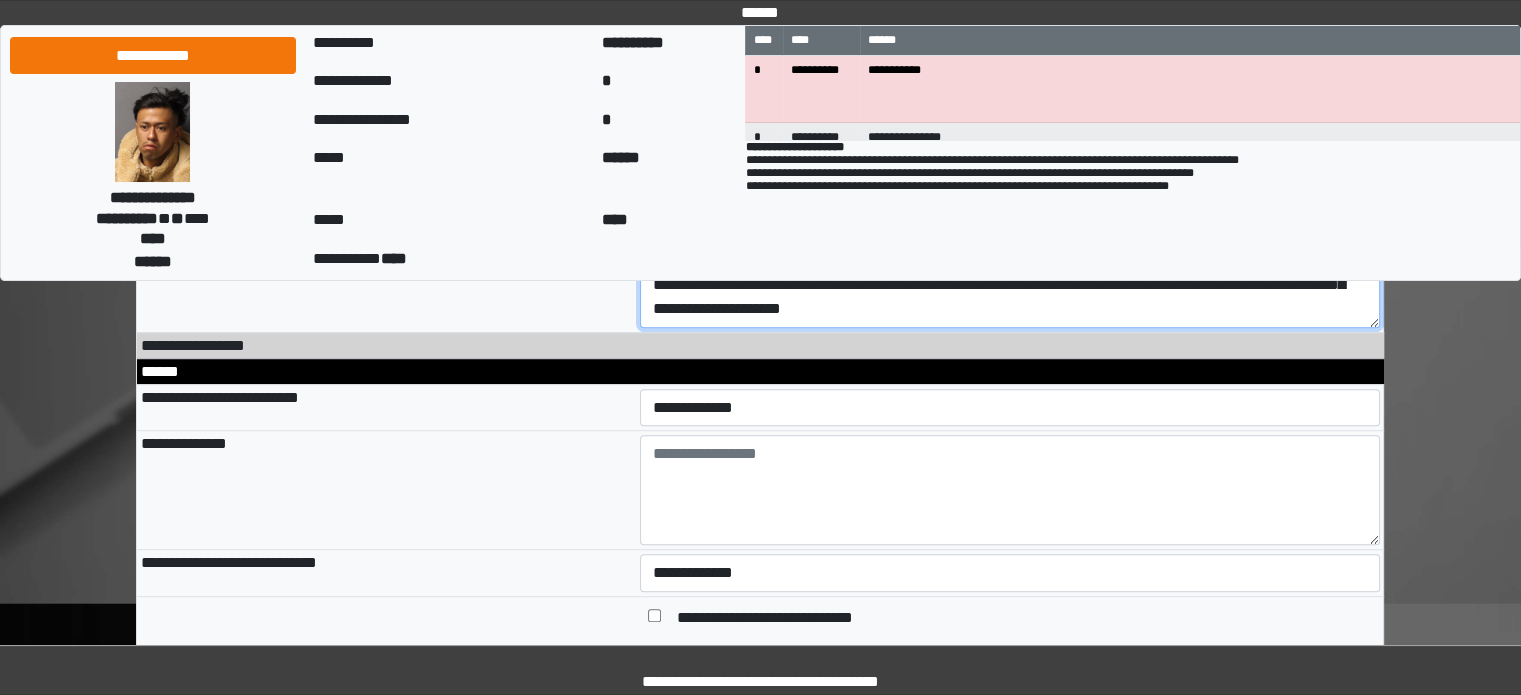 type on "**********" 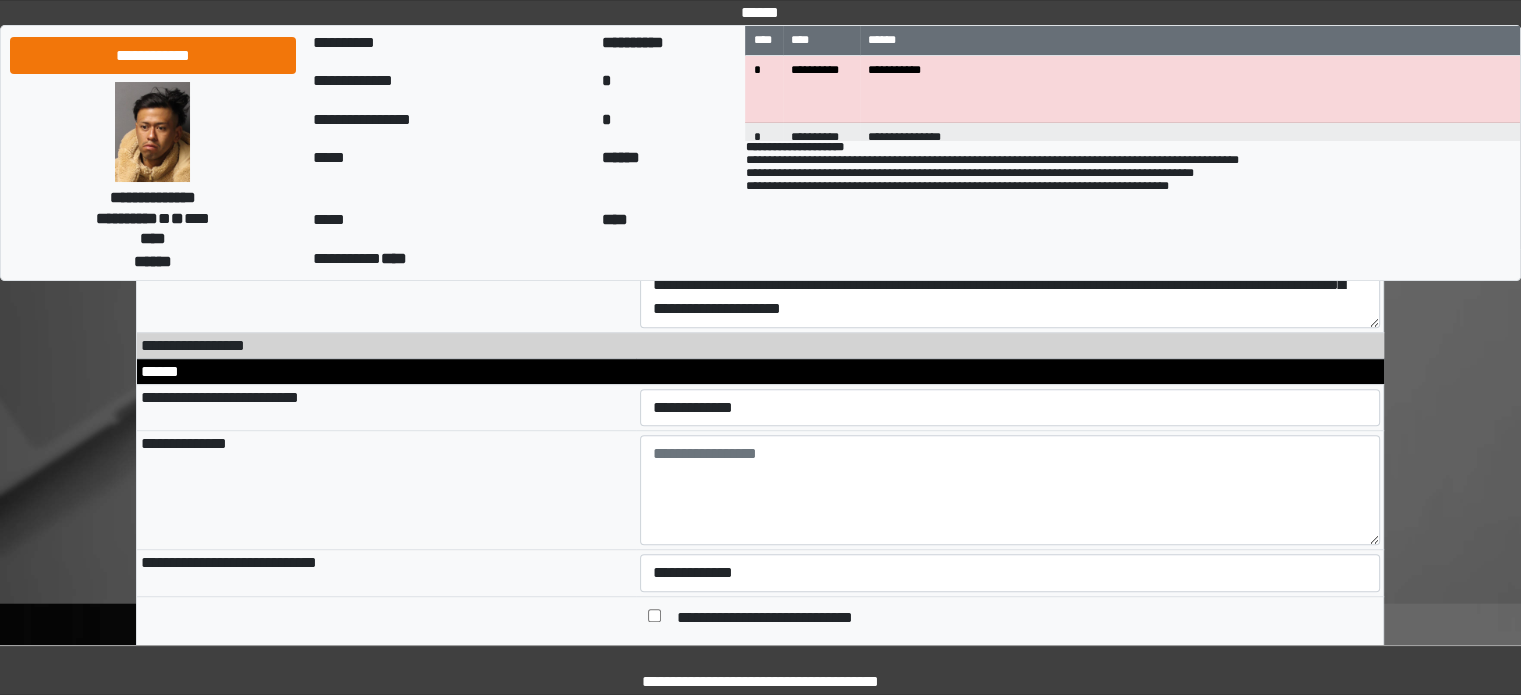 click on "******" at bounding box center (760, 371) 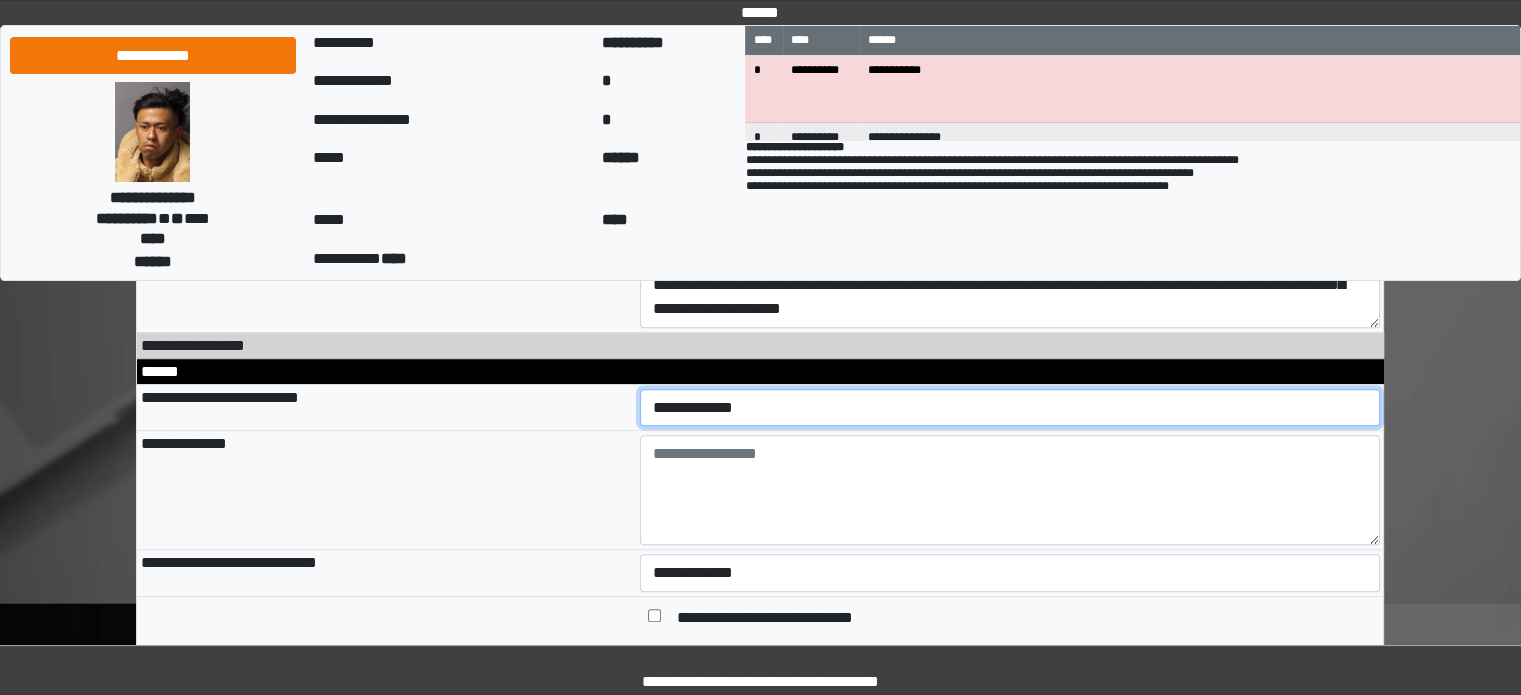 click on "**********" at bounding box center [1010, 408] 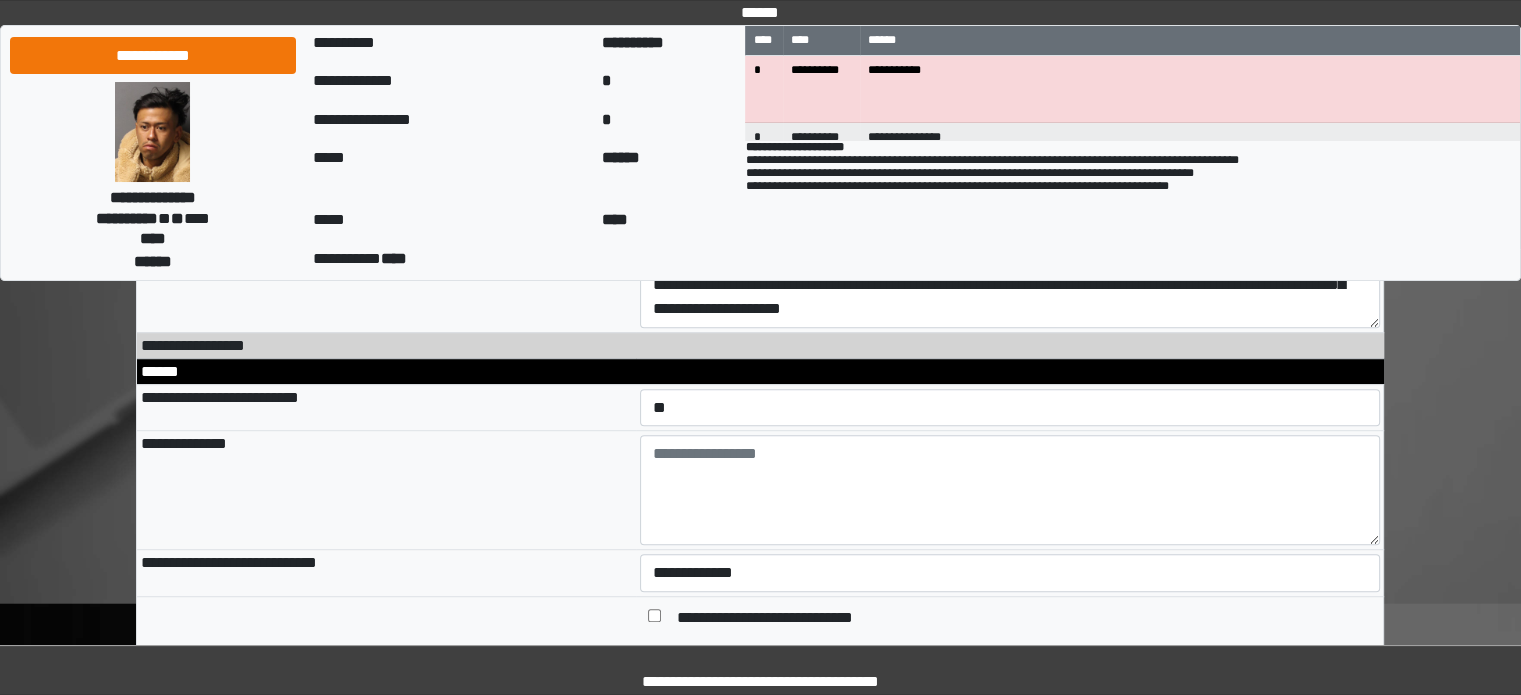 click on "**********" at bounding box center [386, 490] 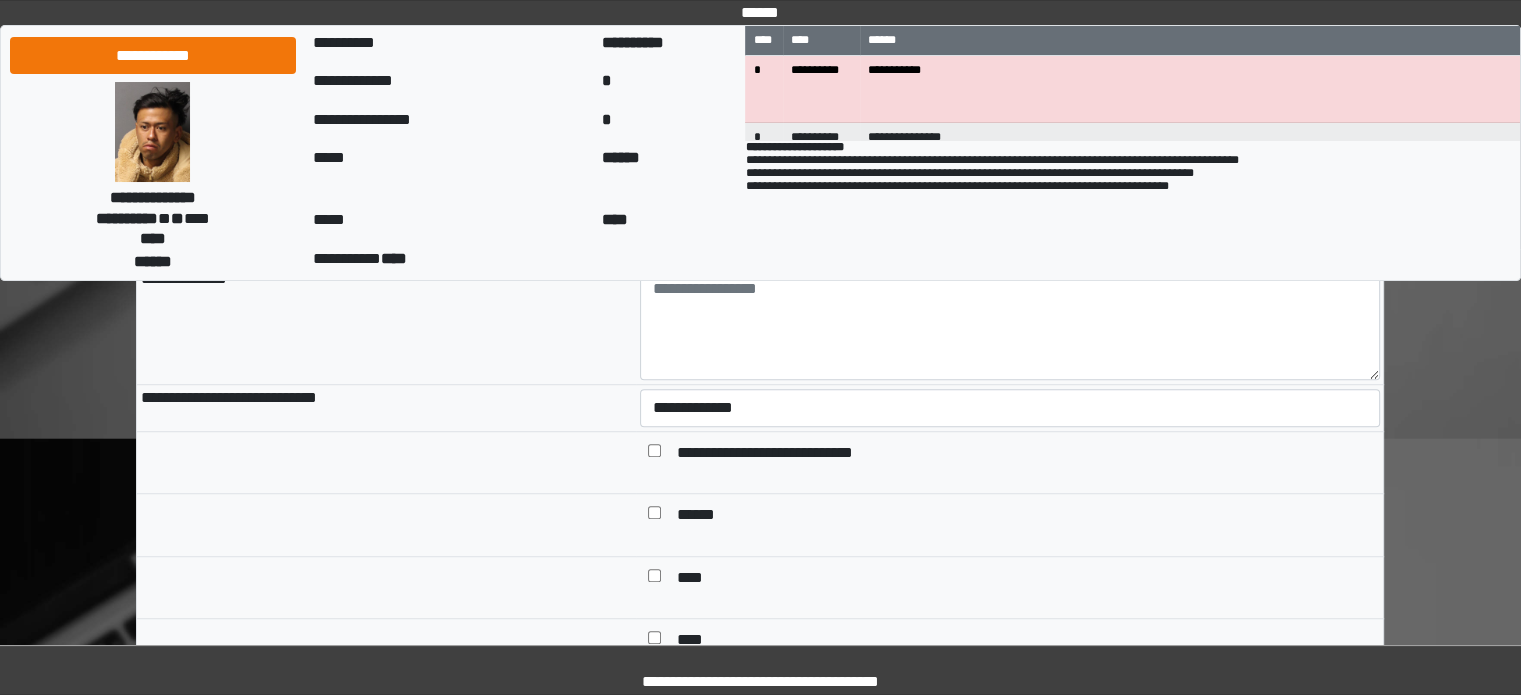 scroll, scrollTop: 1400, scrollLeft: 0, axis: vertical 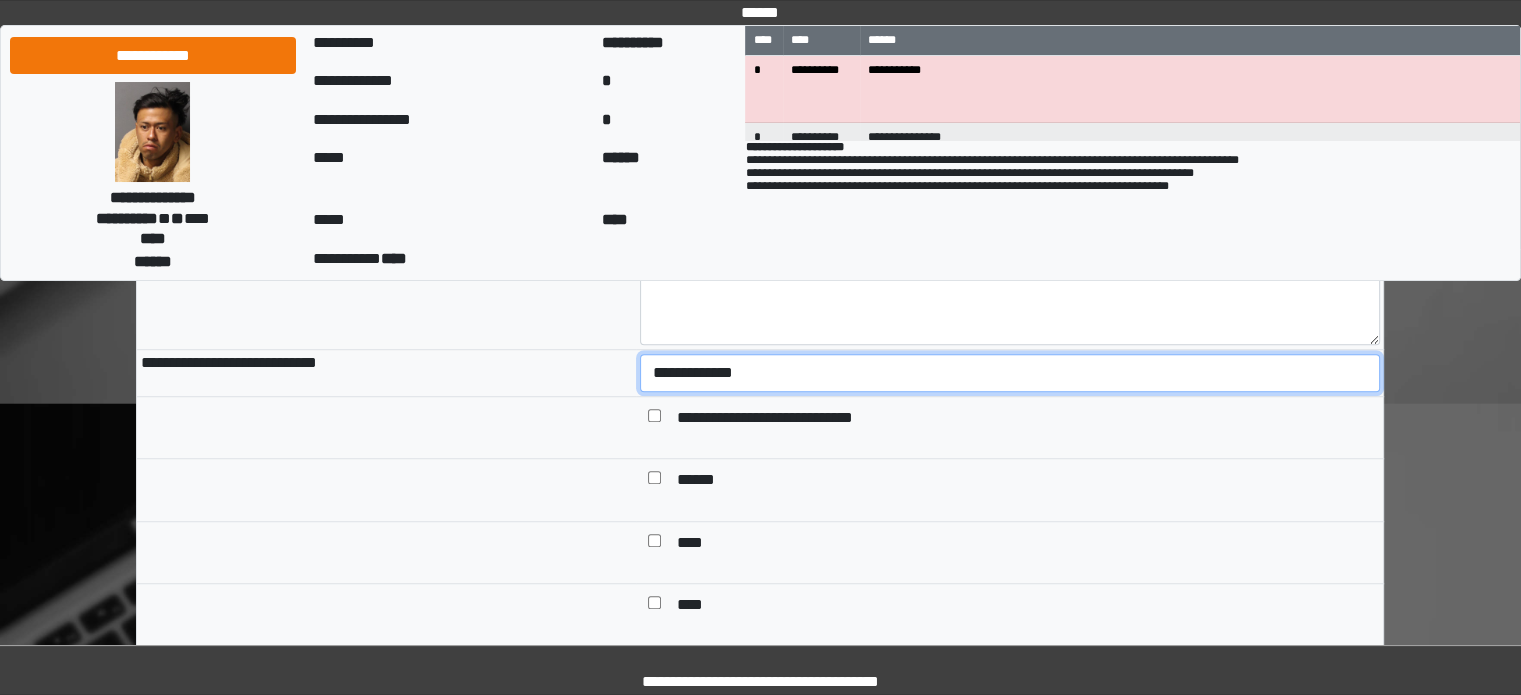 click on "**********" at bounding box center (1010, 373) 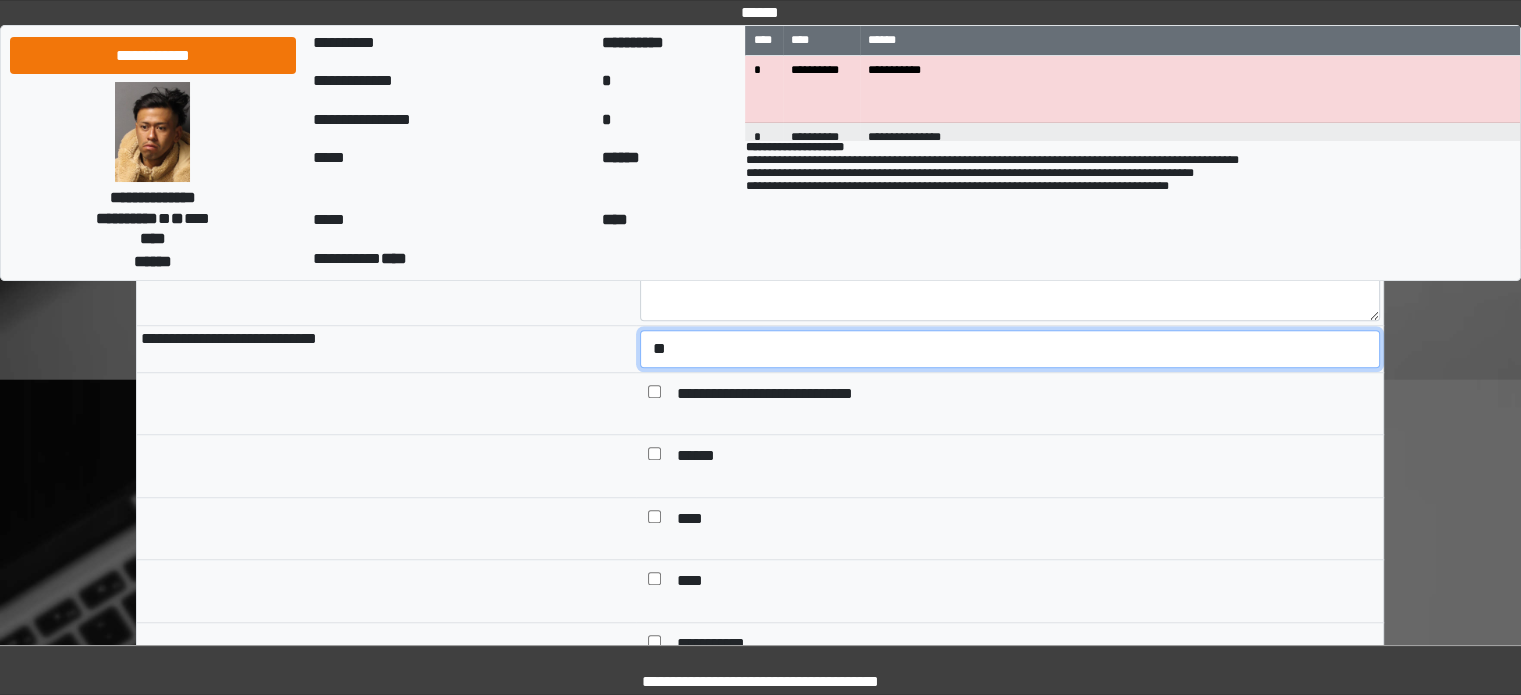 scroll, scrollTop: 1500, scrollLeft: 0, axis: vertical 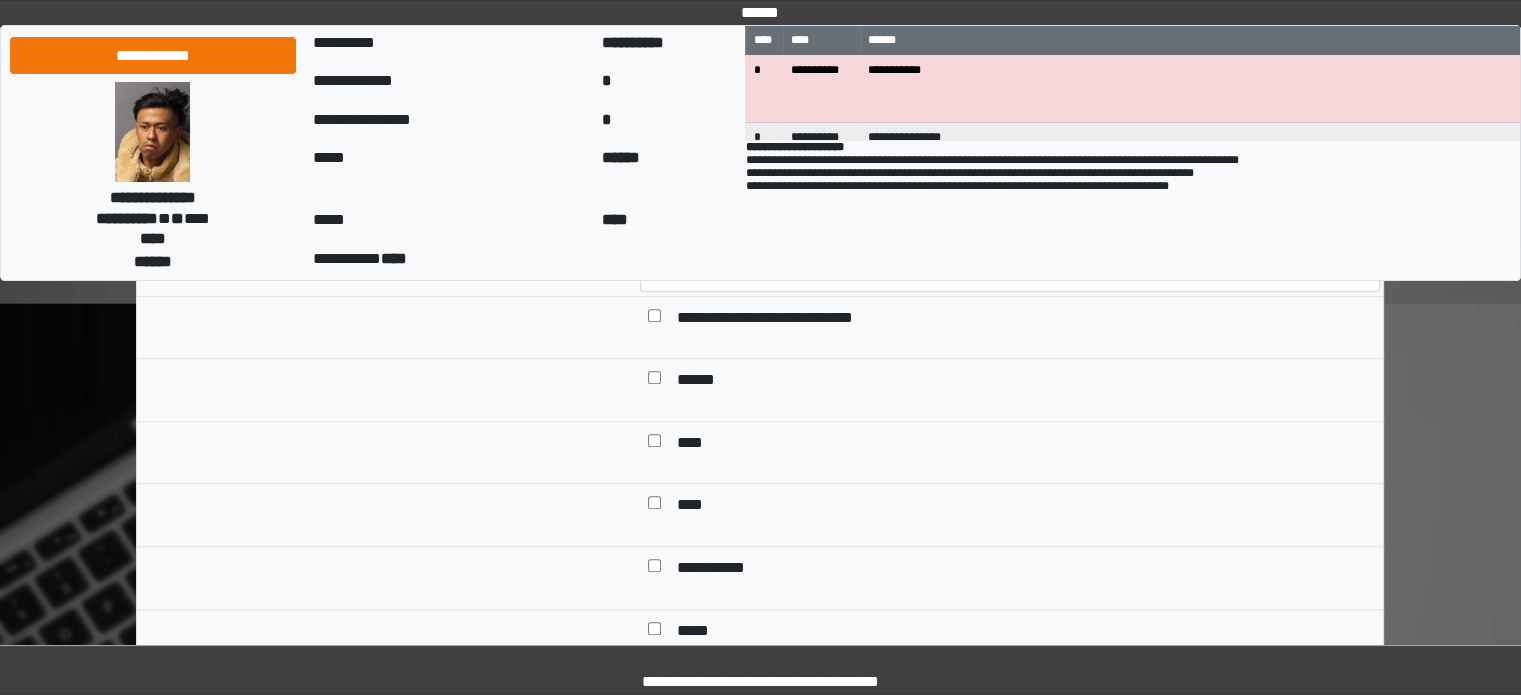 click on "******" at bounding box center (702, 382) 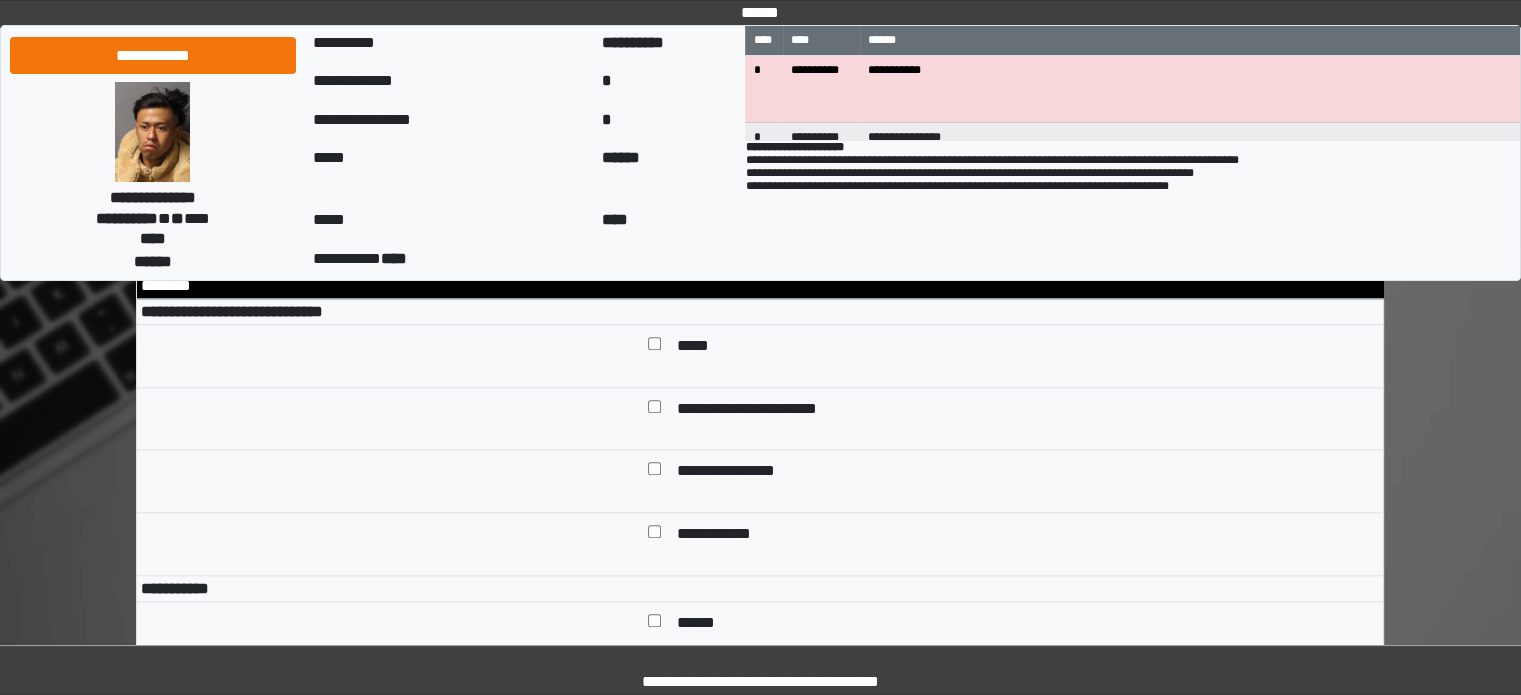scroll, scrollTop: 1900, scrollLeft: 0, axis: vertical 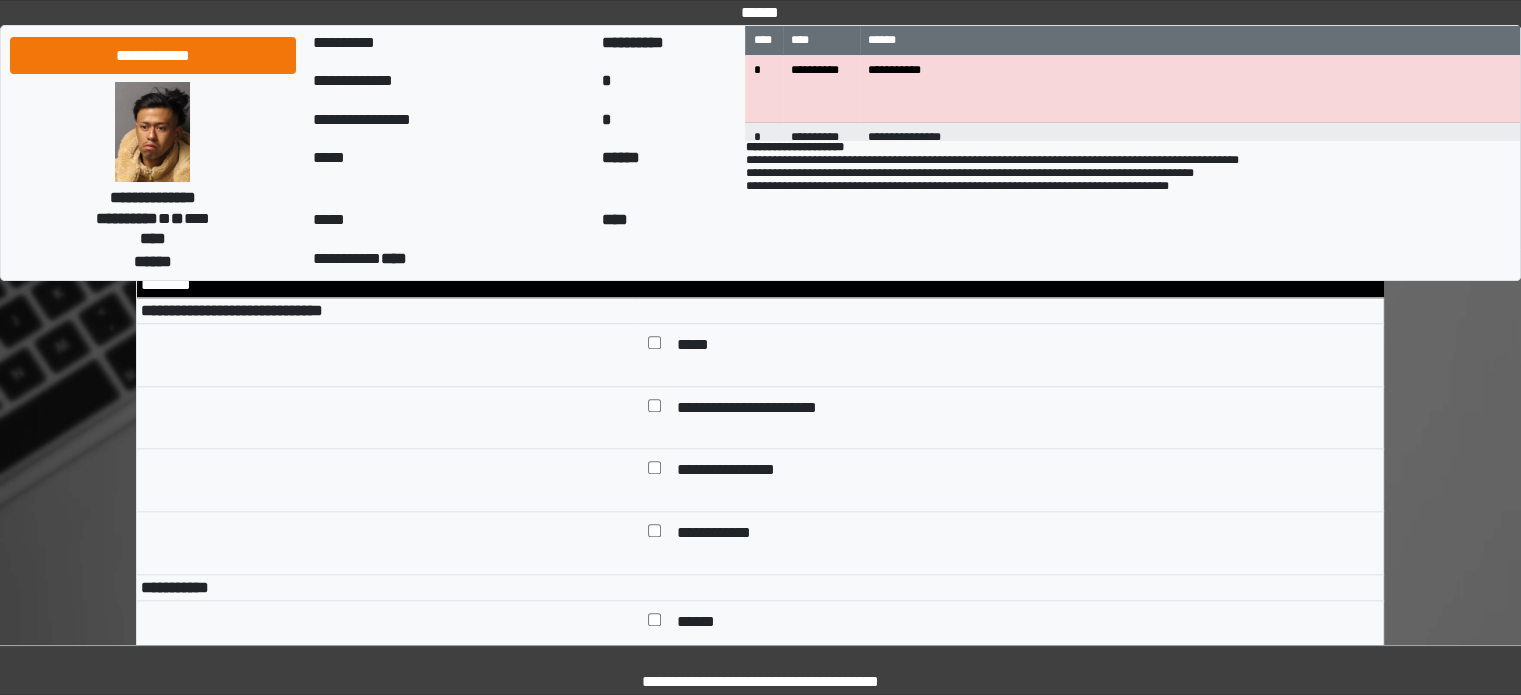 click on "*****" at bounding box center (696, 347) 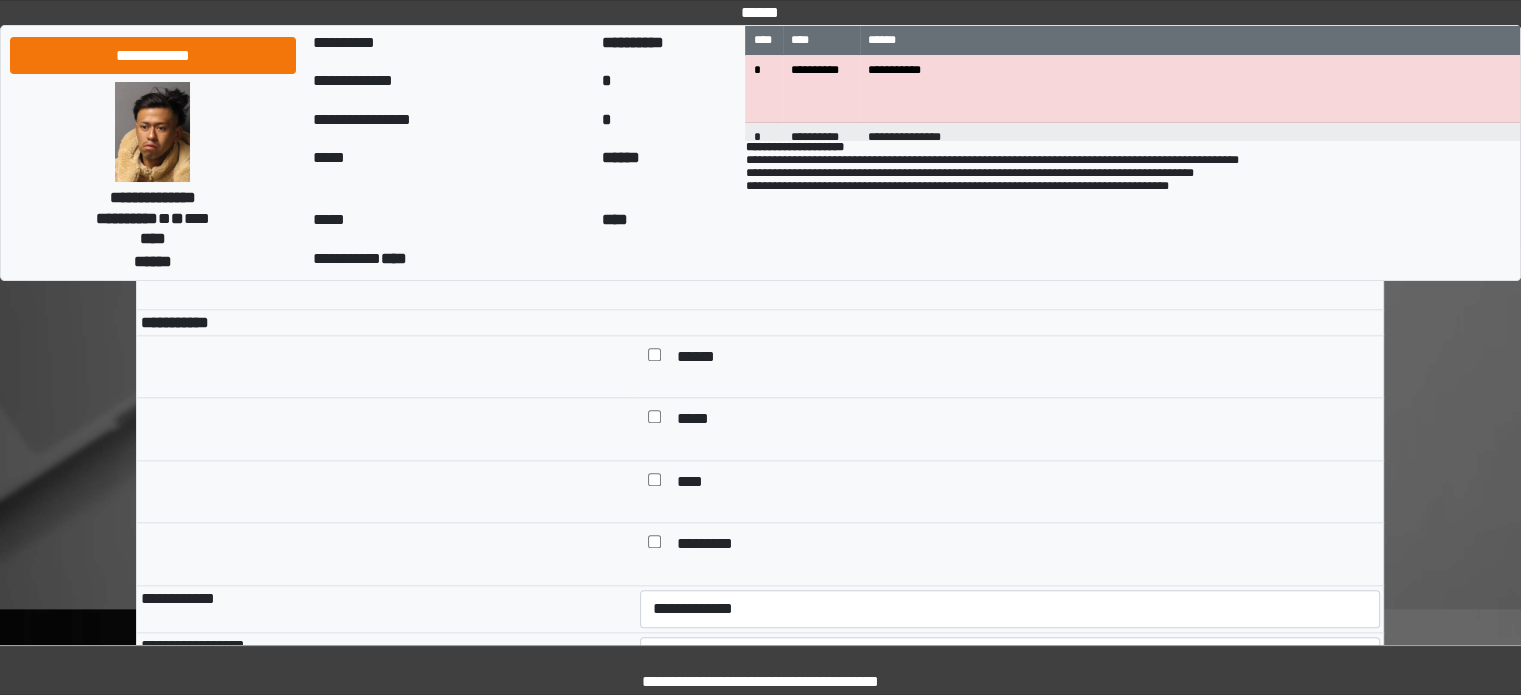 scroll, scrollTop: 2200, scrollLeft: 0, axis: vertical 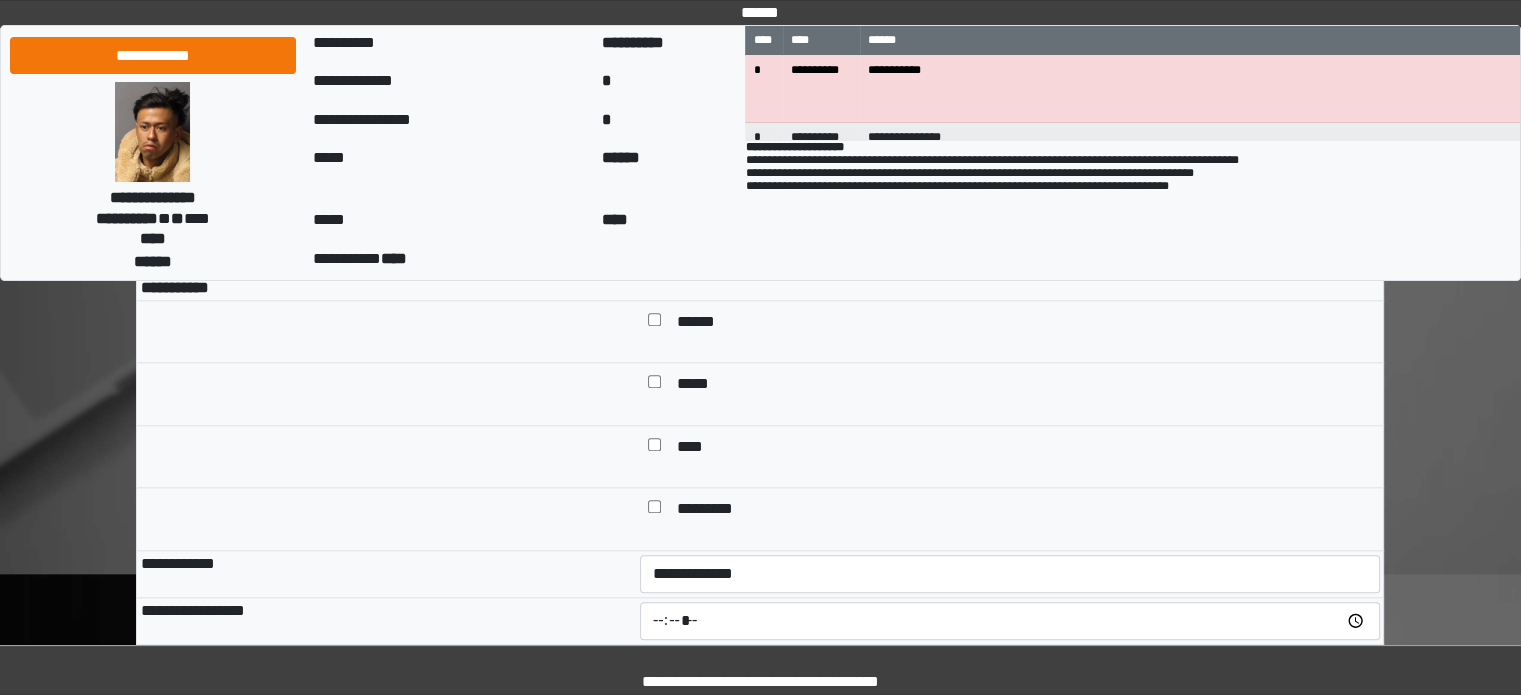 click on "******" at bounding box center [703, 324] 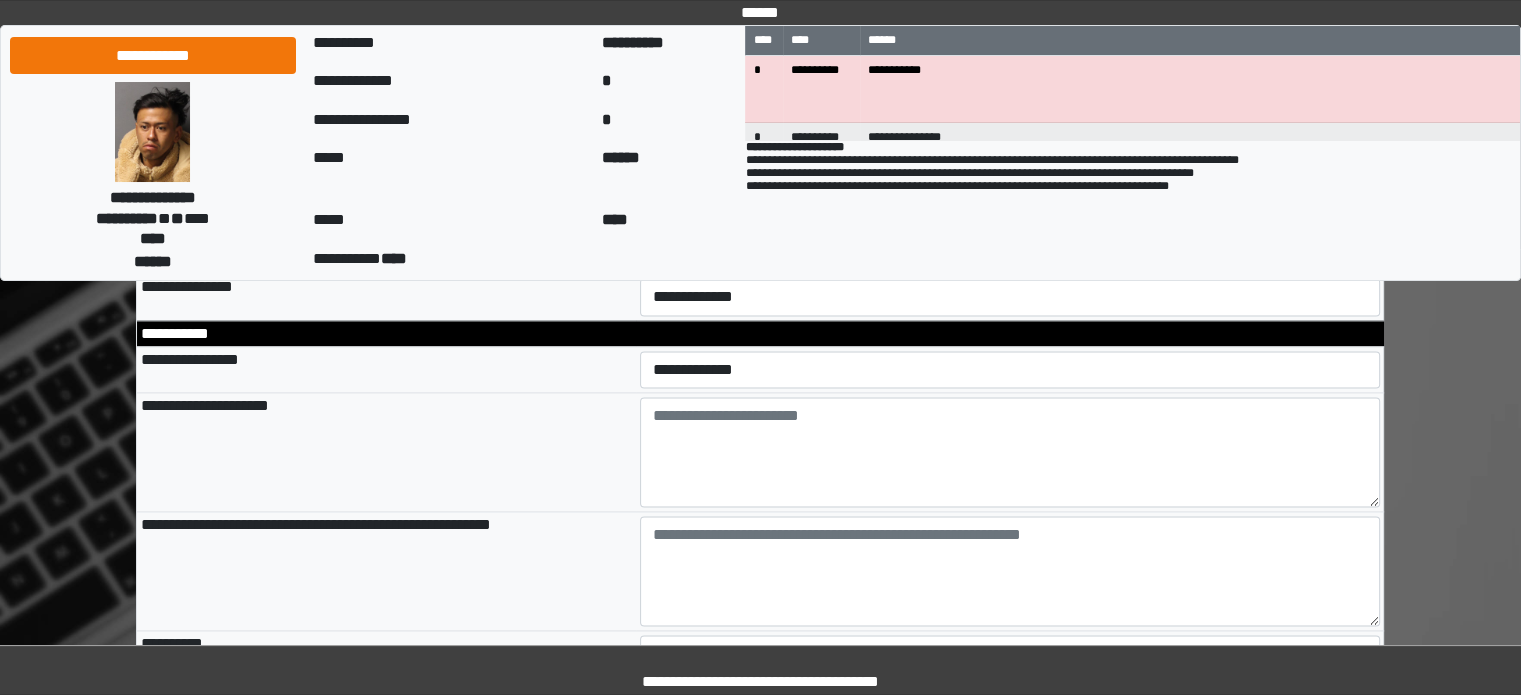scroll, scrollTop: 2700, scrollLeft: 0, axis: vertical 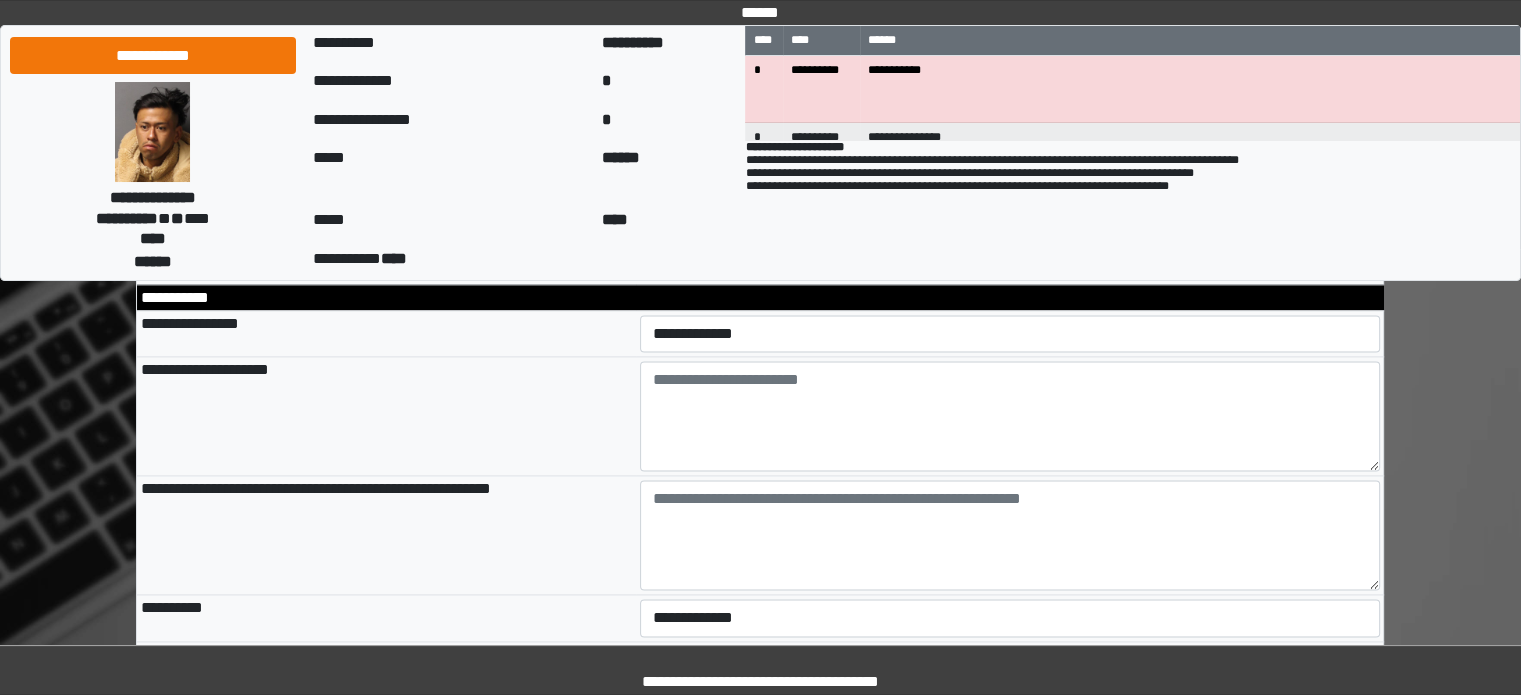 click on "**********" at bounding box center (1010, 333) 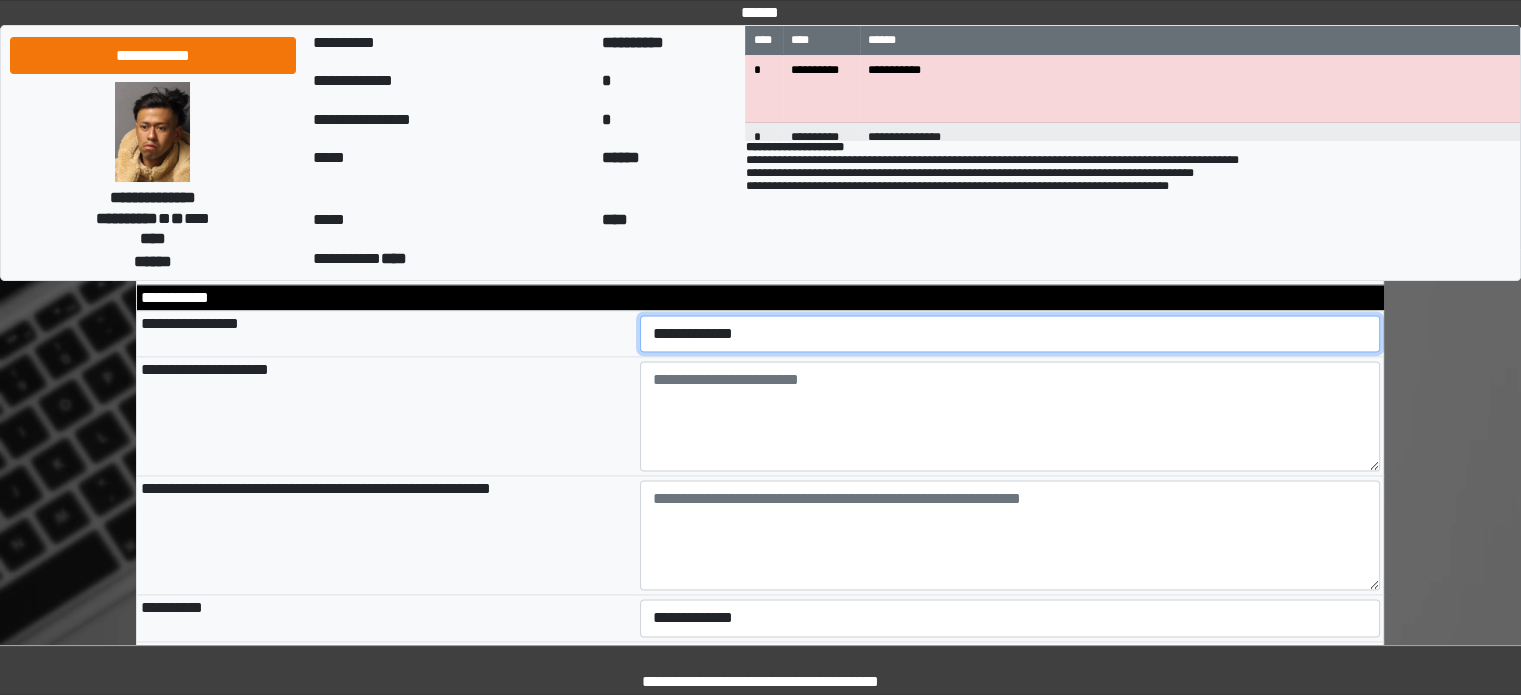 click on "**********" at bounding box center [1010, 334] 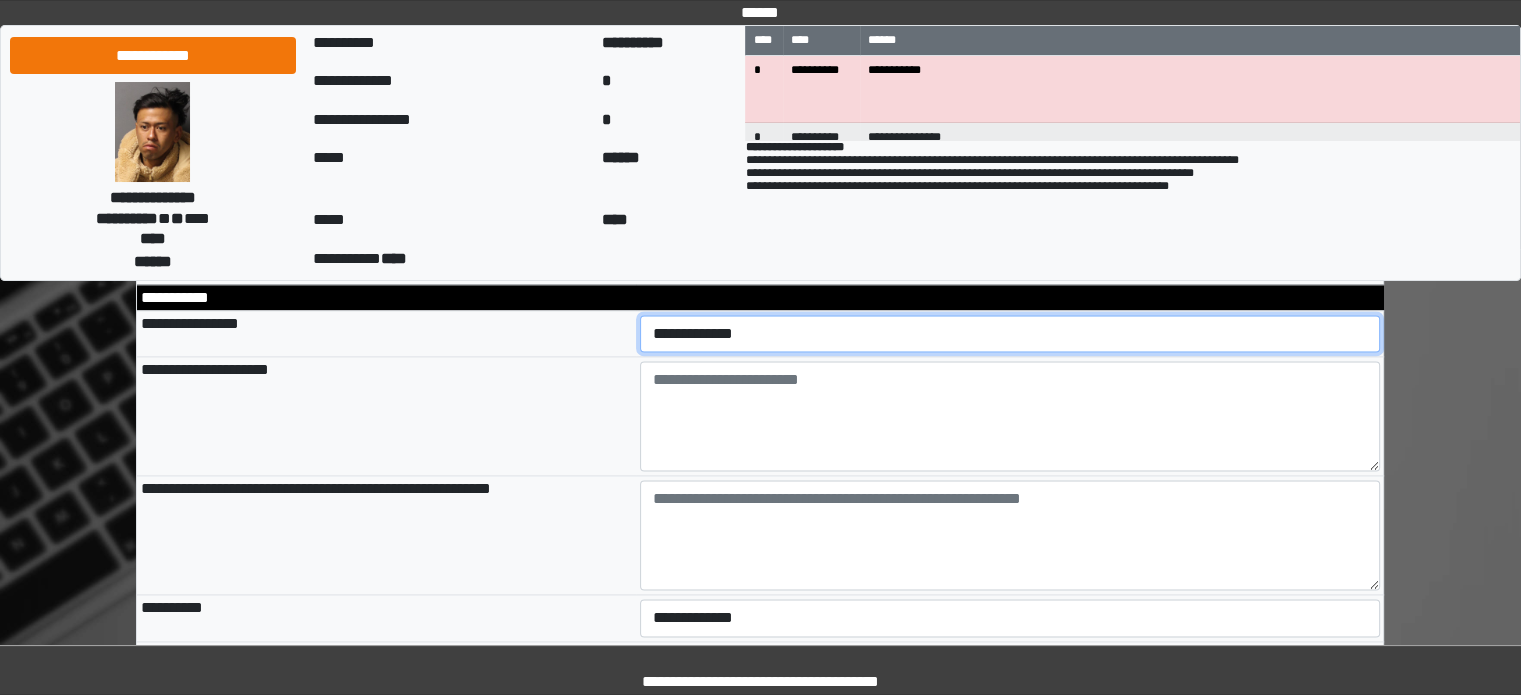 select on "*" 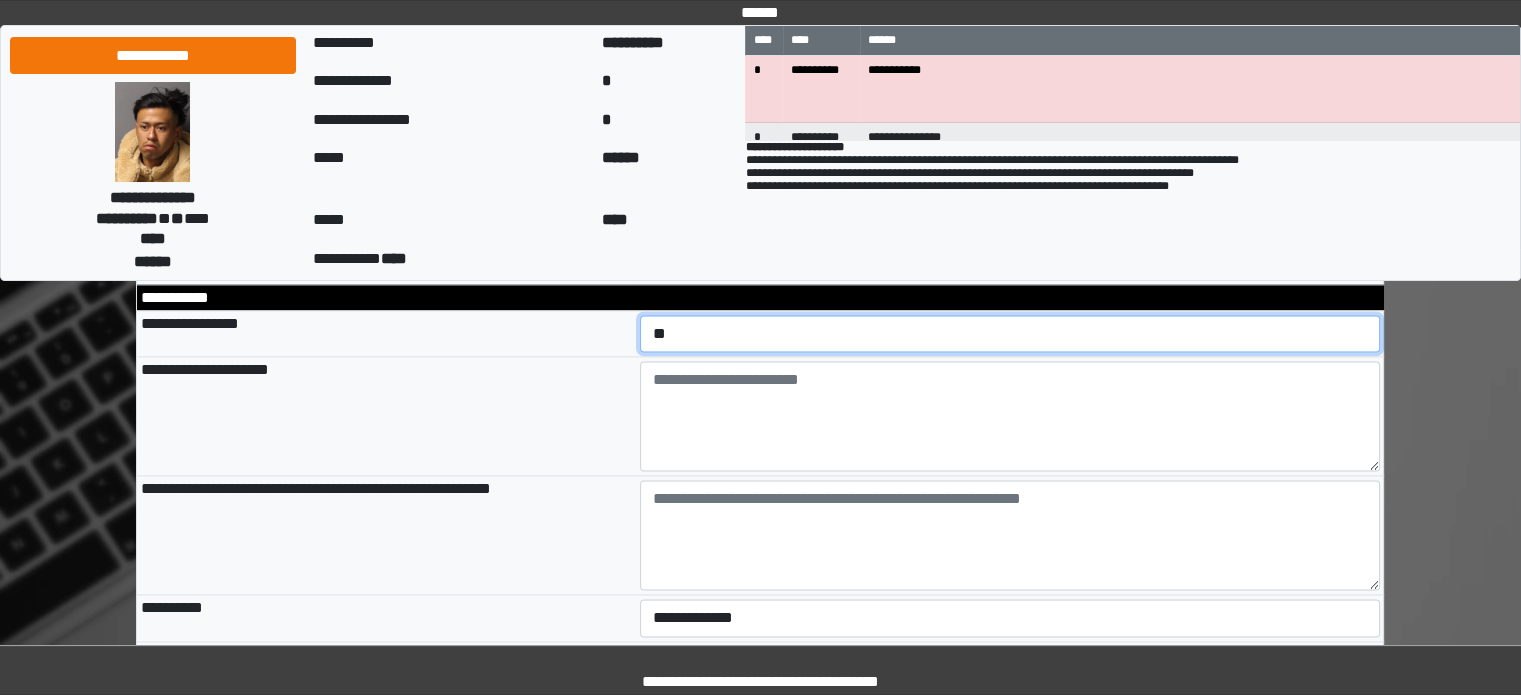 click on "**********" at bounding box center [1010, 334] 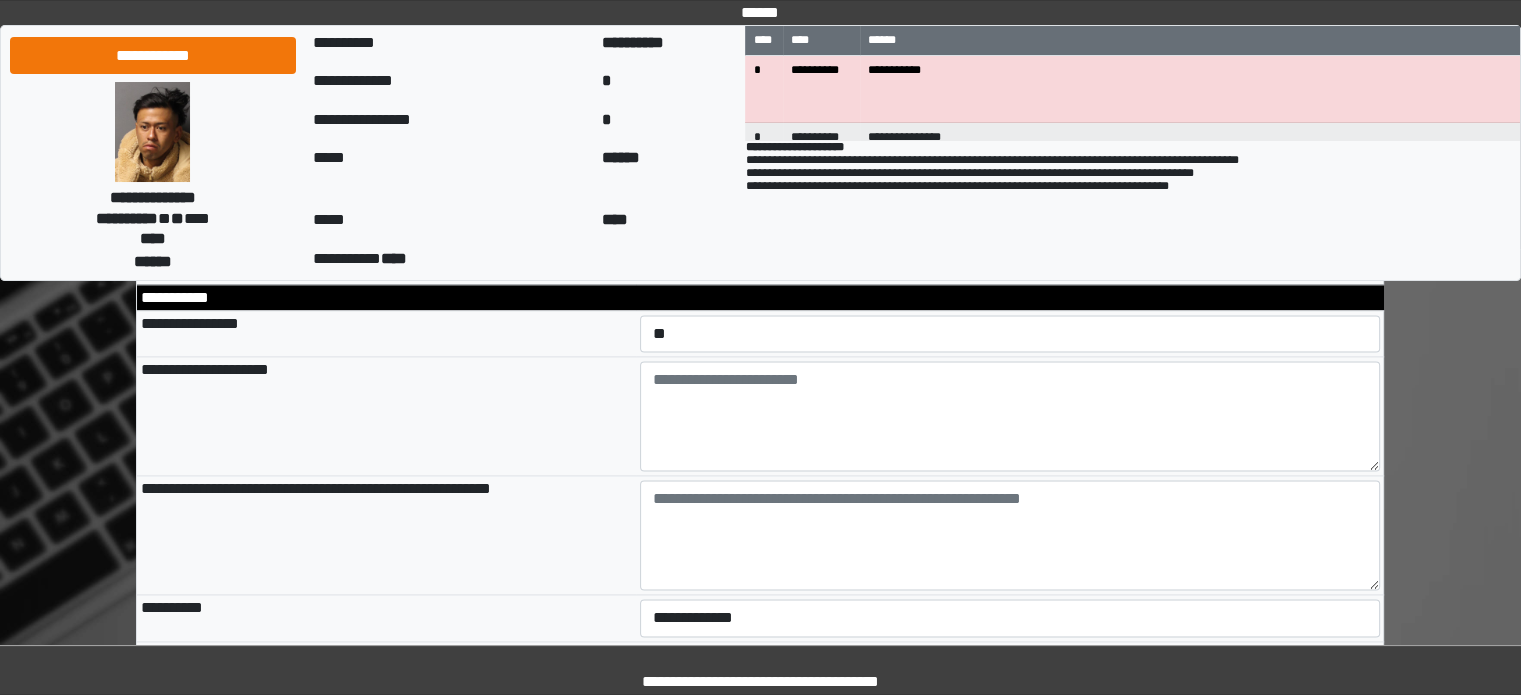click on "**********" at bounding box center [386, 416] 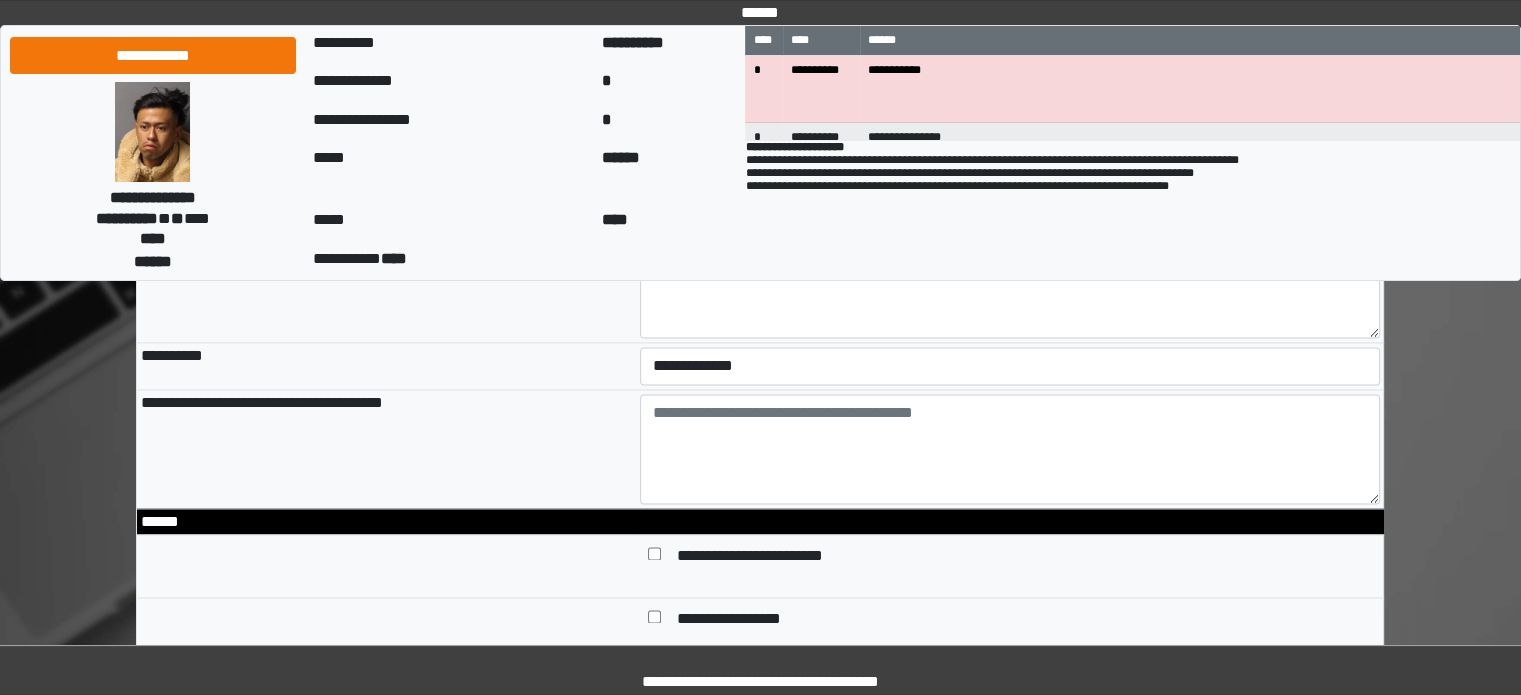 scroll, scrollTop: 3000, scrollLeft: 0, axis: vertical 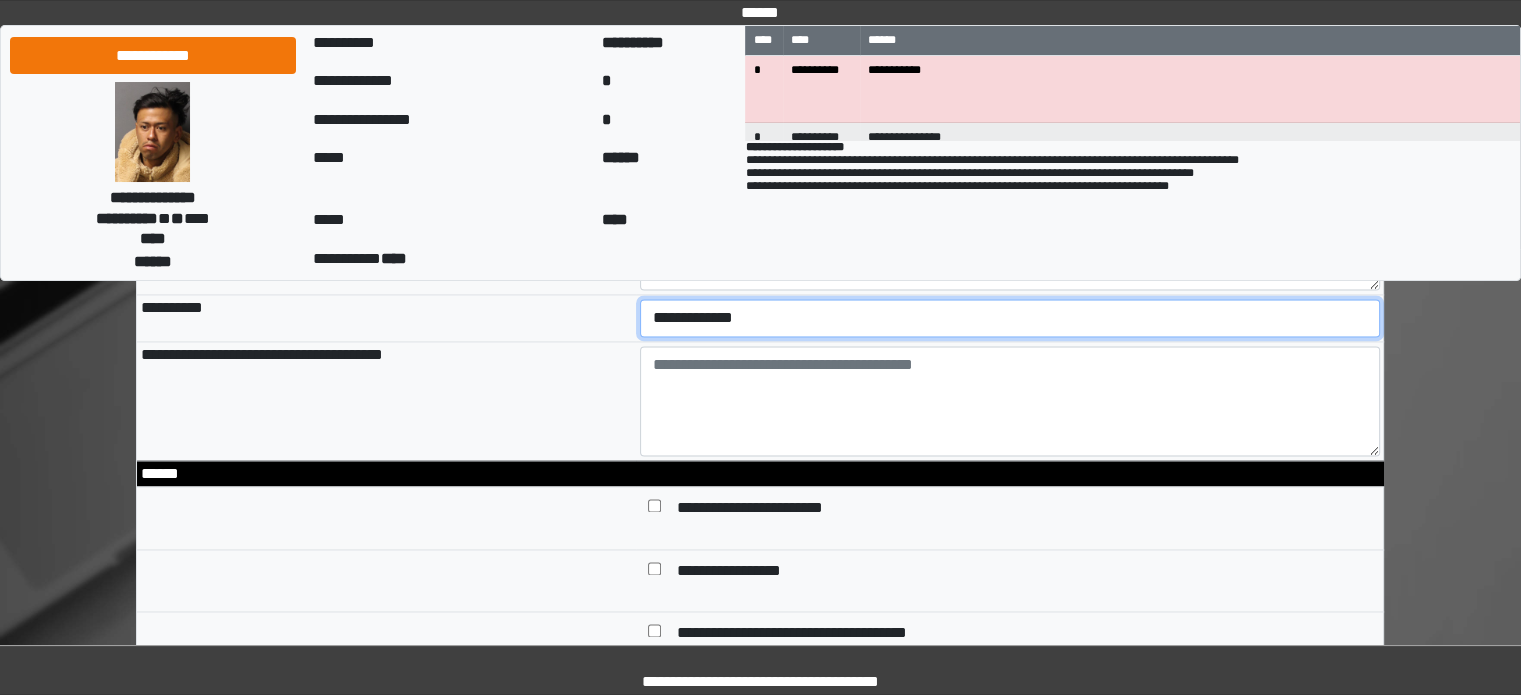 click on "**********" at bounding box center (1010, 318) 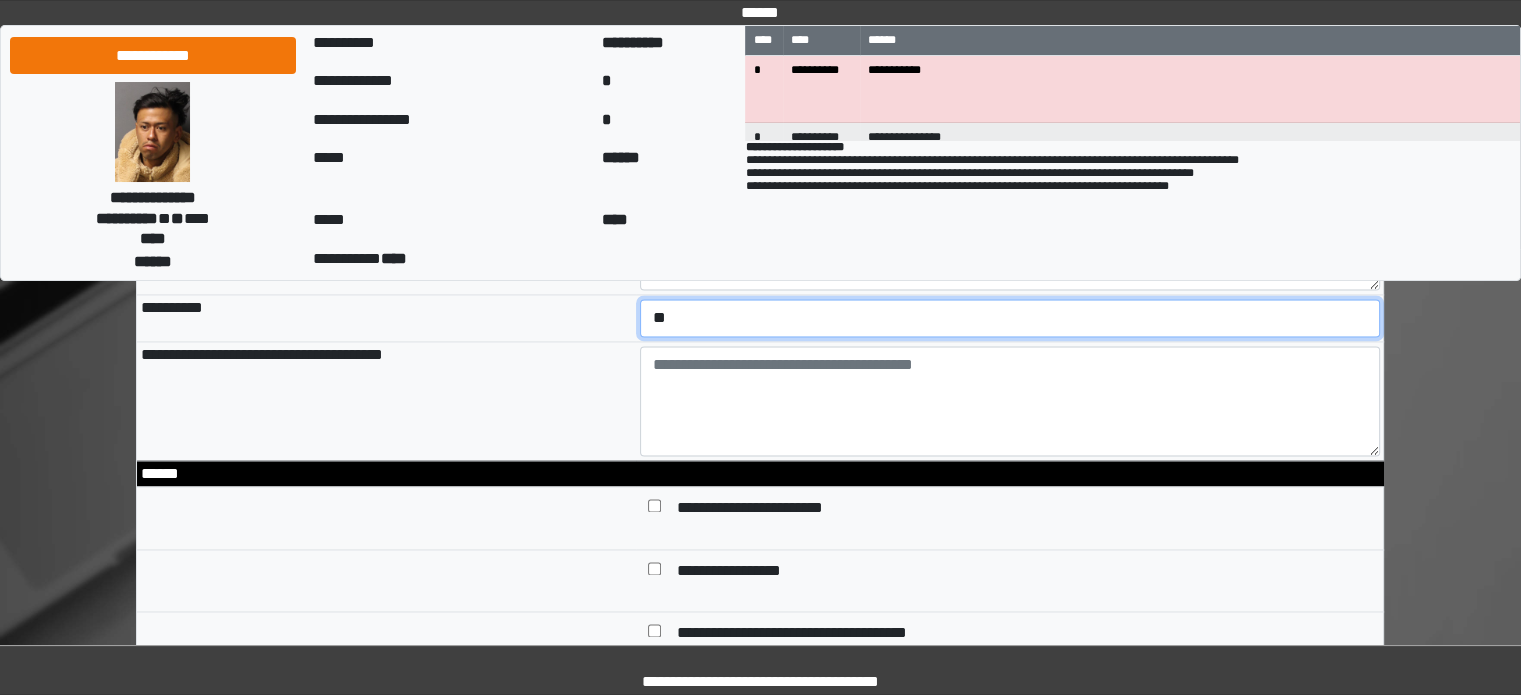click on "**********" at bounding box center [1010, 318] 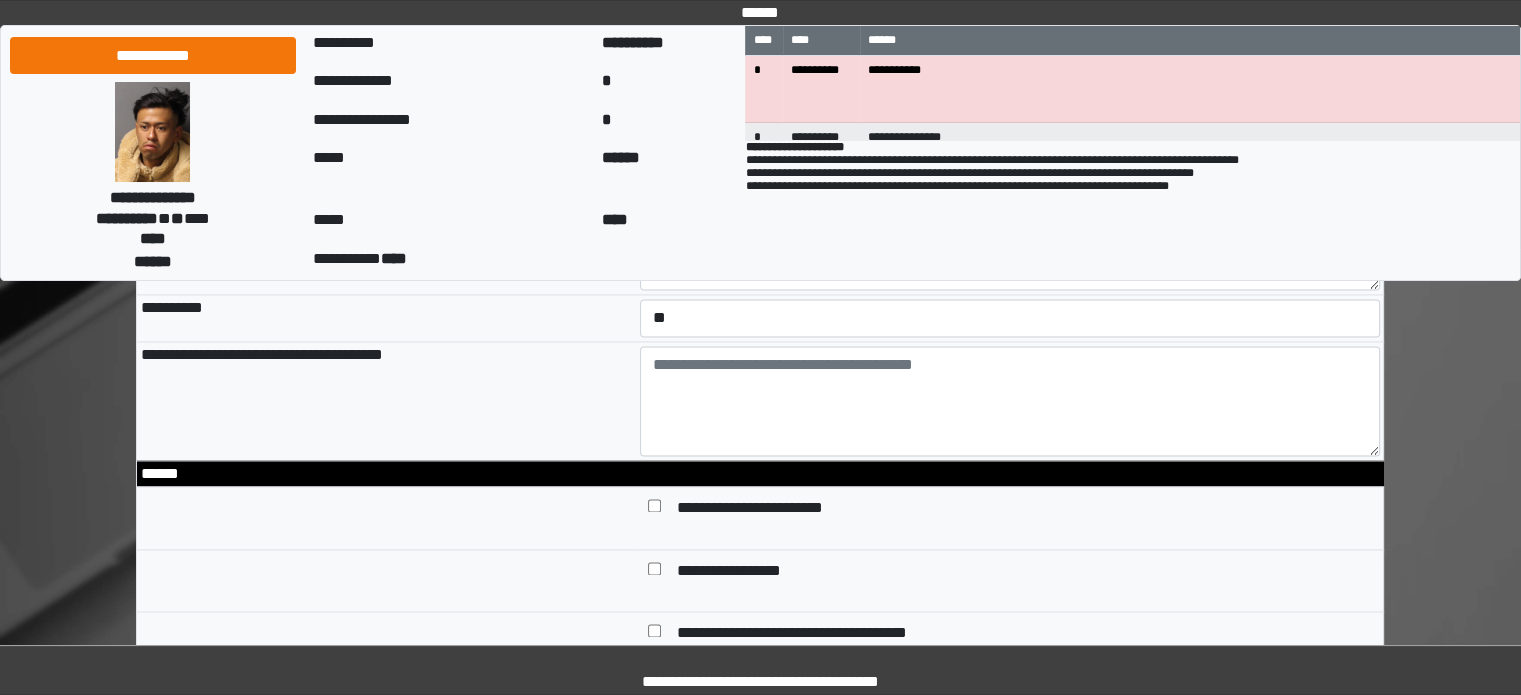 click on "**********" at bounding box center (386, 400) 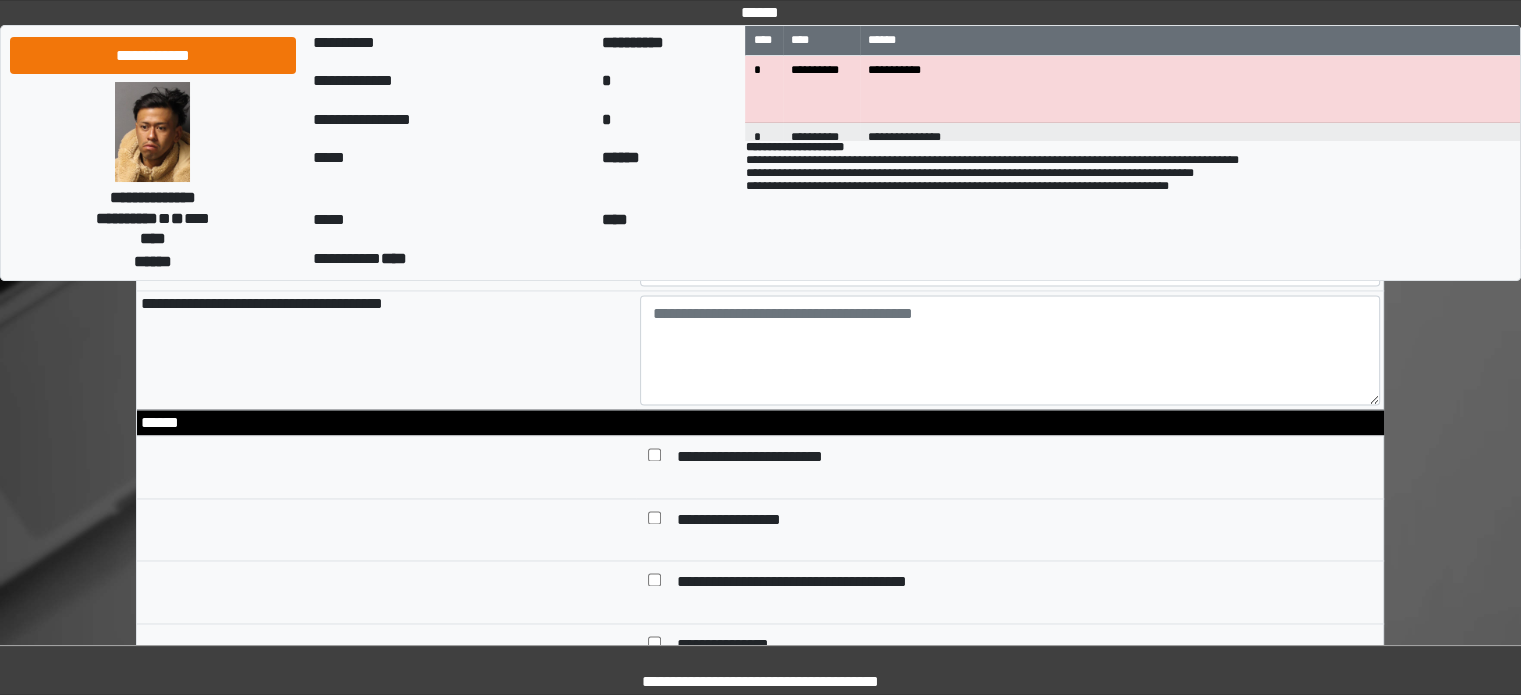 scroll, scrollTop: 3100, scrollLeft: 0, axis: vertical 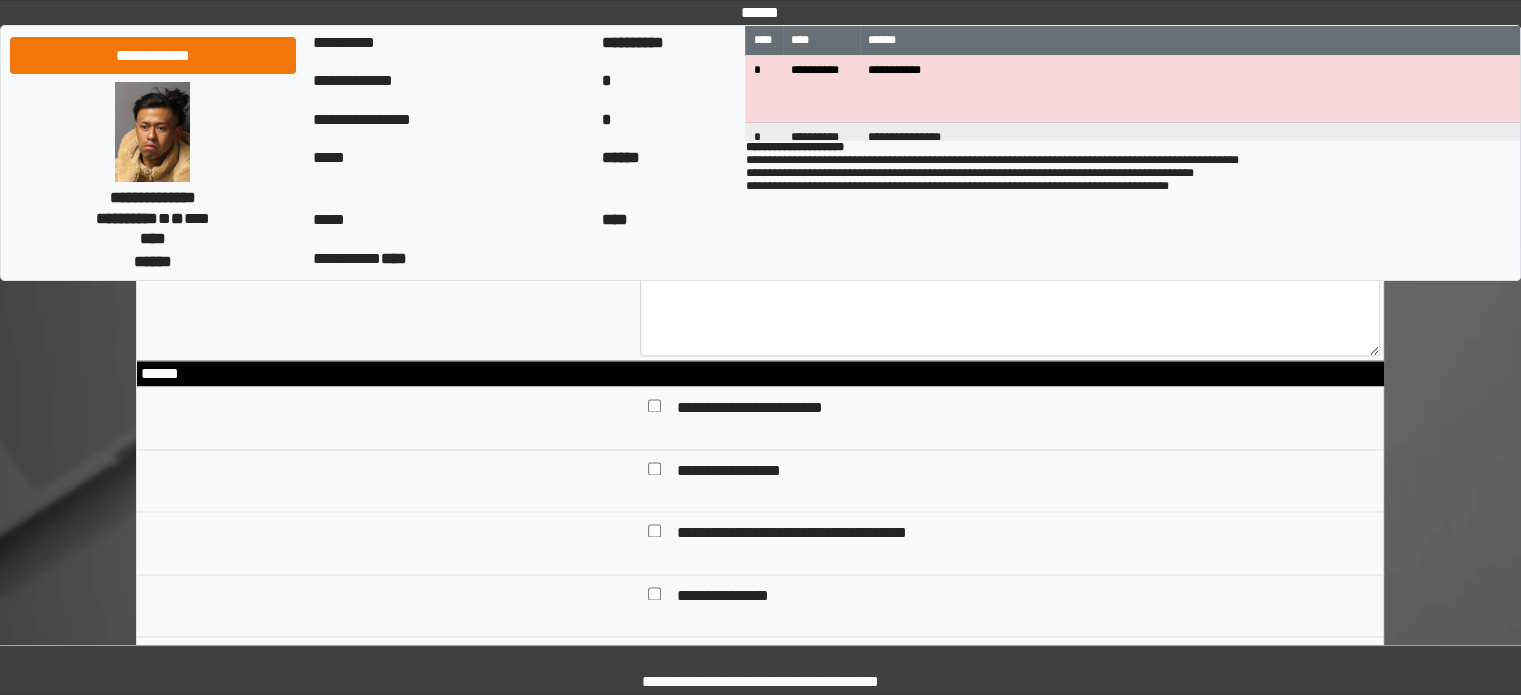 click on "**********" at bounding box center (1024, 410) 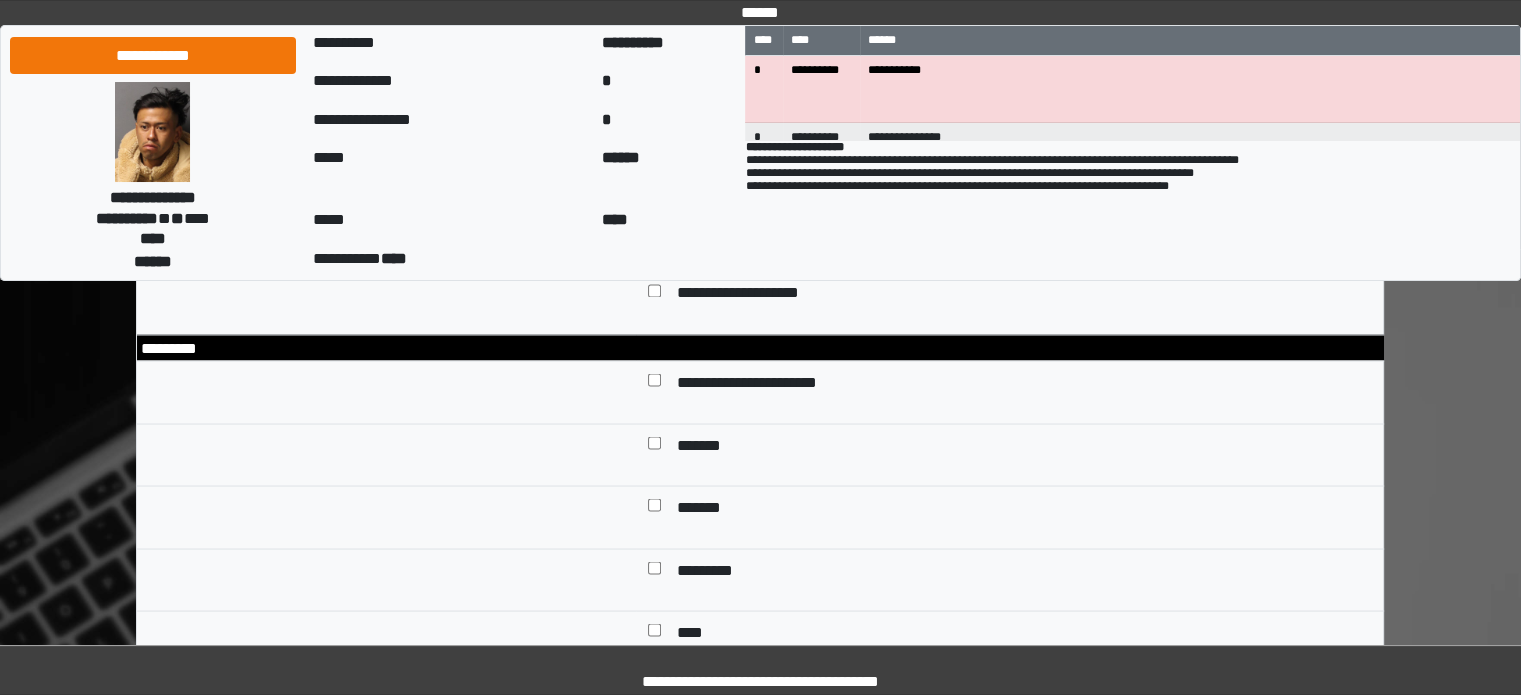 scroll, scrollTop: 3500, scrollLeft: 0, axis: vertical 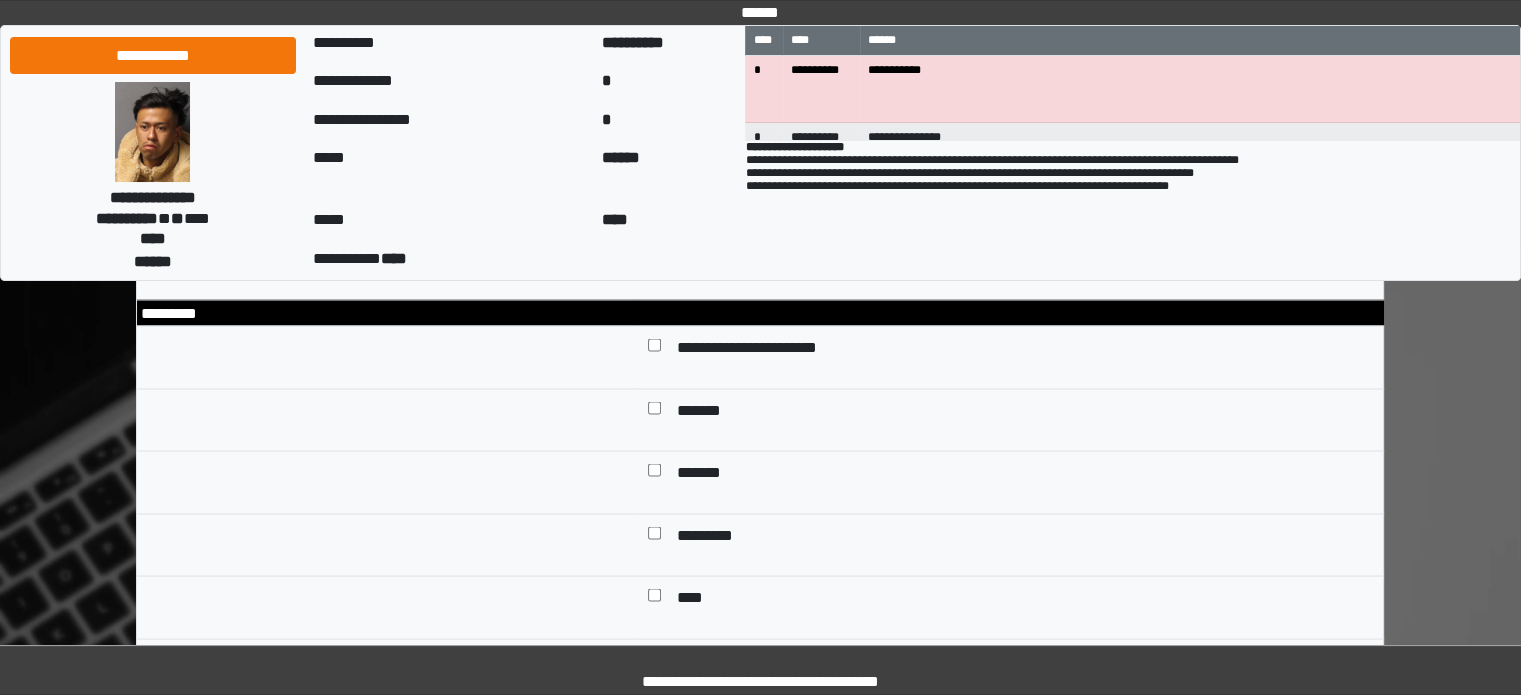 click on "*******" at bounding box center (1024, 412) 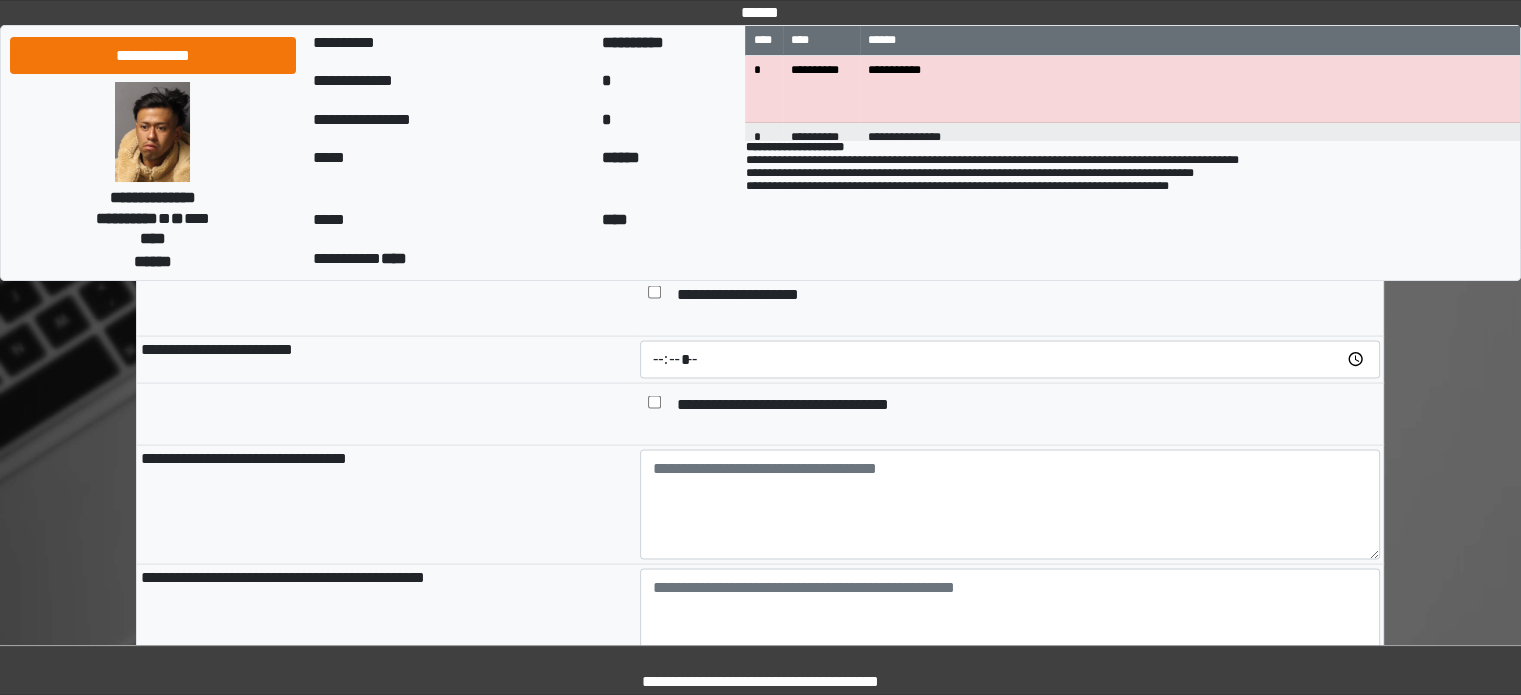 scroll, scrollTop: 3900, scrollLeft: 0, axis: vertical 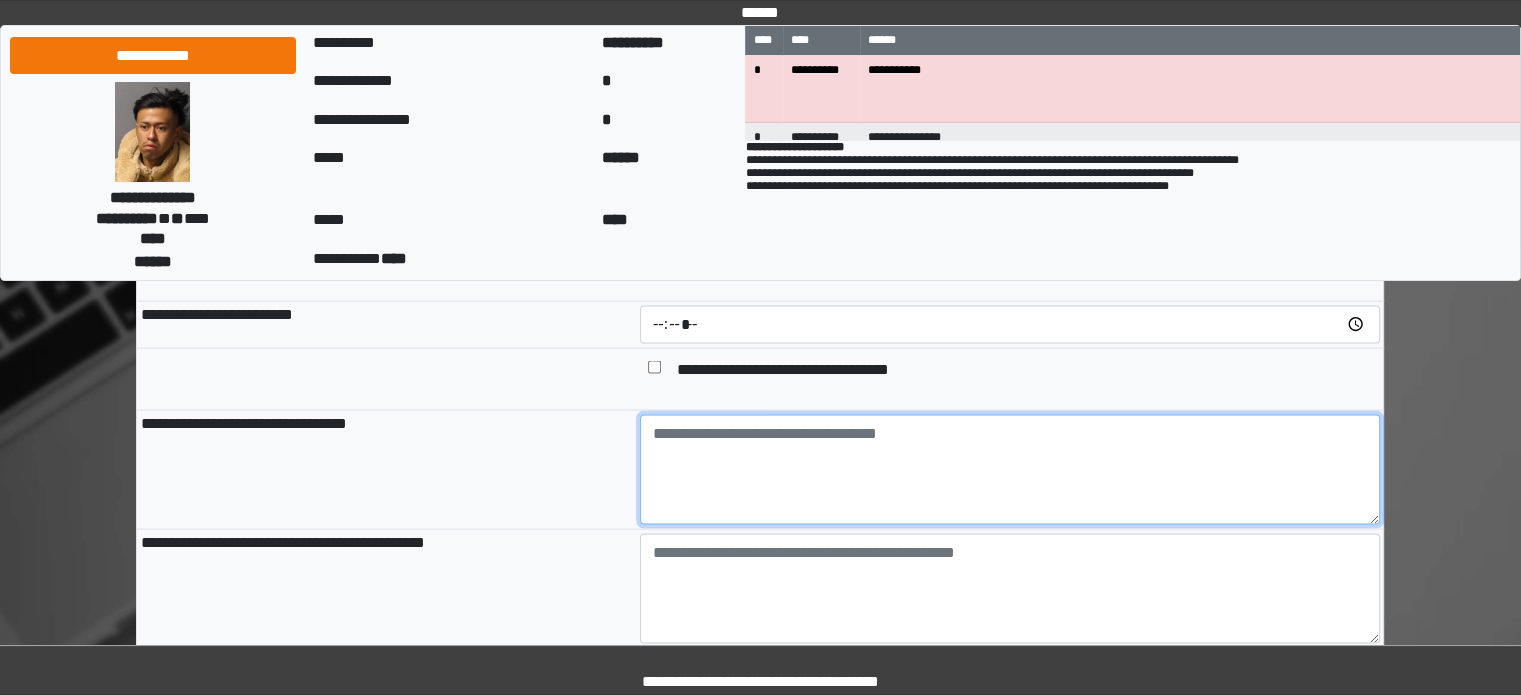 click at bounding box center (1010, 470) 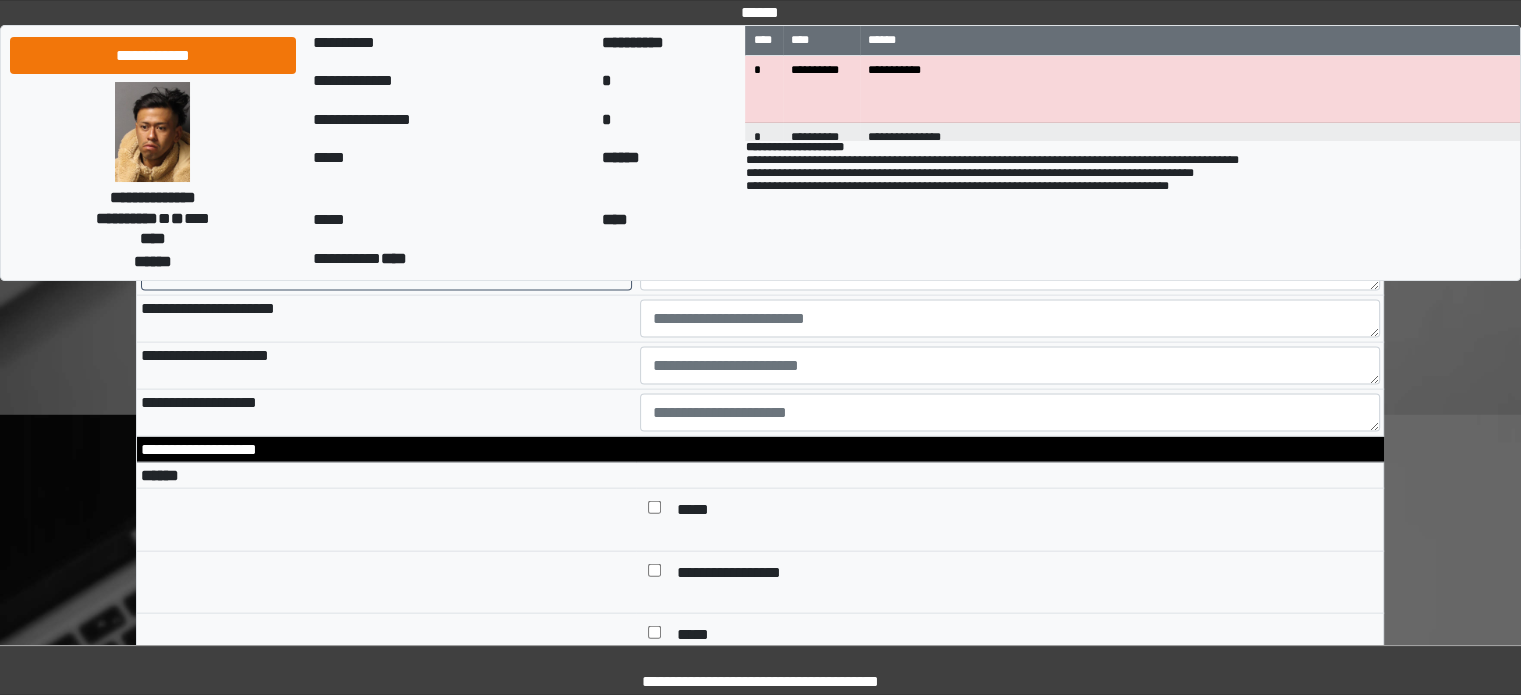 scroll, scrollTop: 4400, scrollLeft: 0, axis: vertical 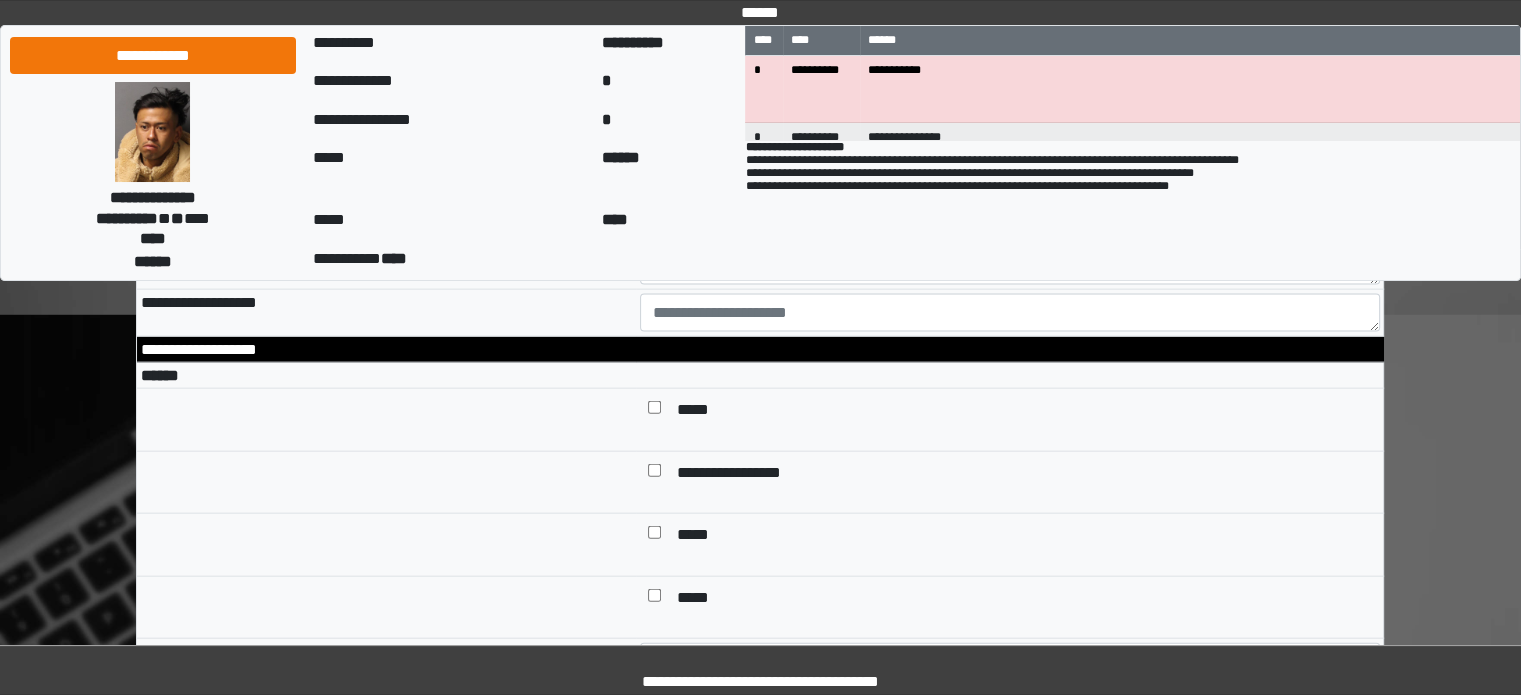 click on "*****" at bounding box center [698, 412] 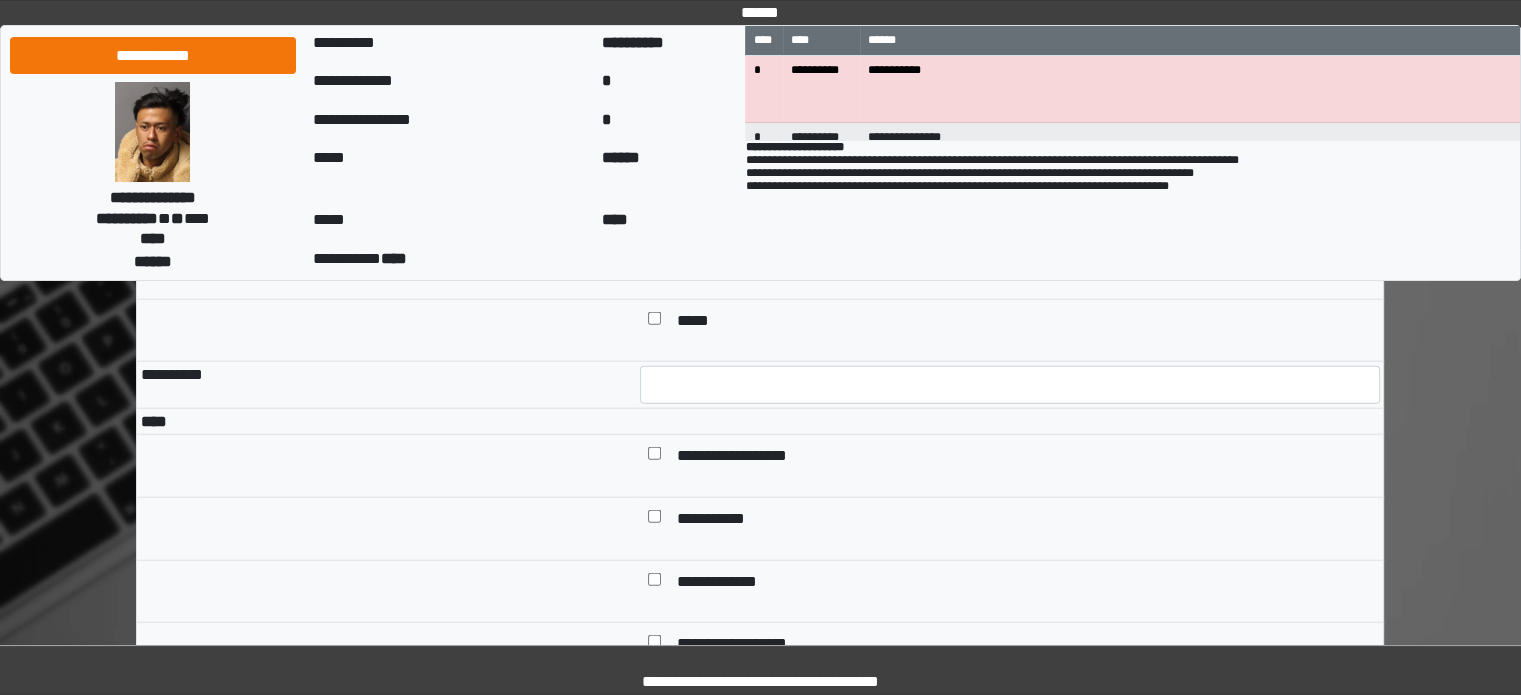 scroll, scrollTop: 4800, scrollLeft: 0, axis: vertical 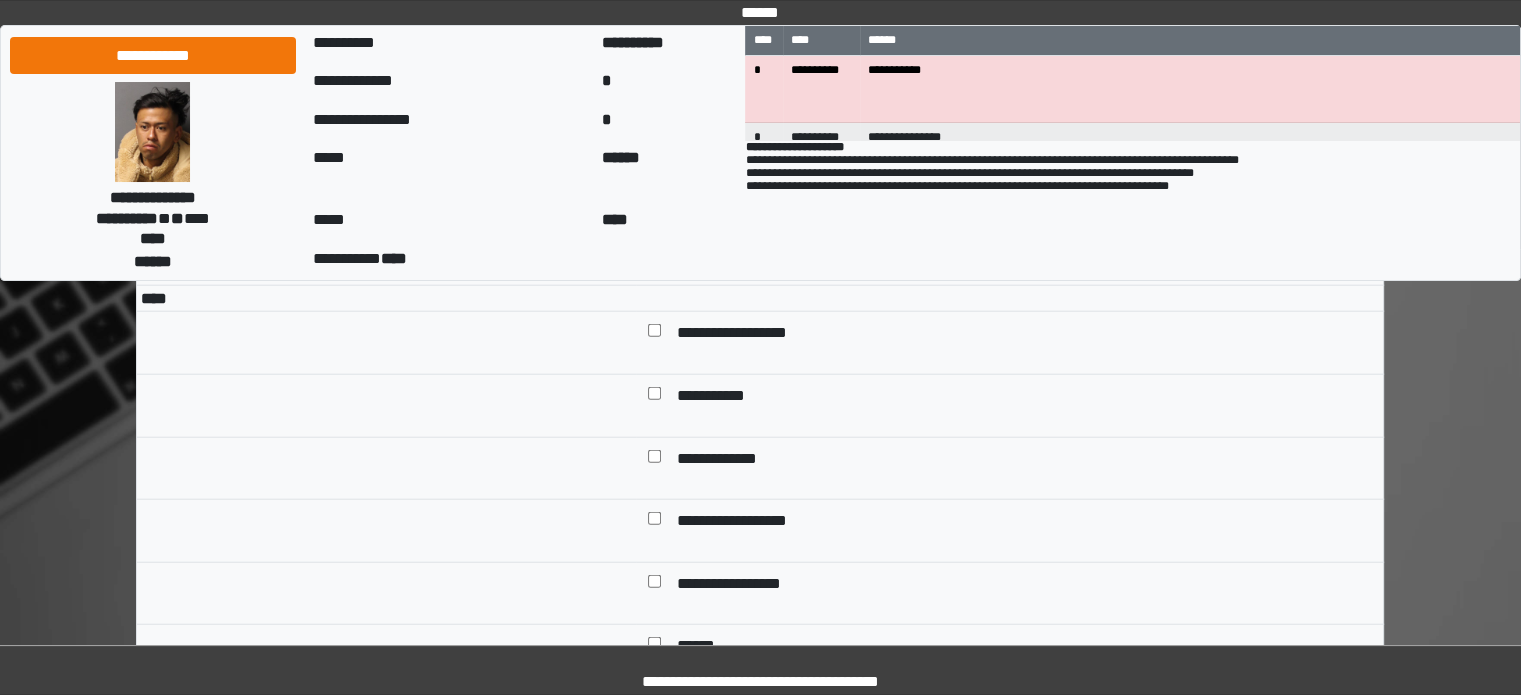 click on "**********" at bounding box center (1024, 335) 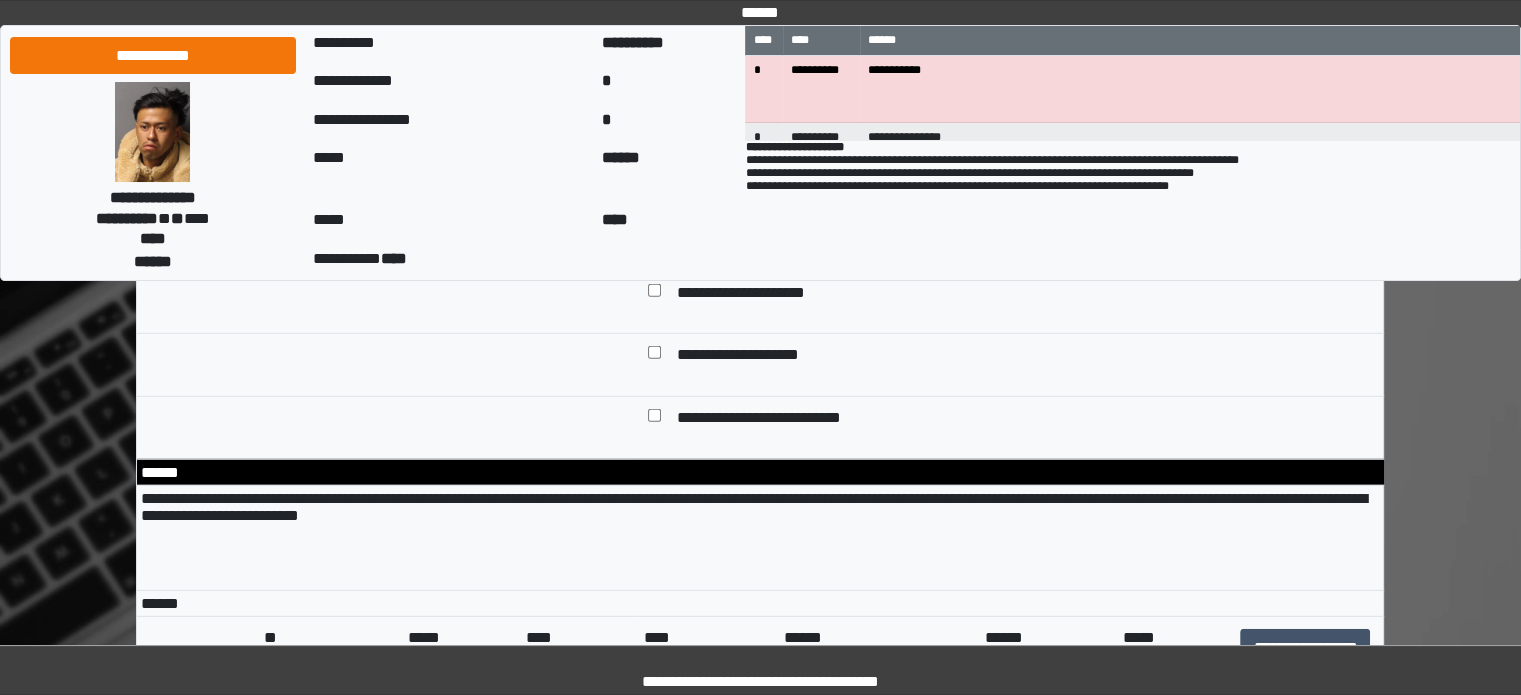 scroll, scrollTop: 5600, scrollLeft: 0, axis: vertical 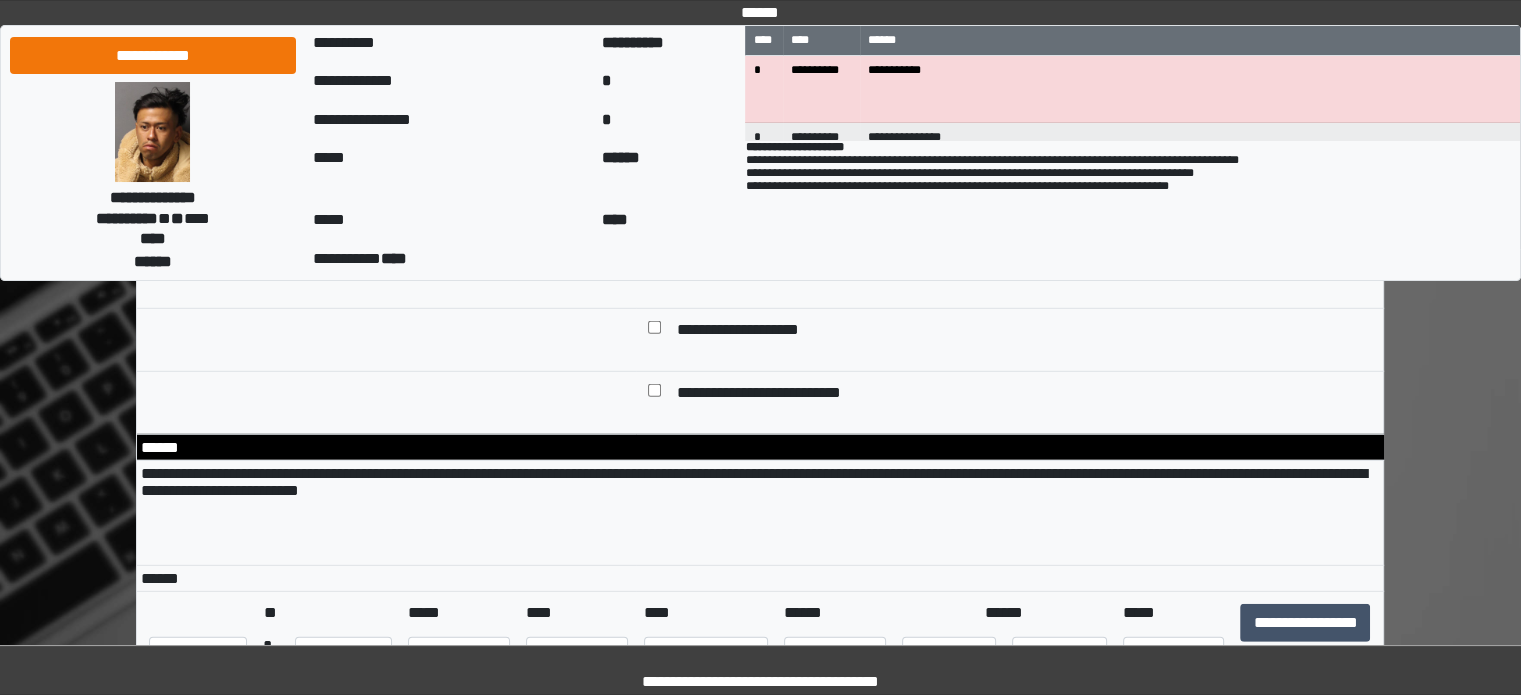 click on "**********" at bounding box center [753, 270] 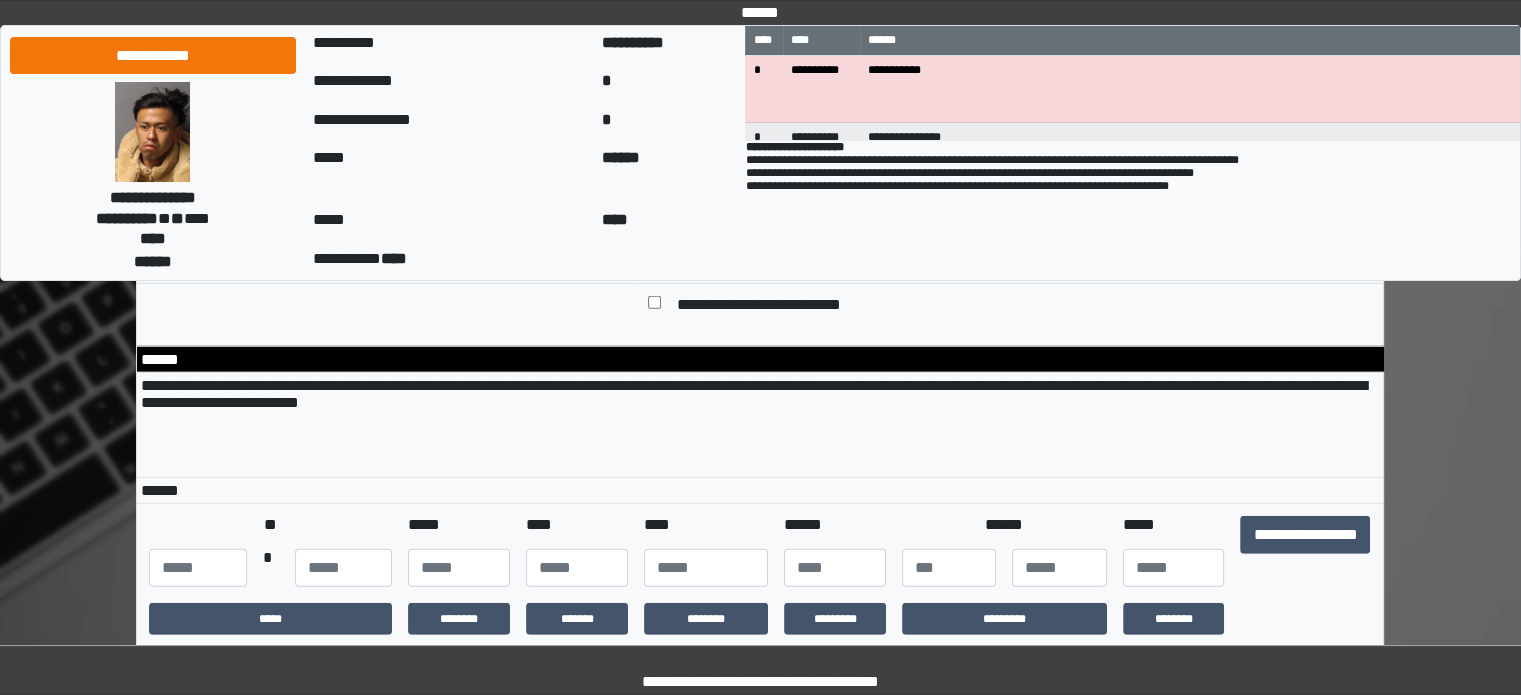 scroll, scrollTop: 5800, scrollLeft: 0, axis: vertical 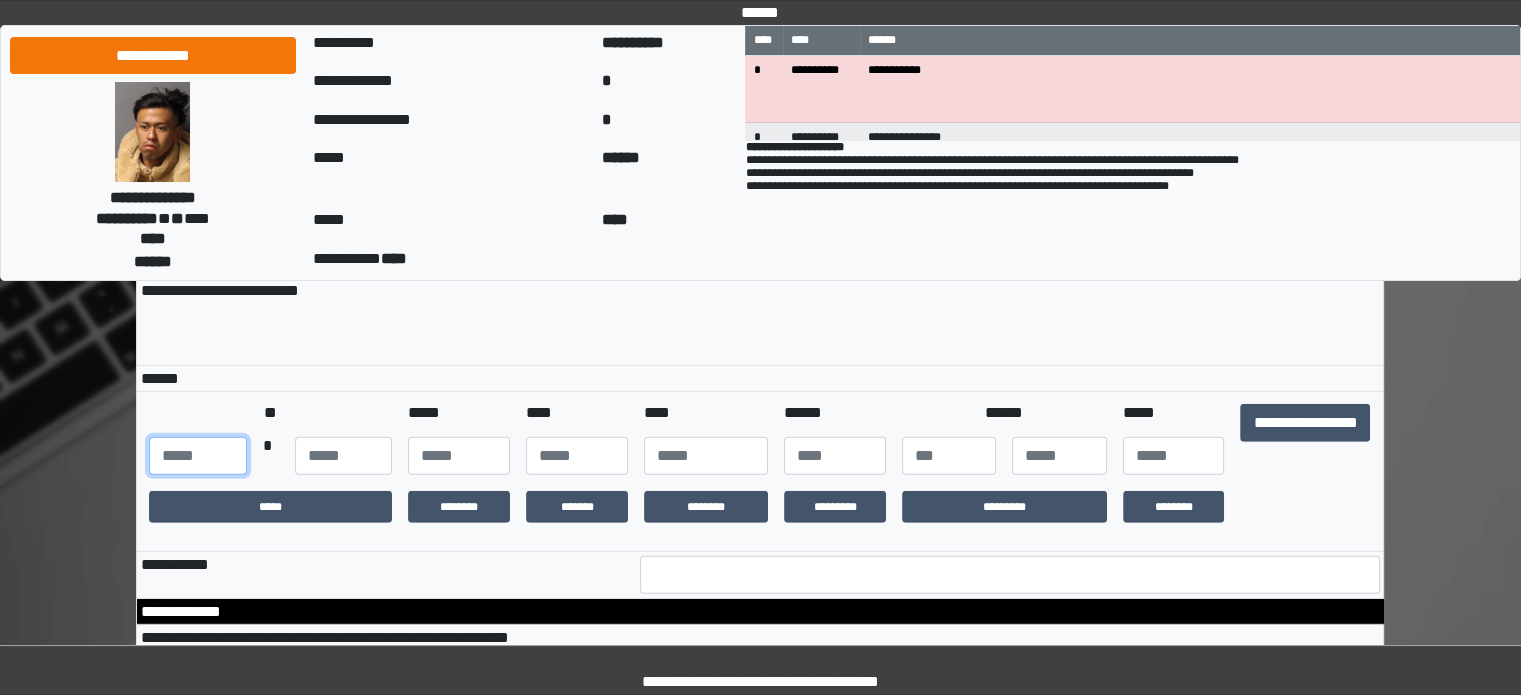 click on "**" at bounding box center (197, 456) 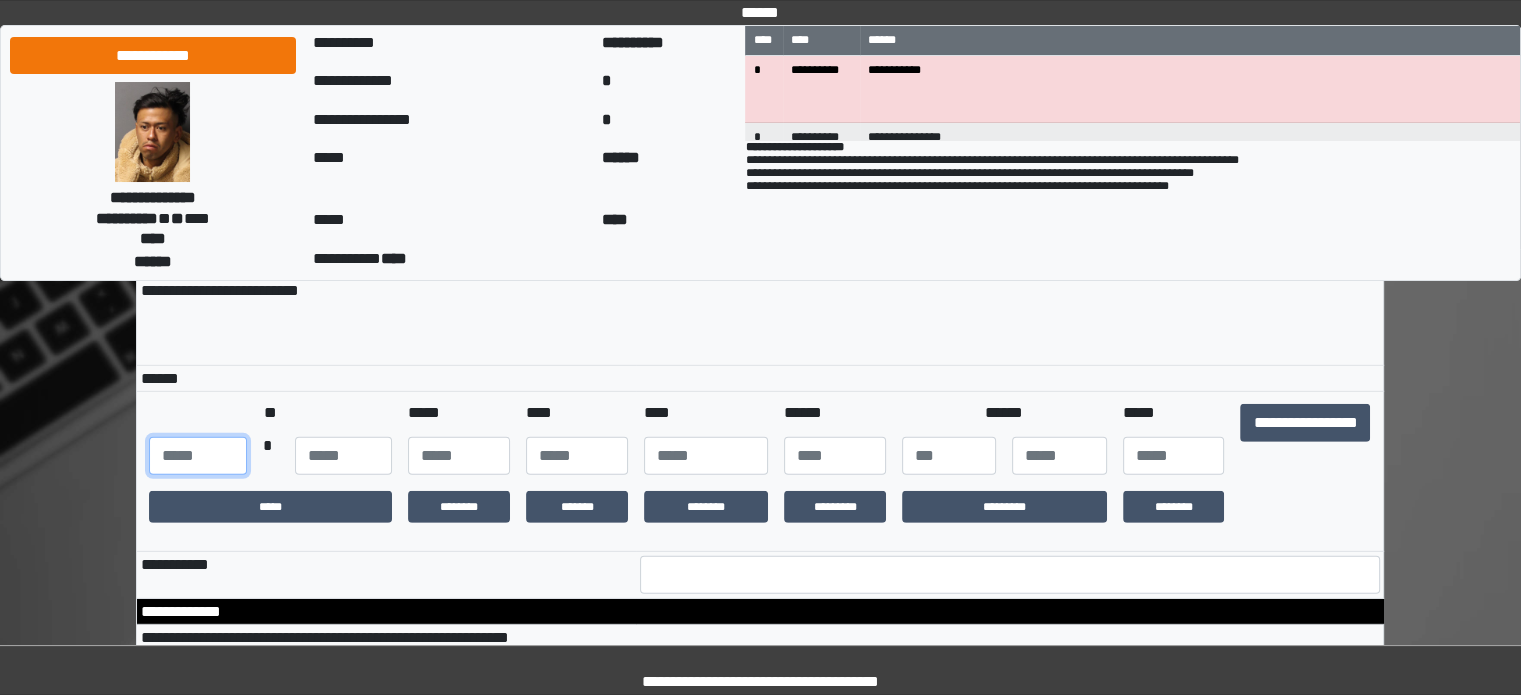 type on "*" 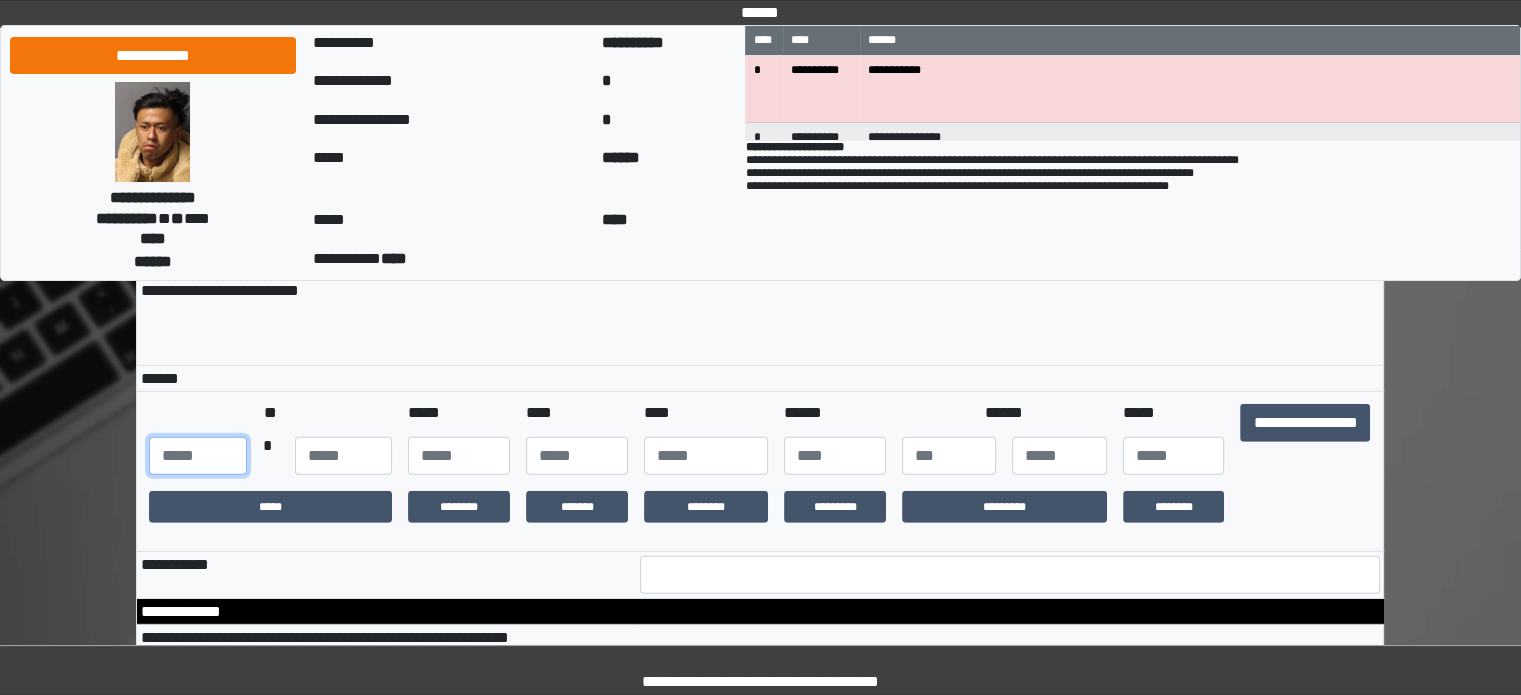 type on "***" 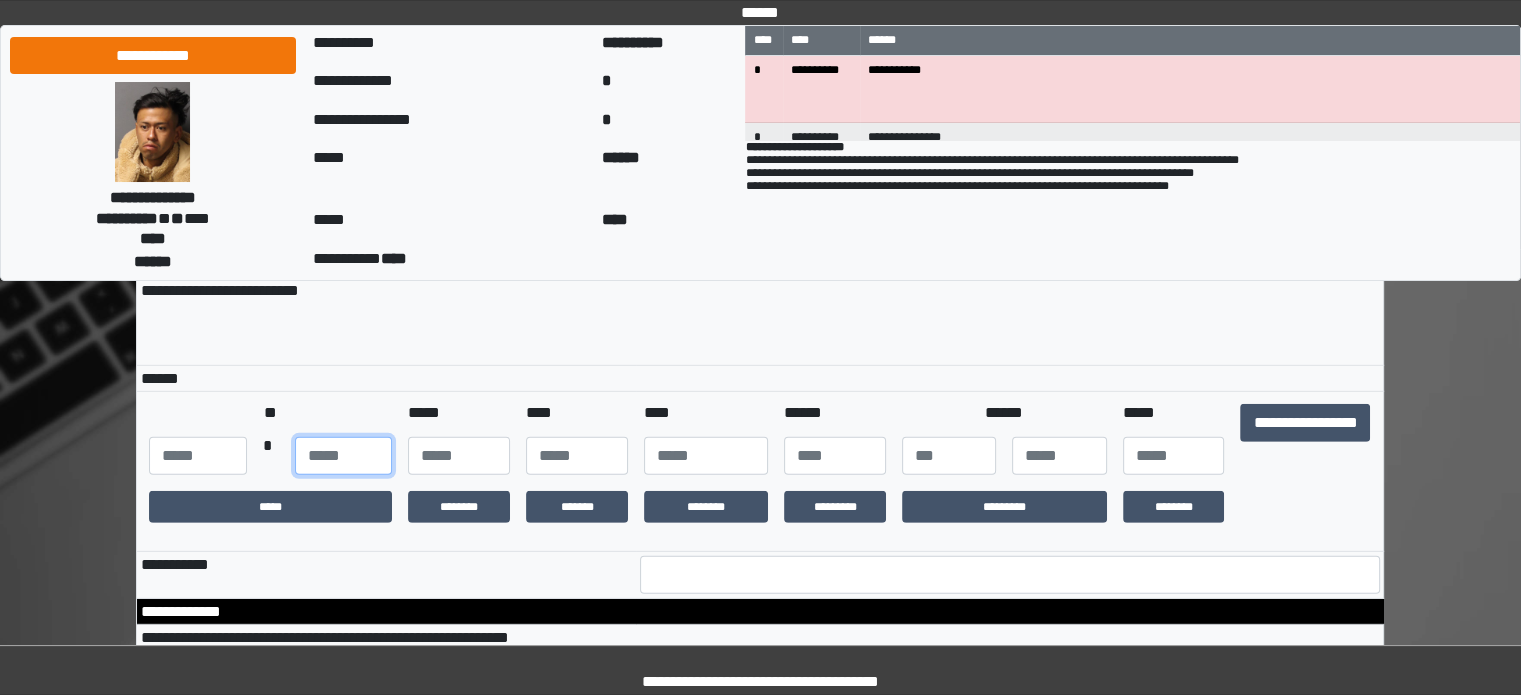 click at bounding box center (343, 456) 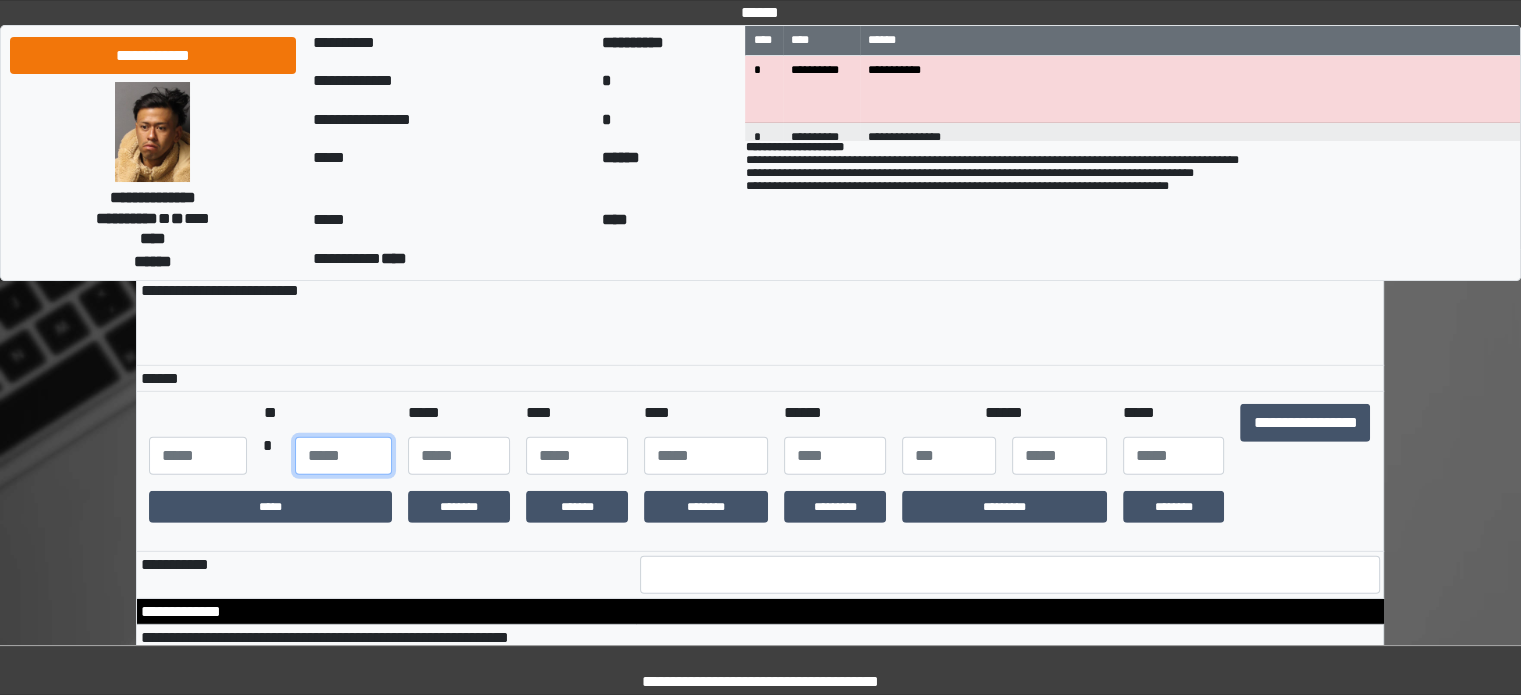 type on "**" 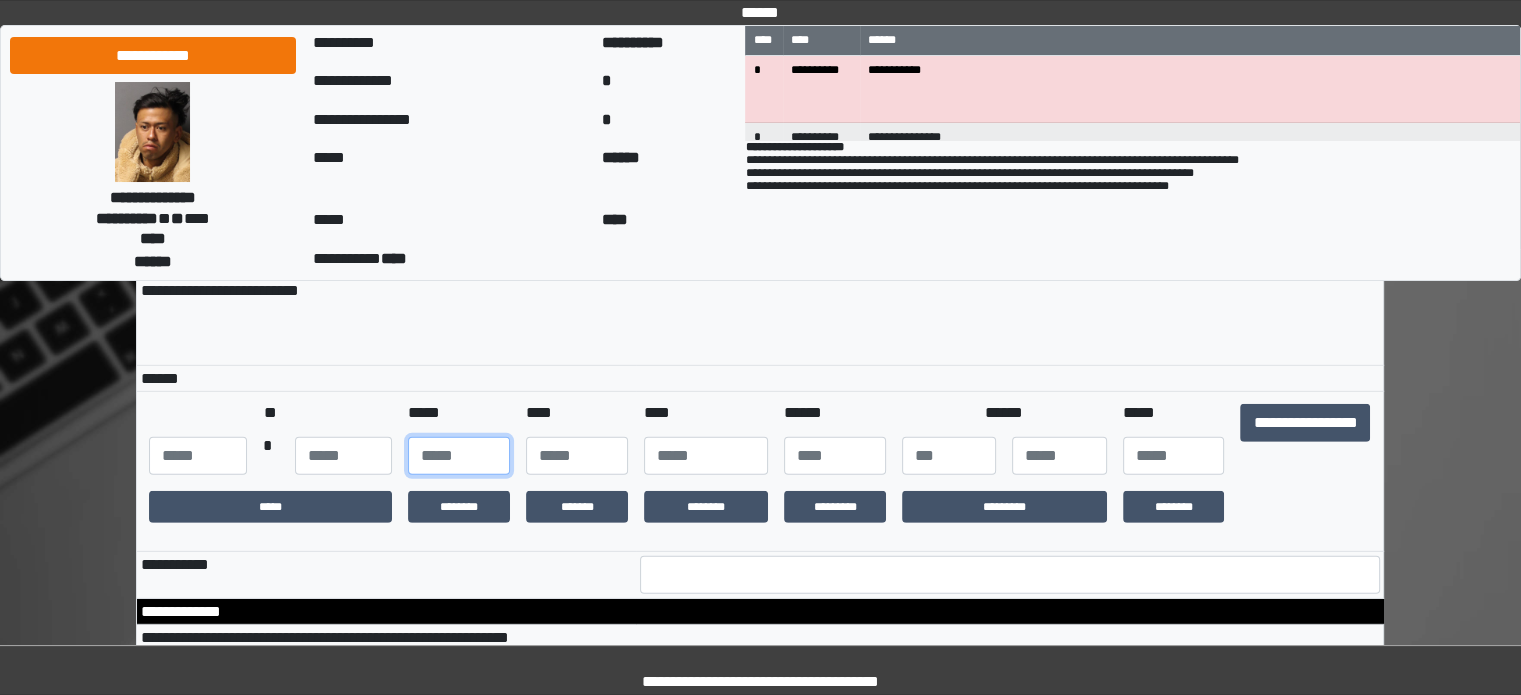 click at bounding box center (459, 456) 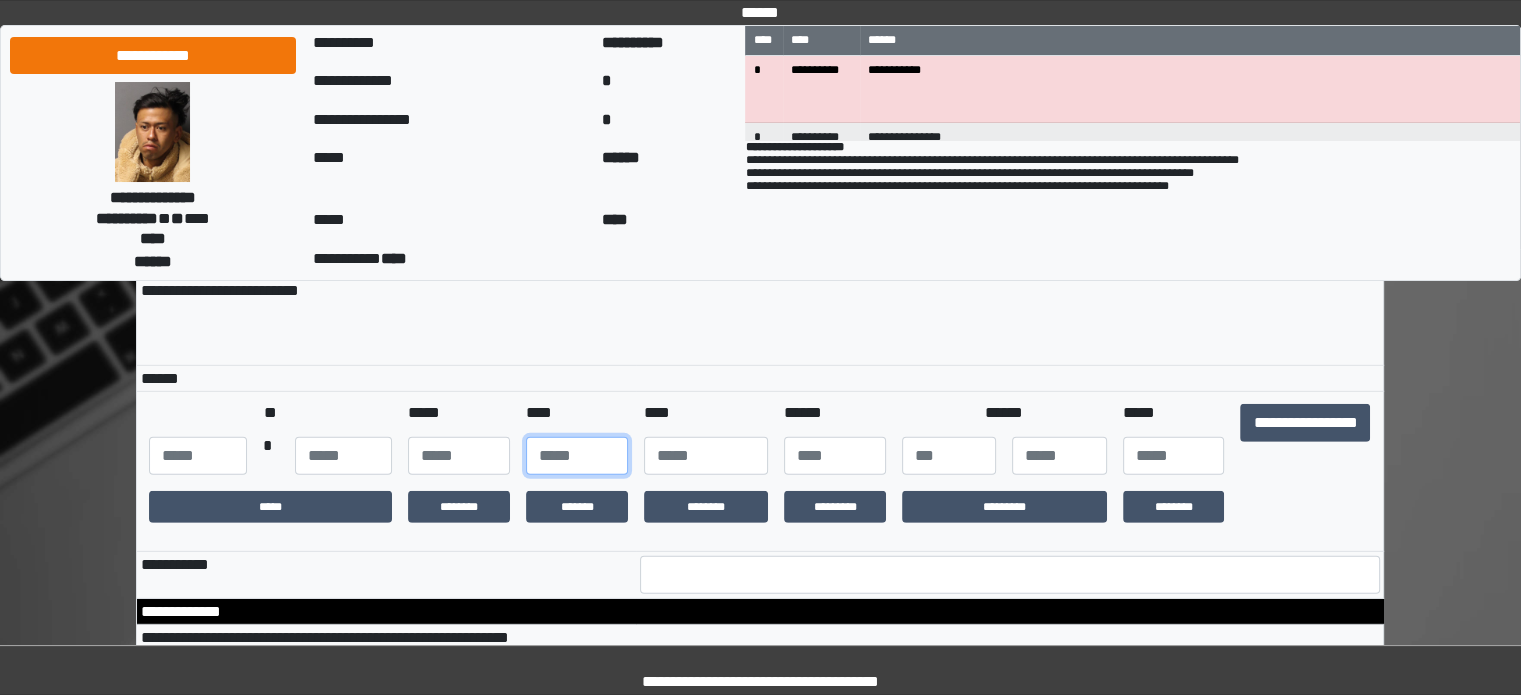 click at bounding box center [577, 456] 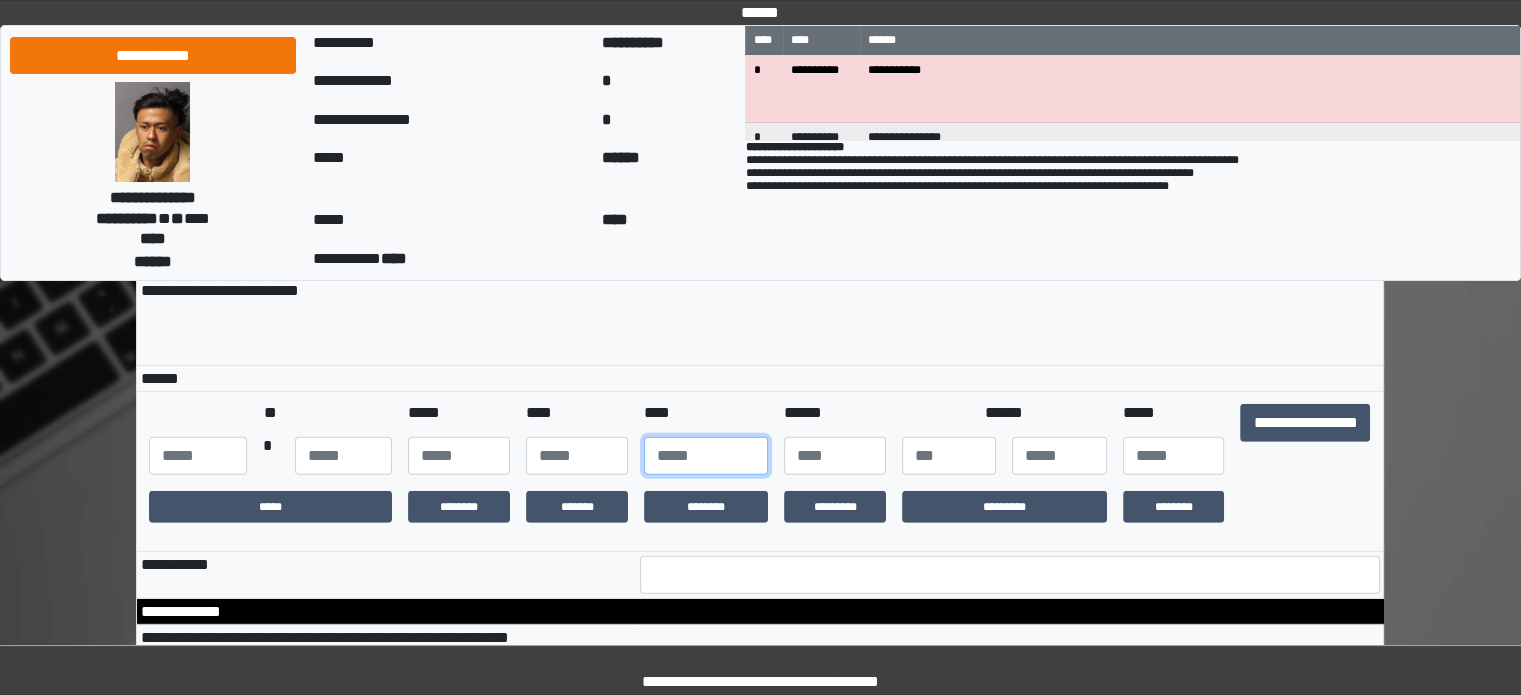 click at bounding box center [706, 456] 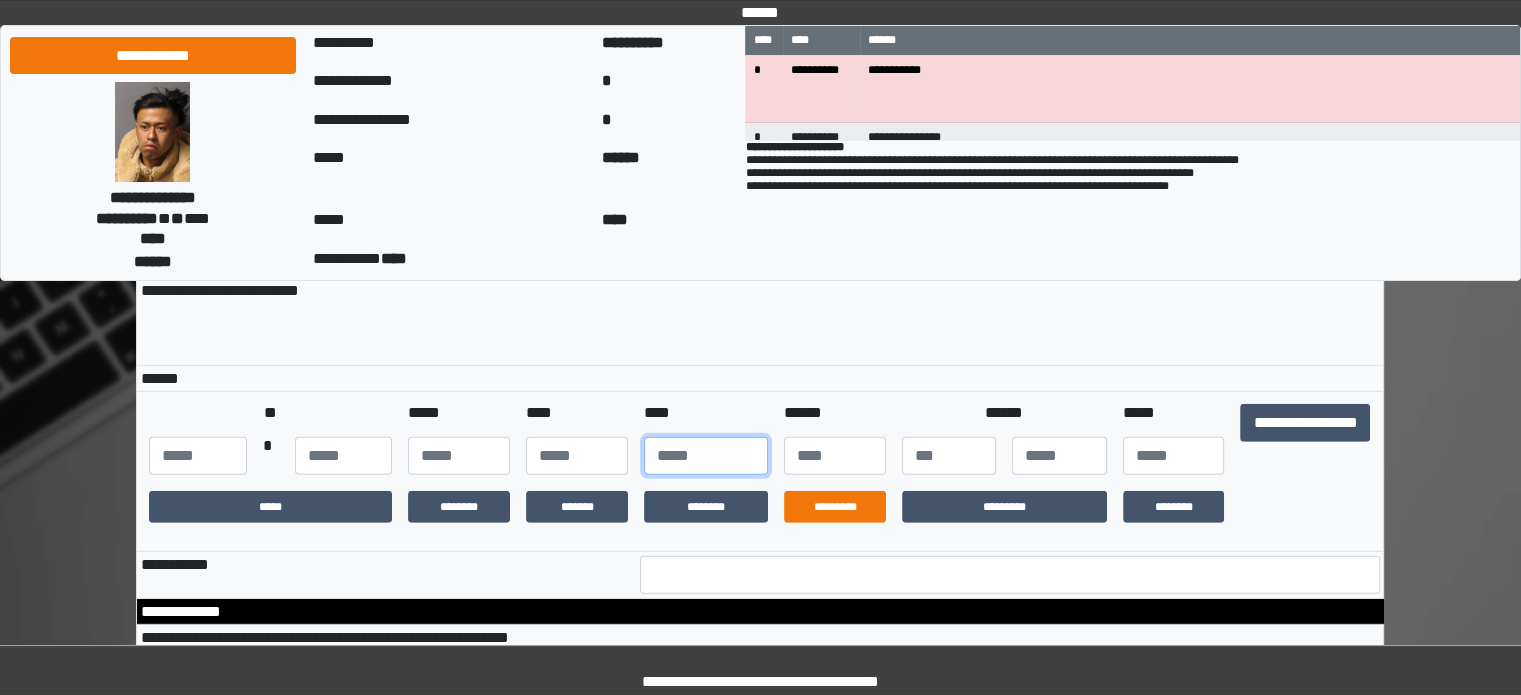 type on "****" 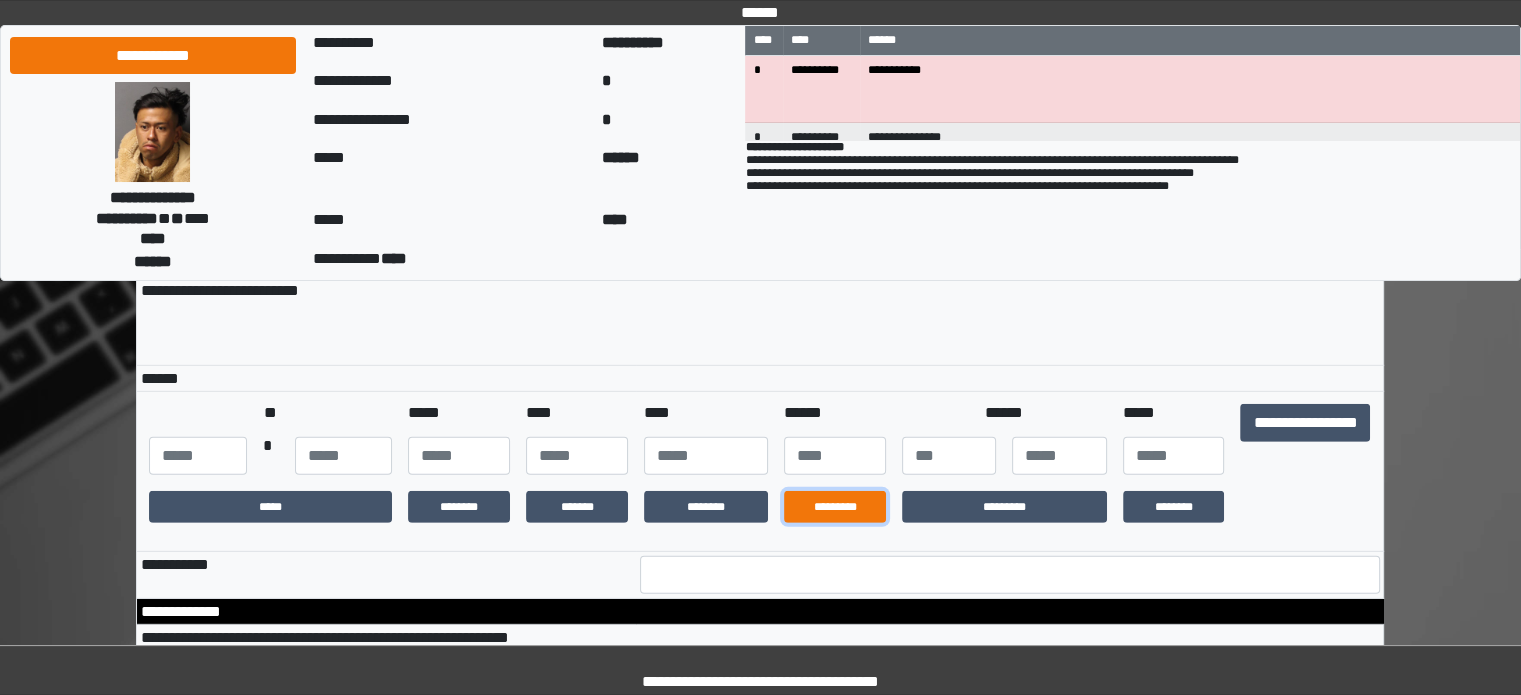 click on "*********" at bounding box center (835, 507) 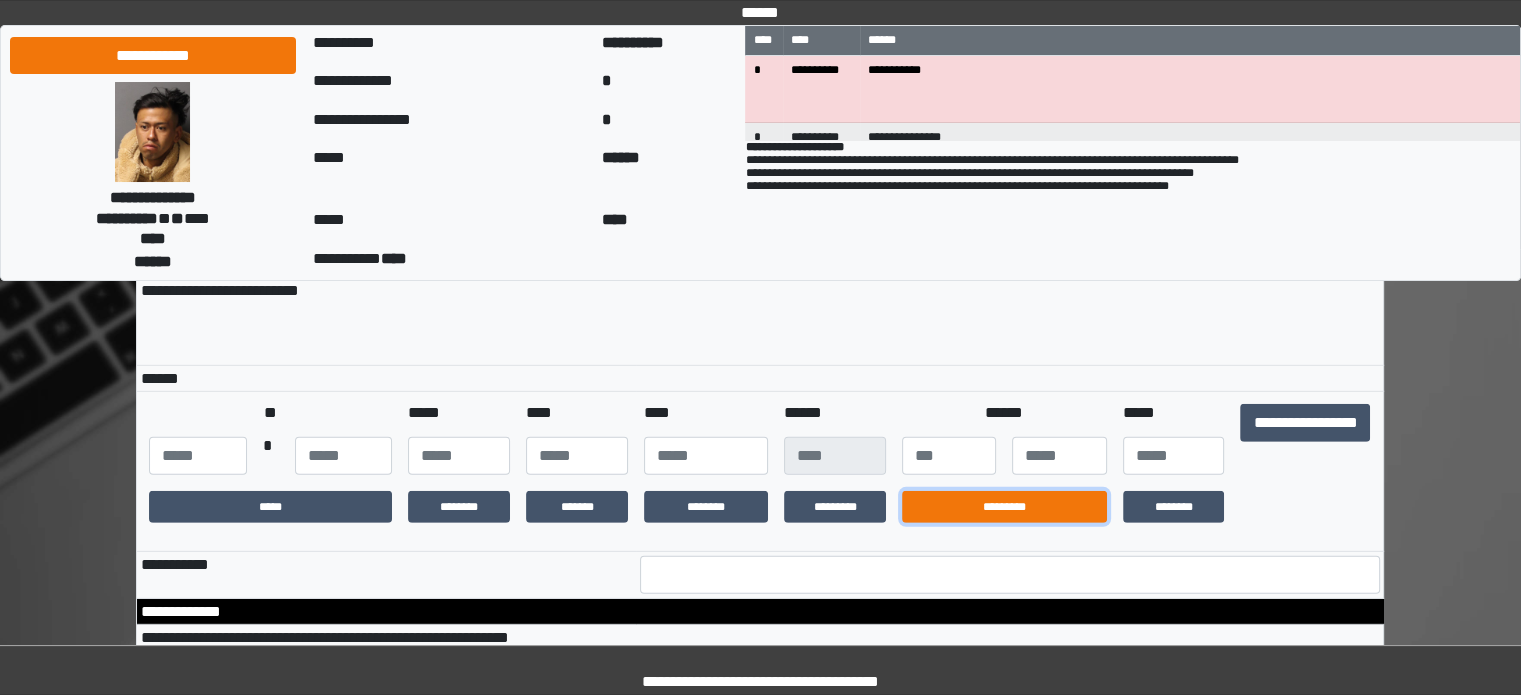 click on "*********" at bounding box center [1004, 507] 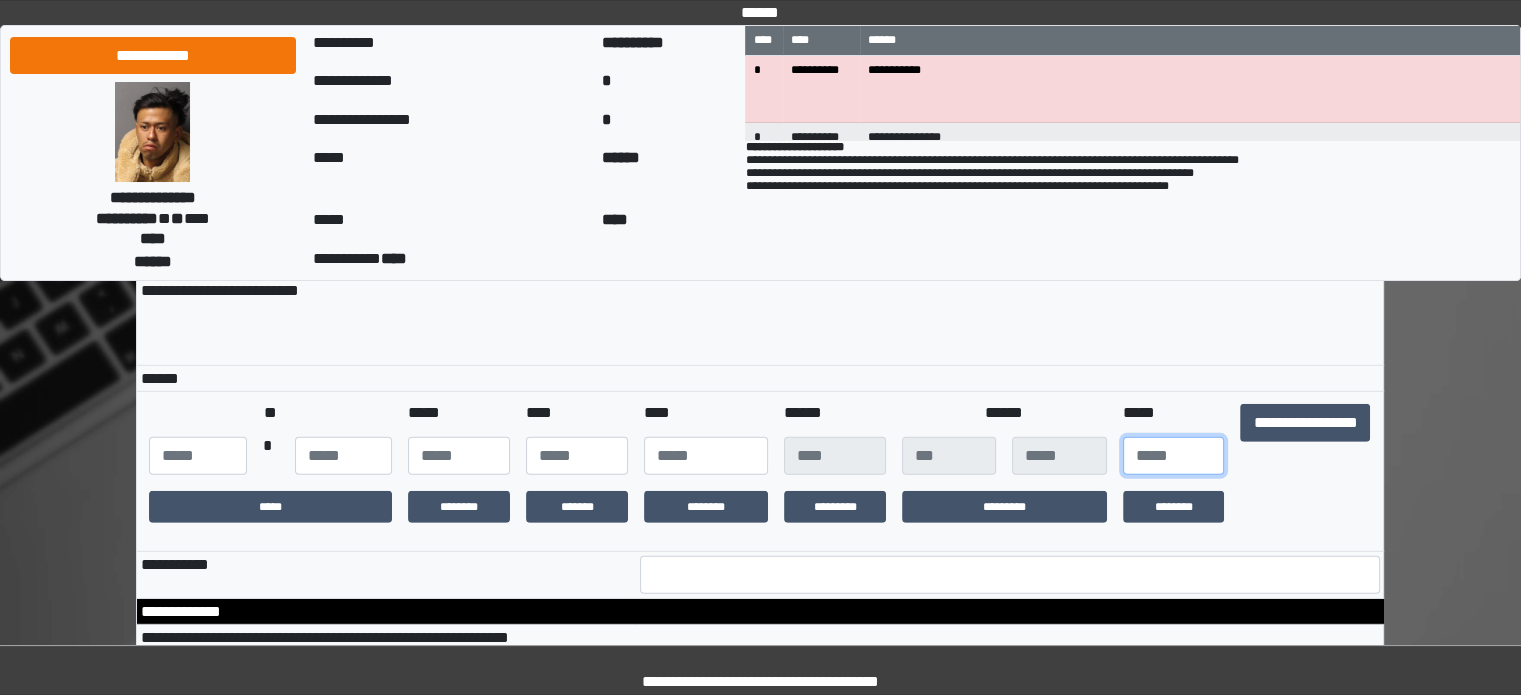 click at bounding box center [1174, 456] 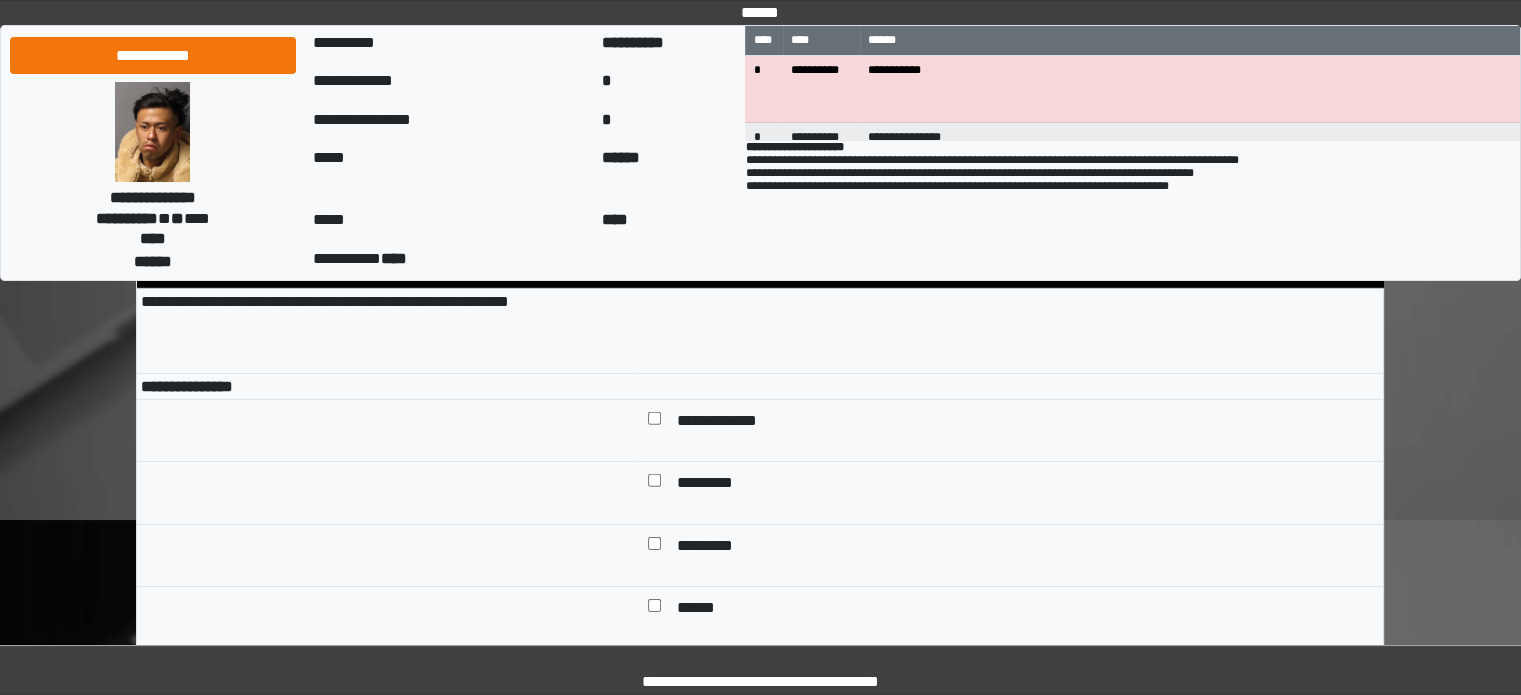 scroll, scrollTop: 6200, scrollLeft: 0, axis: vertical 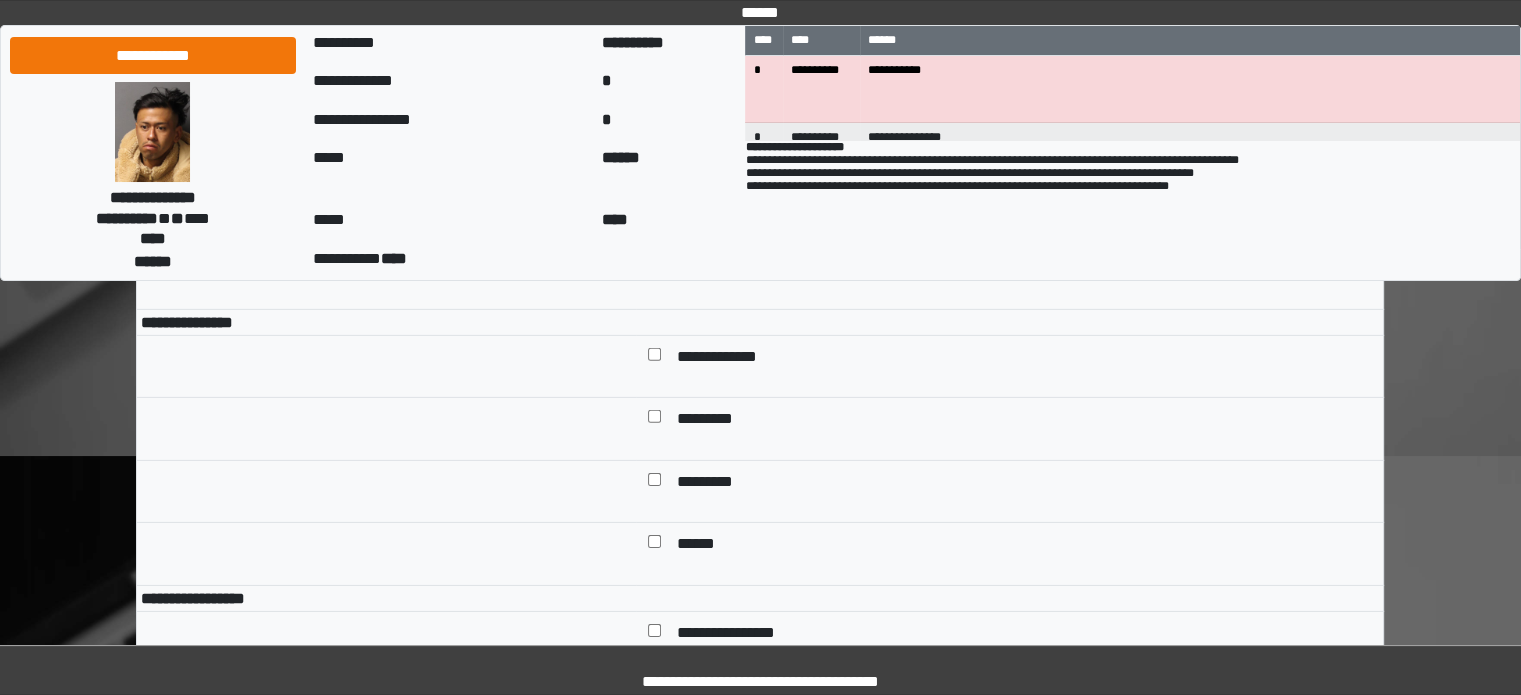 type on "**" 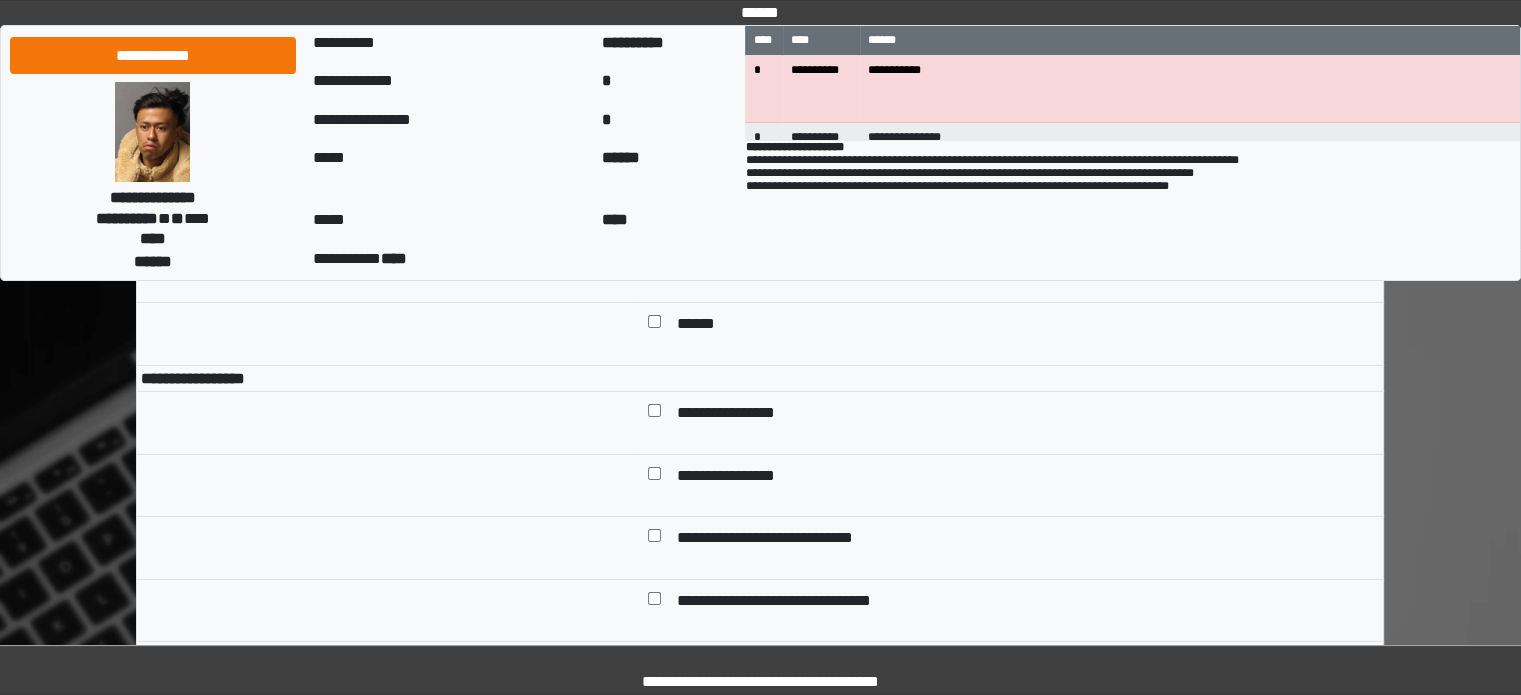 scroll, scrollTop: 6500, scrollLeft: 0, axis: vertical 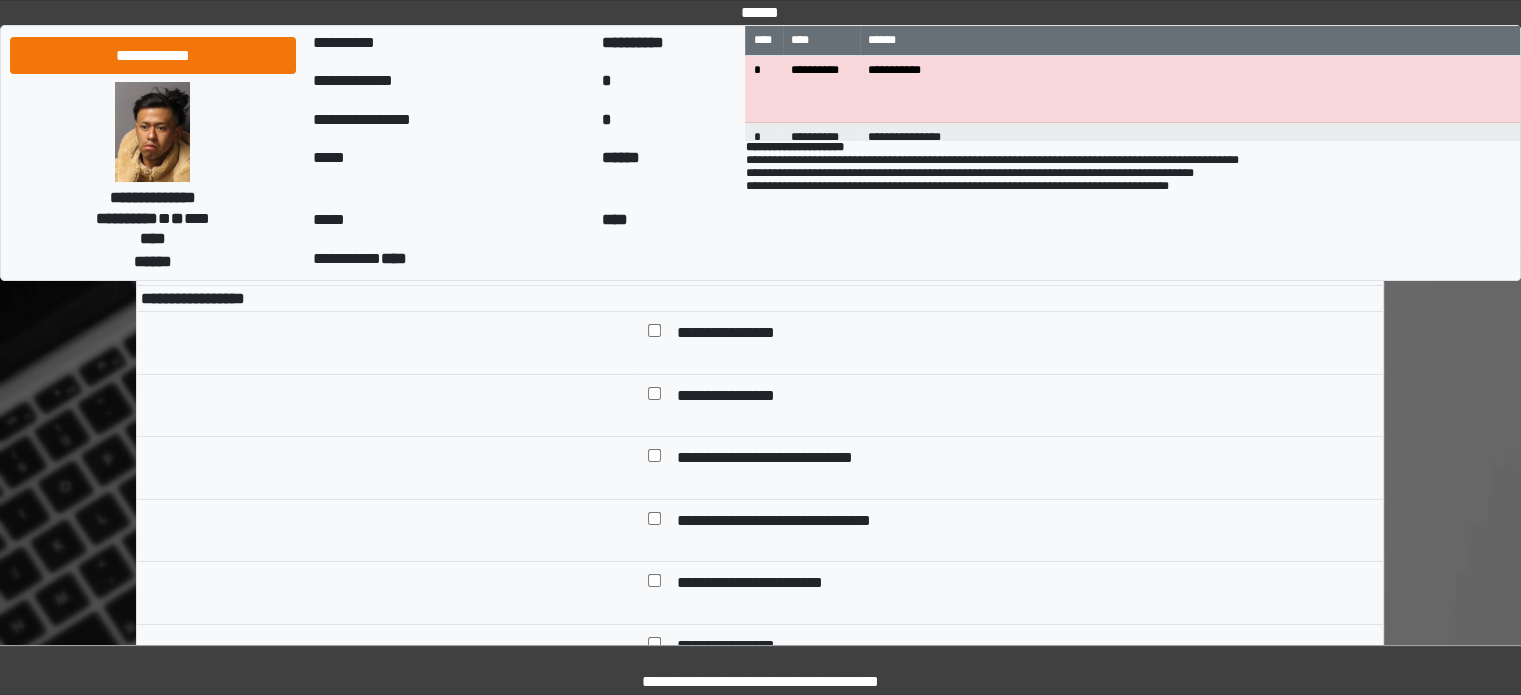 click on "**********" at bounding box center (749, 335) 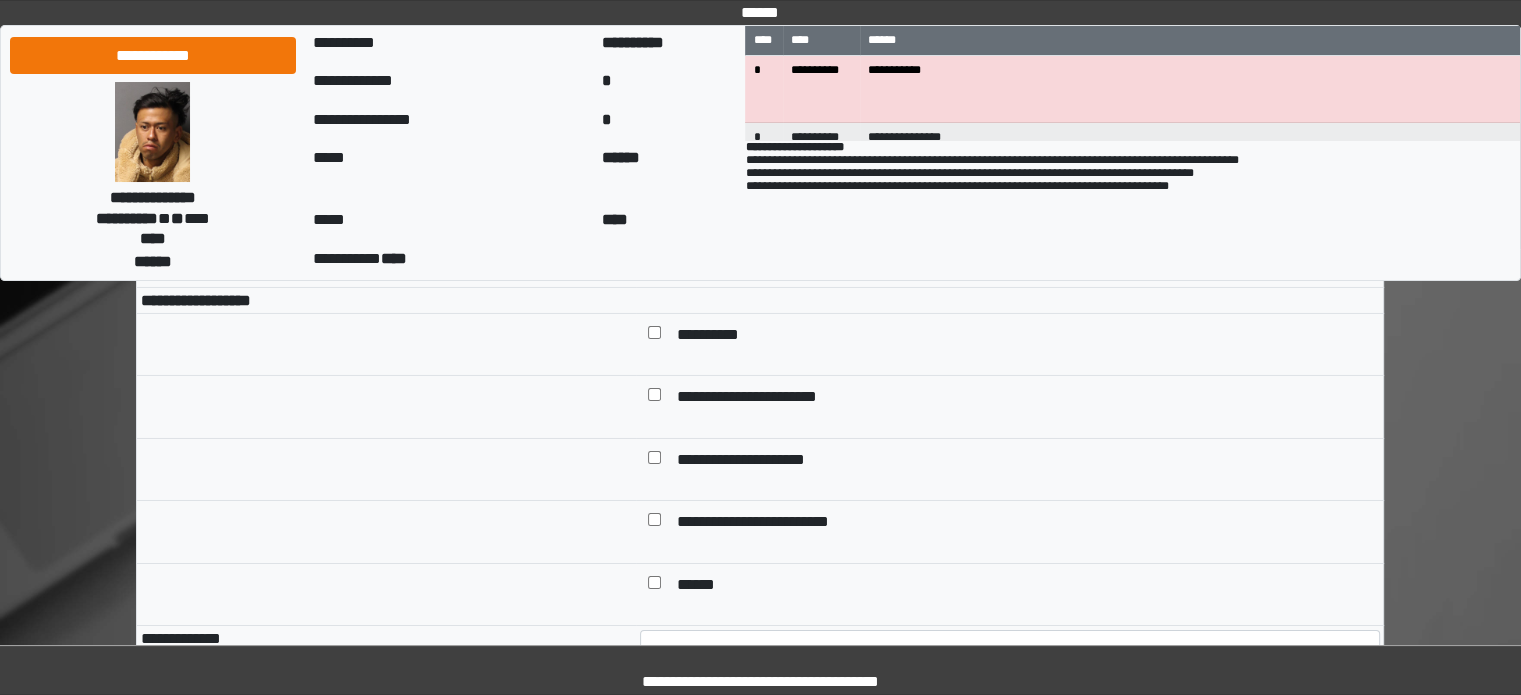 click on "**********" at bounding box center [717, 337] 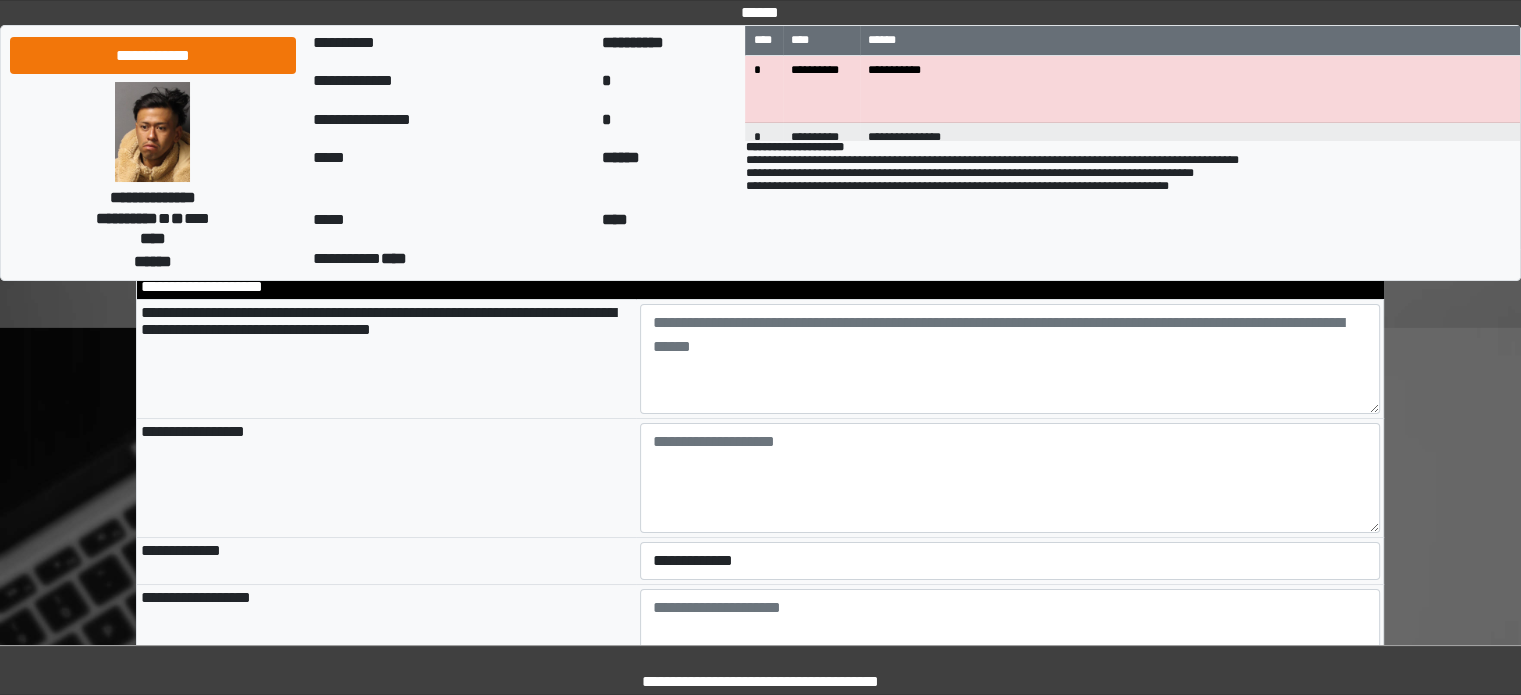 scroll, scrollTop: 7300, scrollLeft: 0, axis: vertical 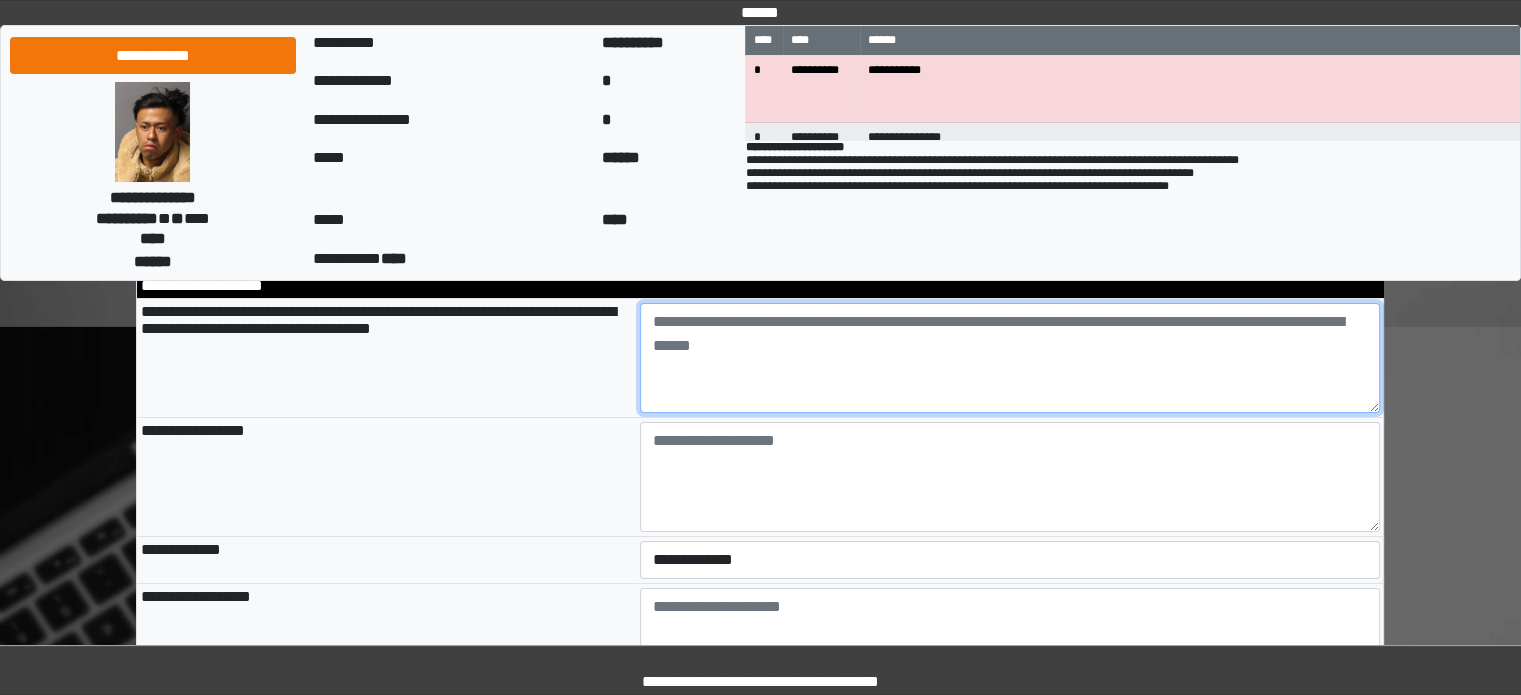 click at bounding box center (1010, 358) 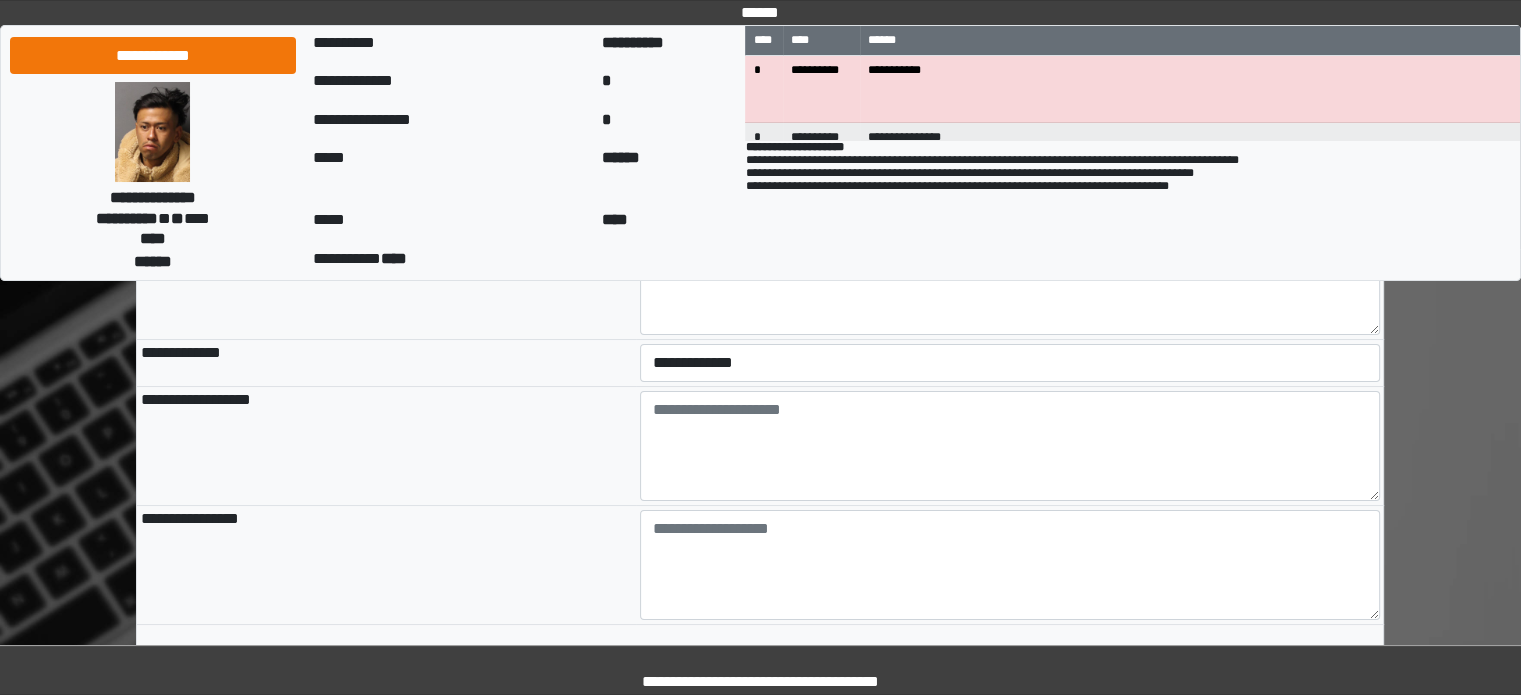 scroll, scrollTop: 7500, scrollLeft: 0, axis: vertical 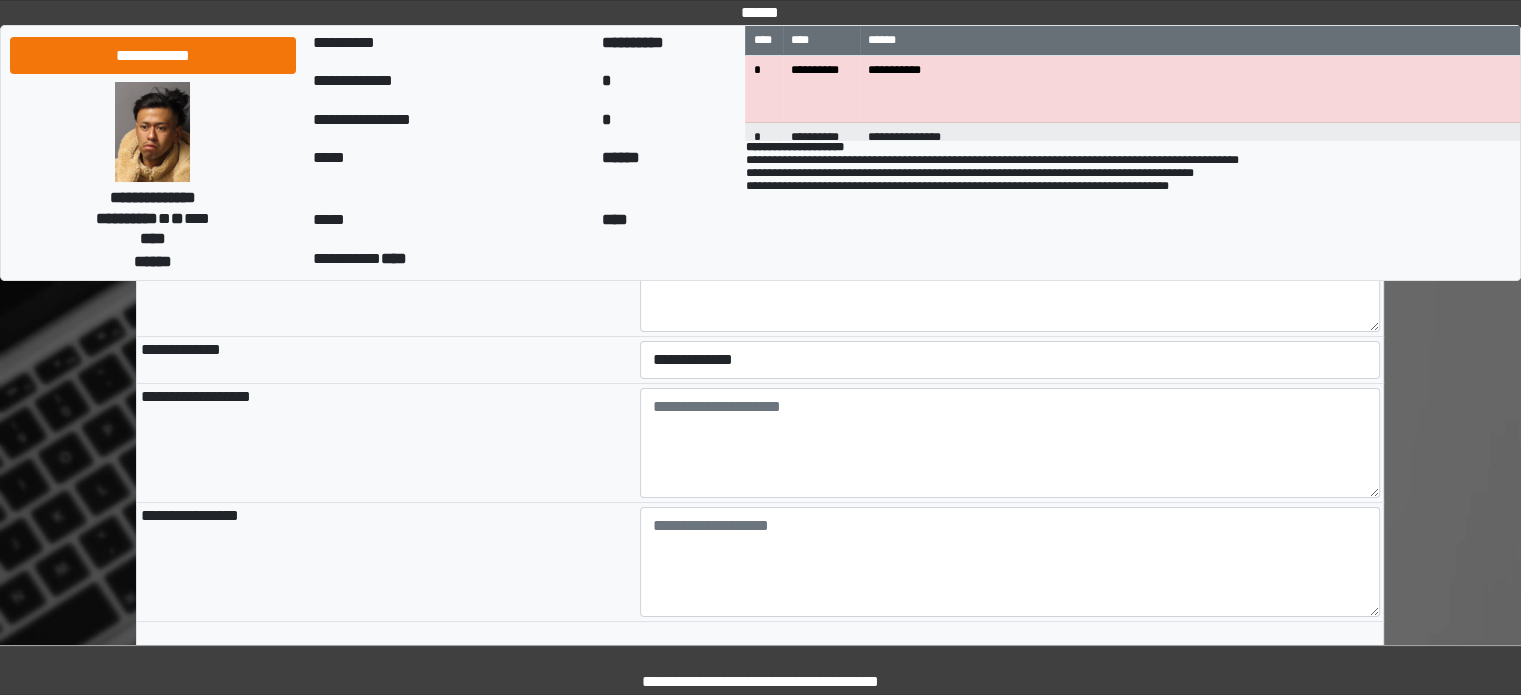 type on "*******" 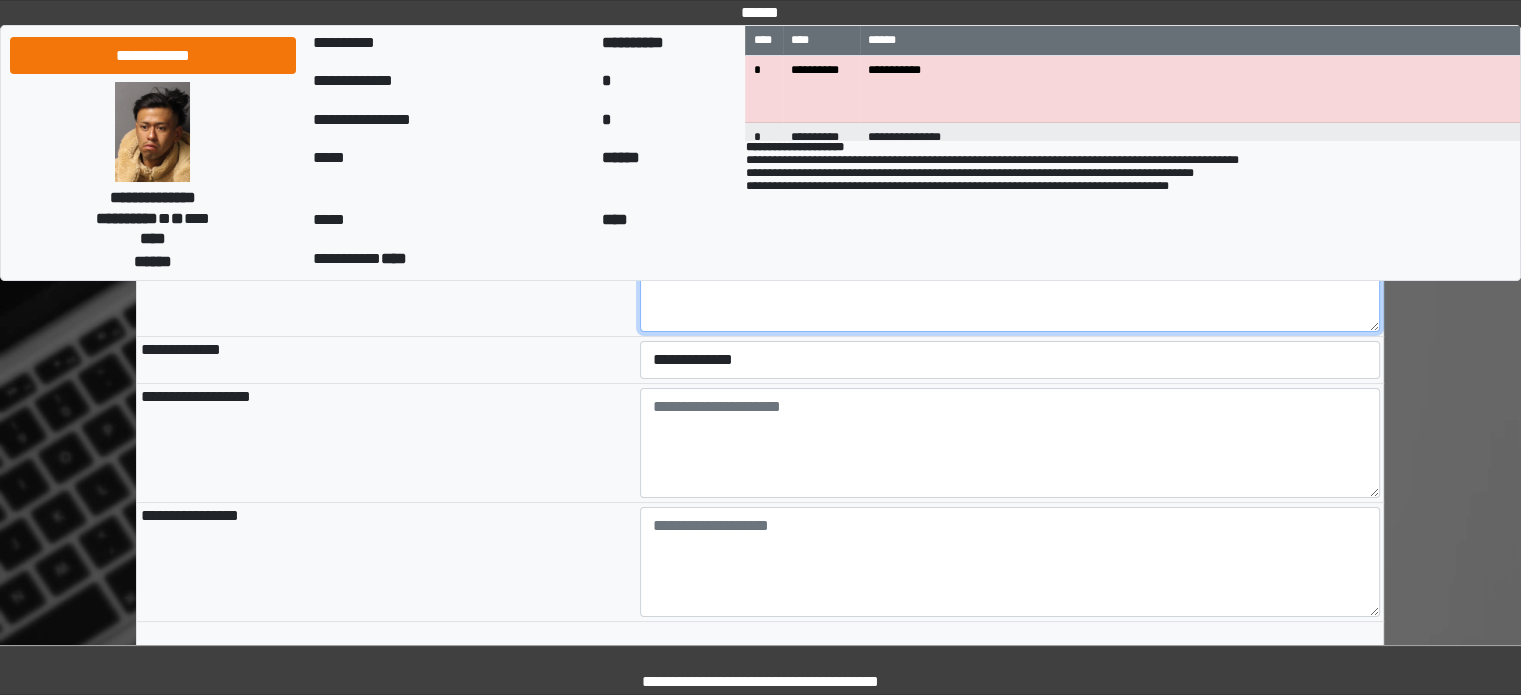 click at bounding box center (1010, 277) 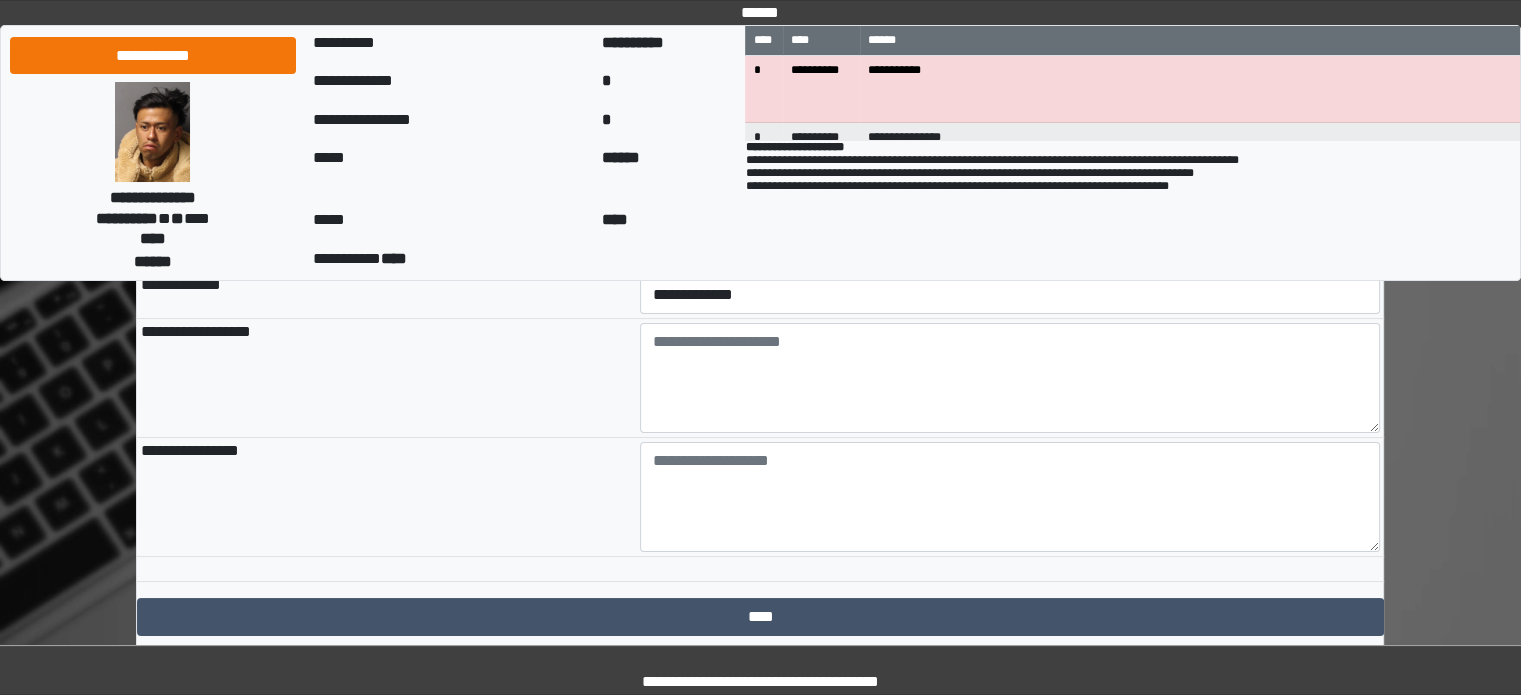 scroll, scrollTop: 7600, scrollLeft: 0, axis: vertical 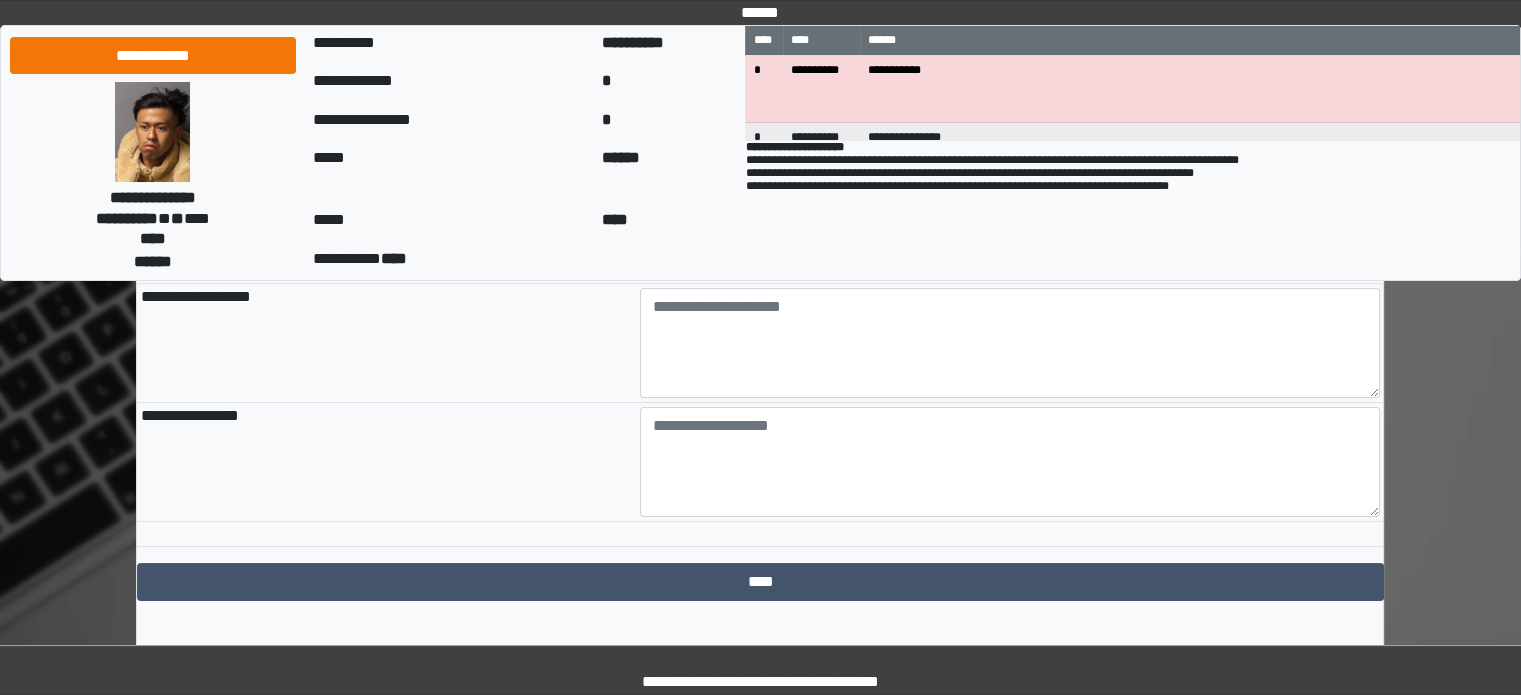 type on "**********" 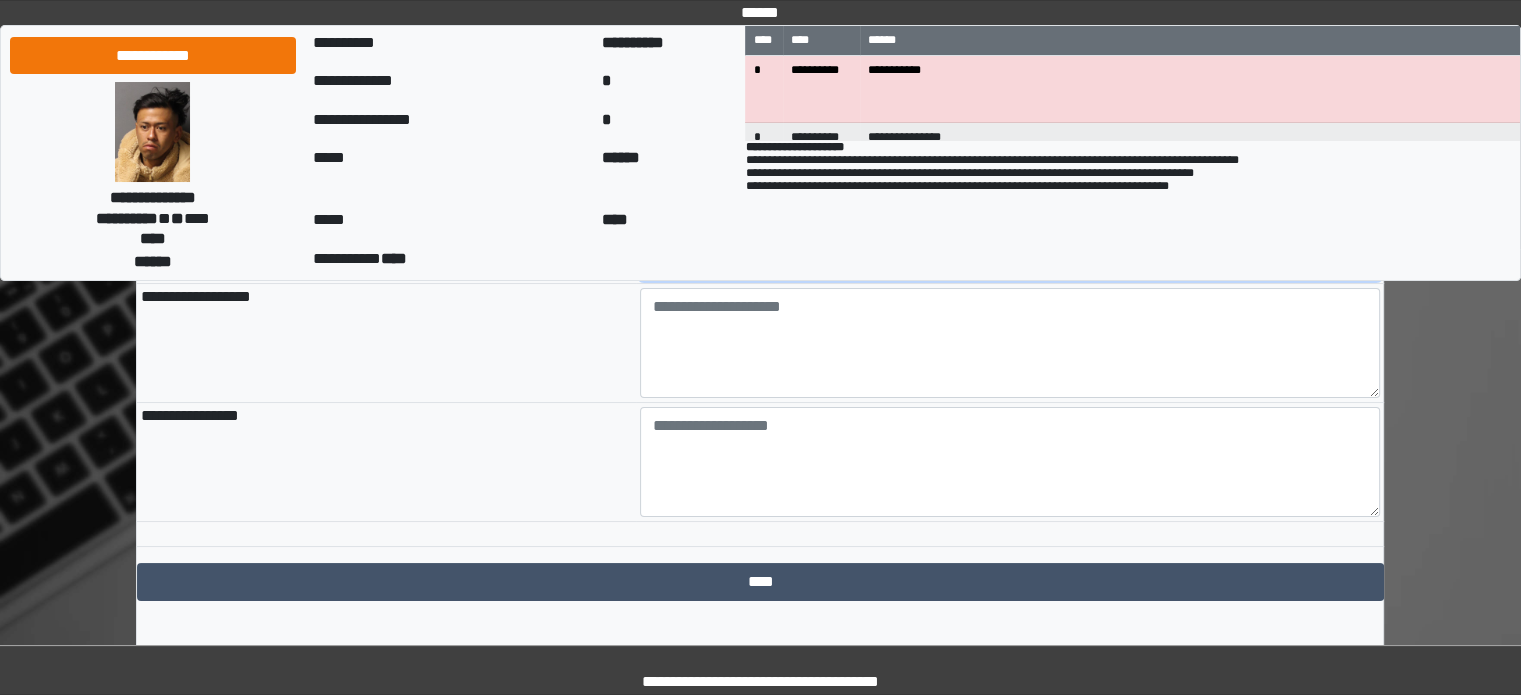 click on "**********" at bounding box center (1010, 260) 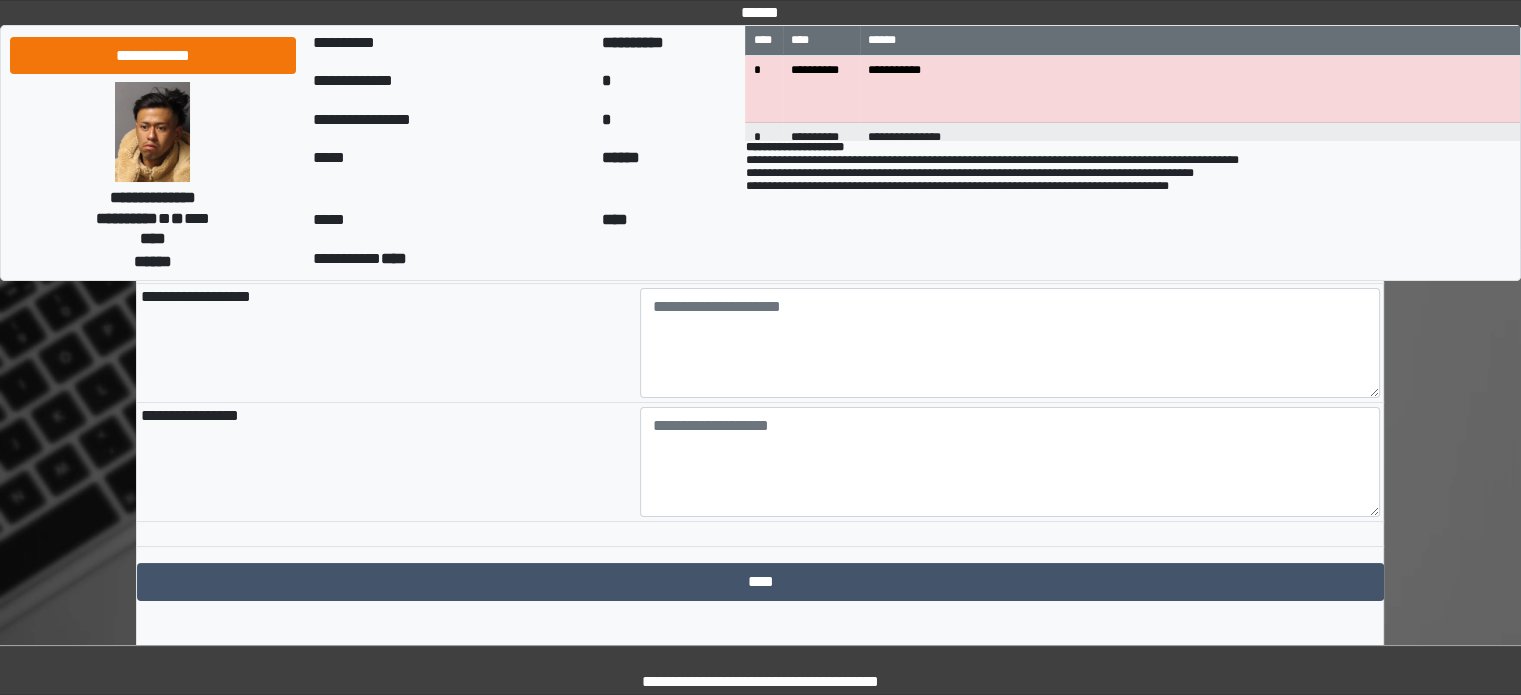 click on "**********" at bounding box center (386, 343) 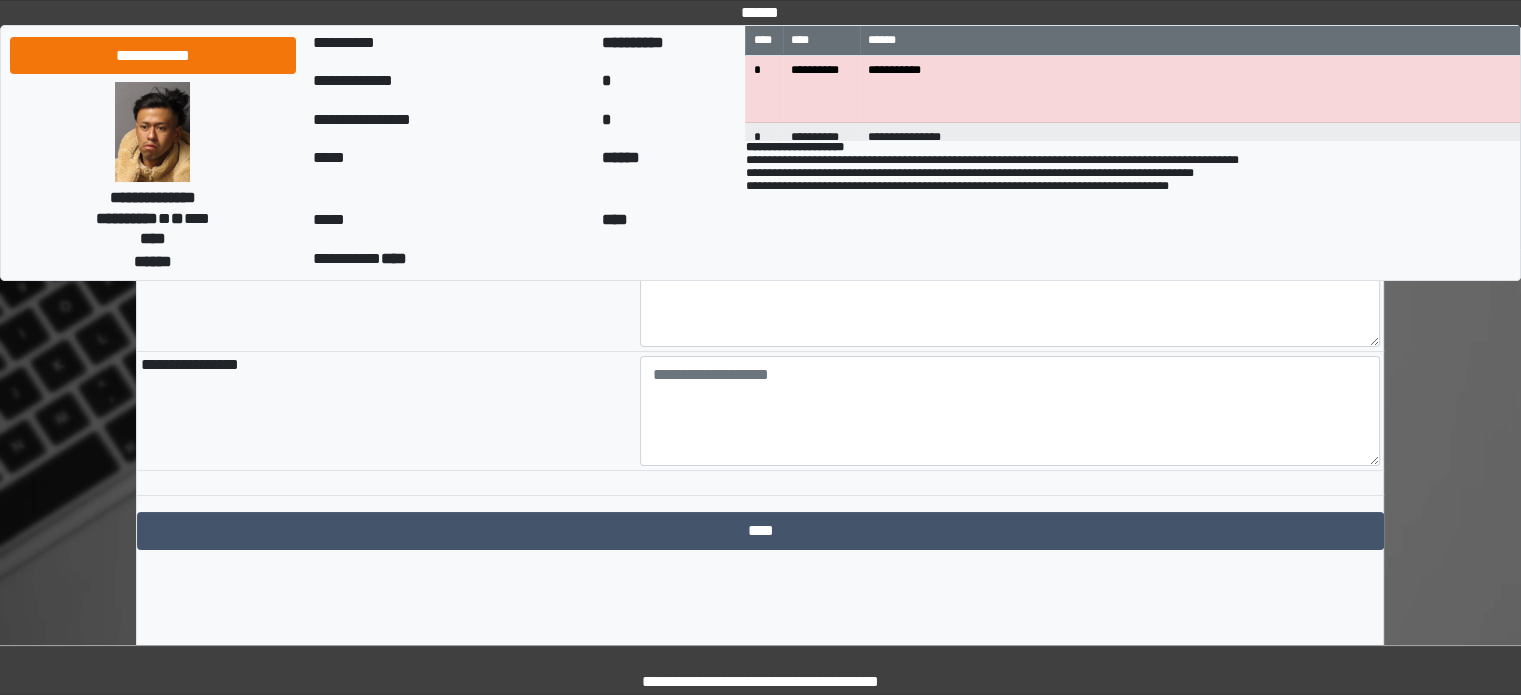 scroll, scrollTop: 7700, scrollLeft: 0, axis: vertical 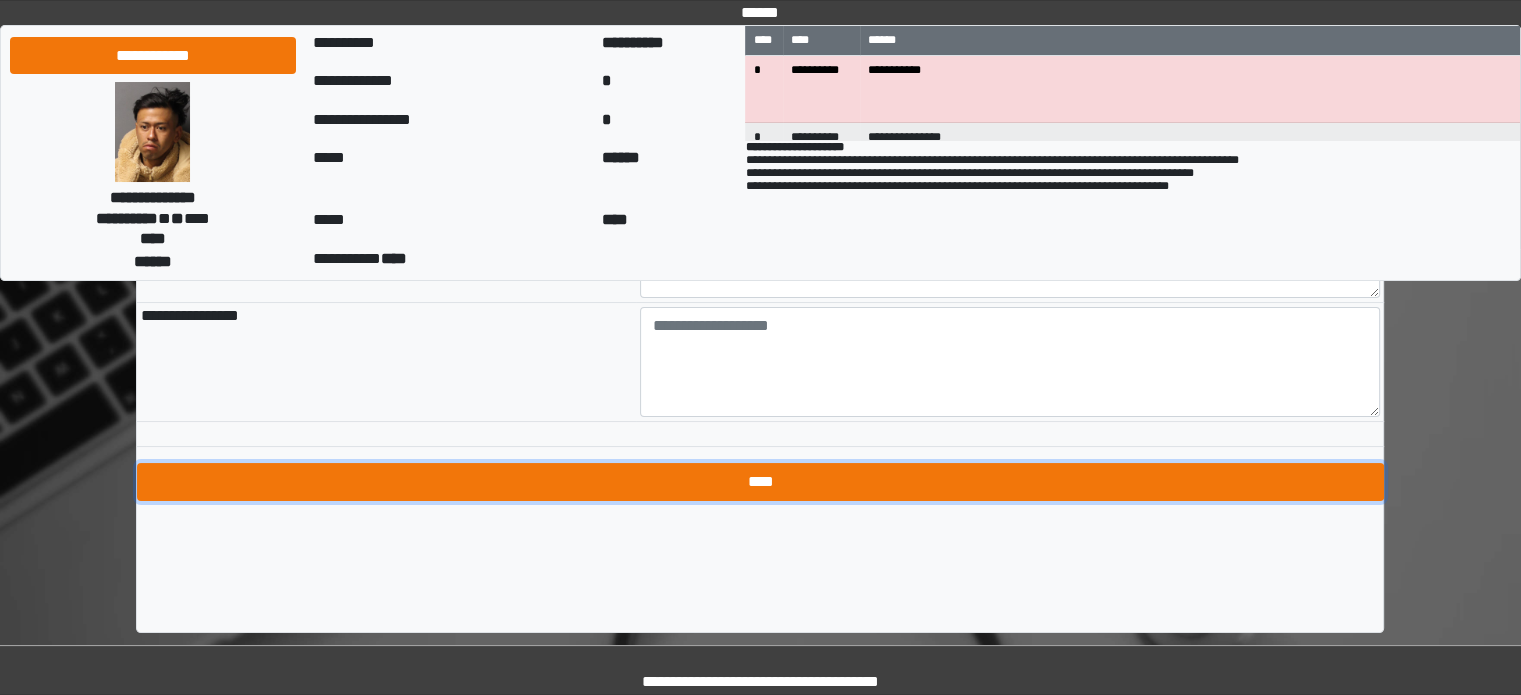 click on "****" at bounding box center (760, 482) 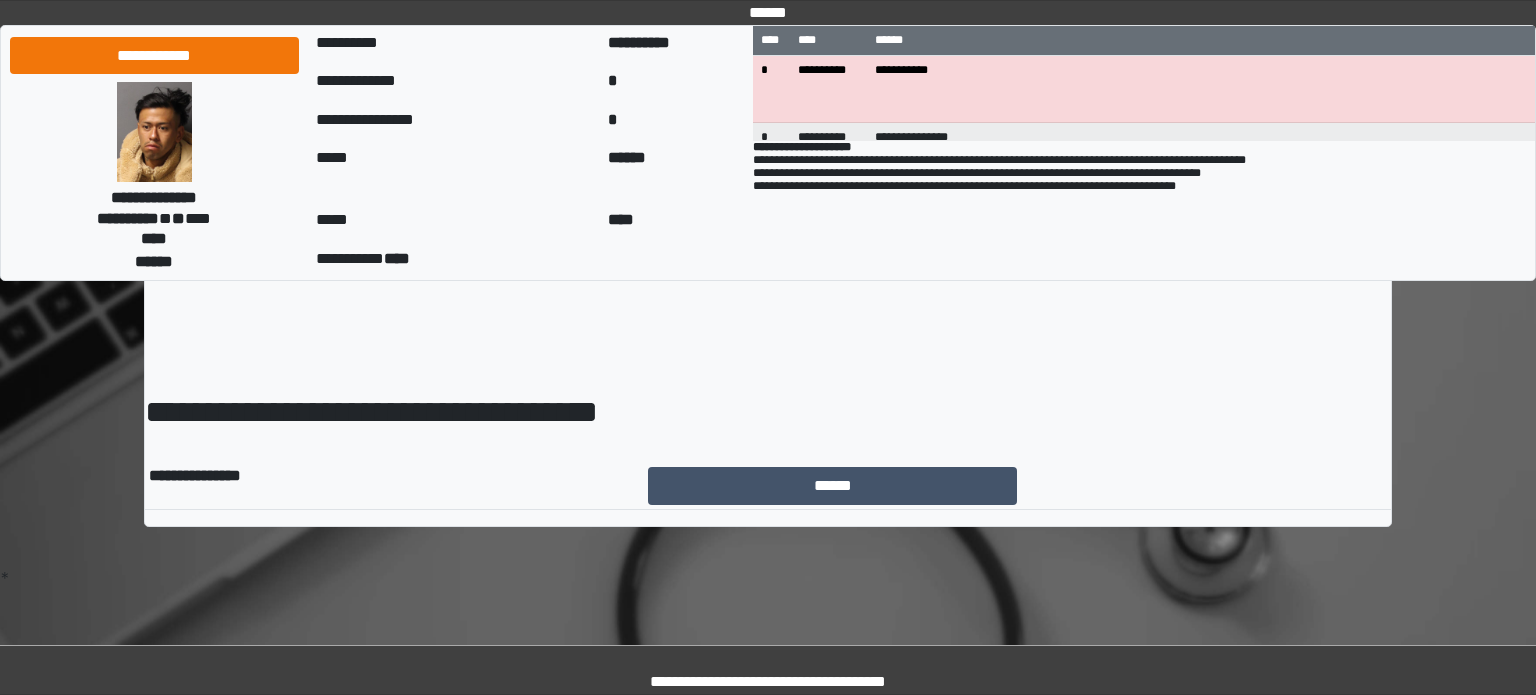 scroll, scrollTop: 0, scrollLeft: 0, axis: both 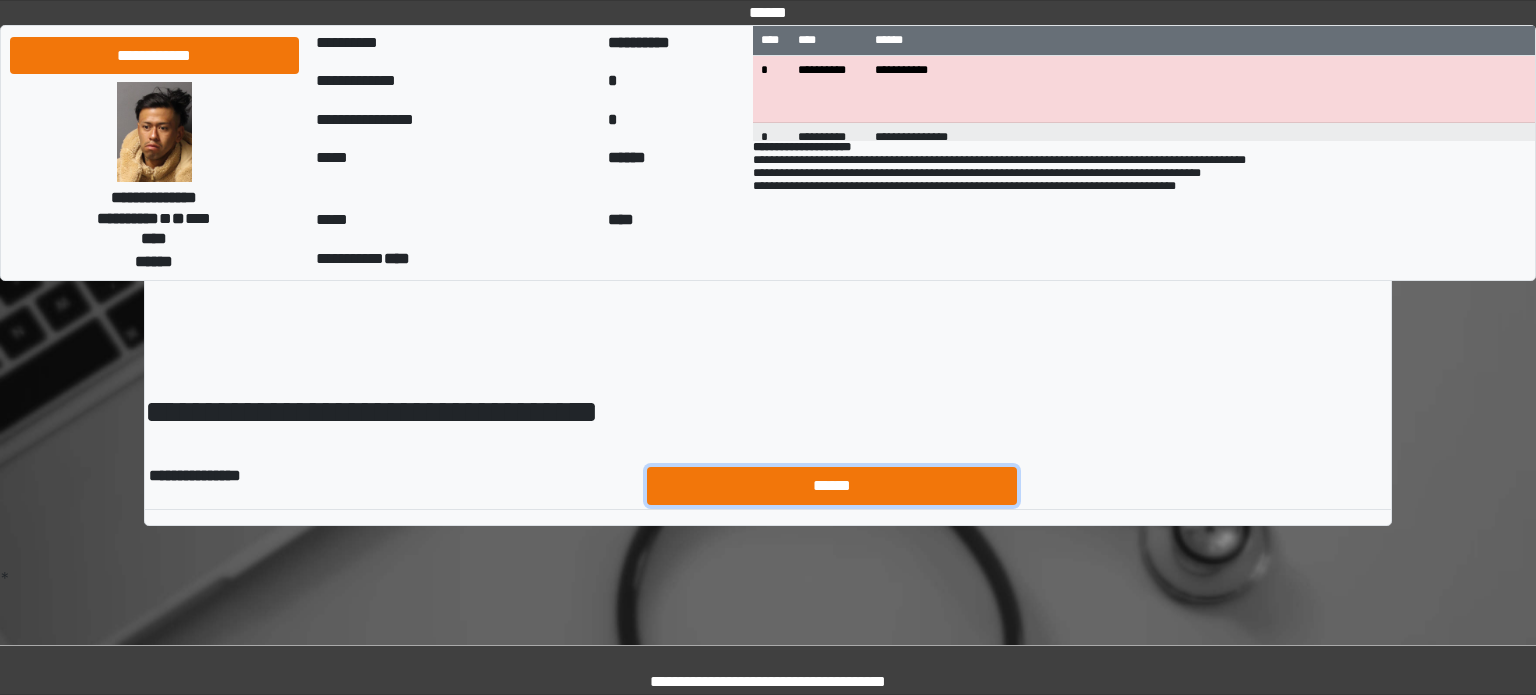 click on "******" at bounding box center [832, 486] 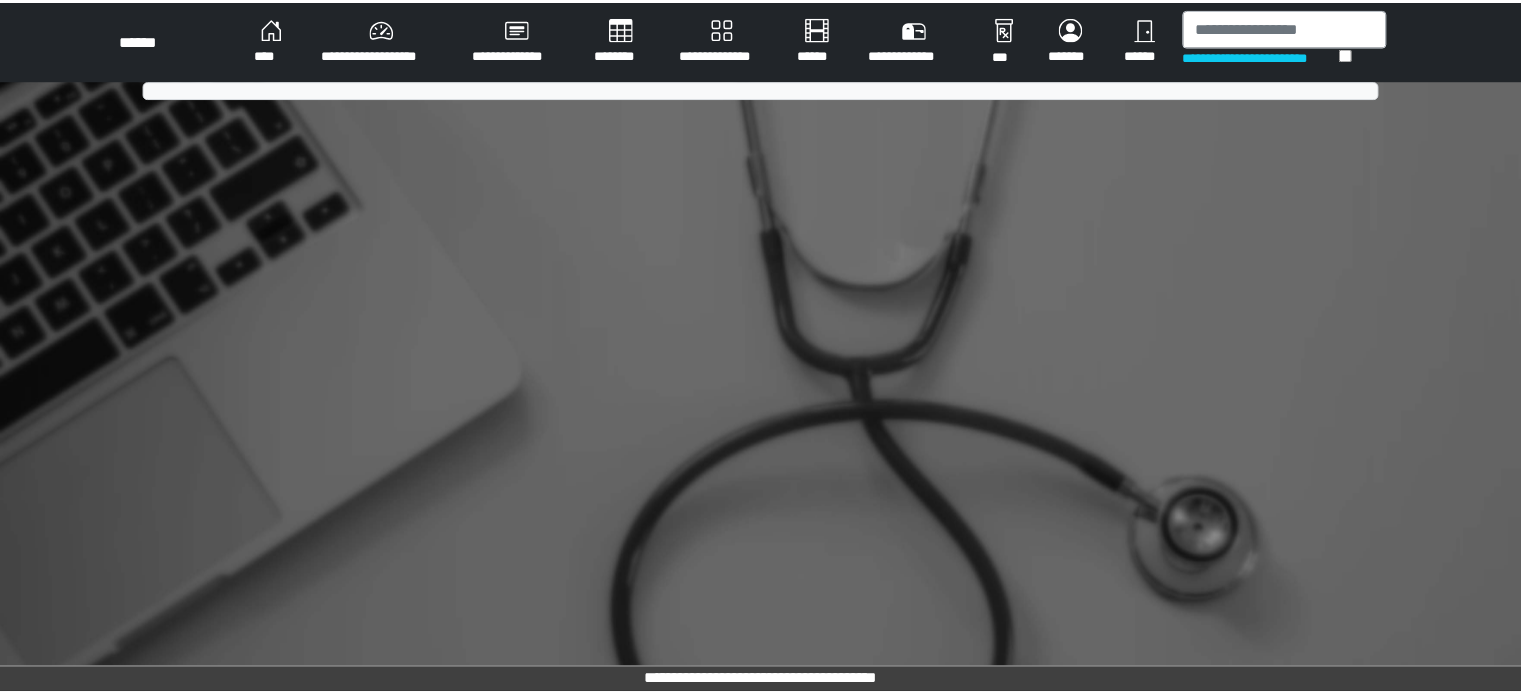 scroll, scrollTop: 0, scrollLeft: 0, axis: both 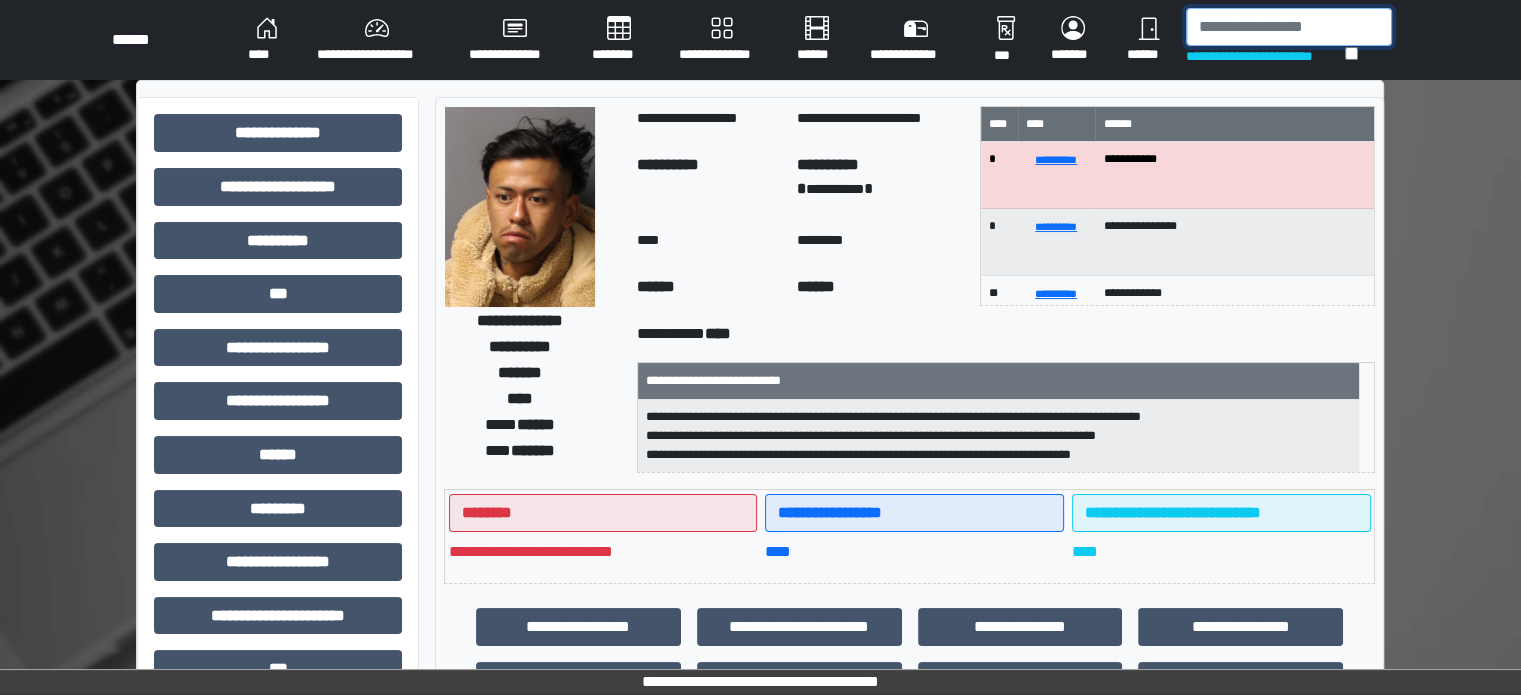 click at bounding box center (1289, 27) 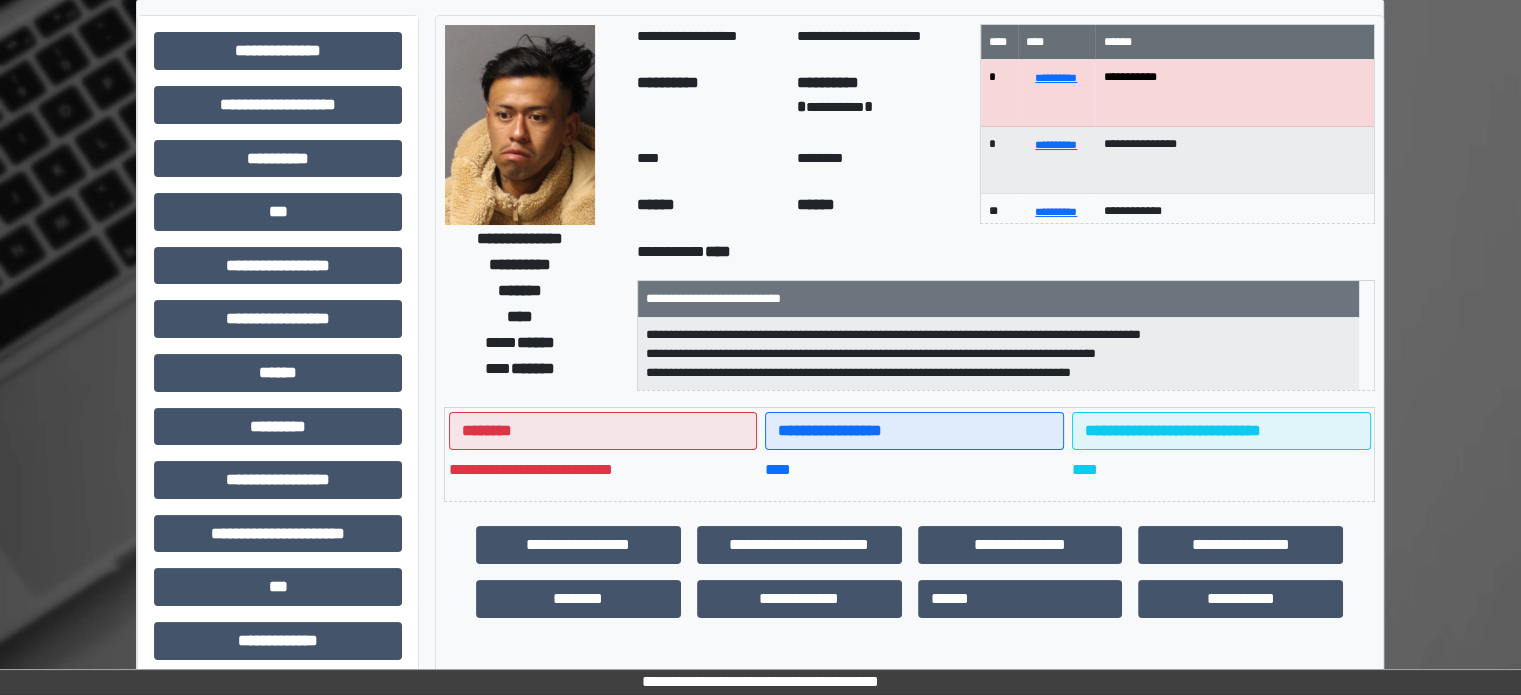 scroll, scrollTop: 200, scrollLeft: 0, axis: vertical 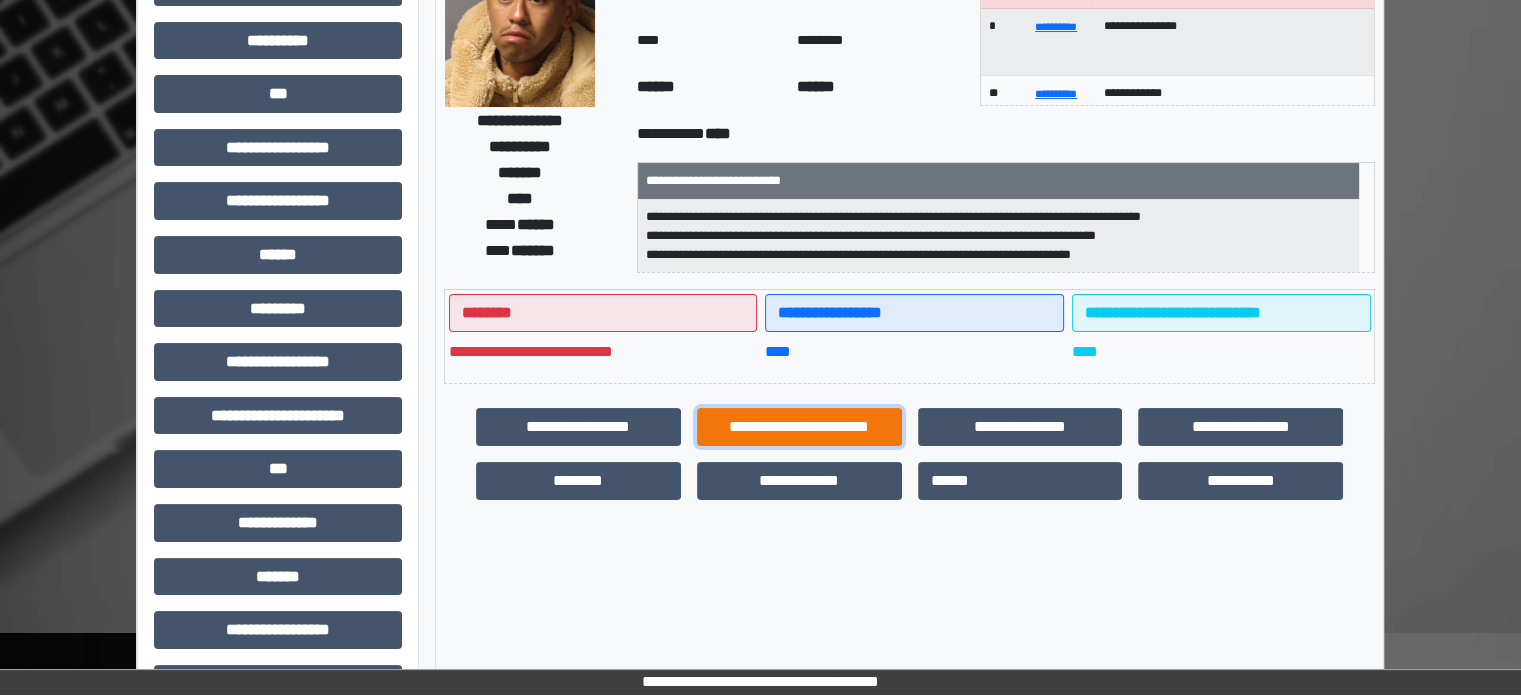 click on "**********" at bounding box center [799, 427] 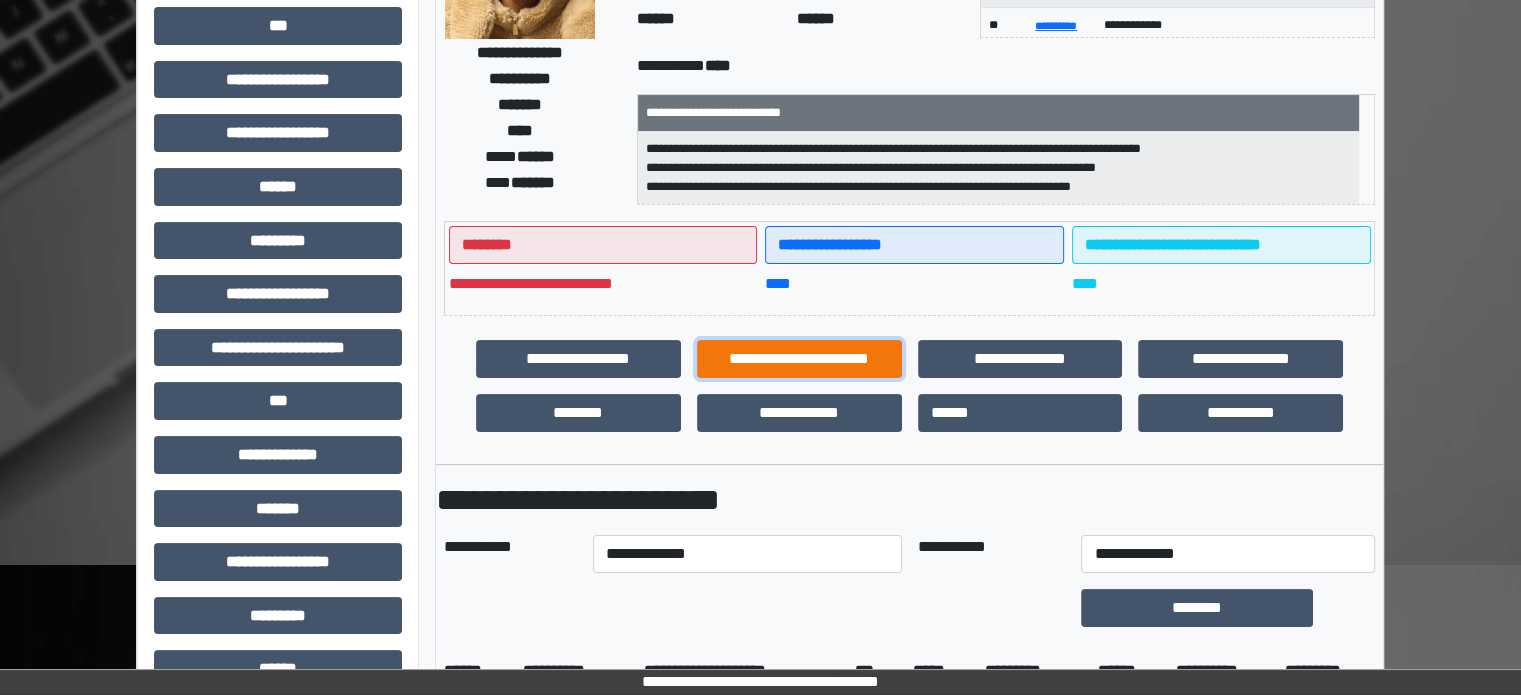 scroll, scrollTop: 400, scrollLeft: 0, axis: vertical 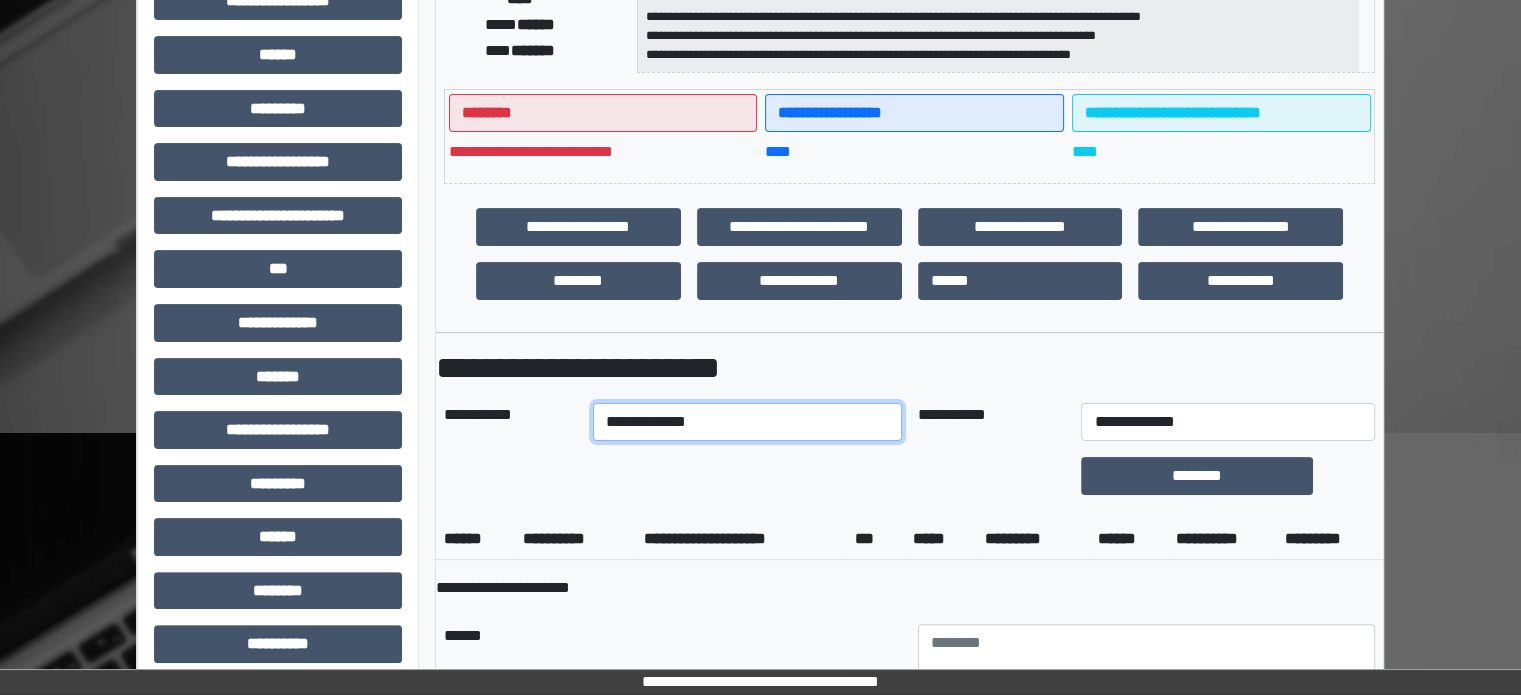 click on "**********" at bounding box center (747, 422) 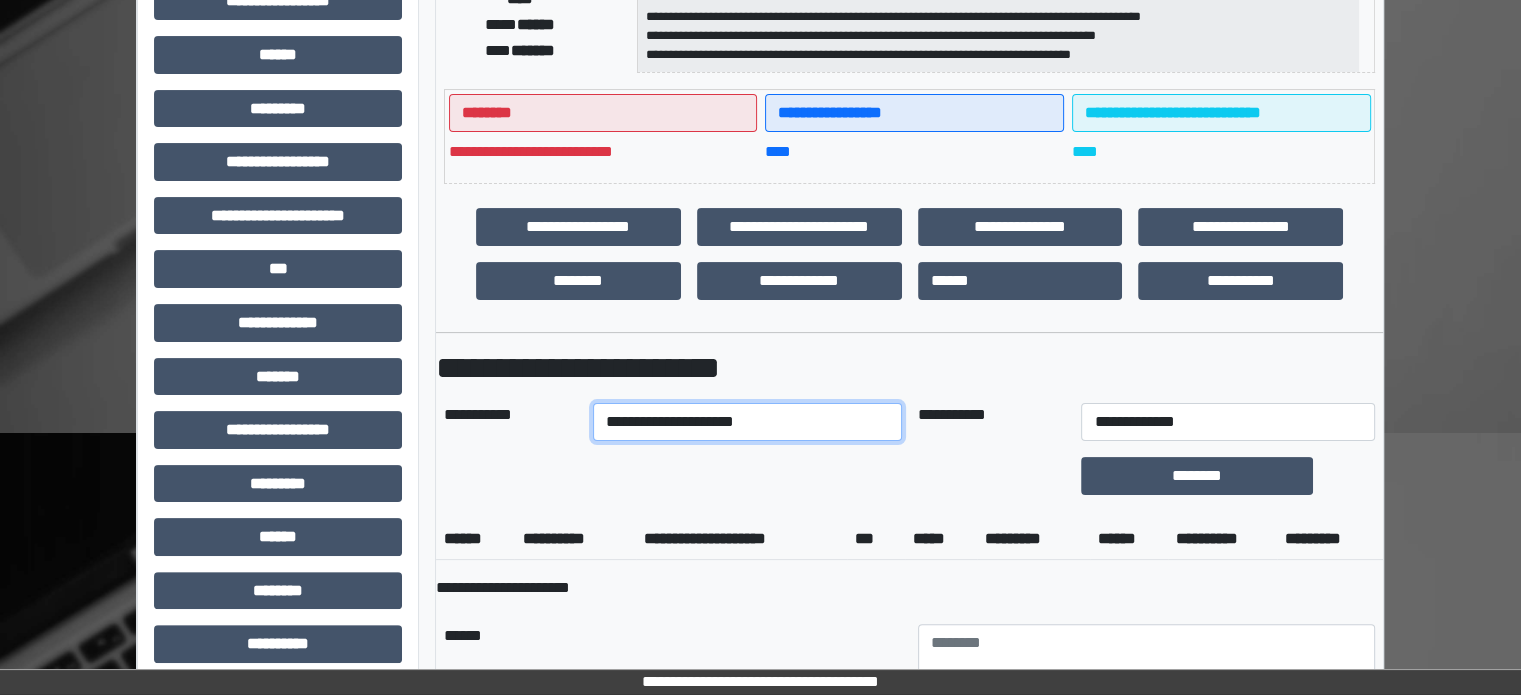 click on "**********" at bounding box center [747, 422] 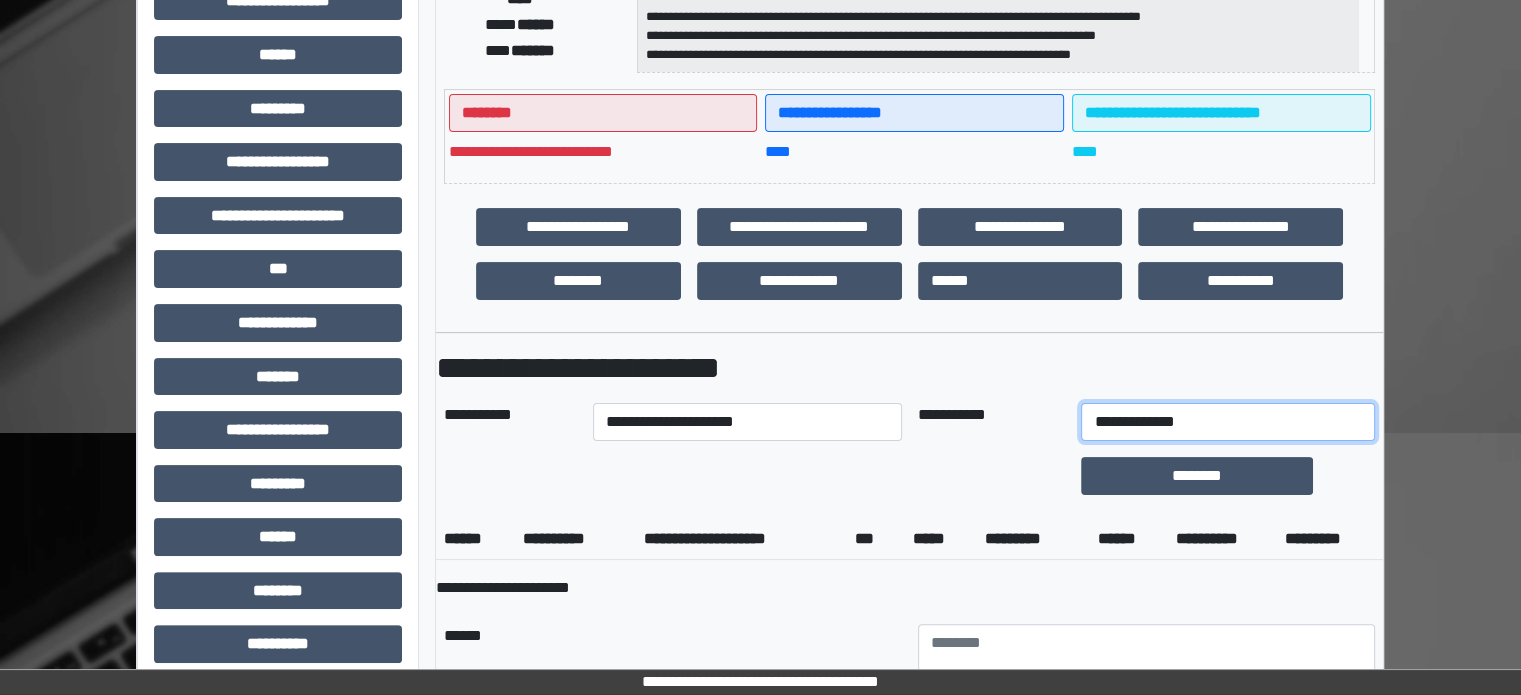 click on "**********" at bounding box center (1227, 422) 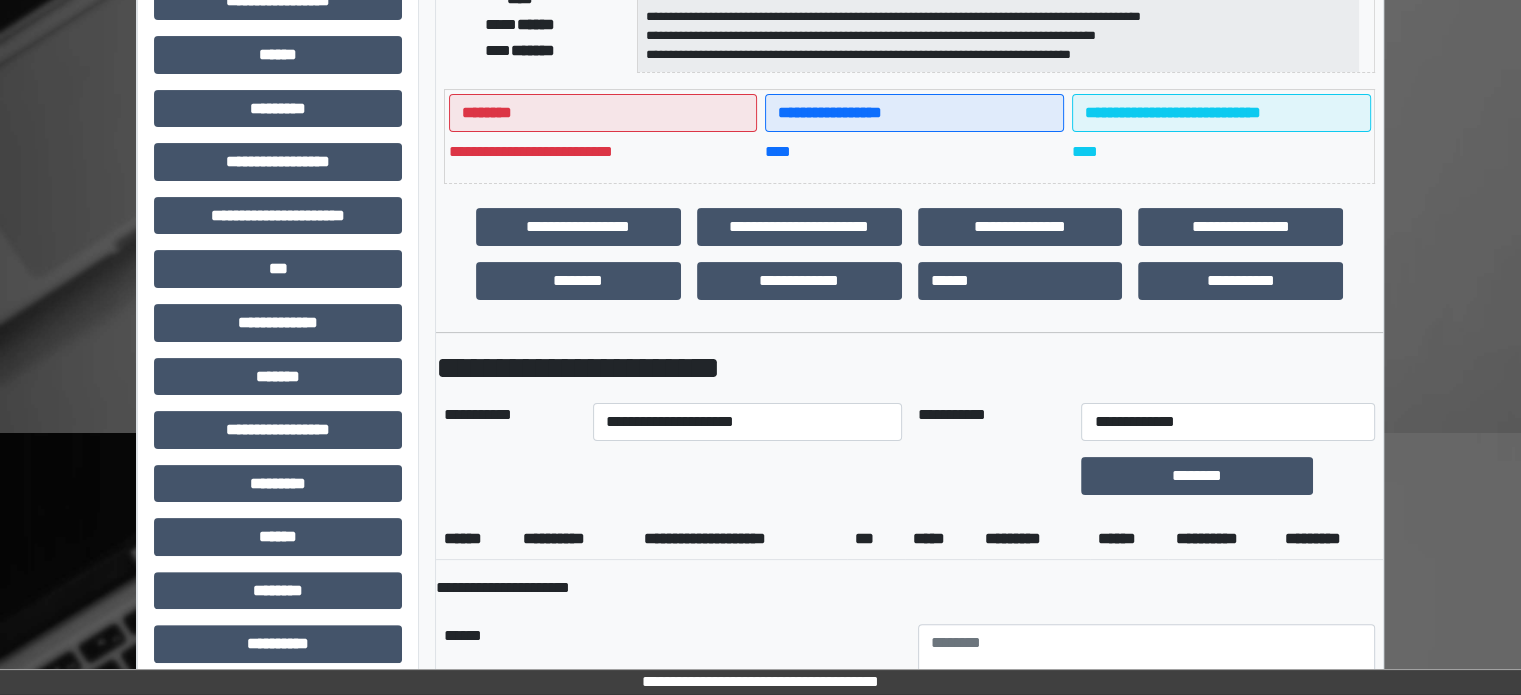 click at bounding box center [747, 476] 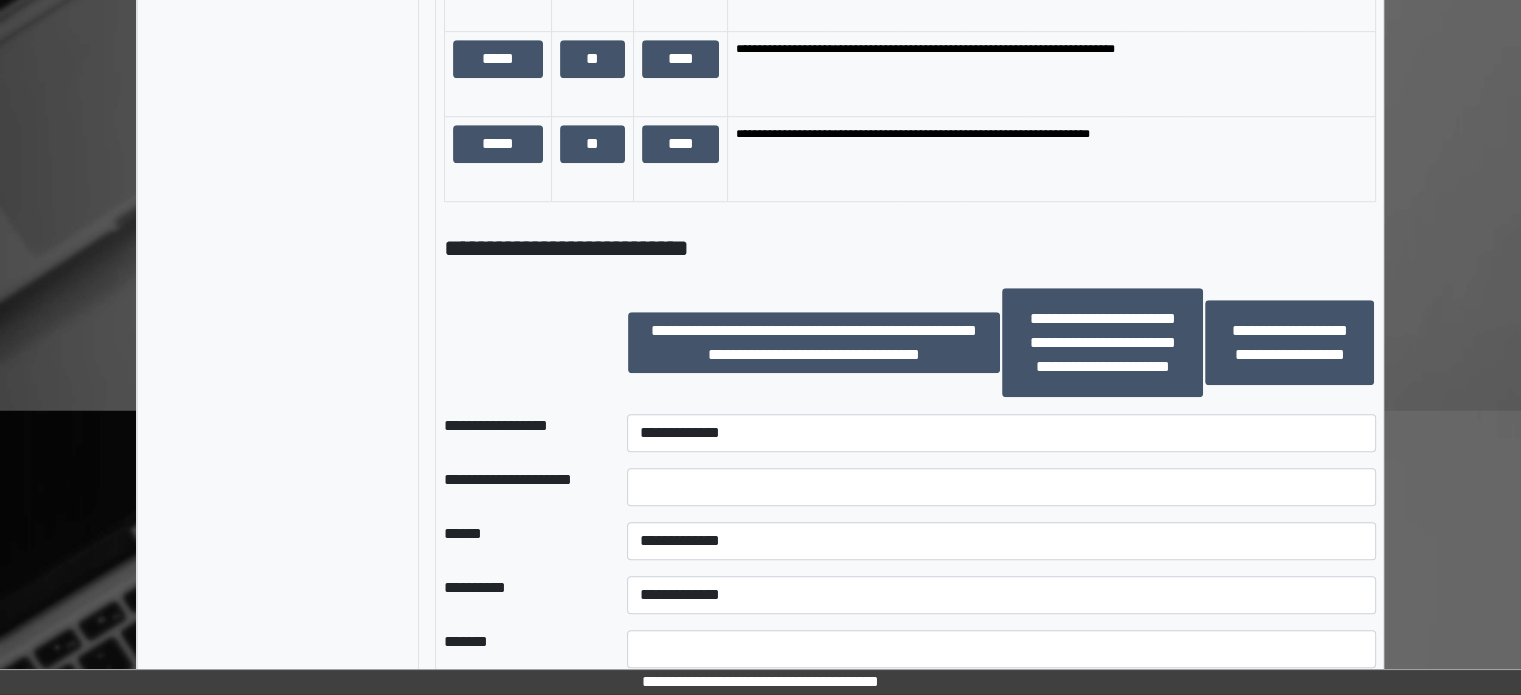 scroll, scrollTop: 1400, scrollLeft: 0, axis: vertical 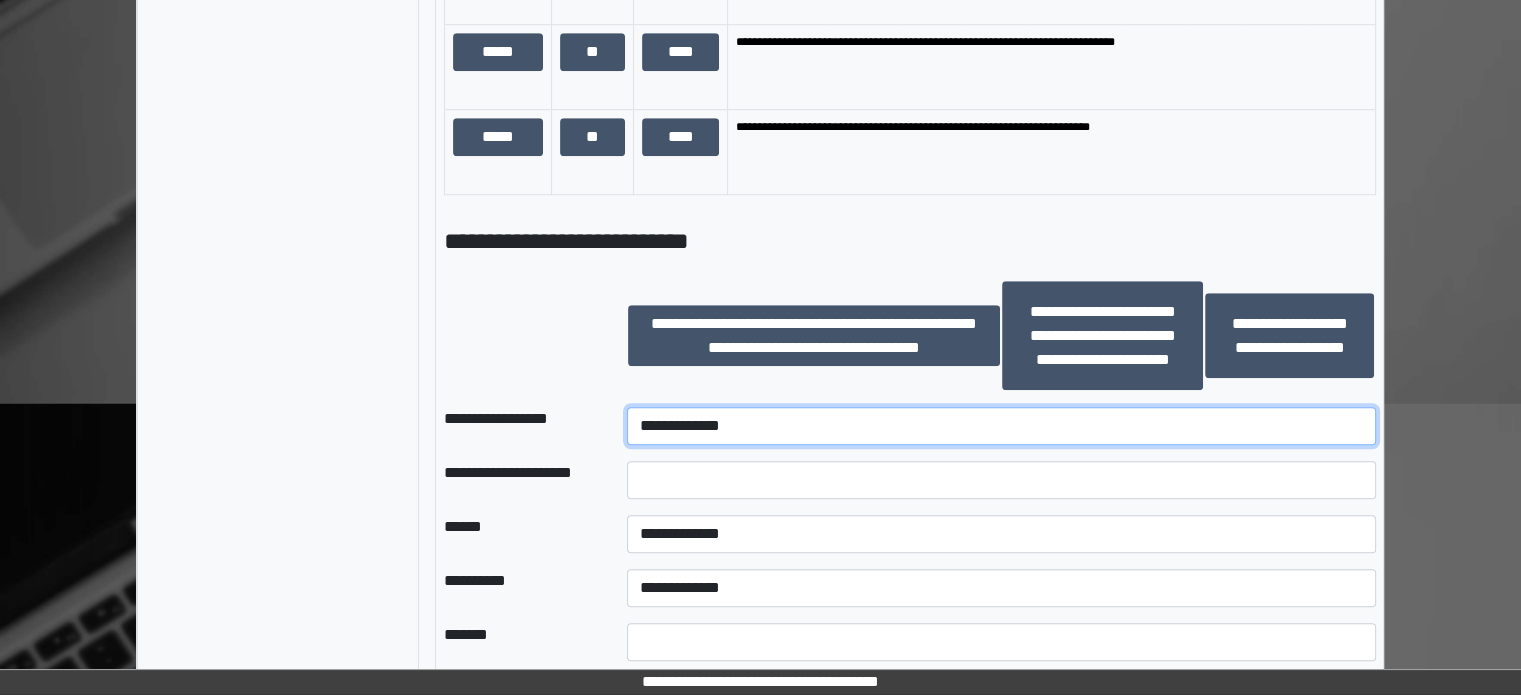 click on "**********" at bounding box center [1001, 426] 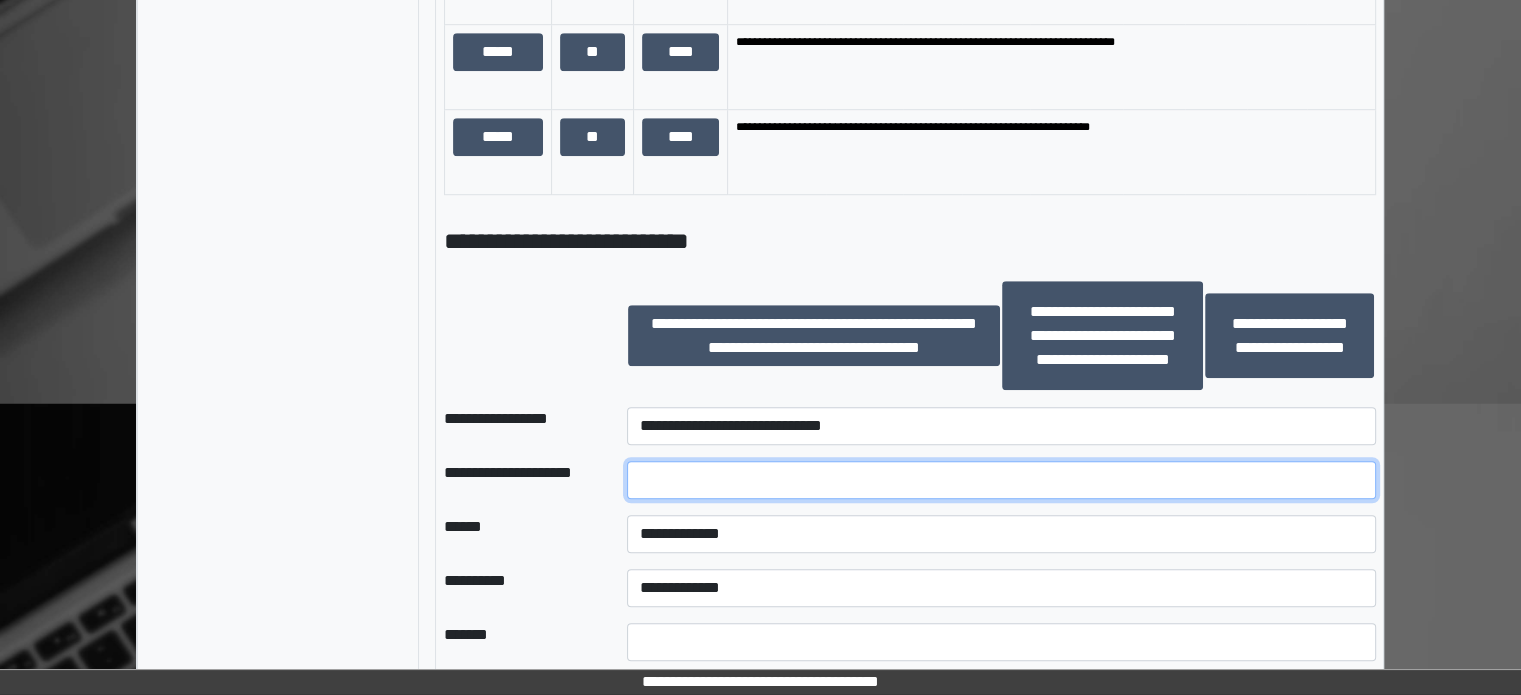 click at bounding box center (1001, 480) 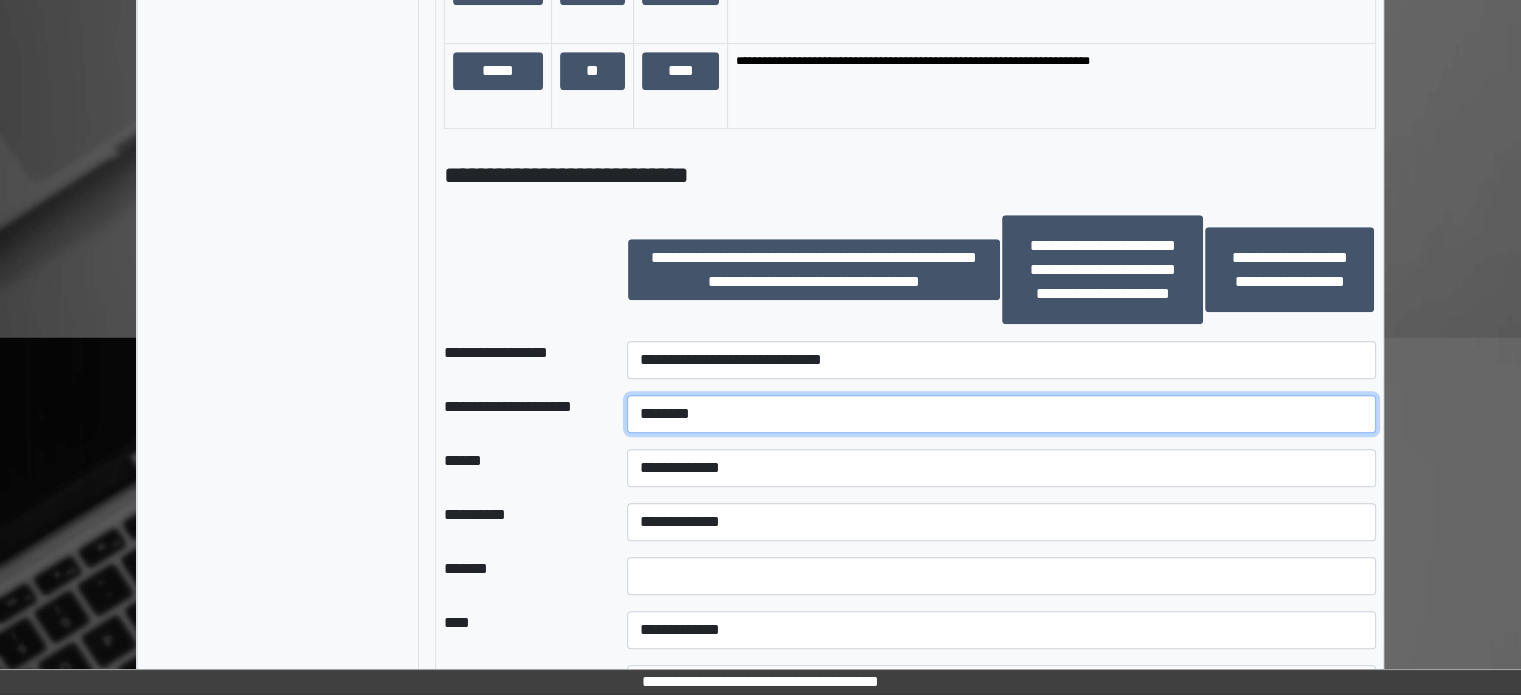 scroll, scrollTop: 1500, scrollLeft: 0, axis: vertical 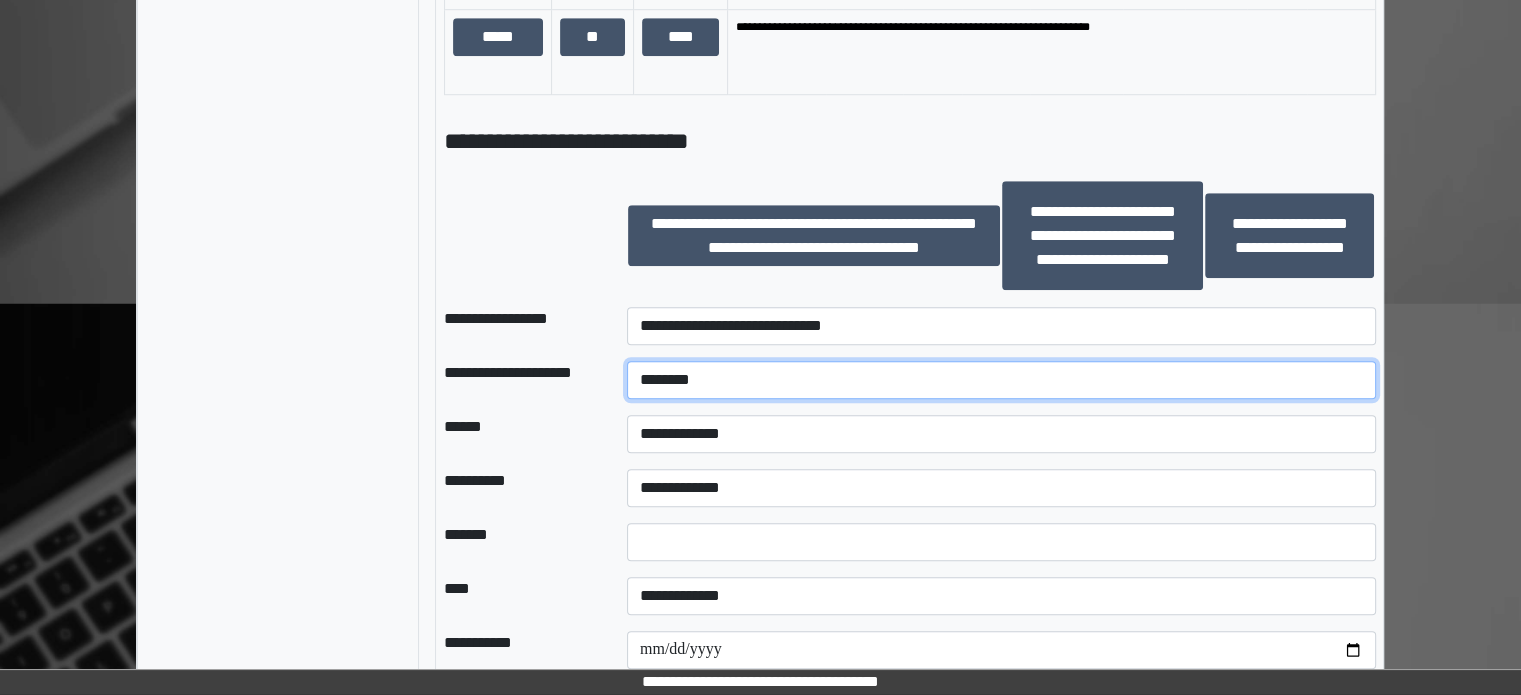 type on "********" 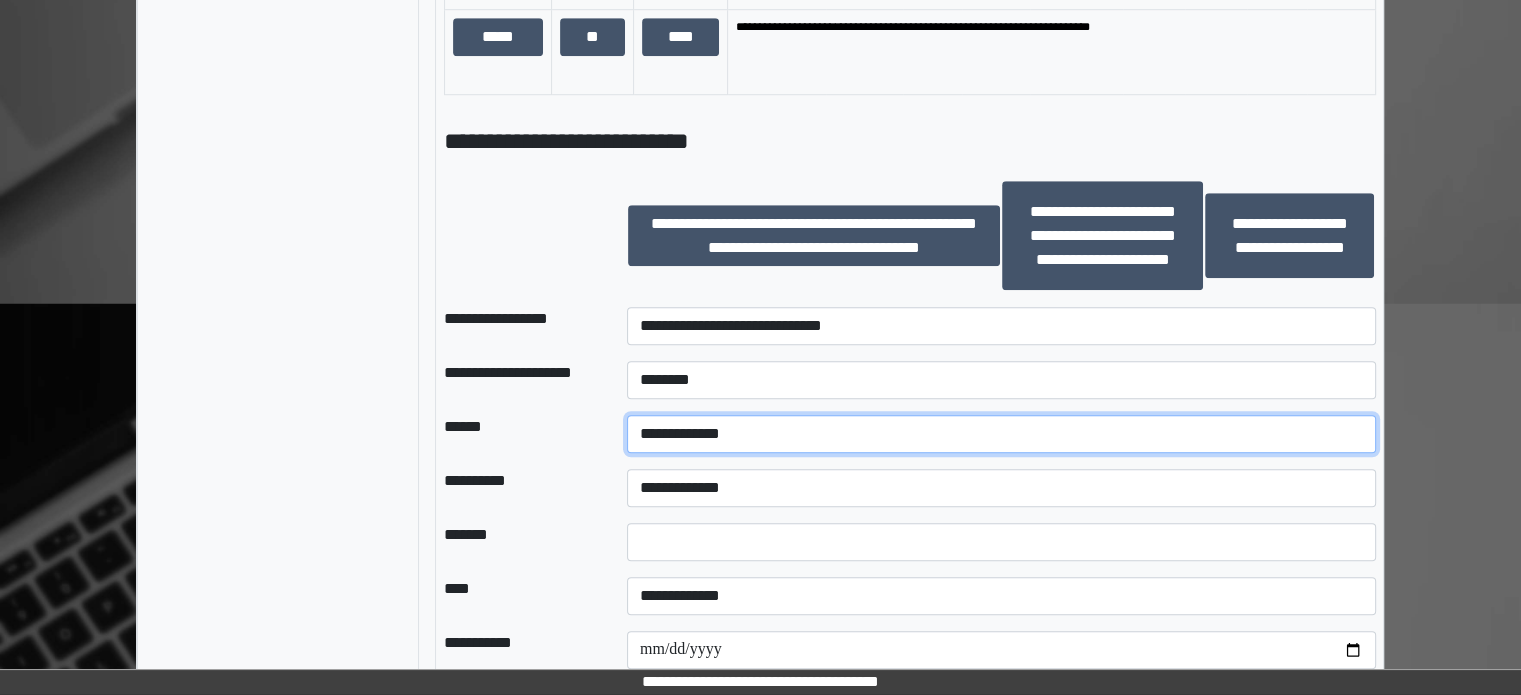 click on "**********" at bounding box center [1001, 434] 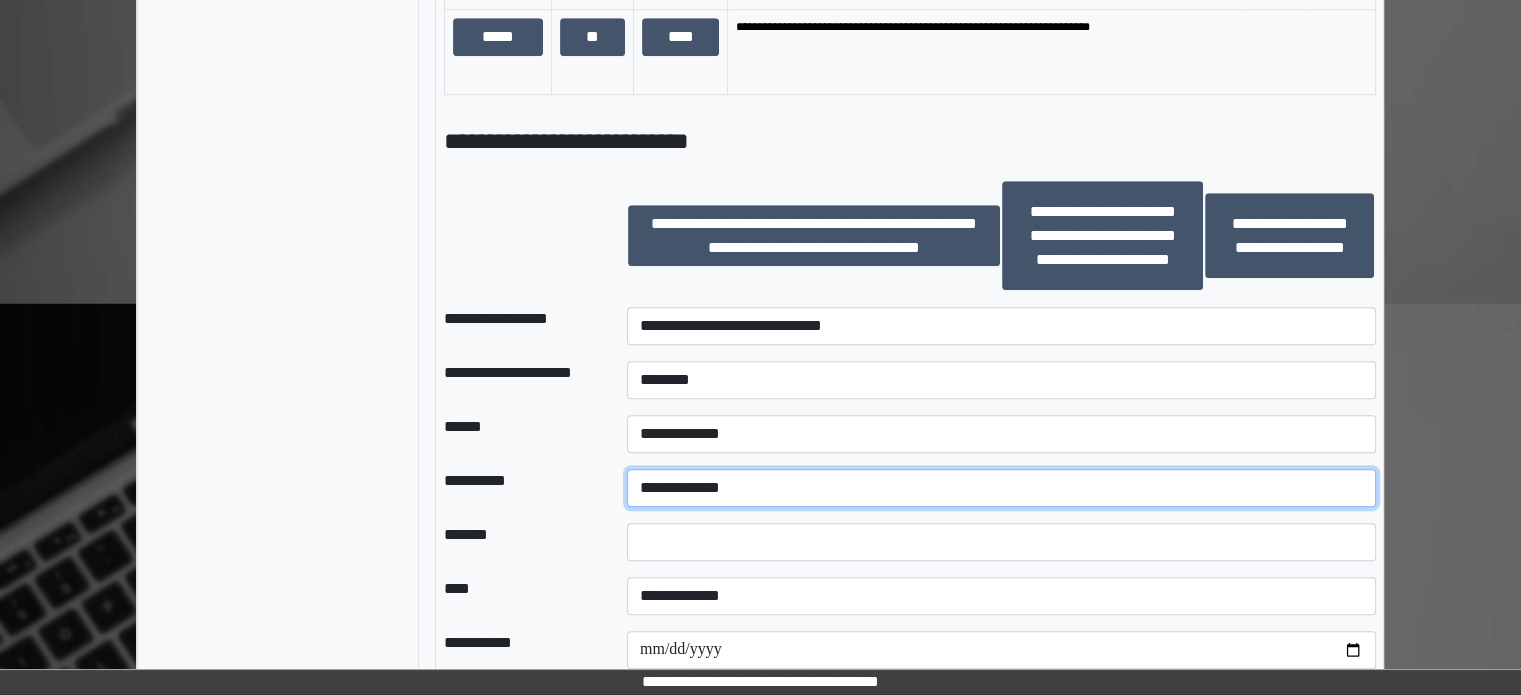 click on "**********" at bounding box center [1001, 488] 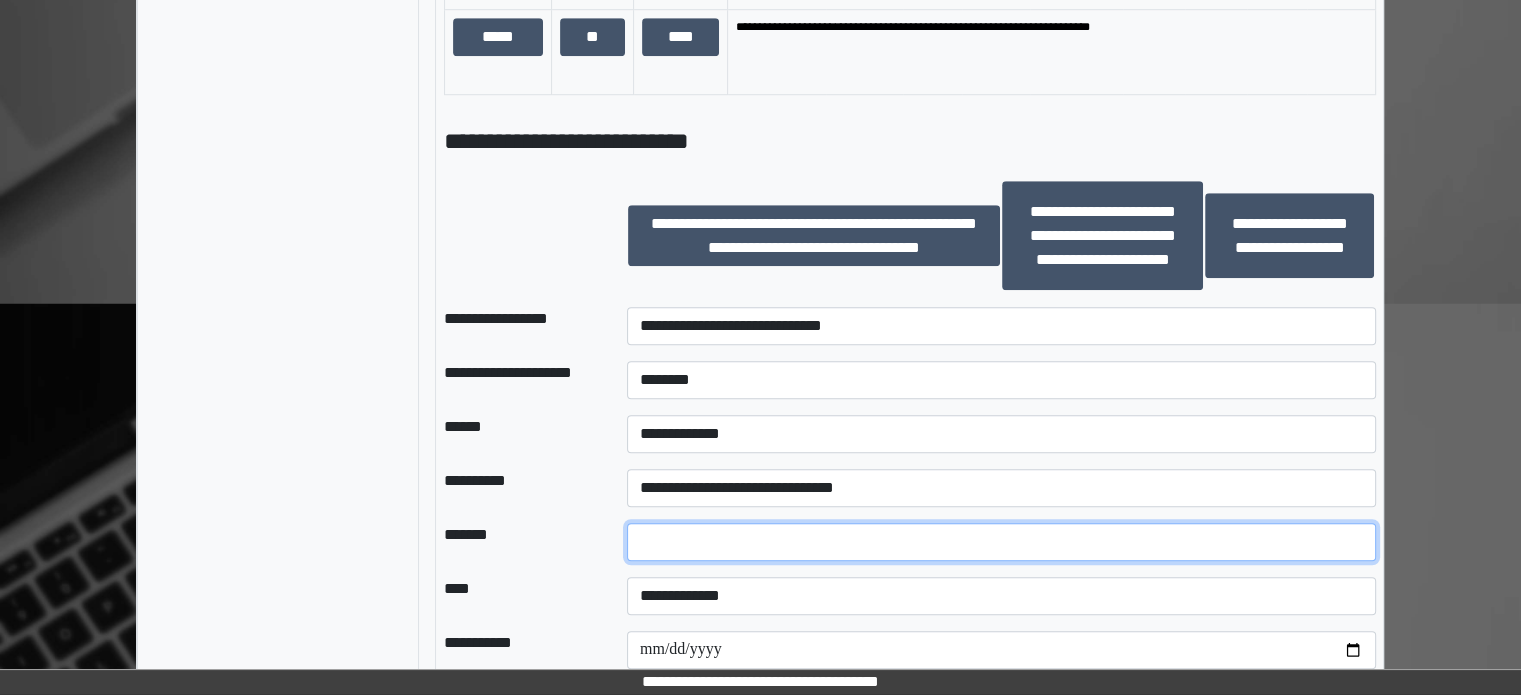 click at bounding box center [1001, 542] 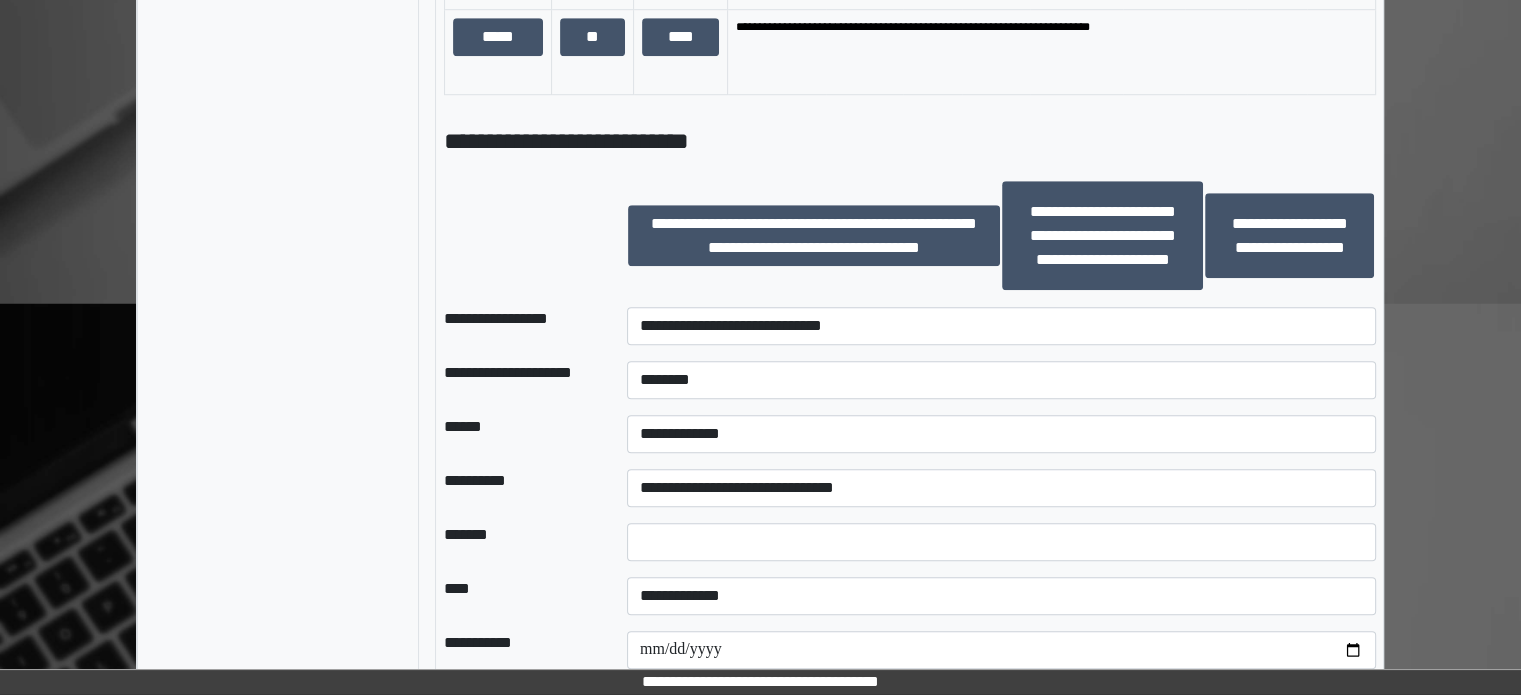 click on "**********" at bounding box center (910, 318) 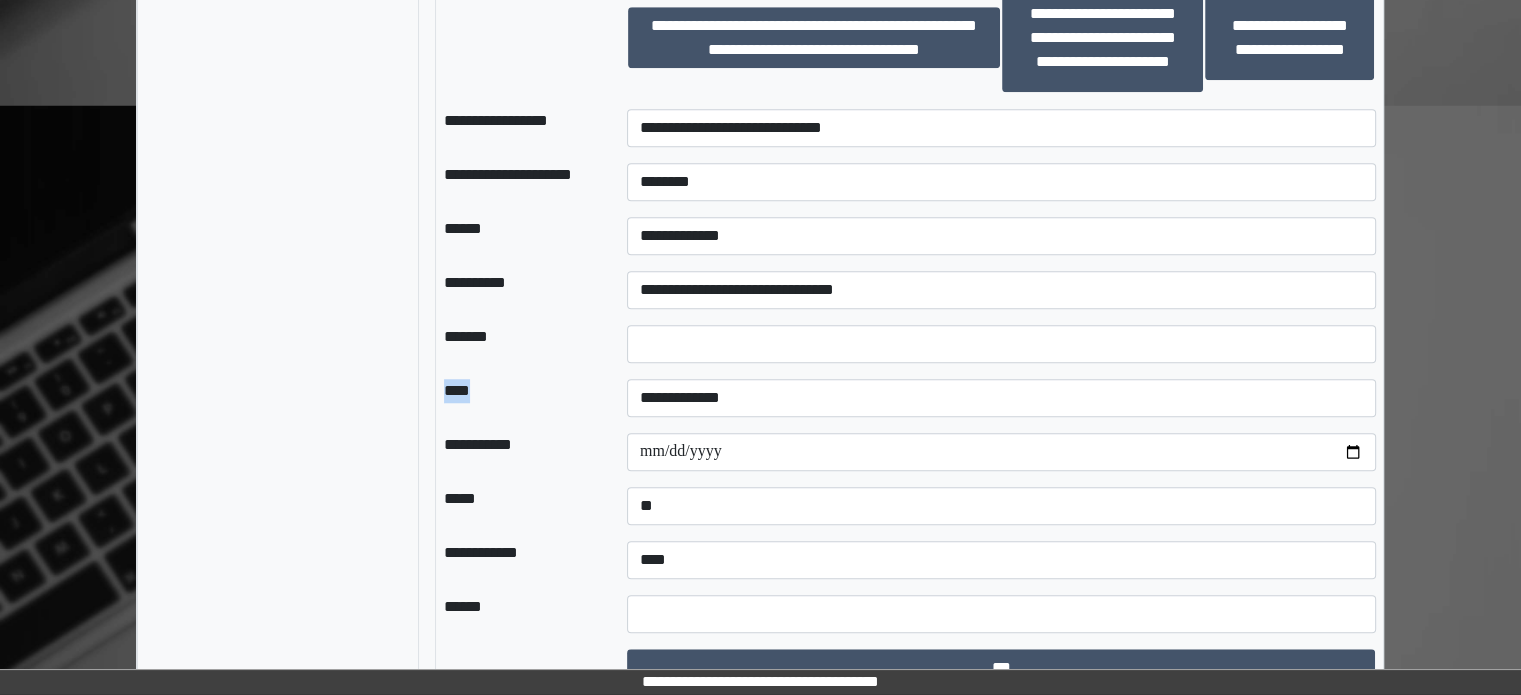 scroll, scrollTop: 1700, scrollLeft: 0, axis: vertical 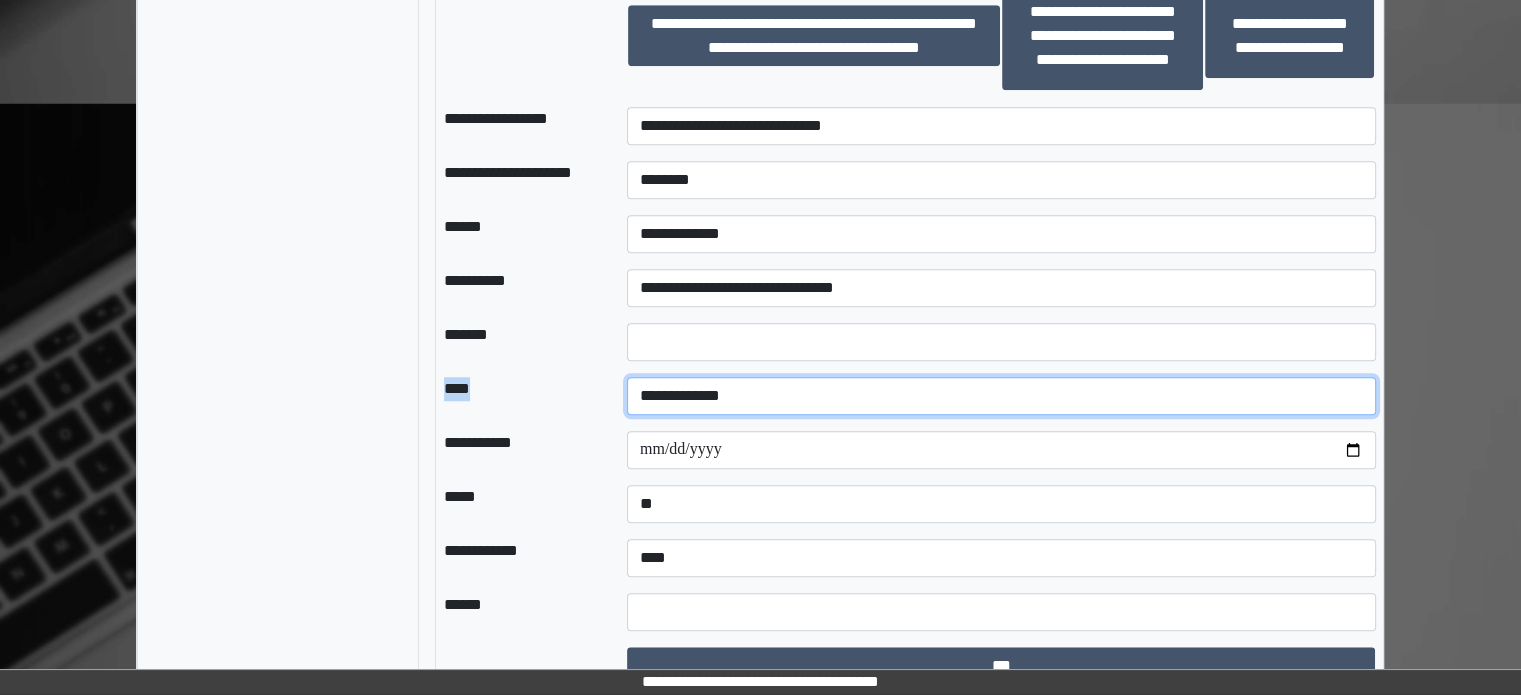 click on "**********" at bounding box center [1001, 396] 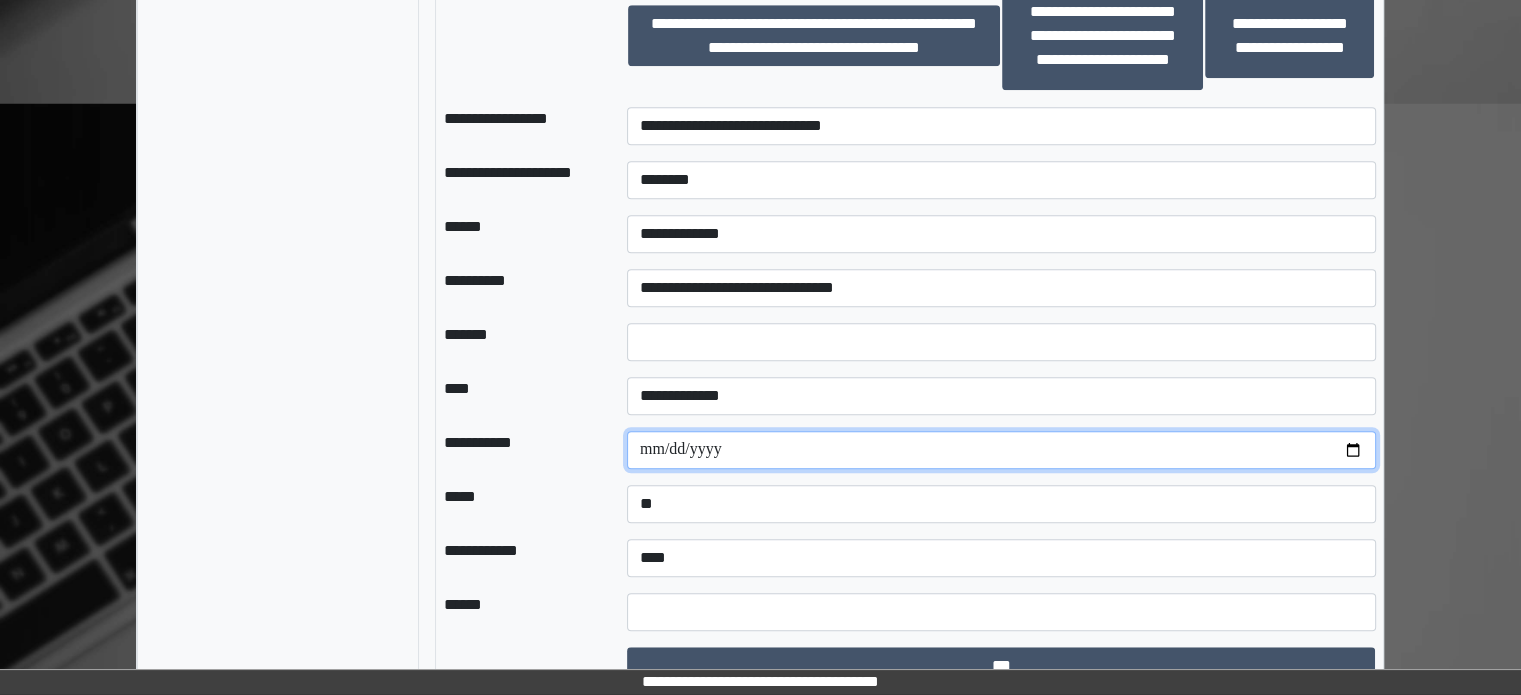 click at bounding box center (1001, 450) 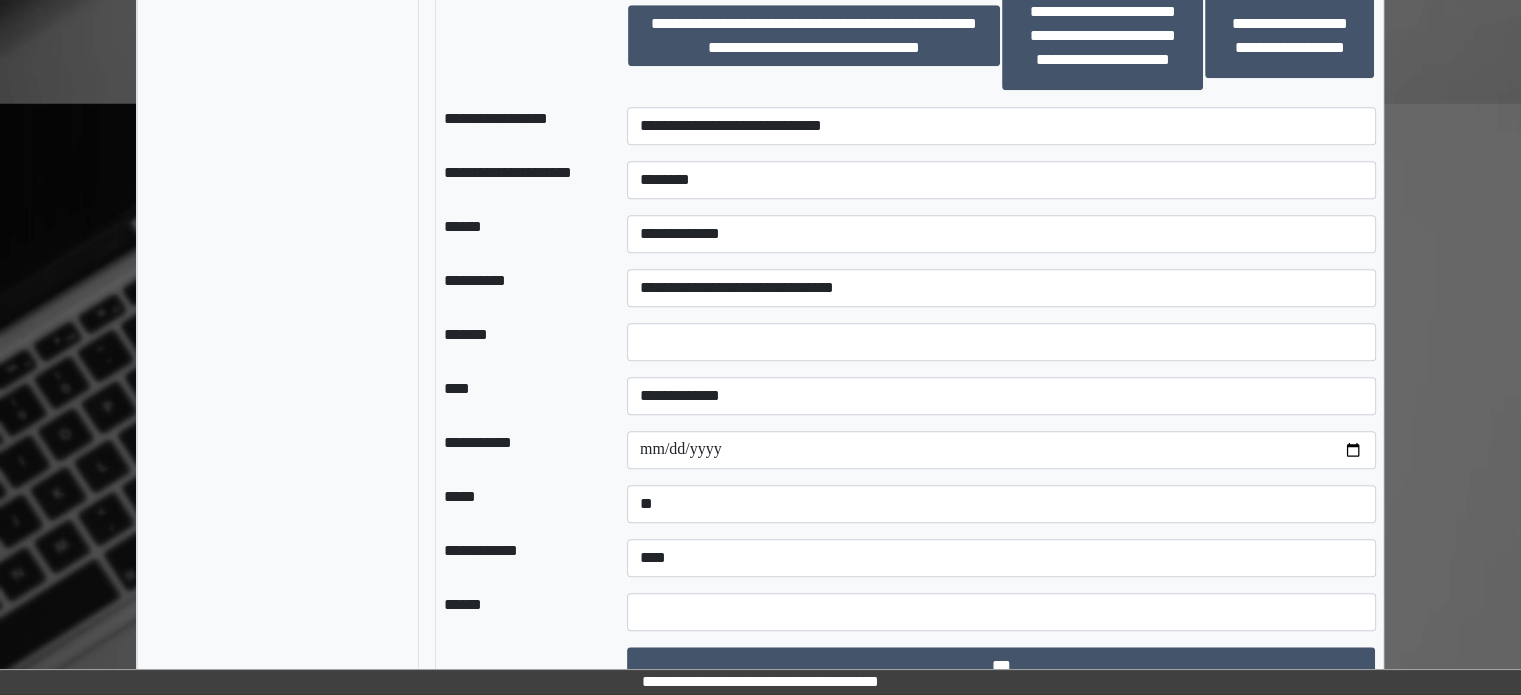 click on "**********" at bounding box center [519, 450] 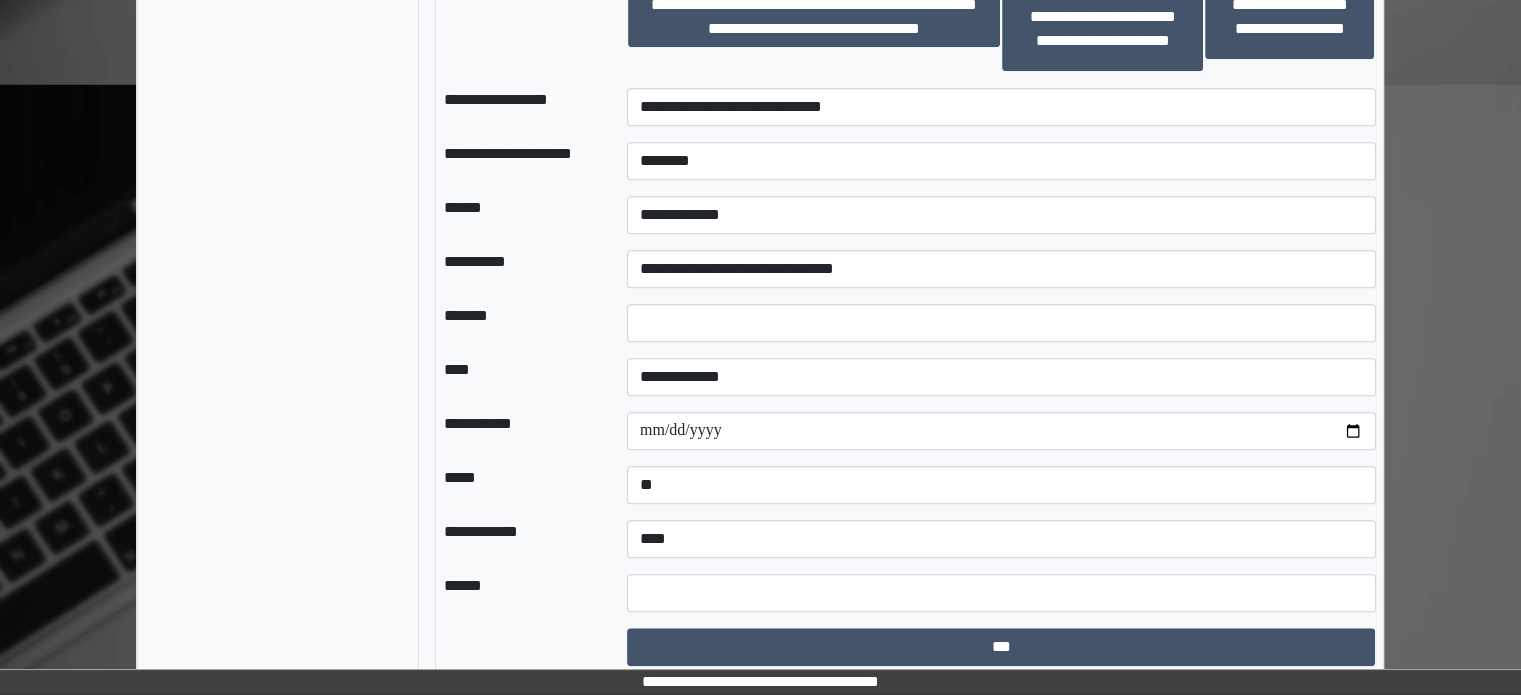 scroll, scrollTop: 1724, scrollLeft: 0, axis: vertical 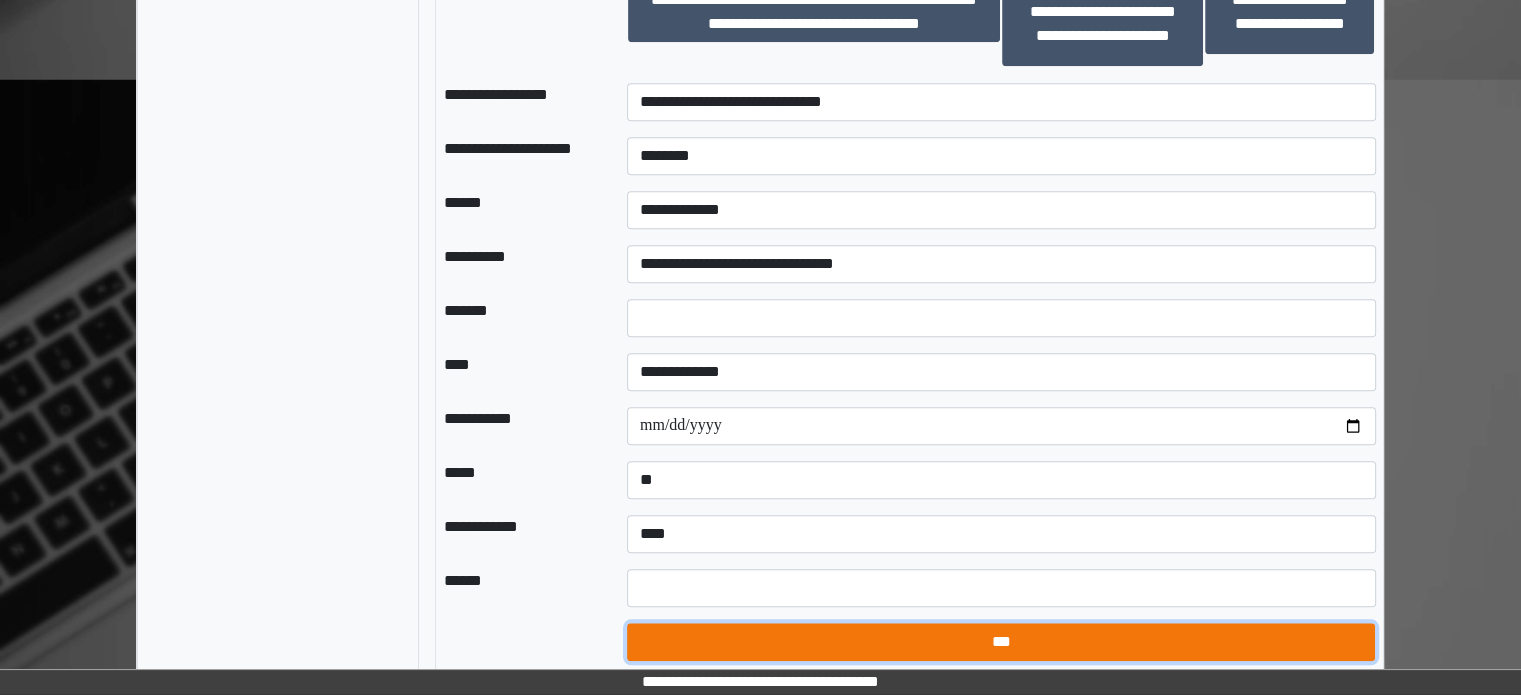 click on "***" at bounding box center (1001, 642) 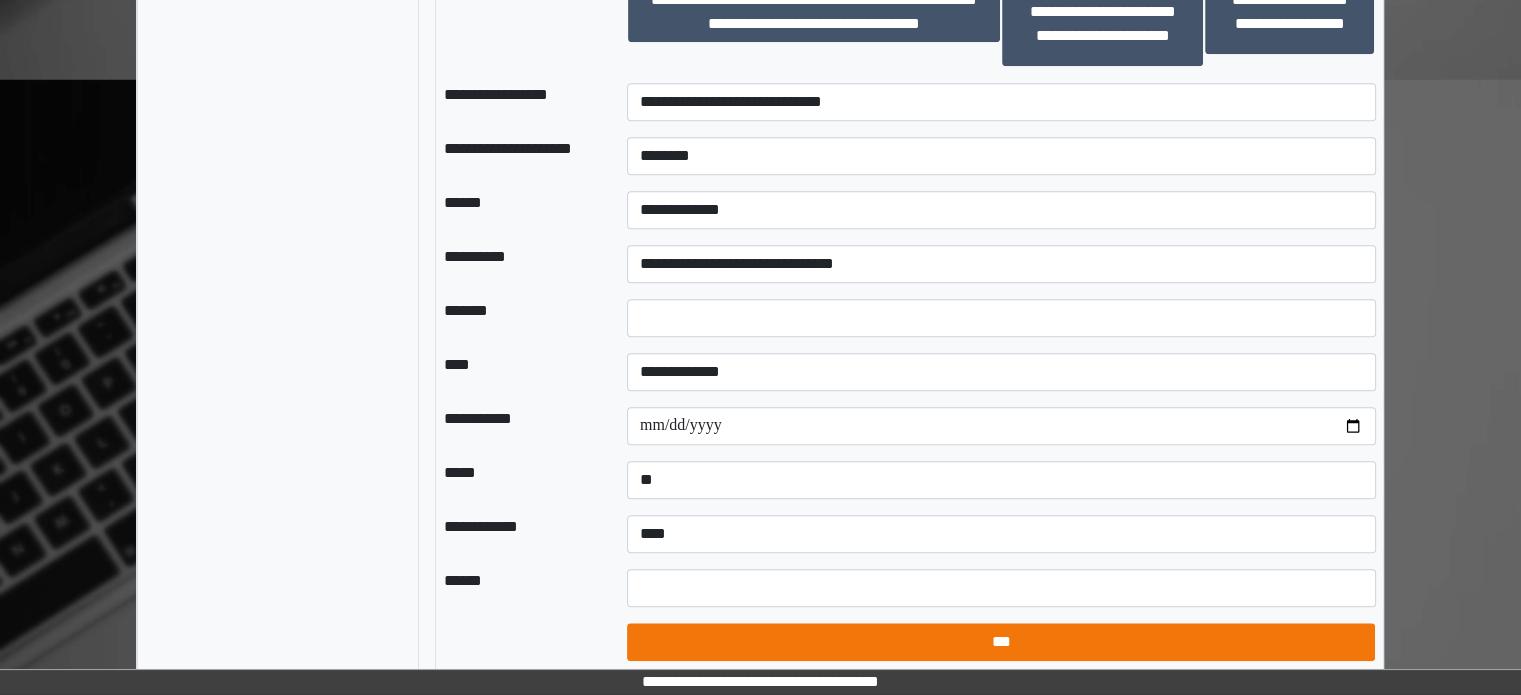 select on "*" 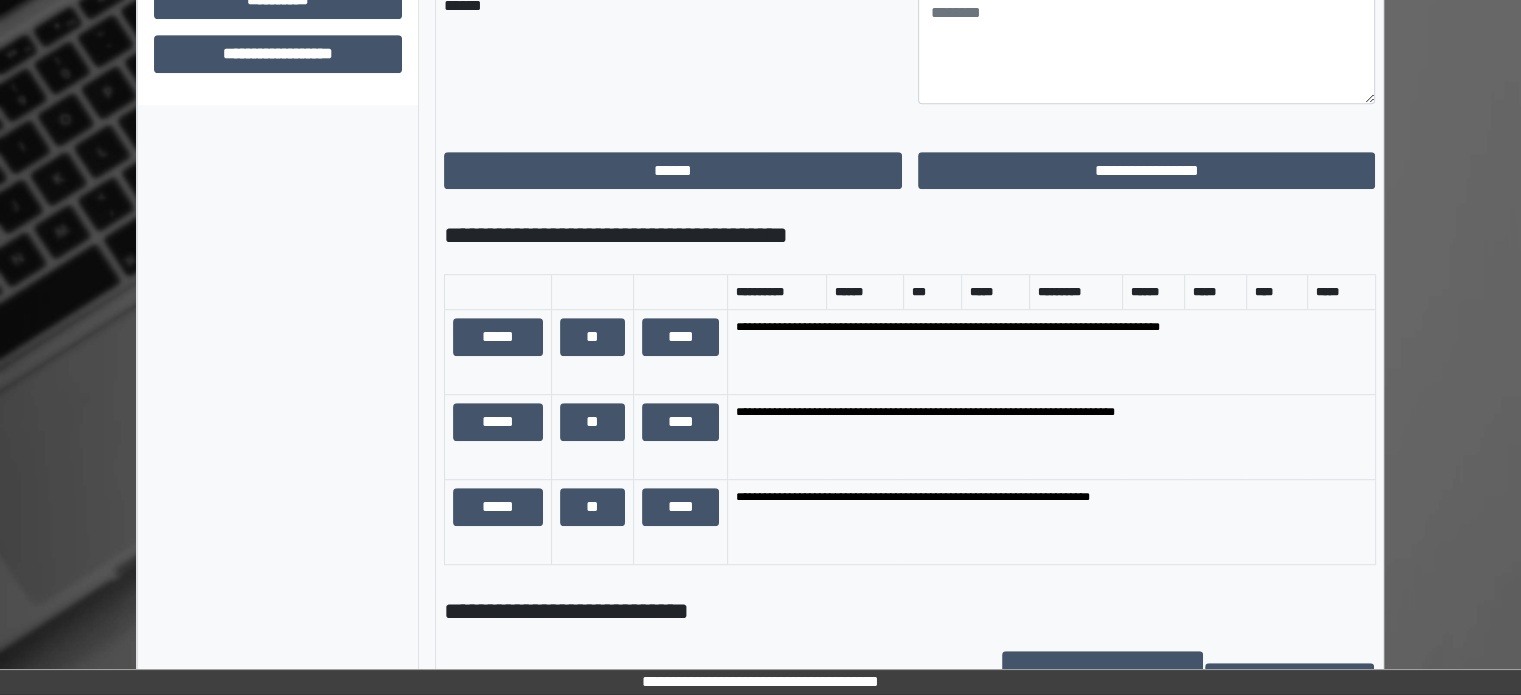 scroll, scrollTop: 824, scrollLeft: 0, axis: vertical 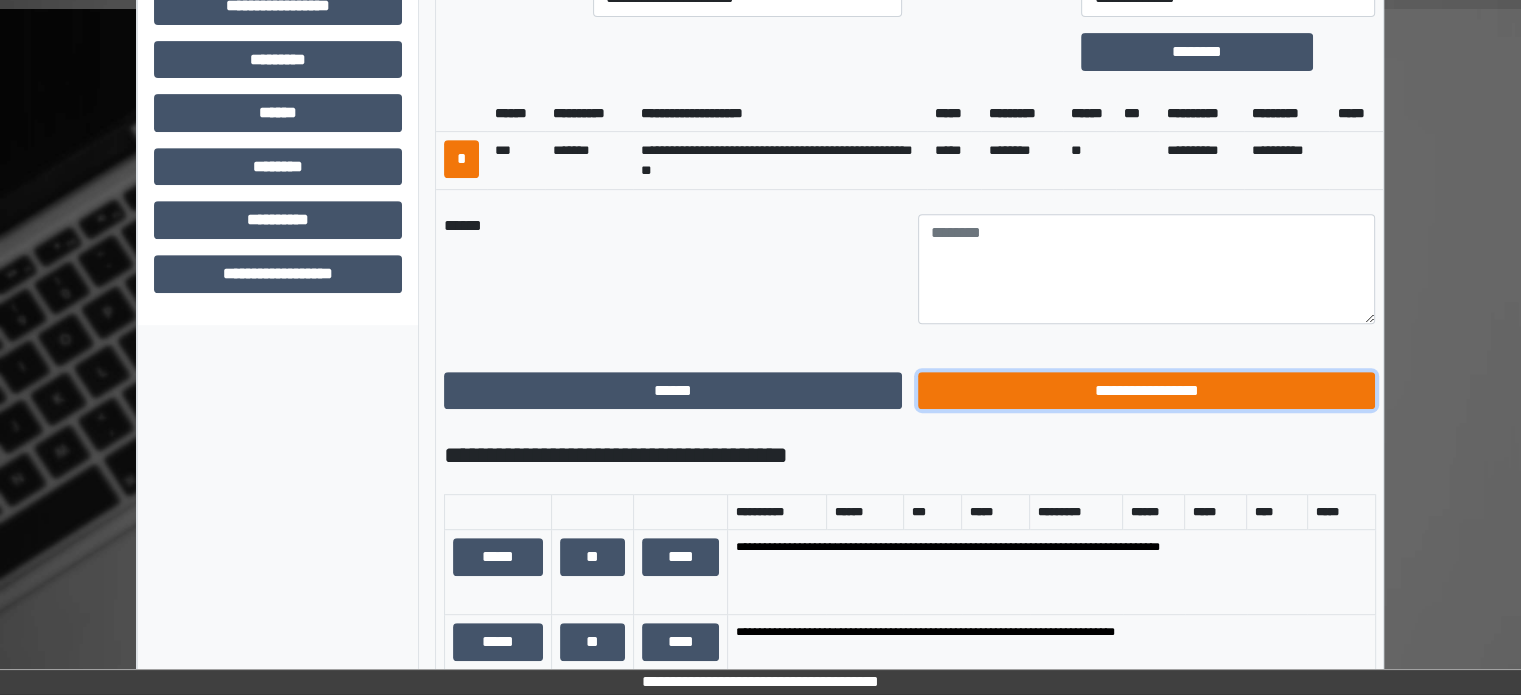 click on "**********" at bounding box center [1147, 391] 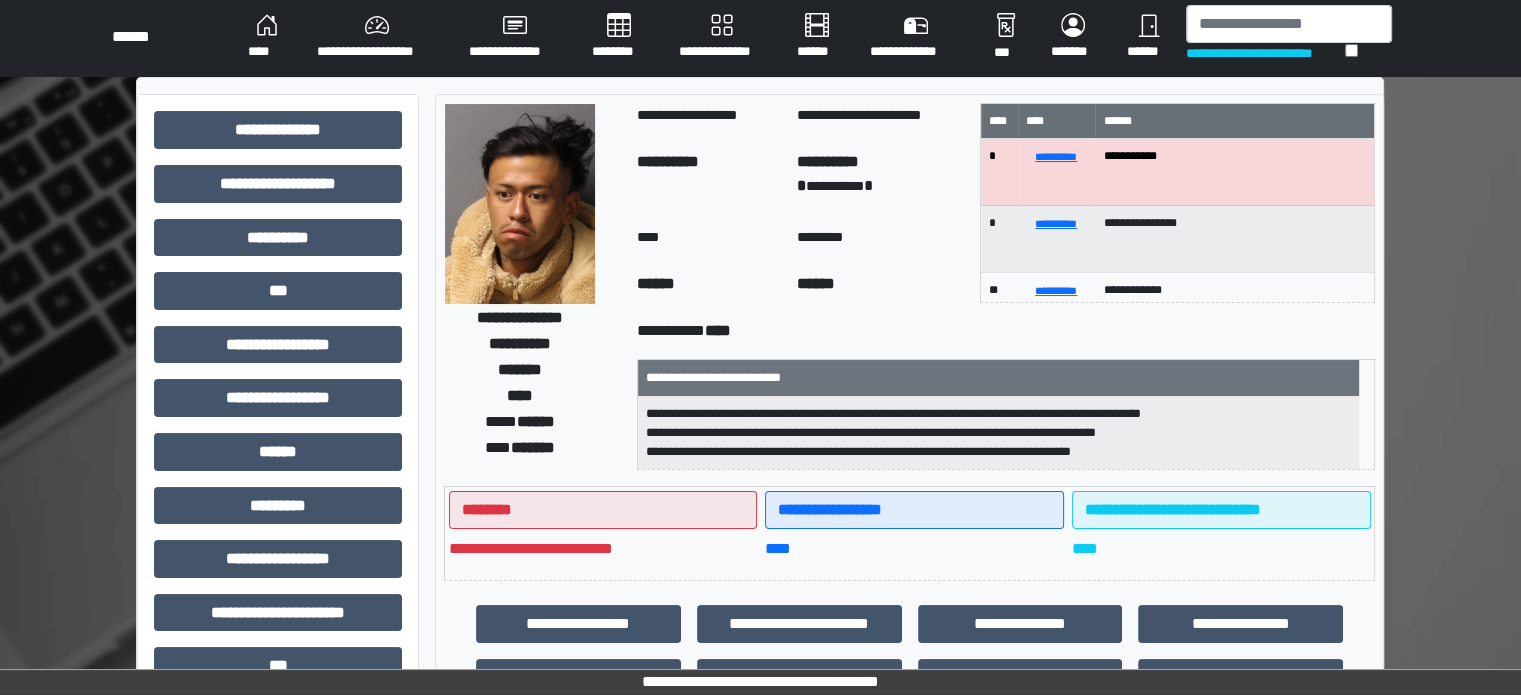 scroll, scrollTop: 0, scrollLeft: 0, axis: both 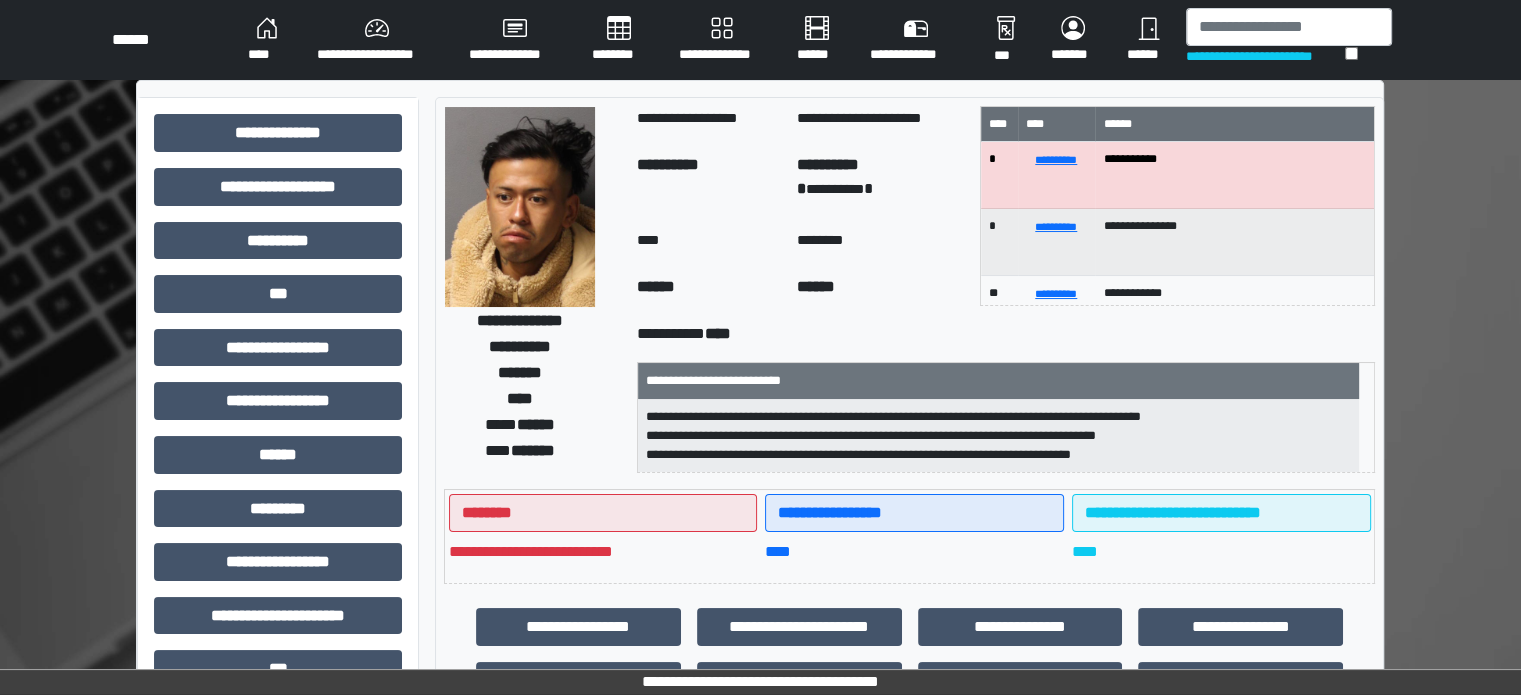 click on "****" at bounding box center (266, 40) 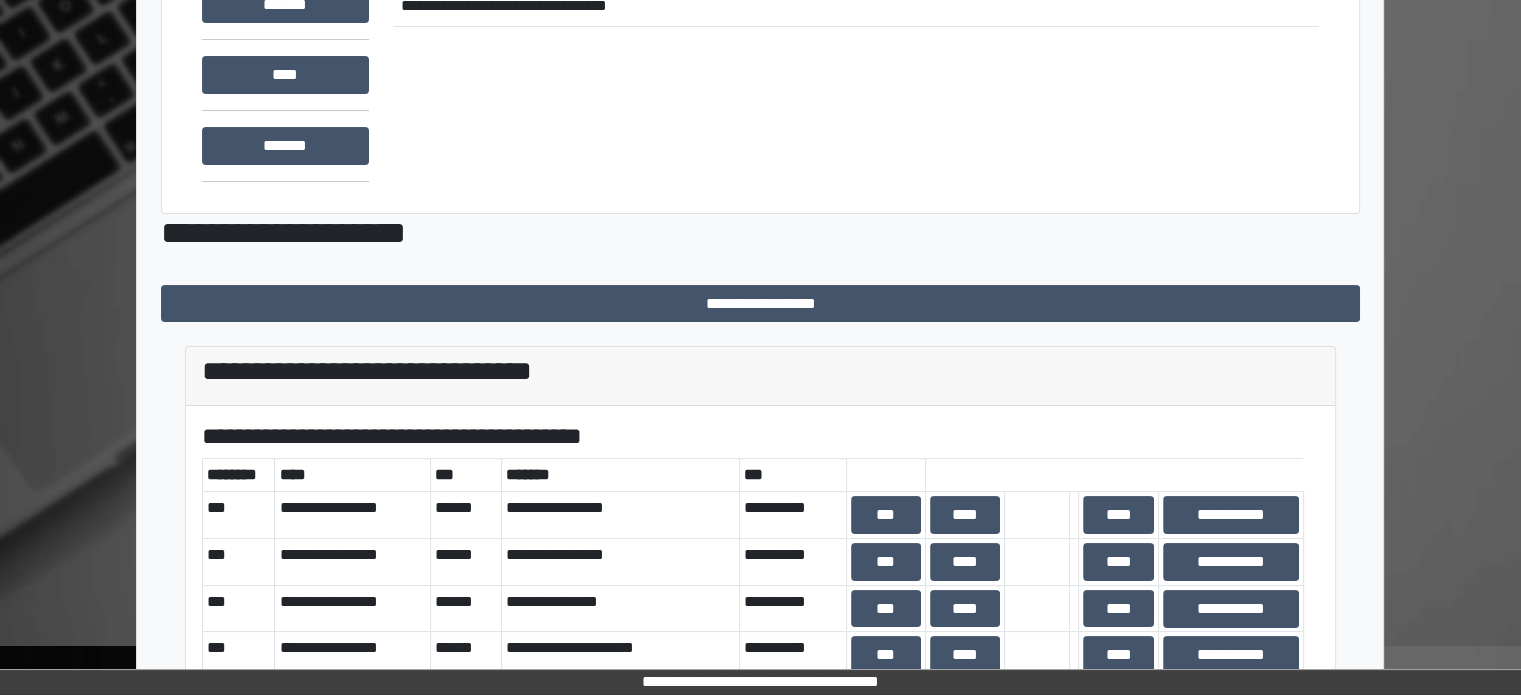 scroll, scrollTop: 600, scrollLeft: 0, axis: vertical 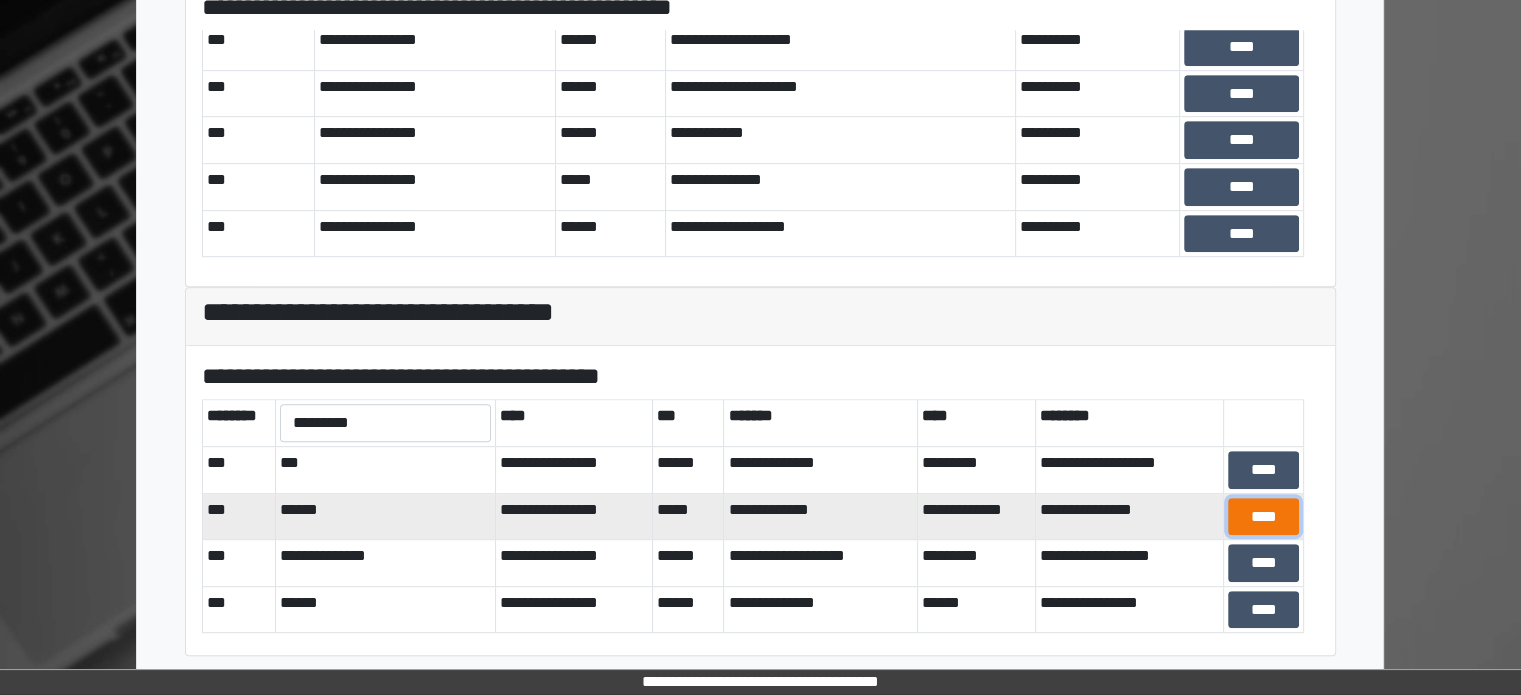 click on "****" at bounding box center (1264, 517) 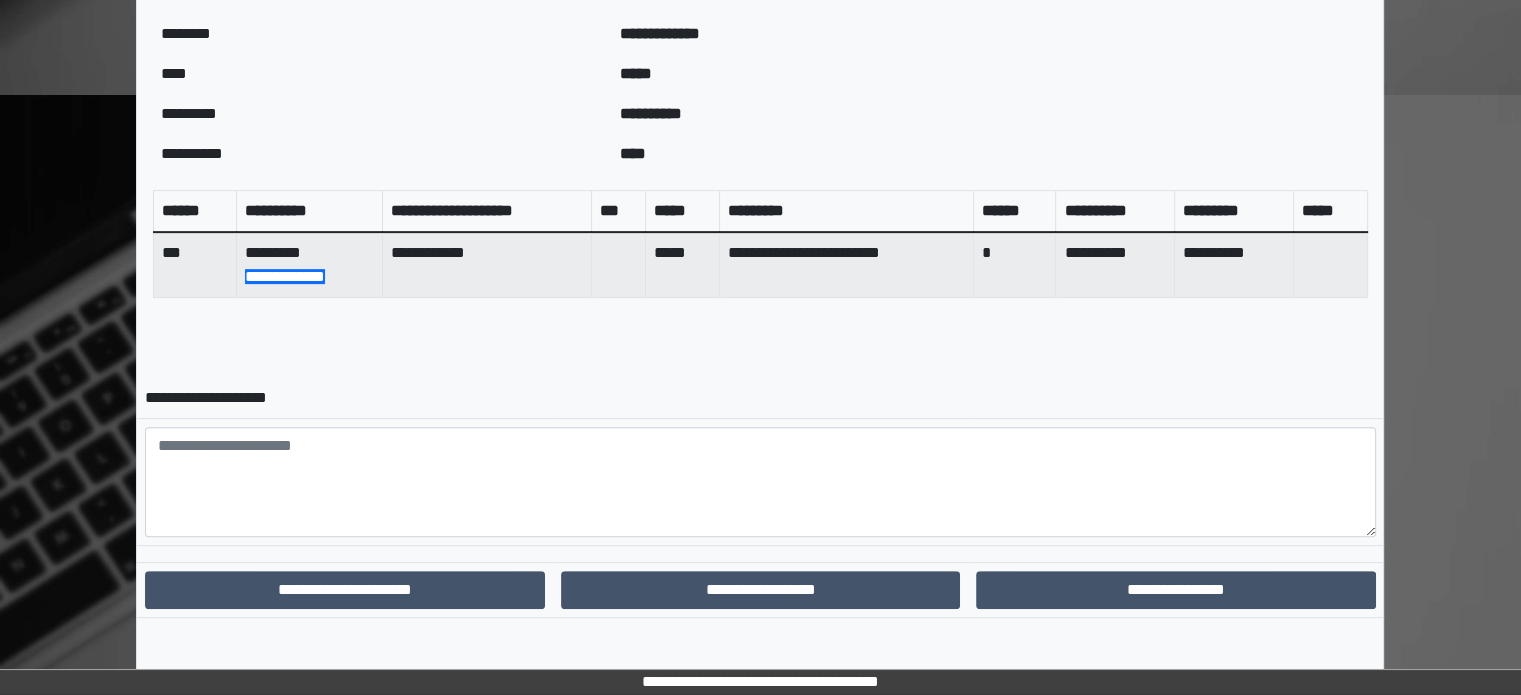 scroll, scrollTop: 738, scrollLeft: 0, axis: vertical 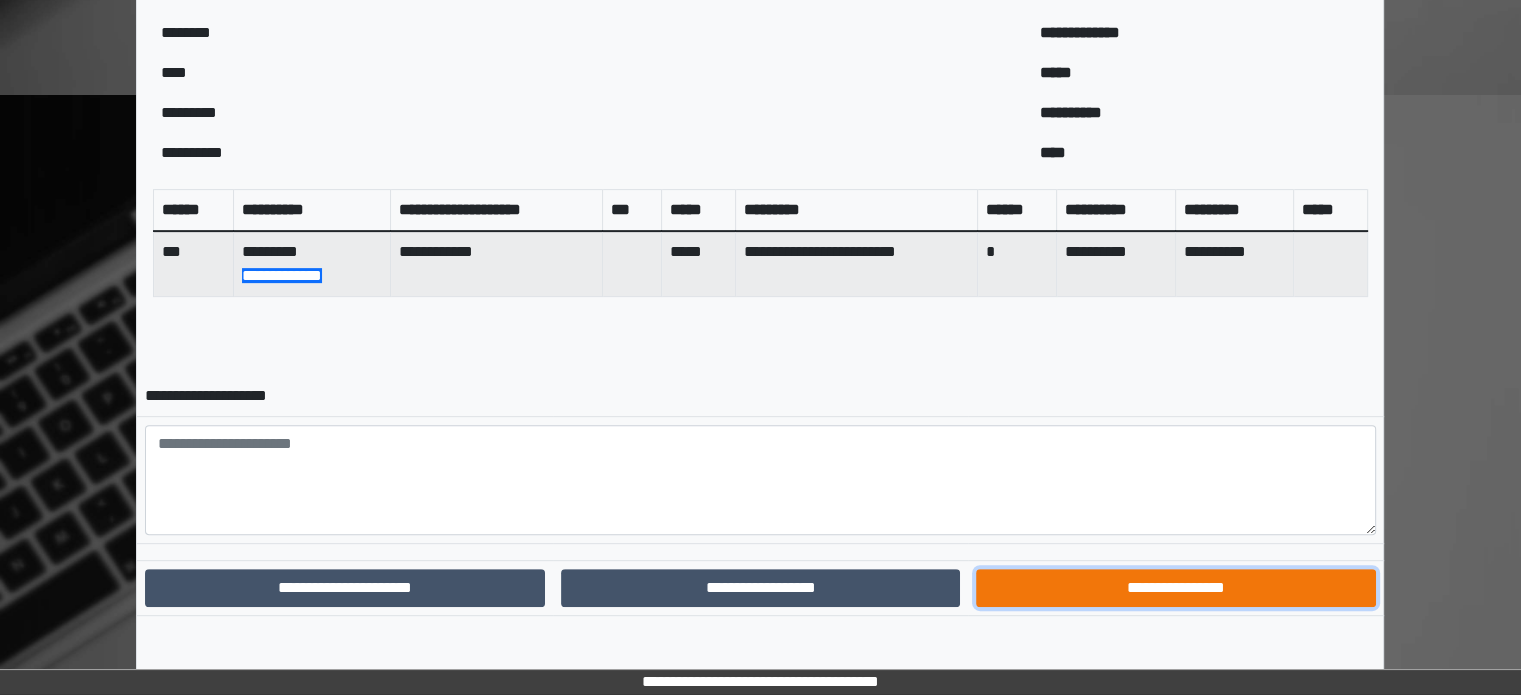 click on "**********" at bounding box center (1175, 588) 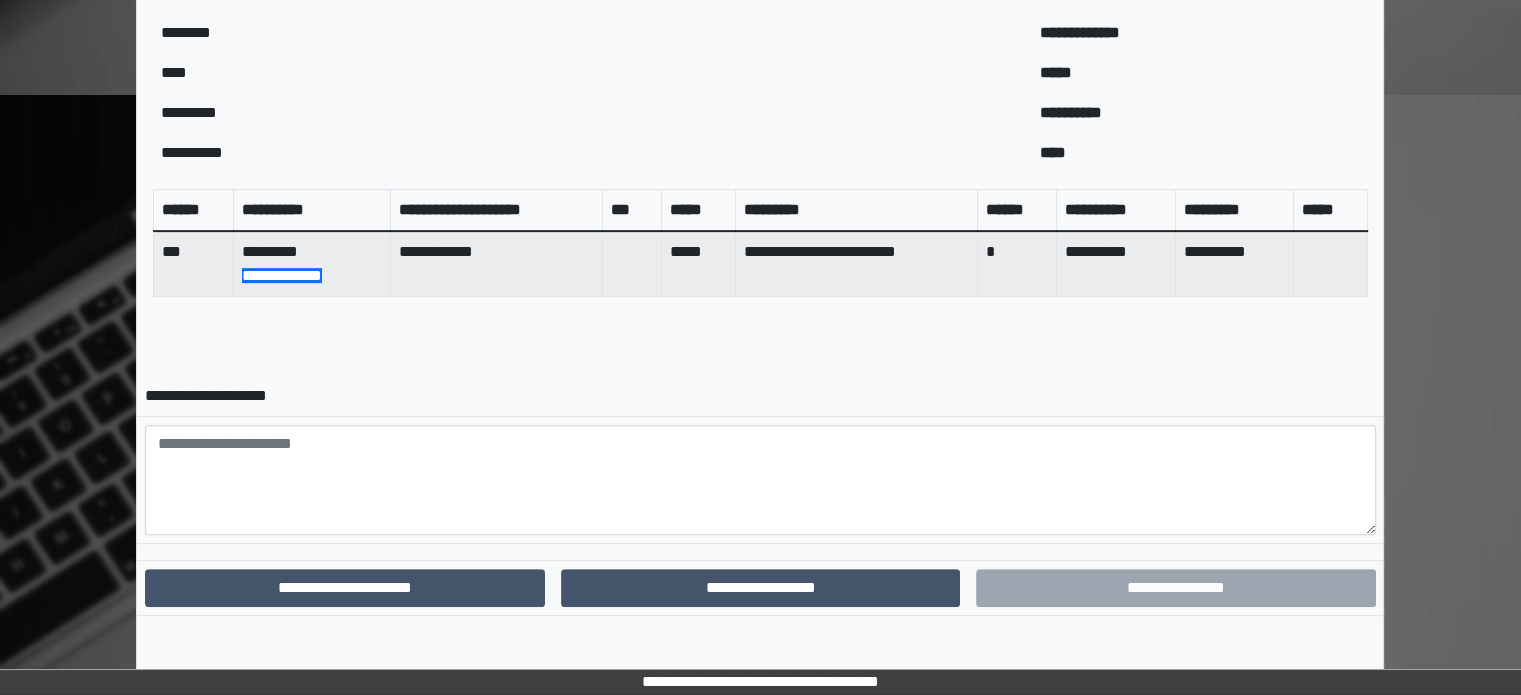 scroll, scrollTop: 636, scrollLeft: 0, axis: vertical 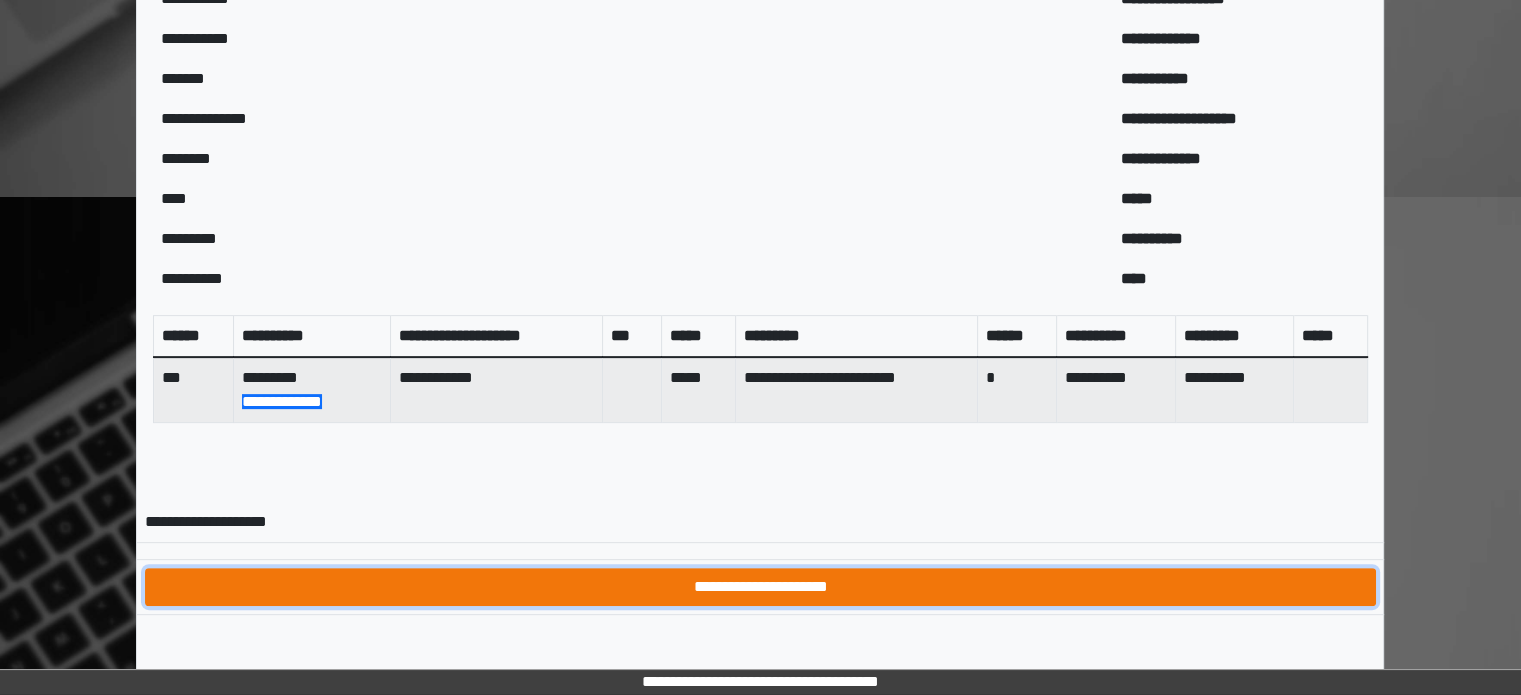 click on "**********" at bounding box center (760, 587) 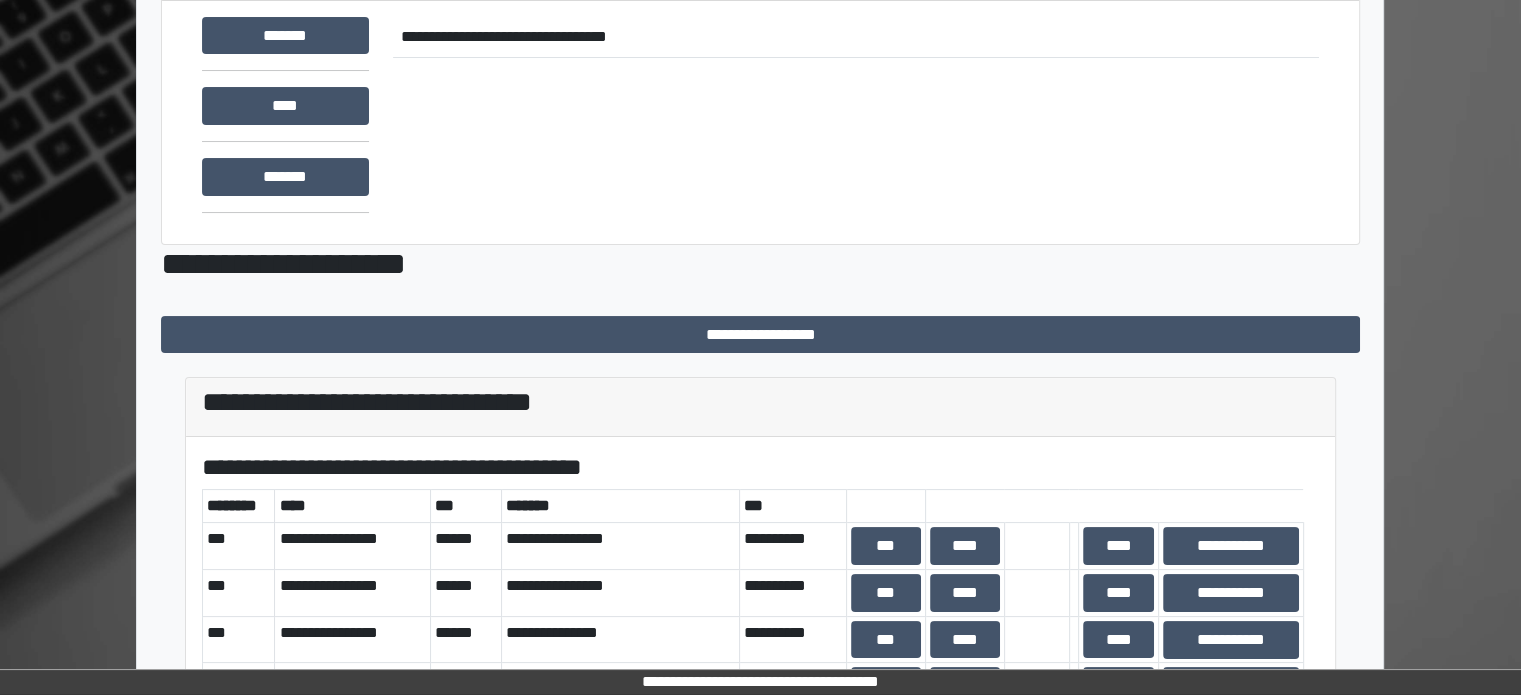 scroll, scrollTop: 0, scrollLeft: 0, axis: both 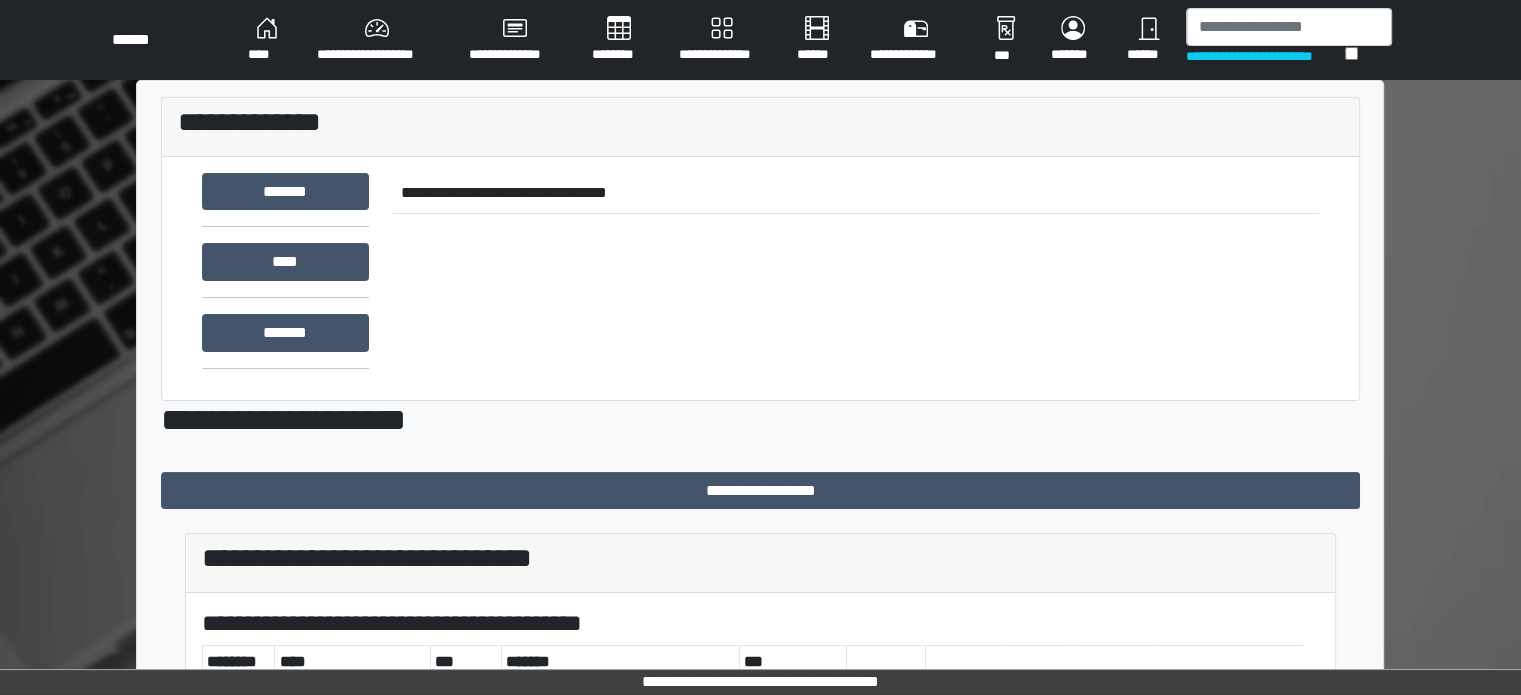 click on "****" at bounding box center (266, 40) 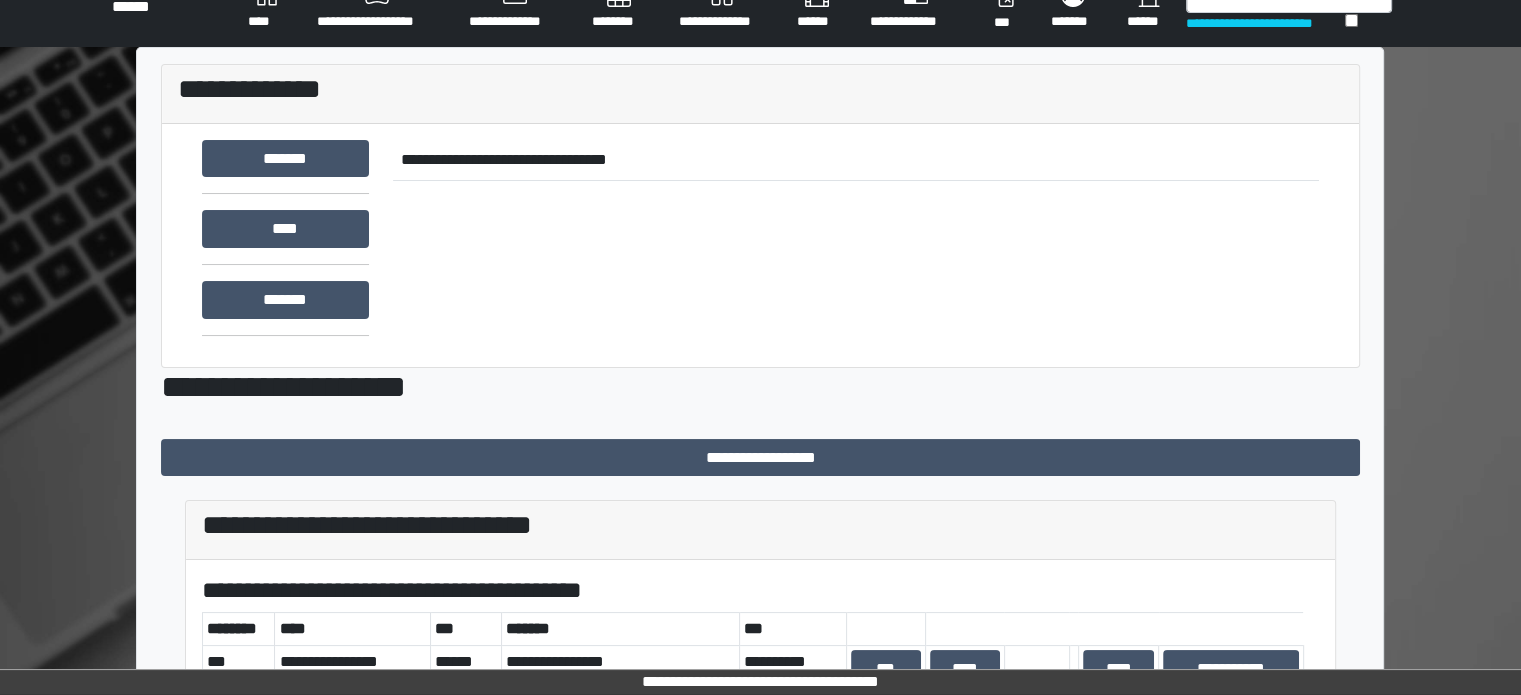 scroll, scrollTop: 0, scrollLeft: 0, axis: both 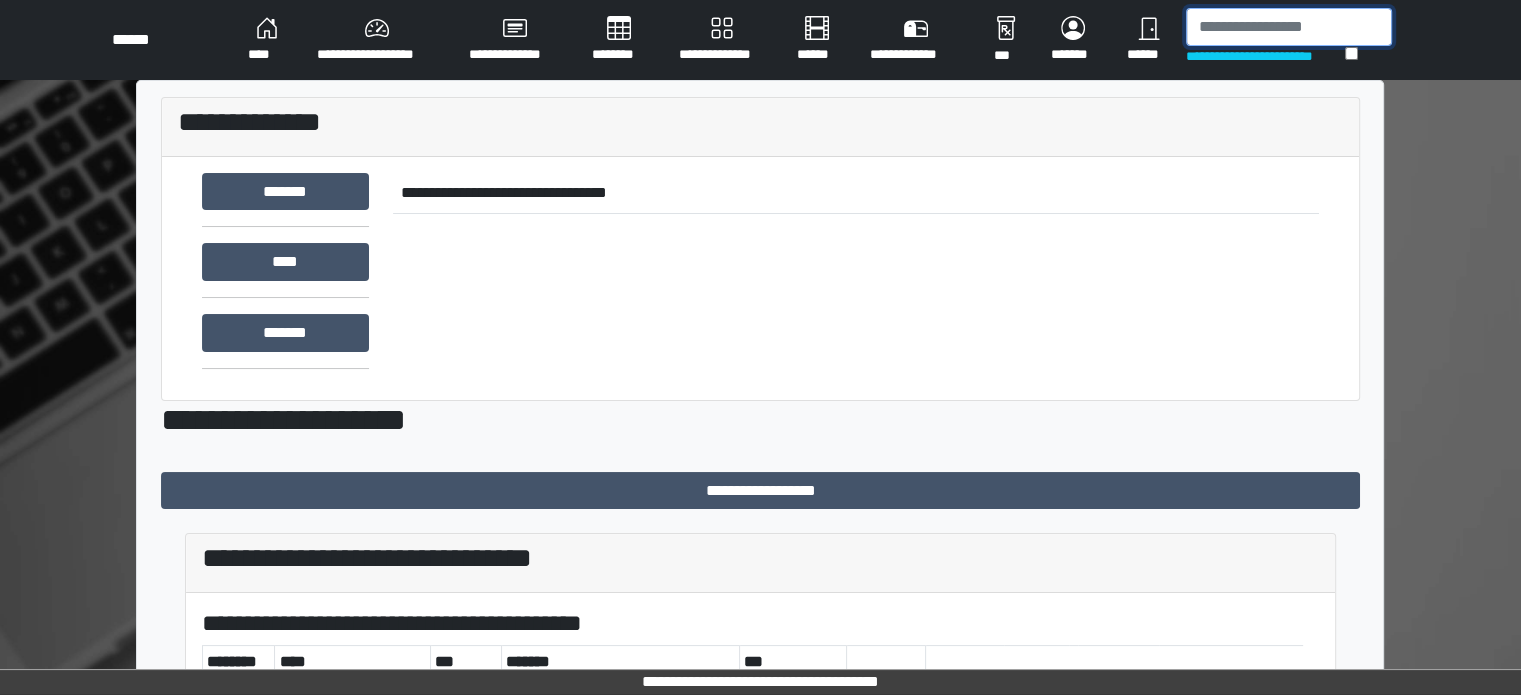 click at bounding box center [1289, 27] 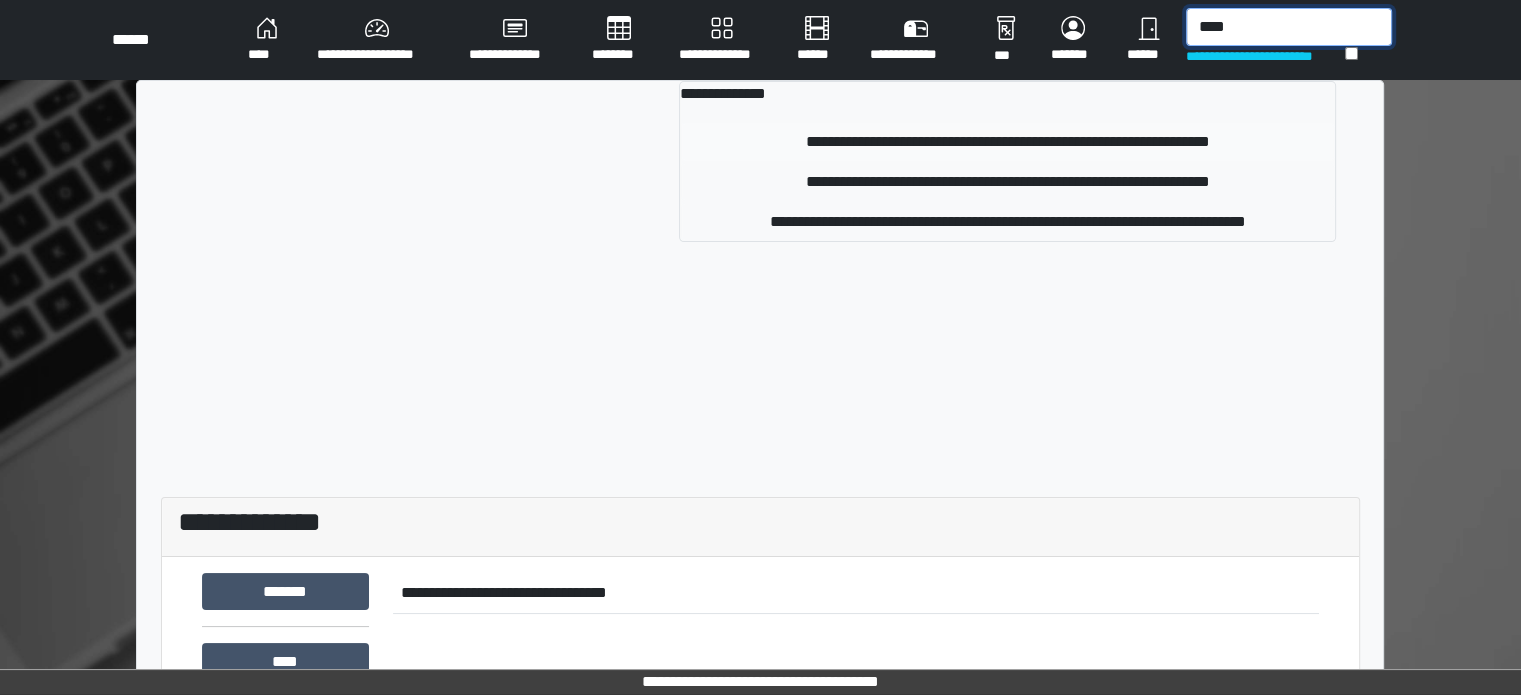 type on "****" 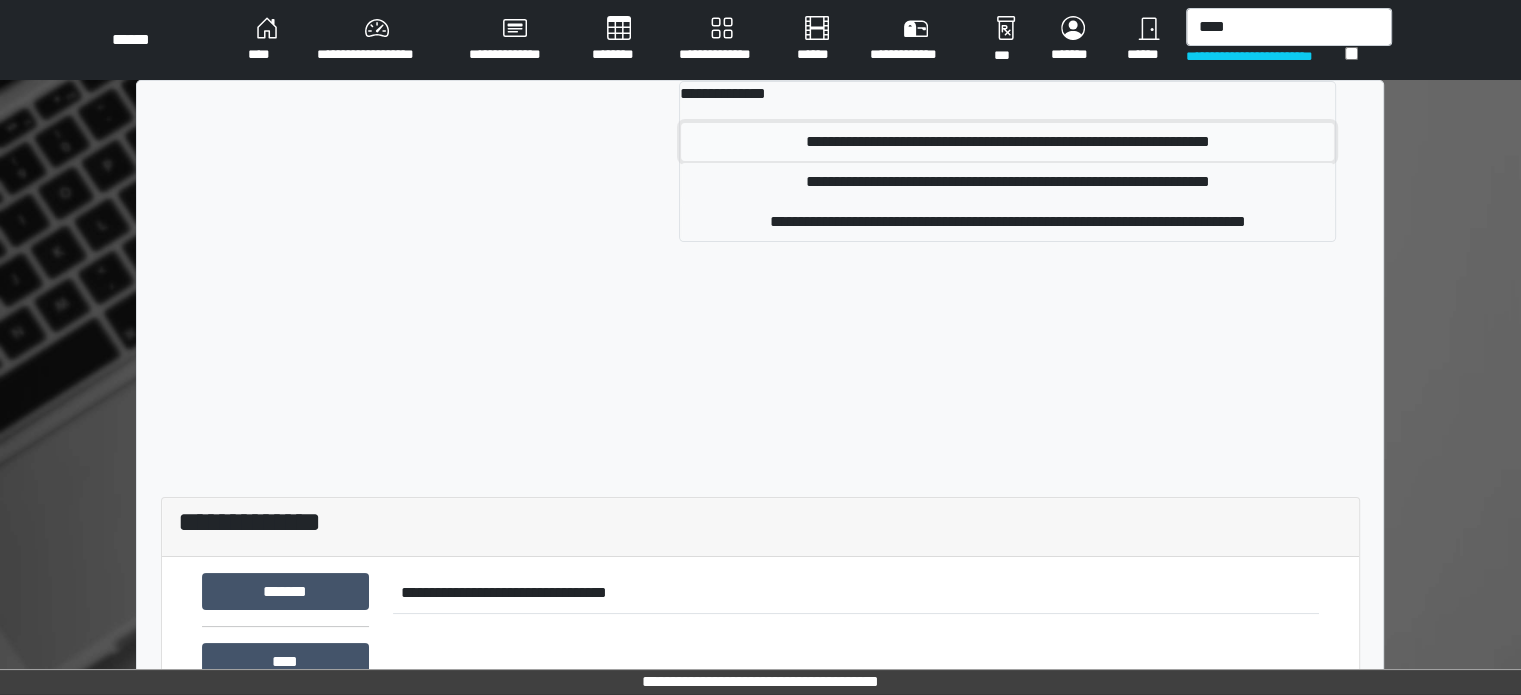 drag, startPoint x: 1116, startPoint y: 128, endPoint x: 1105, endPoint y: 125, distance: 11.401754 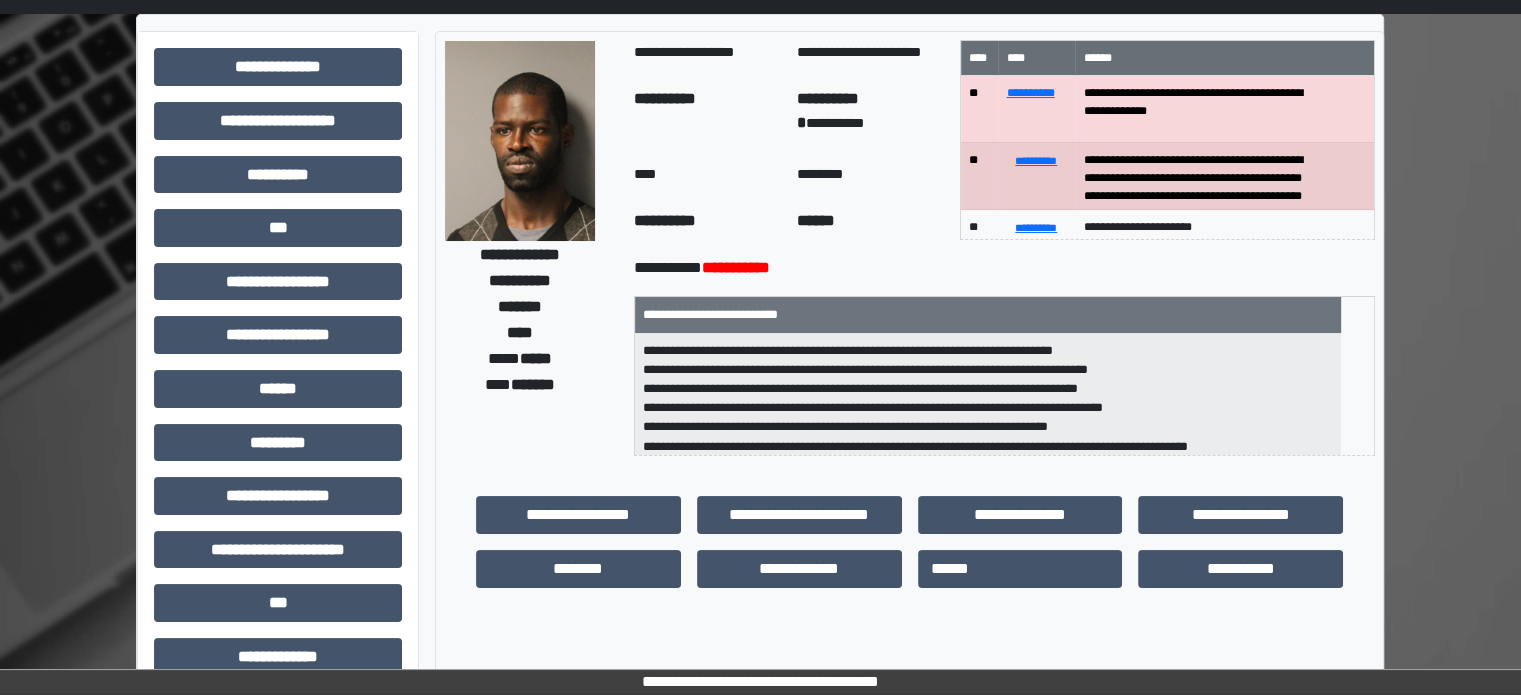 scroll, scrollTop: 100, scrollLeft: 0, axis: vertical 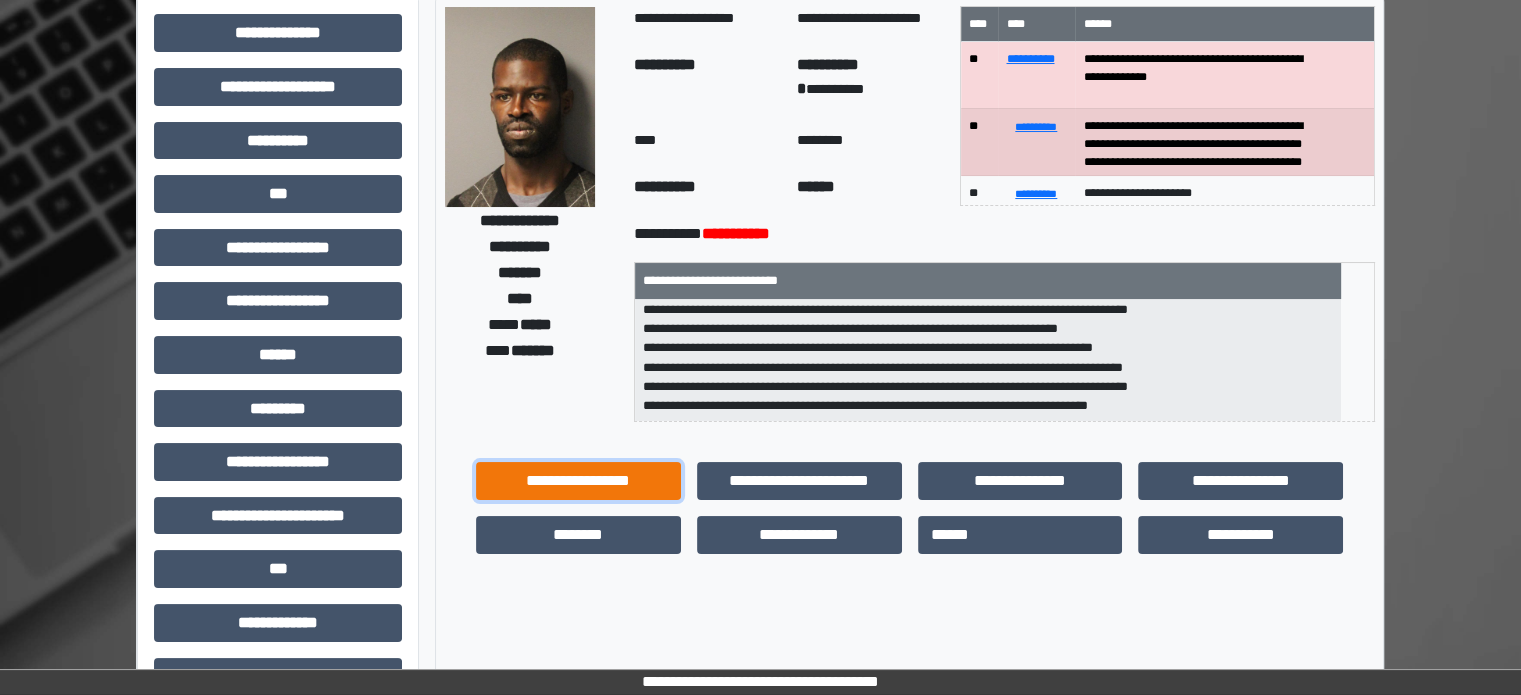 click on "**********" at bounding box center (578, 481) 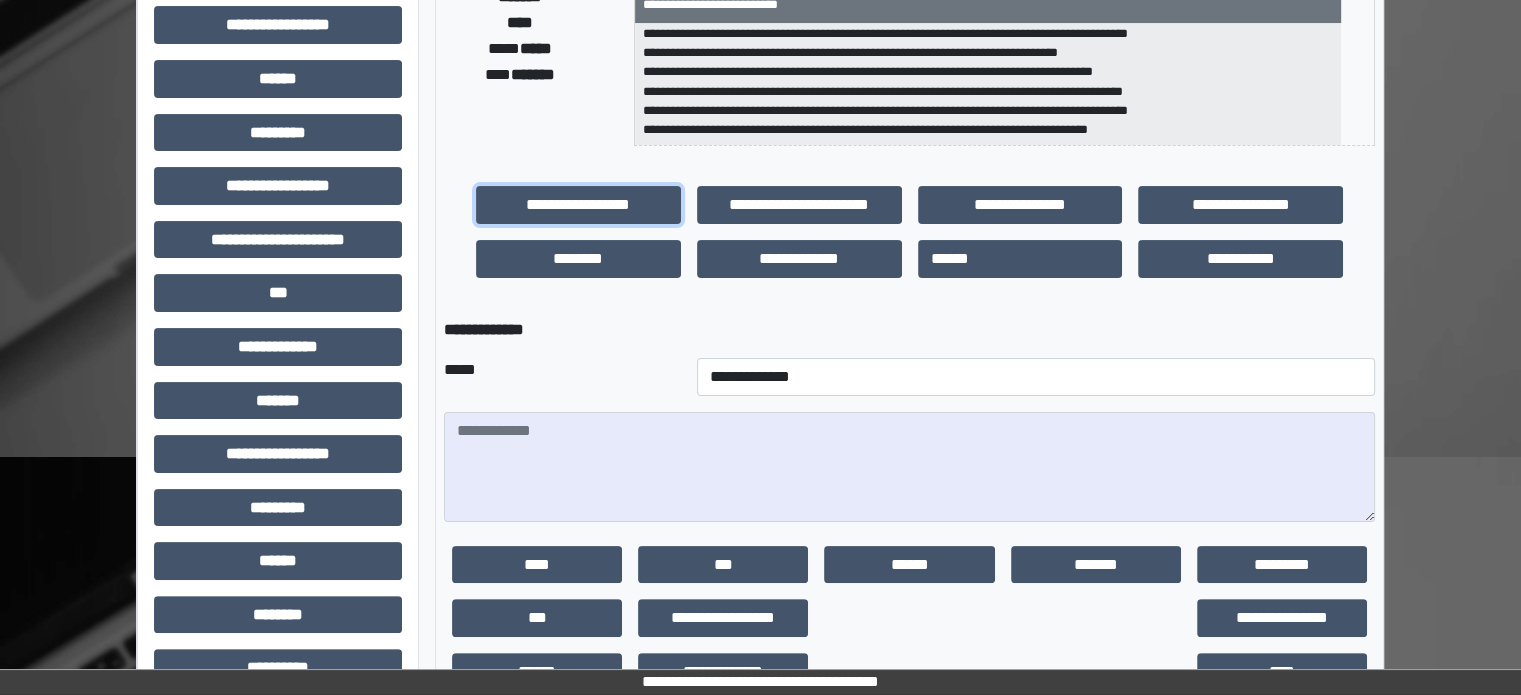 scroll, scrollTop: 371, scrollLeft: 0, axis: vertical 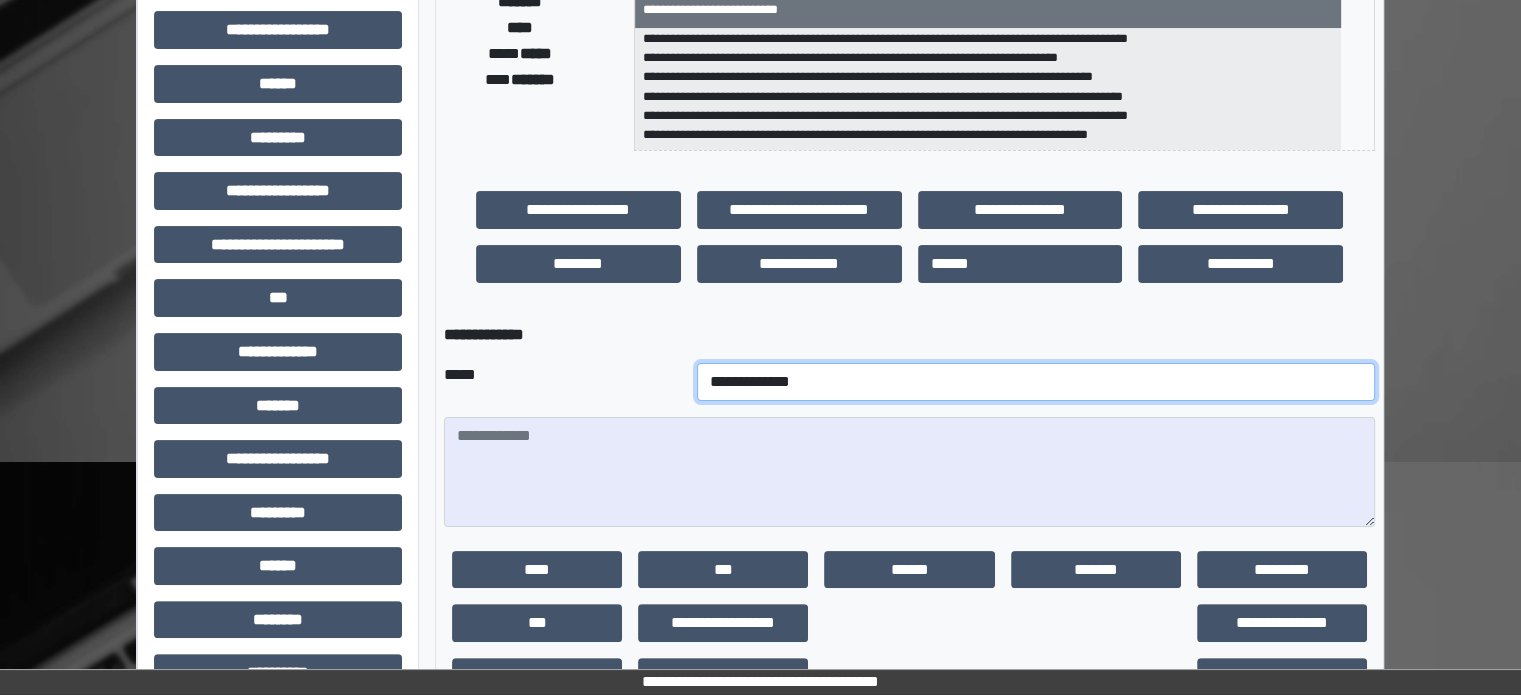 click on "**********" at bounding box center (1036, 382) 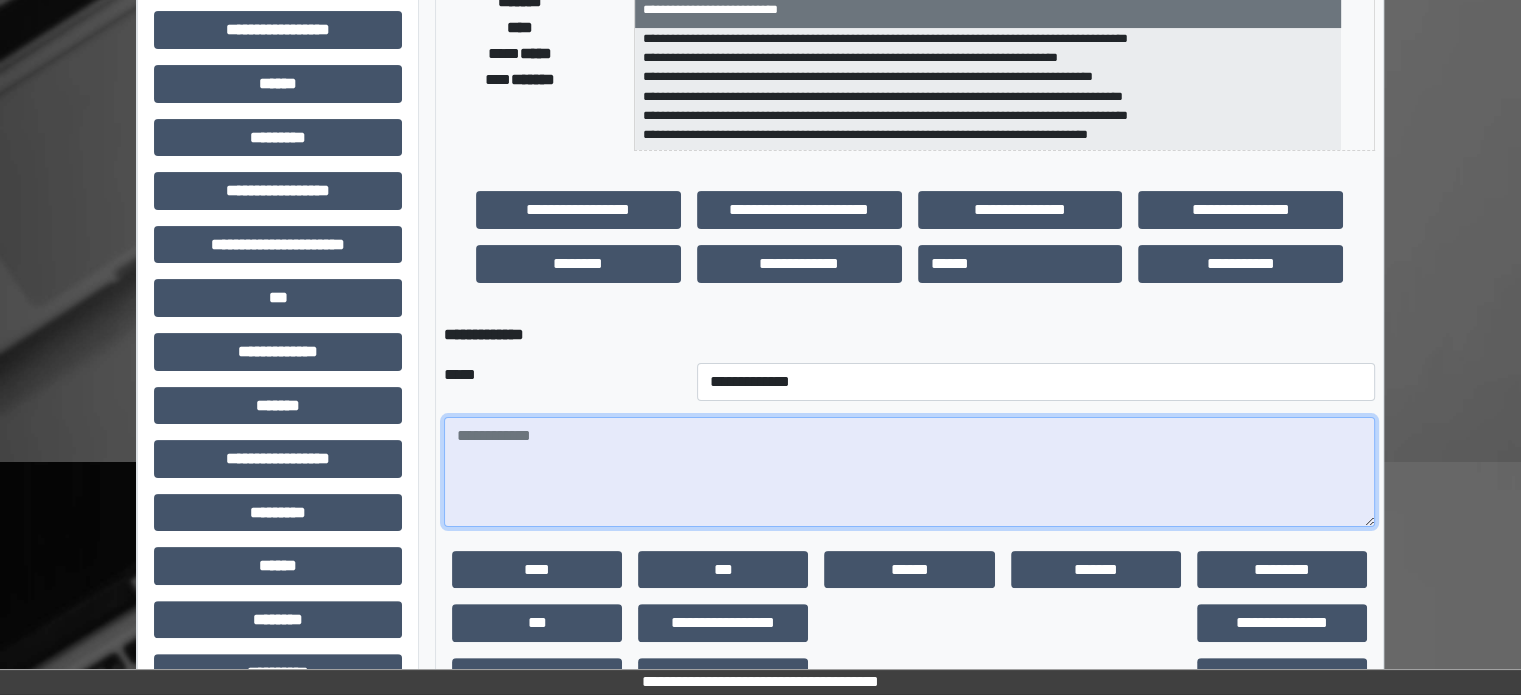 click at bounding box center (909, 472) 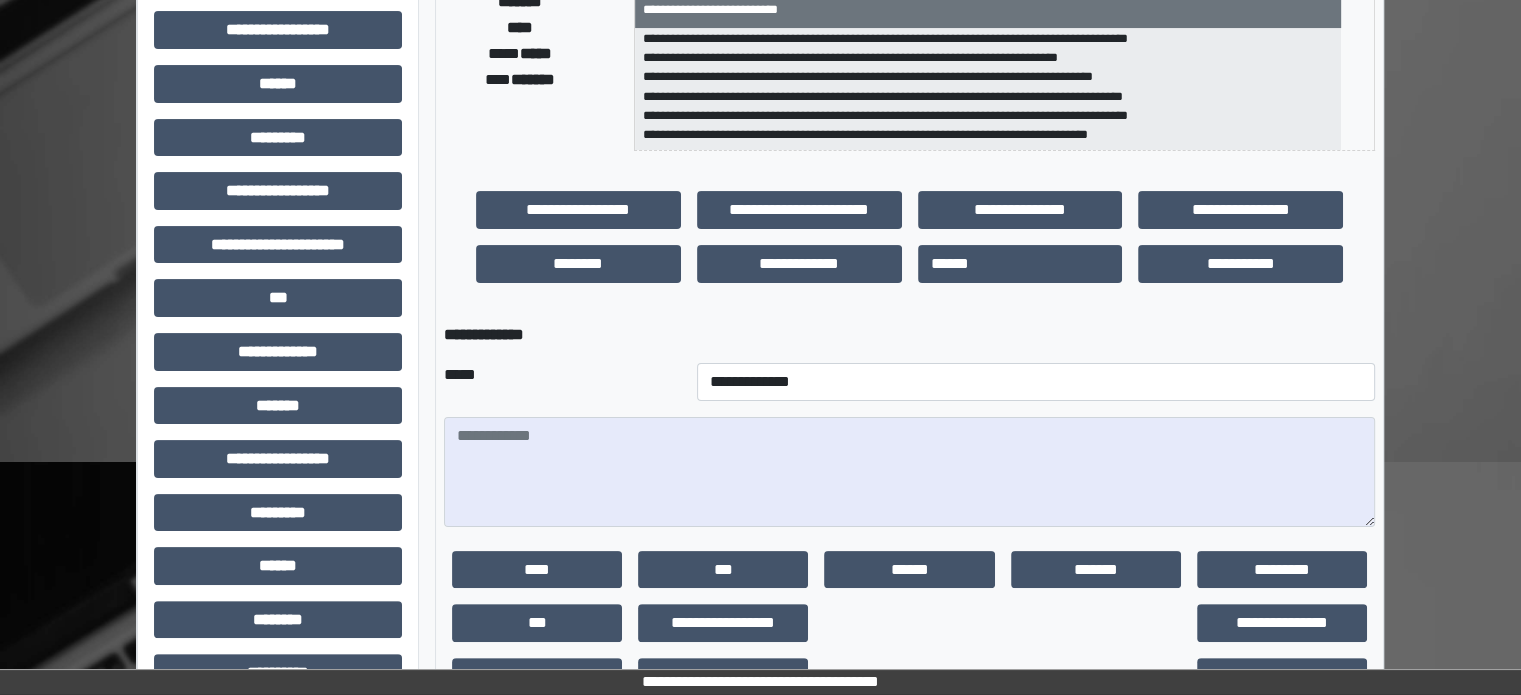 click on "**********" at bounding box center (760, 252) 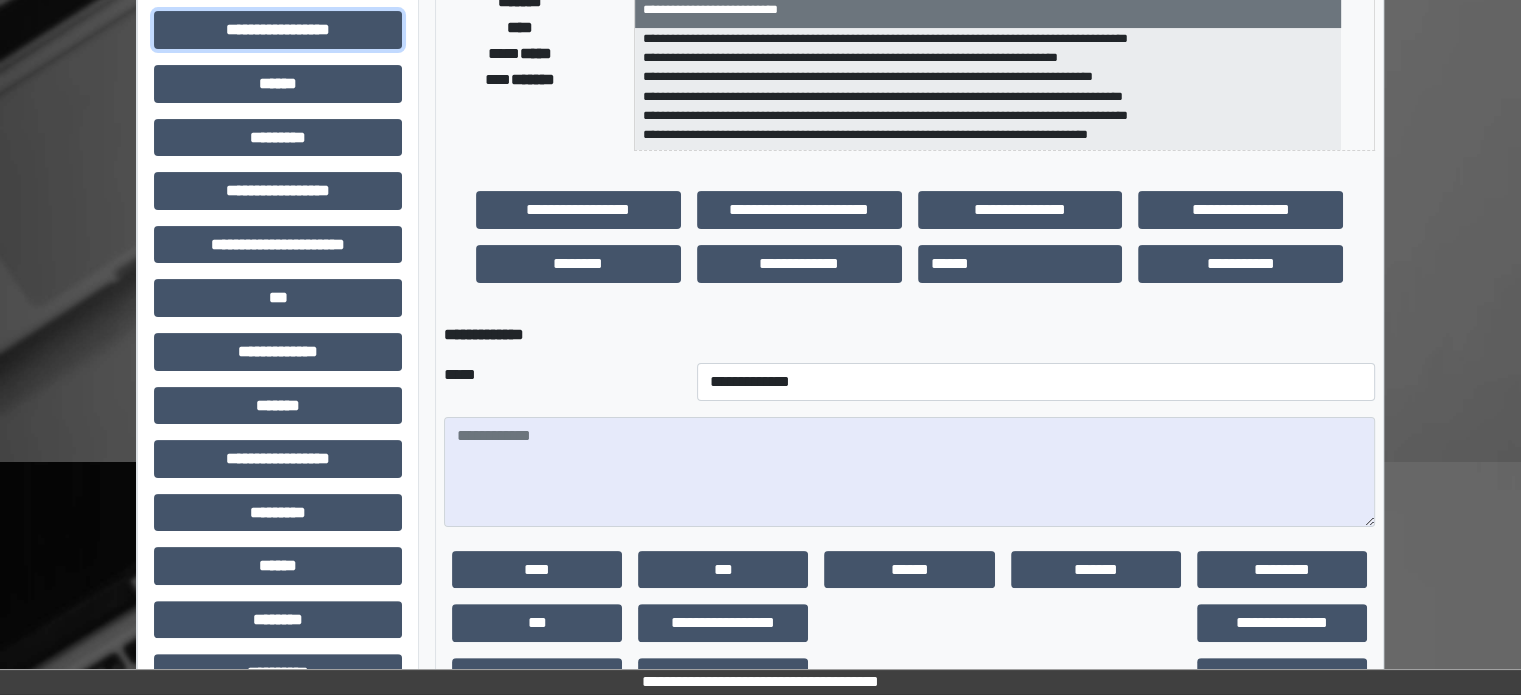 drag, startPoint x: 0, startPoint y: 147, endPoint x: 0, endPoint y: 742, distance: 595 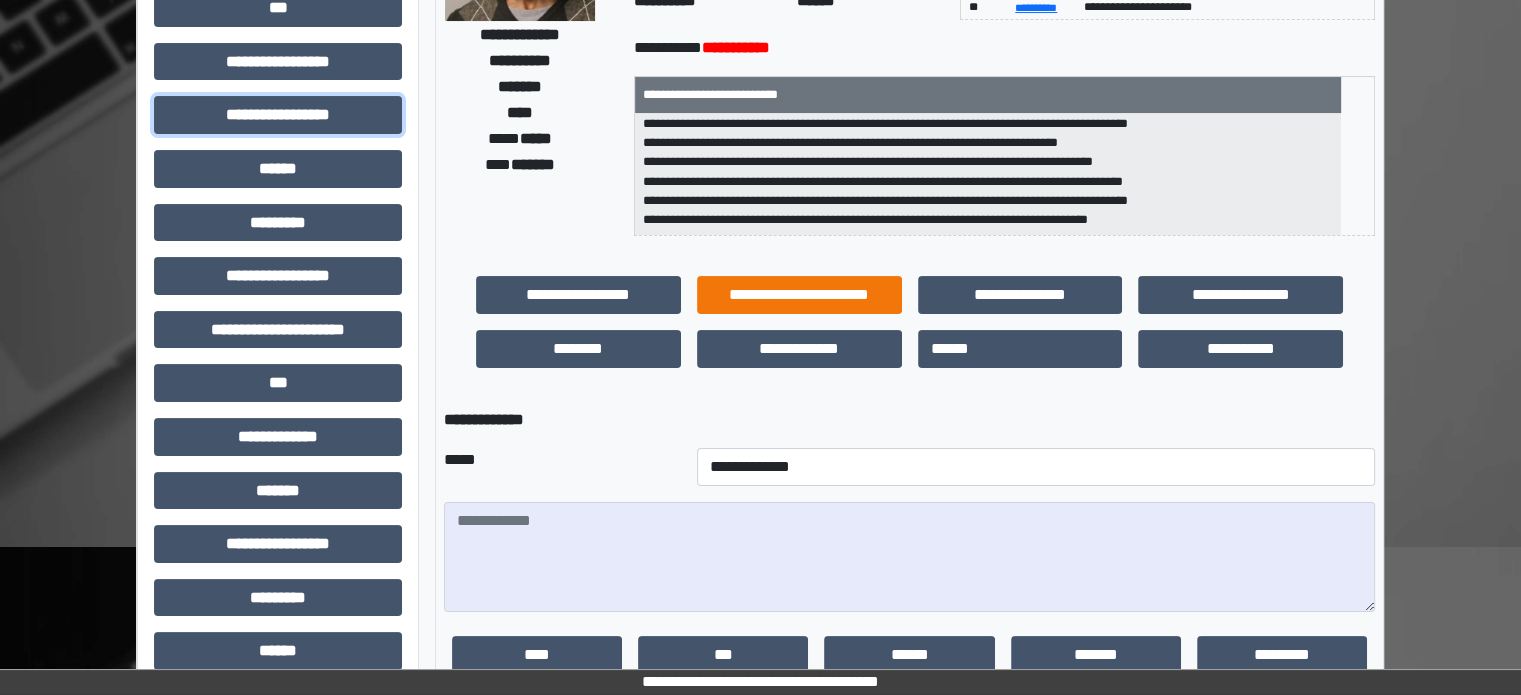 scroll, scrollTop: 171, scrollLeft: 0, axis: vertical 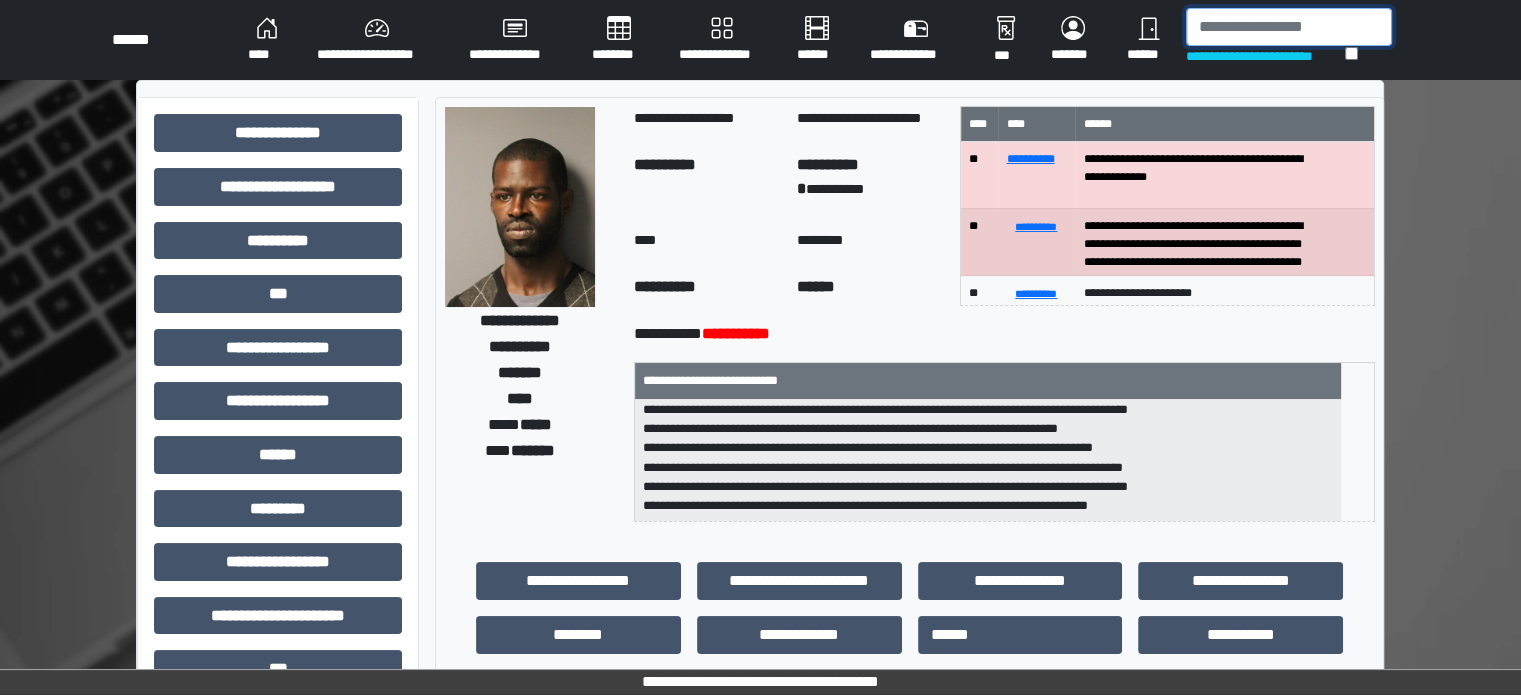 click at bounding box center [1289, 27] 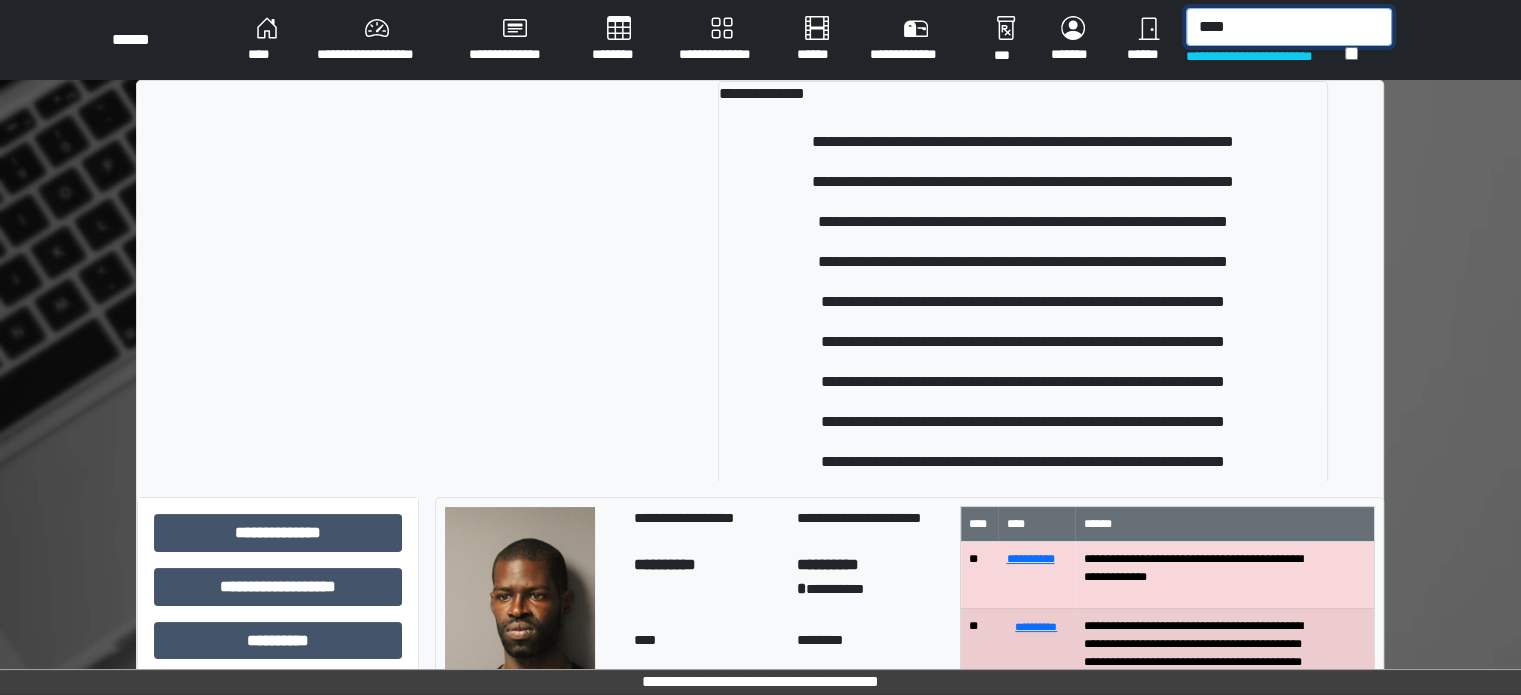 type on "****" 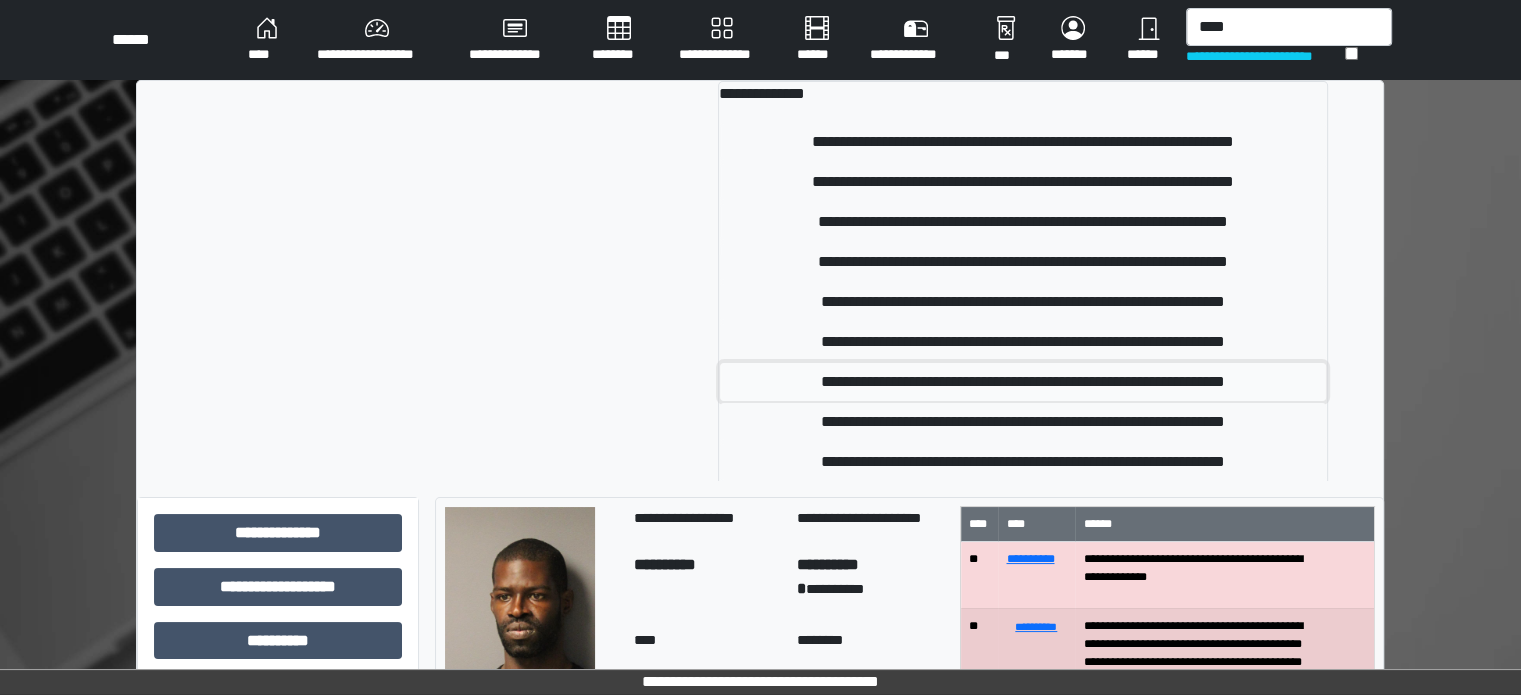 click on "**********" at bounding box center (1023, 382) 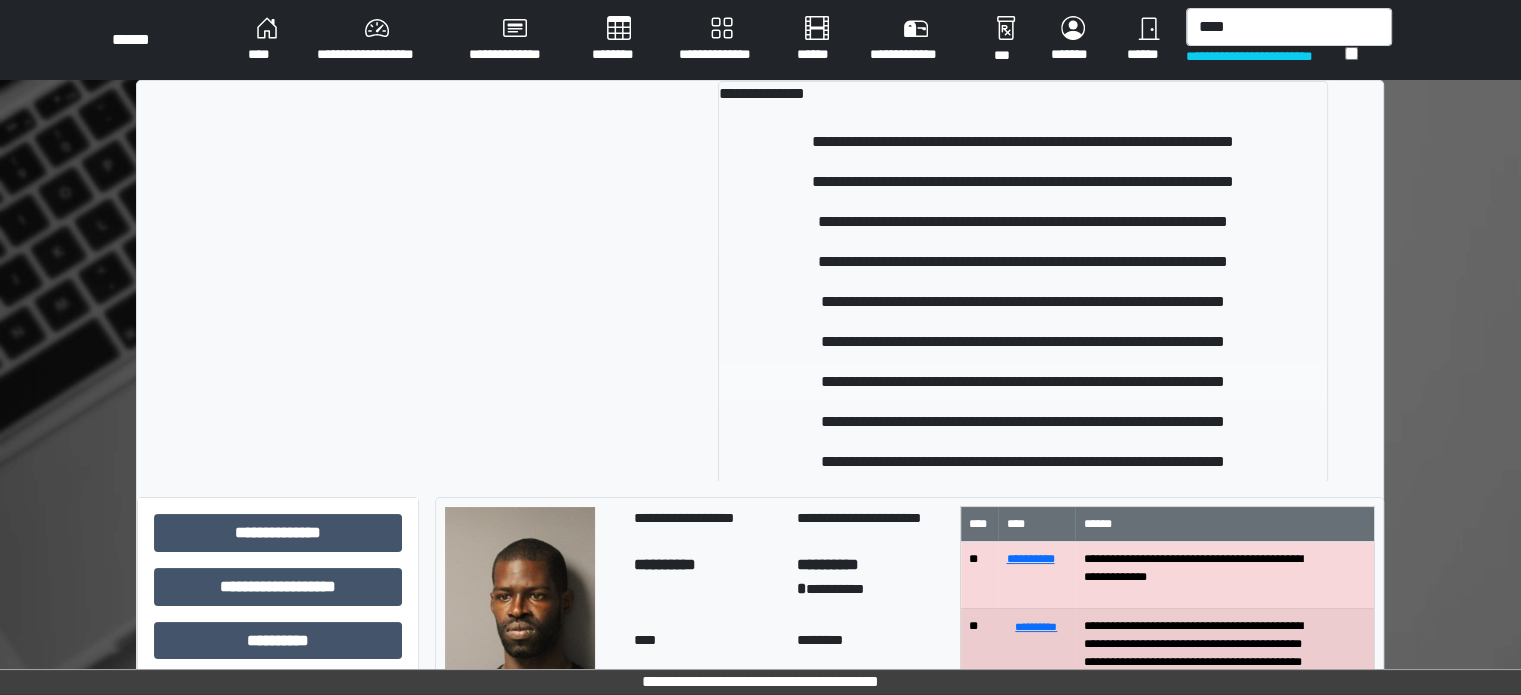 type 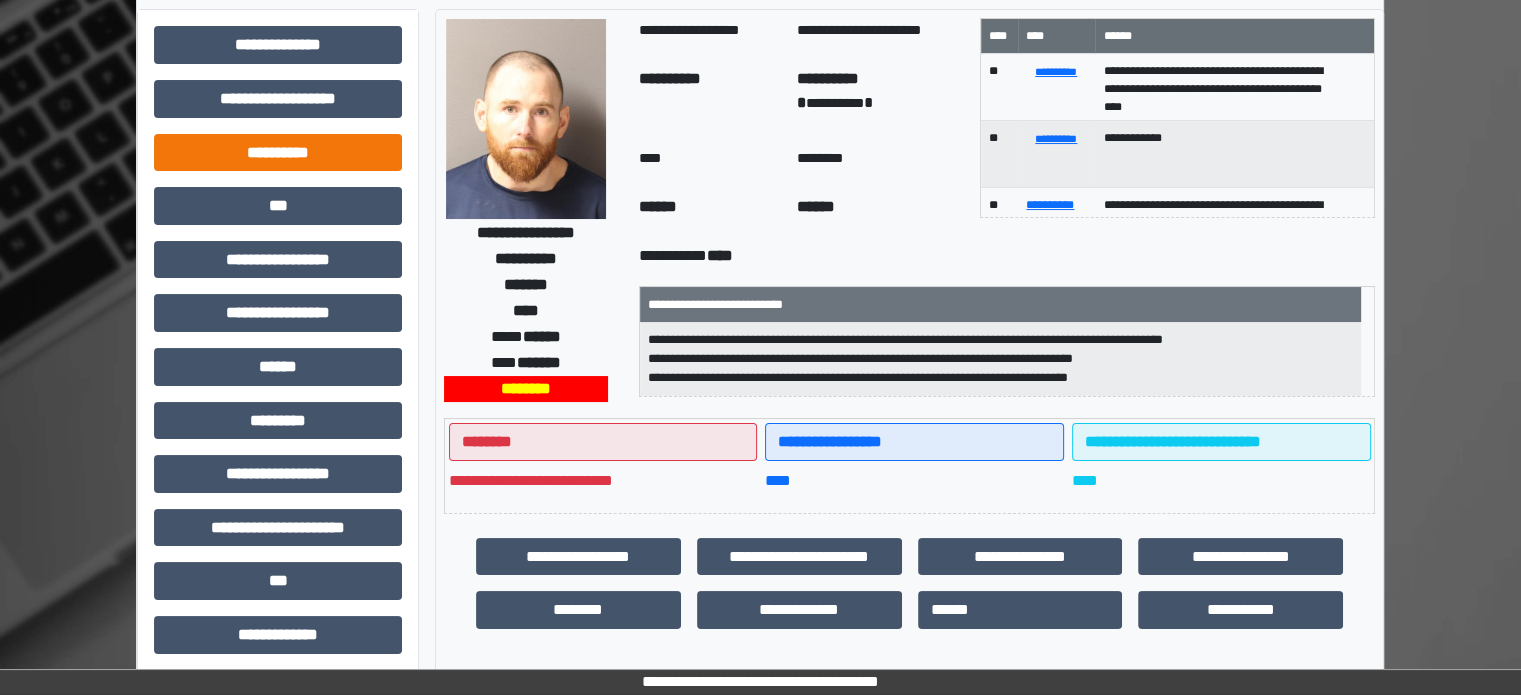 scroll, scrollTop: 0, scrollLeft: 0, axis: both 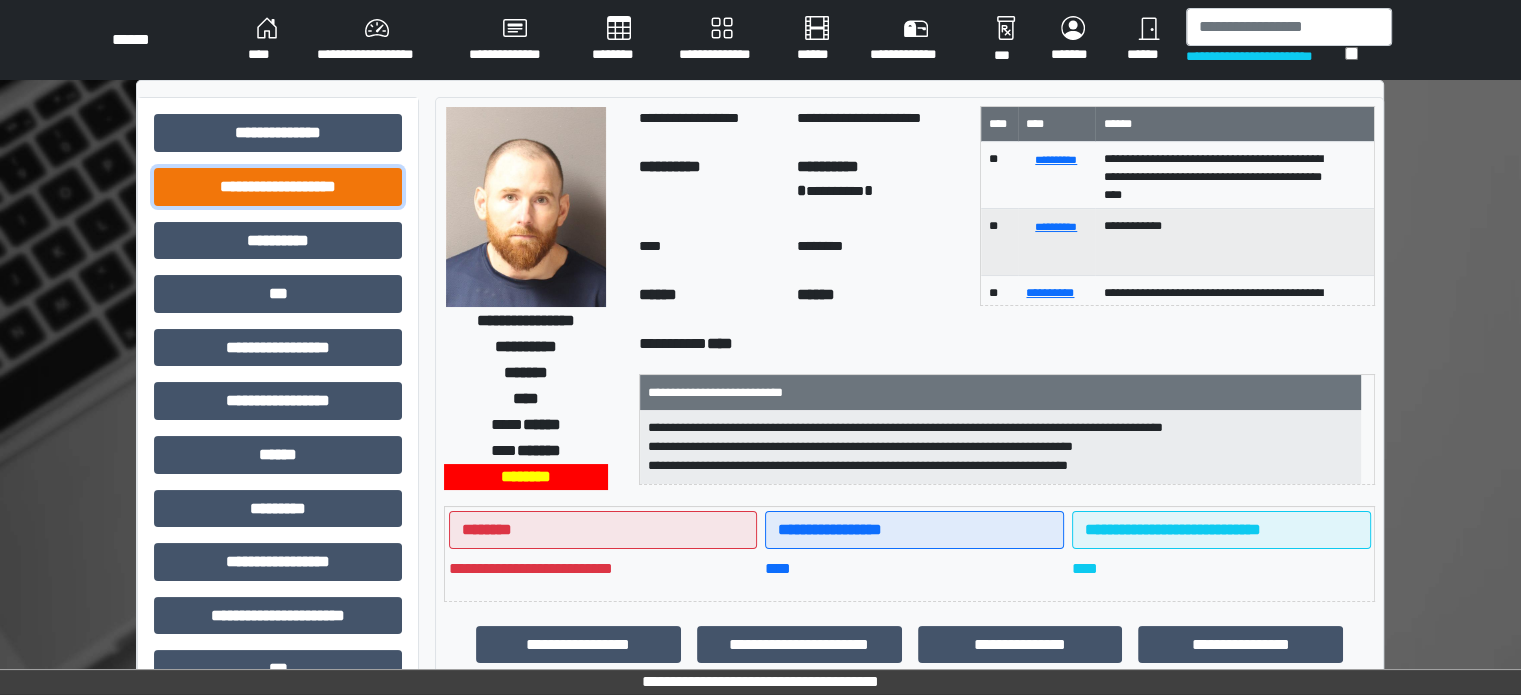 click on "**********" at bounding box center (278, 187) 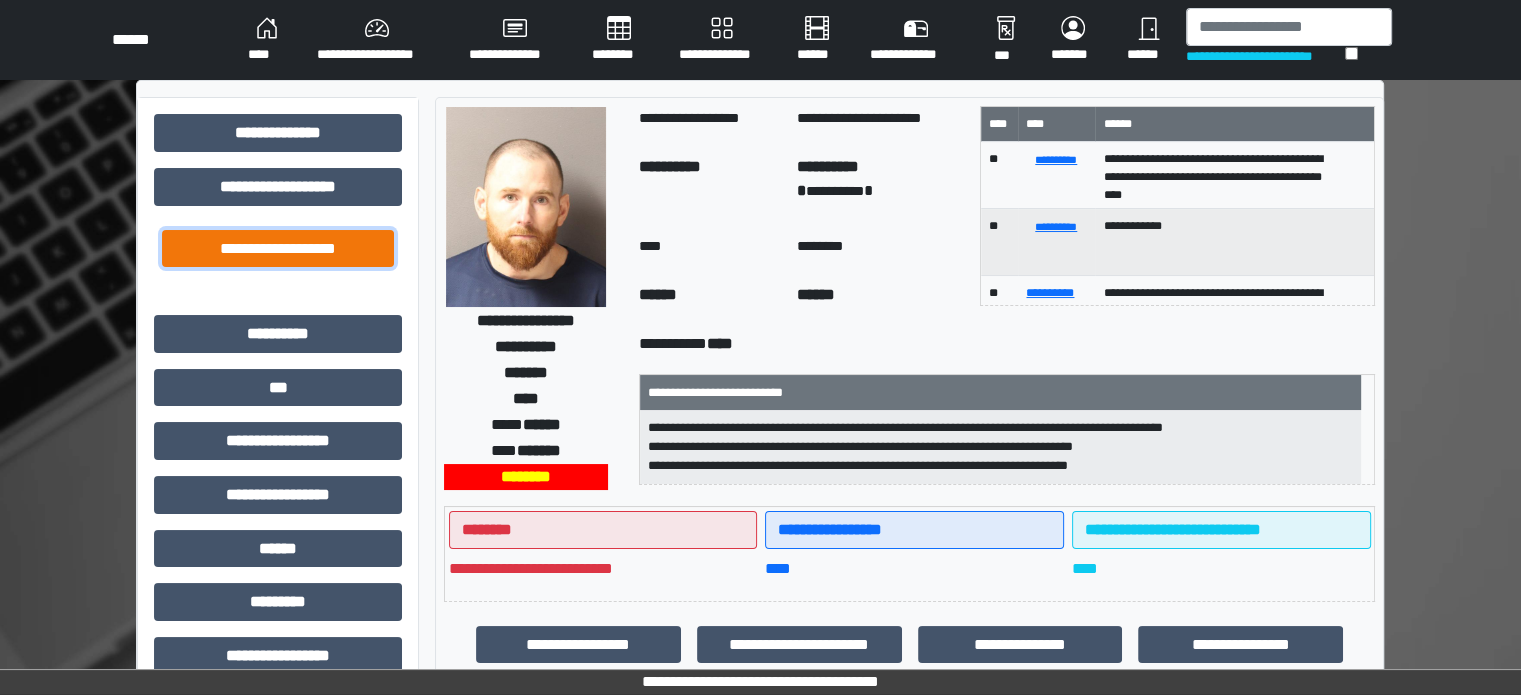 click on "**********" at bounding box center [278, 249] 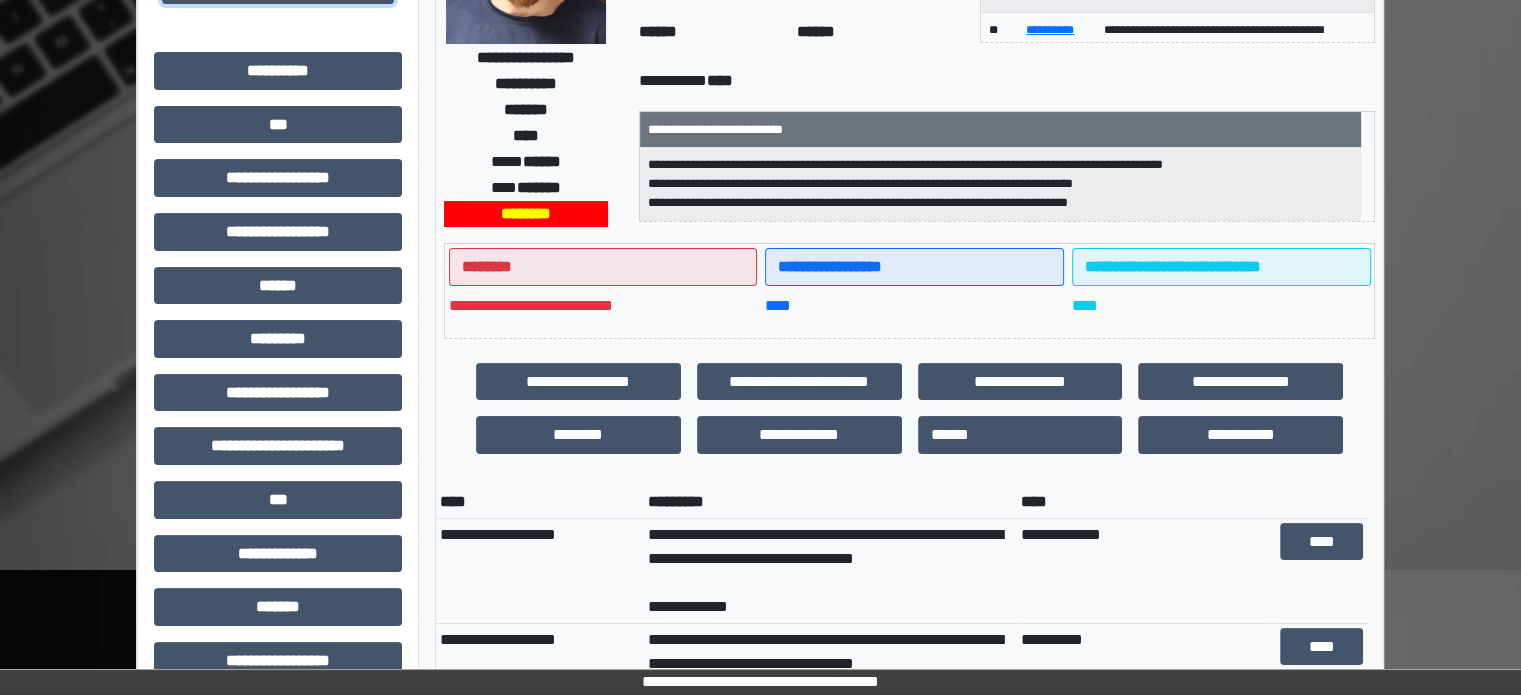 scroll, scrollTop: 588, scrollLeft: 0, axis: vertical 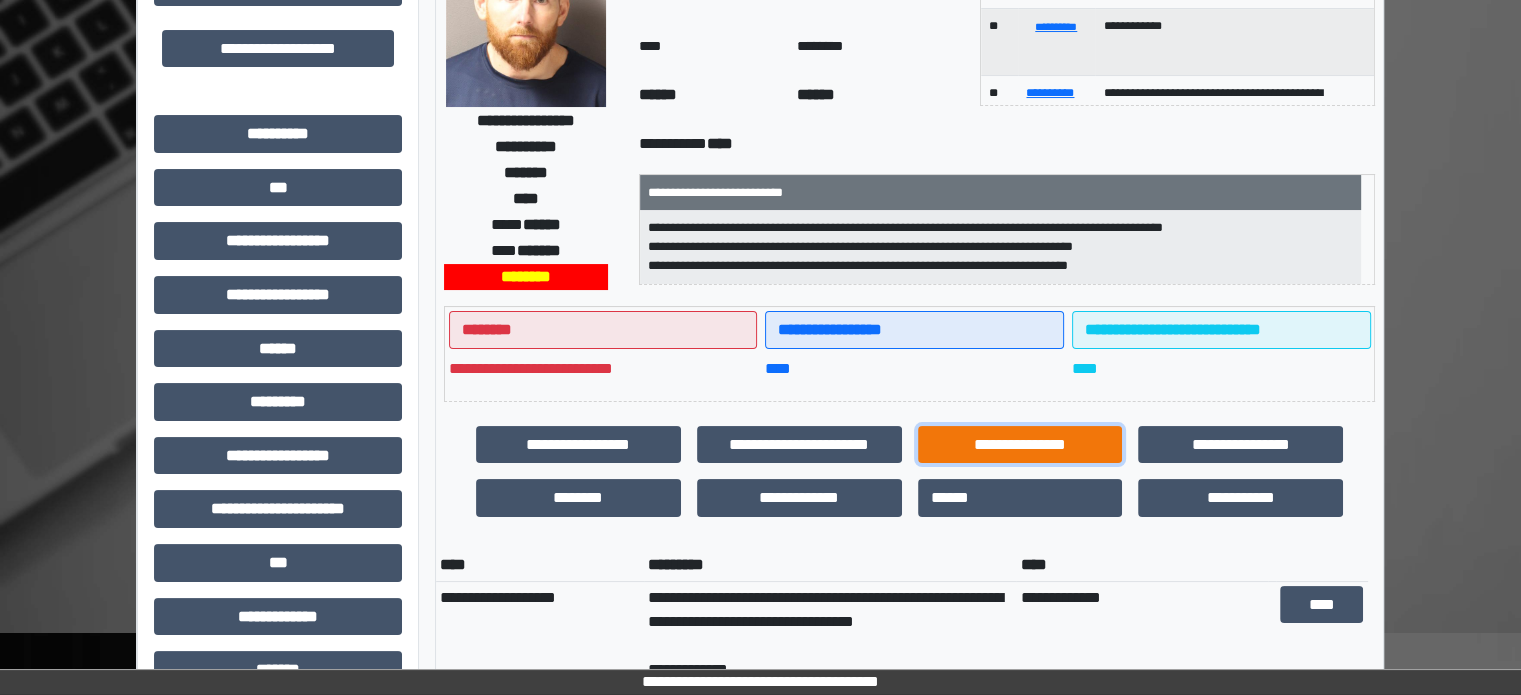 click on "**********" at bounding box center [1020, 445] 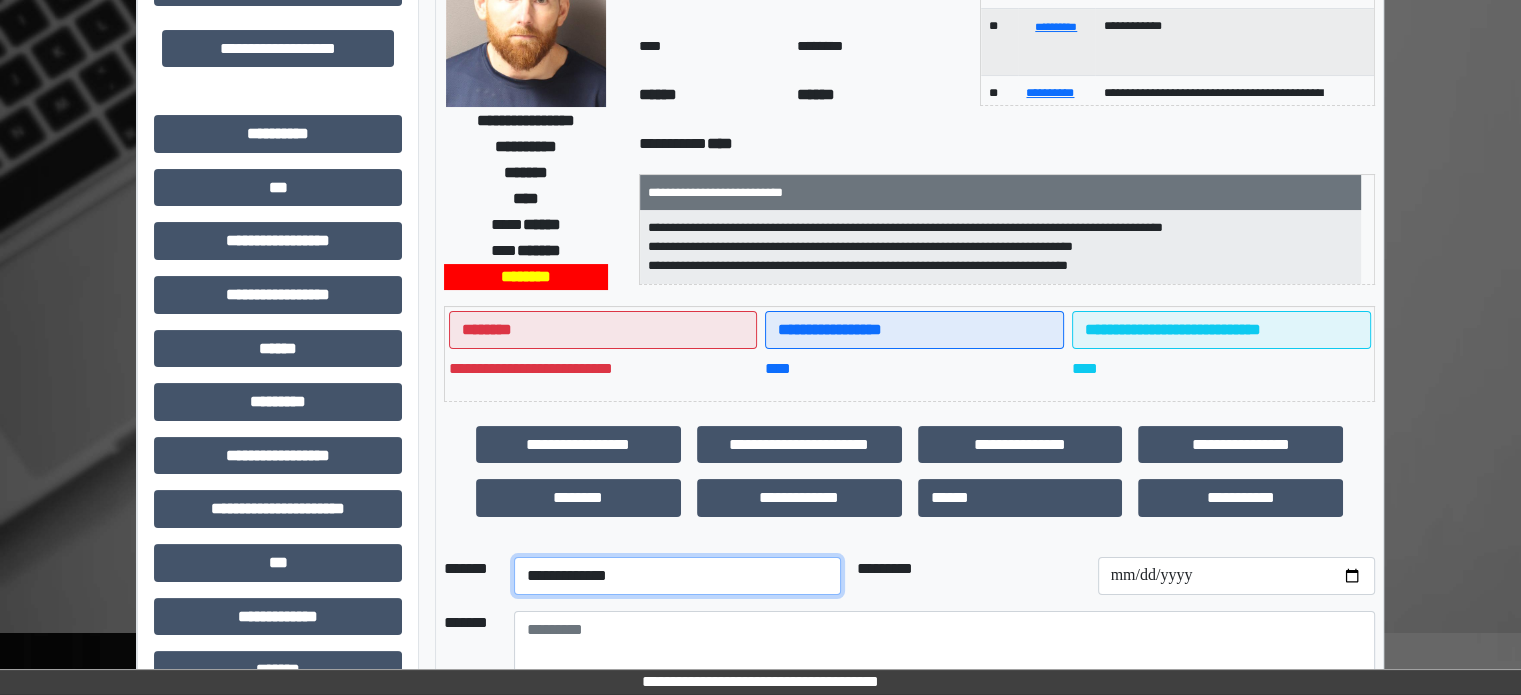 click on "**********" at bounding box center [677, 576] 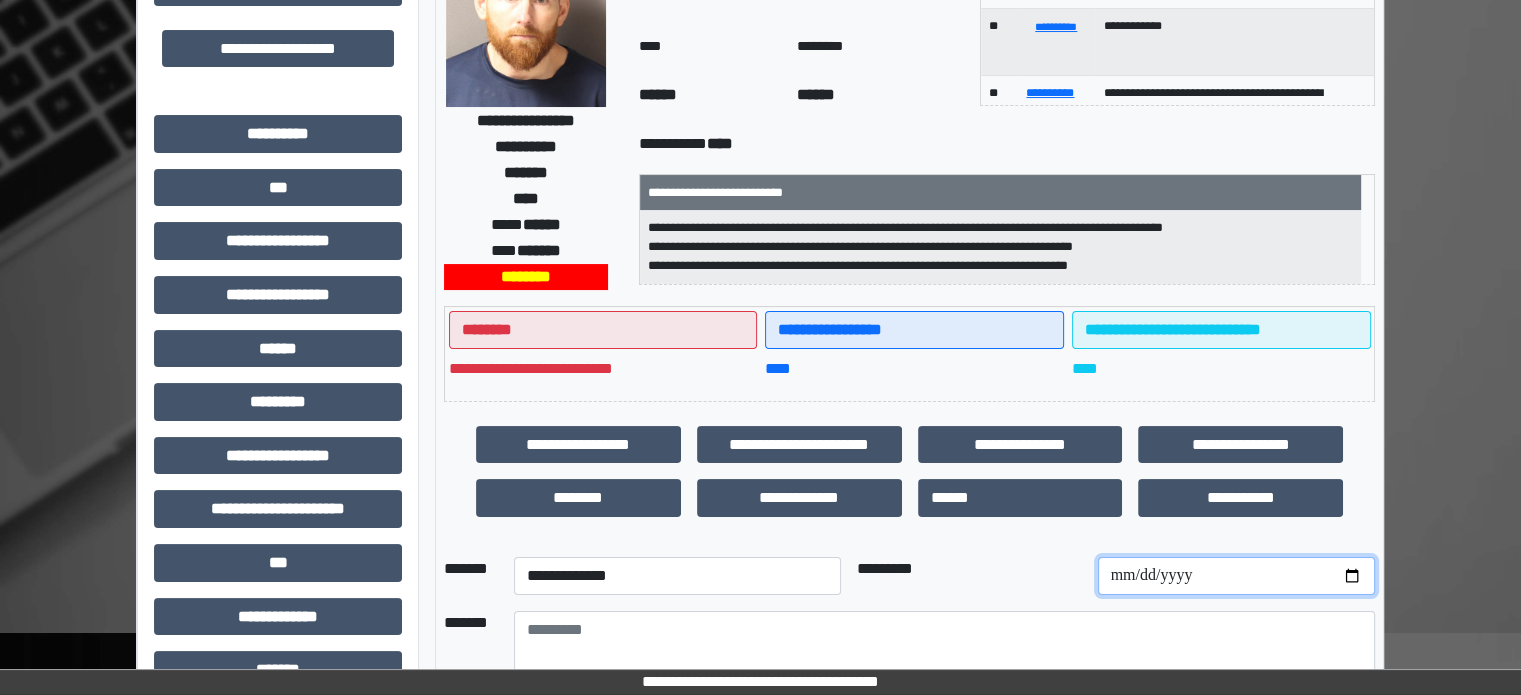 click at bounding box center (1236, 576) 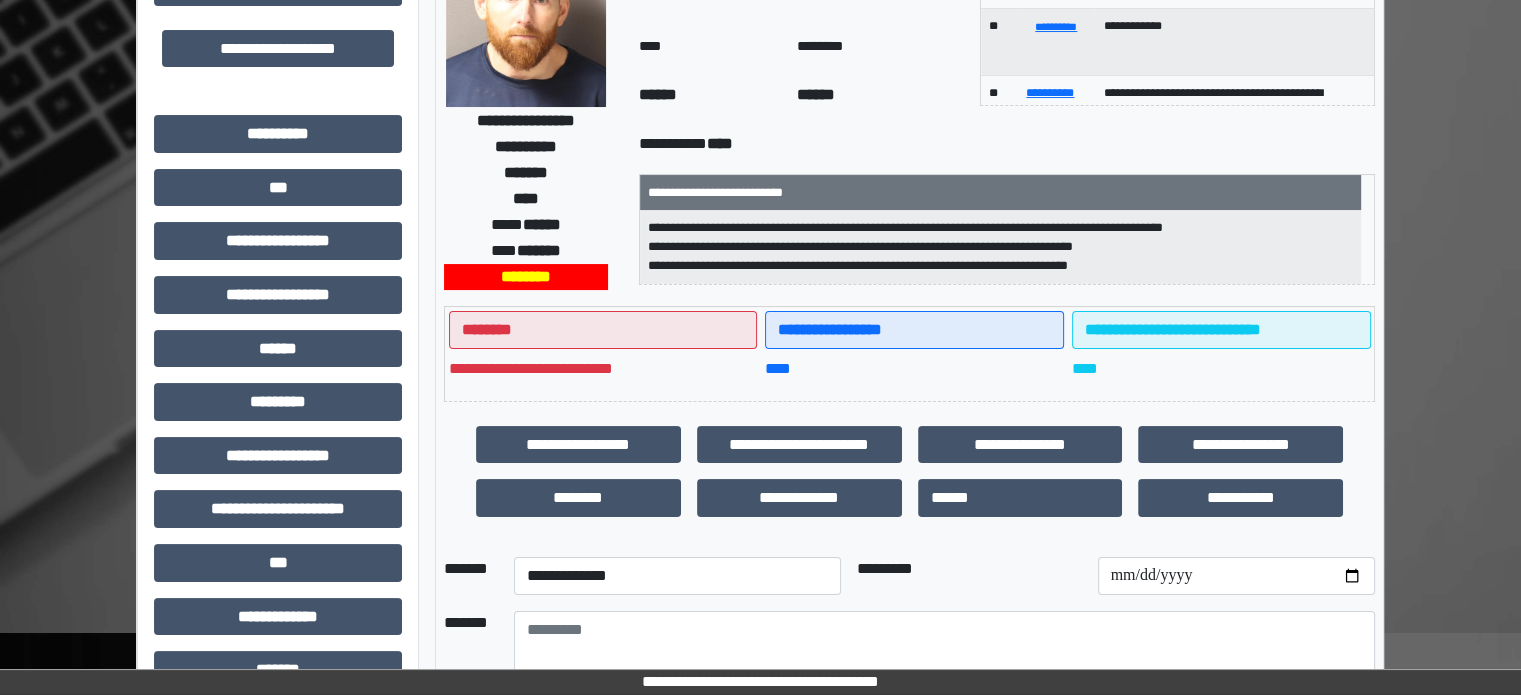 click at bounding box center (944, 666) 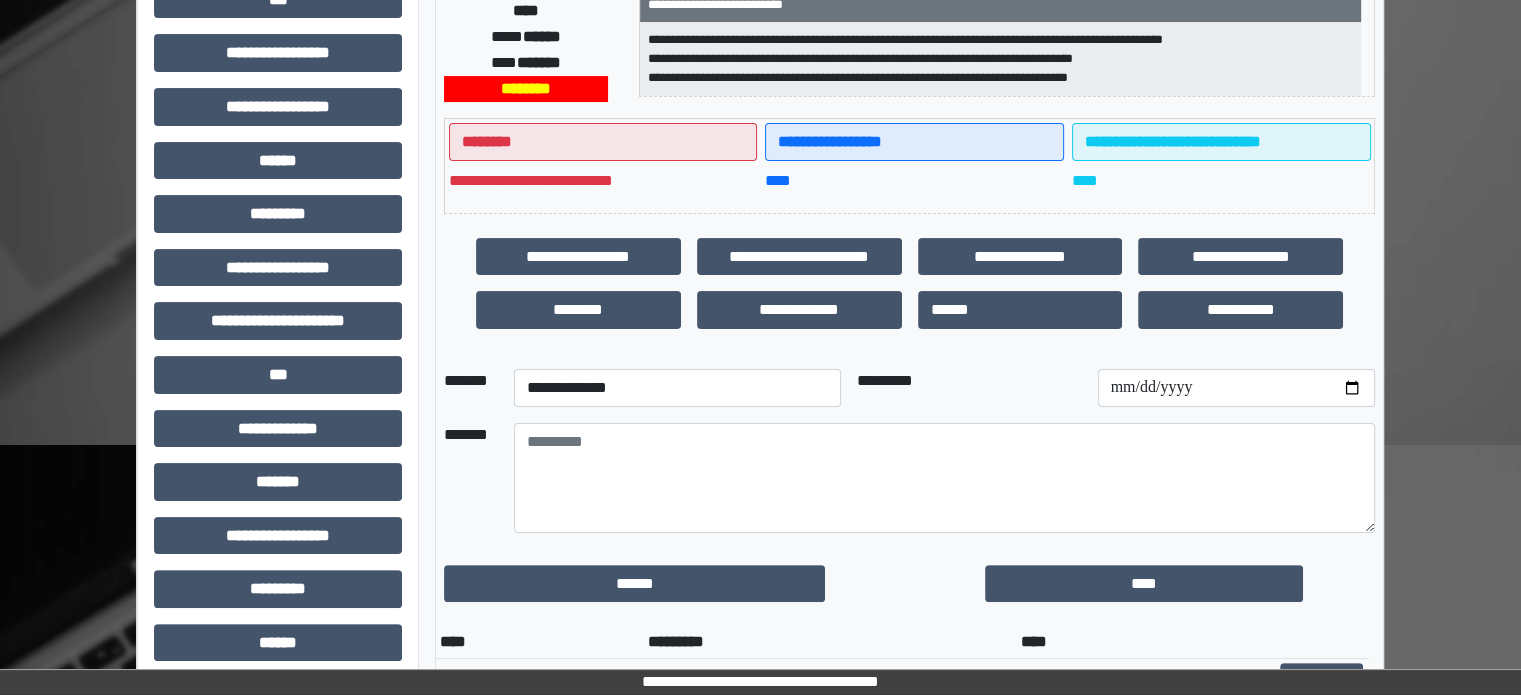 scroll, scrollTop: 400, scrollLeft: 0, axis: vertical 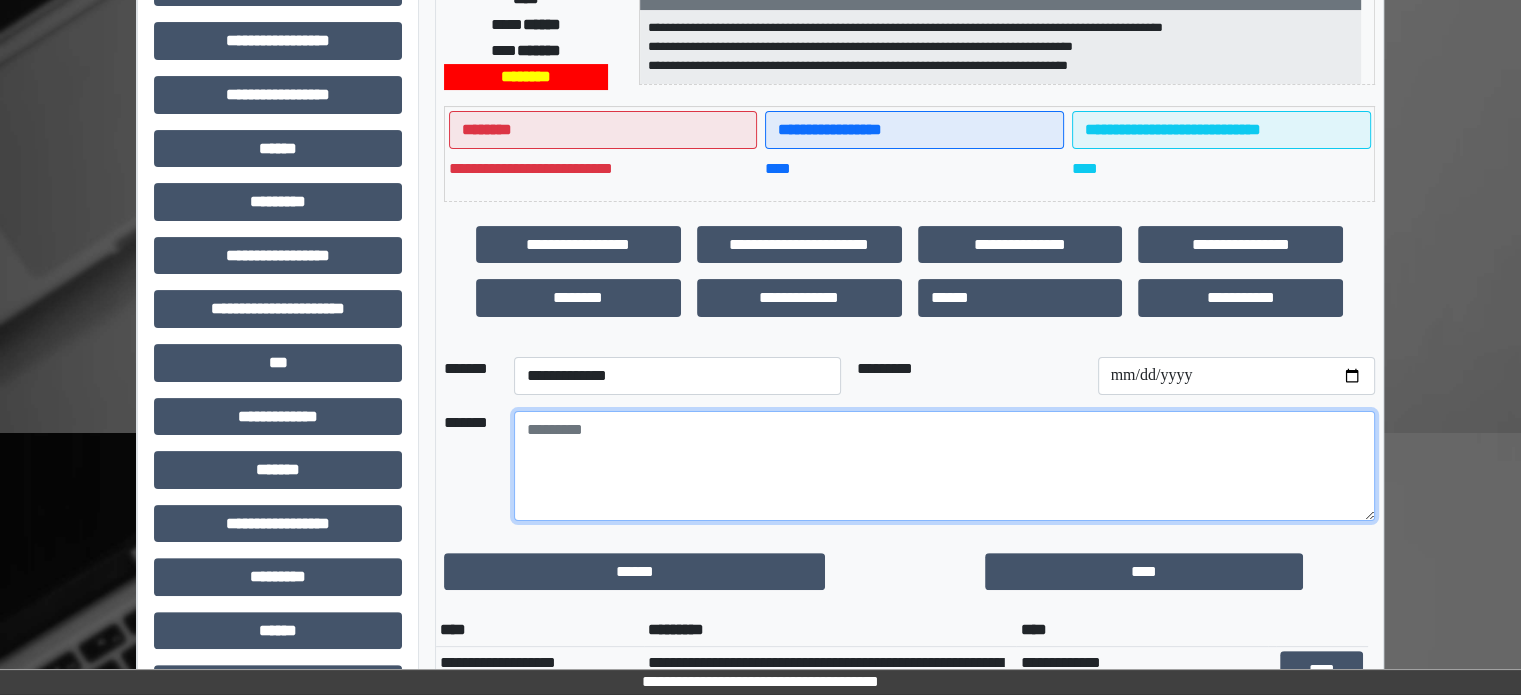 click at bounding box center (944, 466) 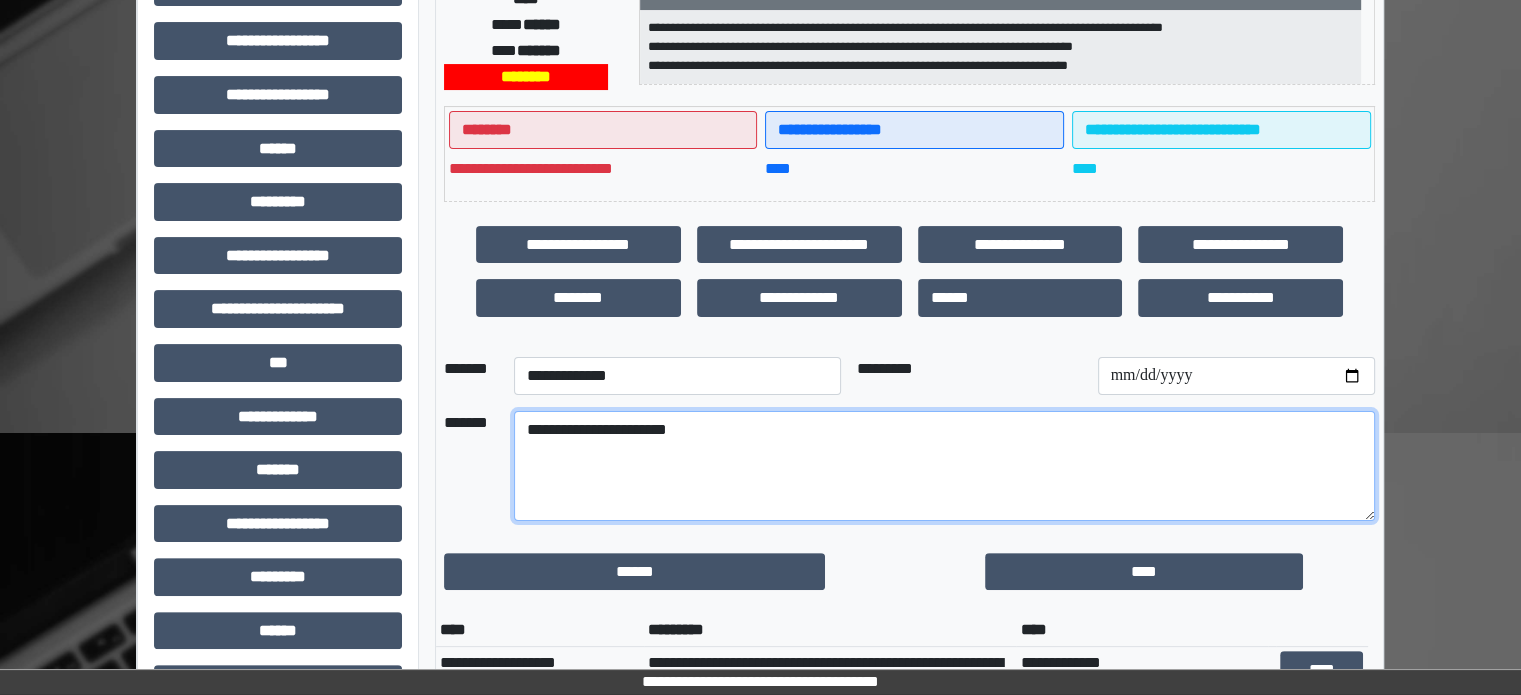 click on "**********" at bounding box center (944, 466) 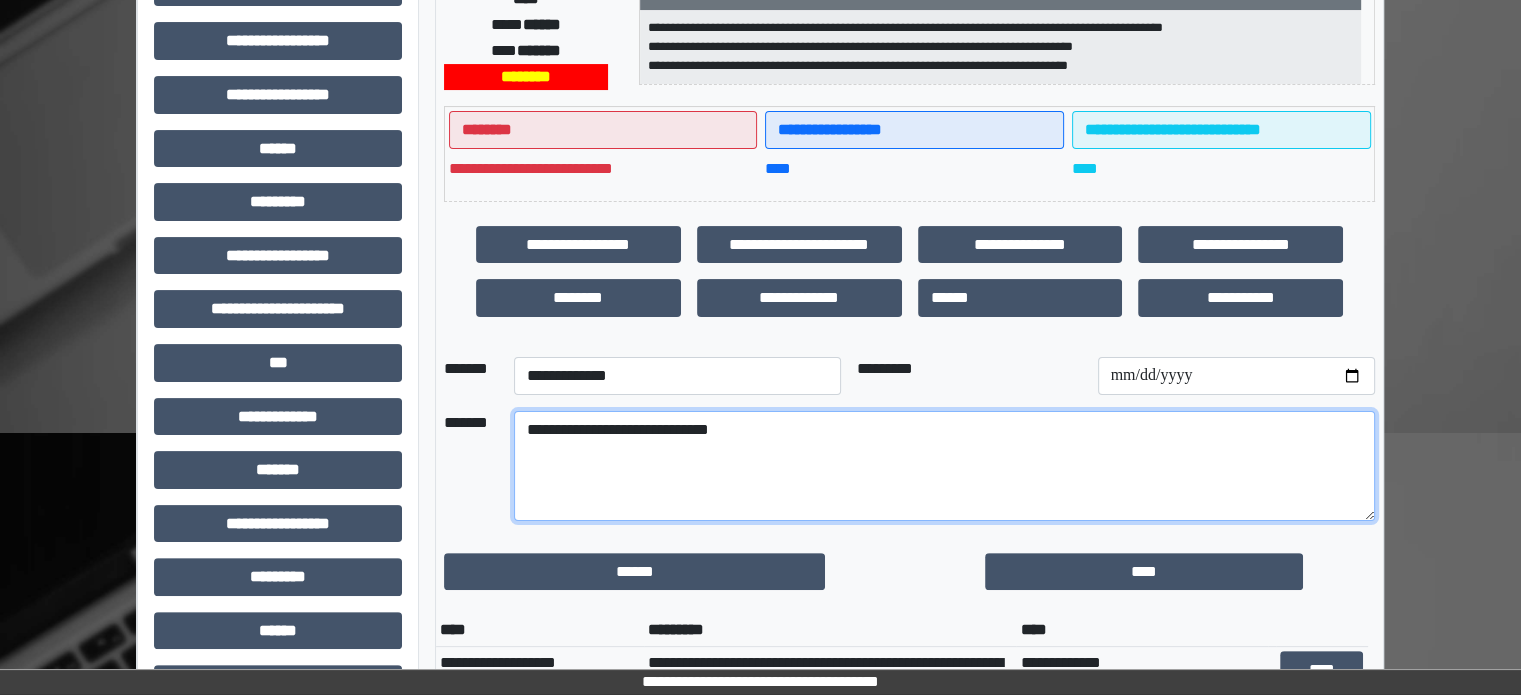 drag, startPoint x: 721, startPoint y: 436, endPoint x: 1140, endPoint y: 484, distance: 421.74045 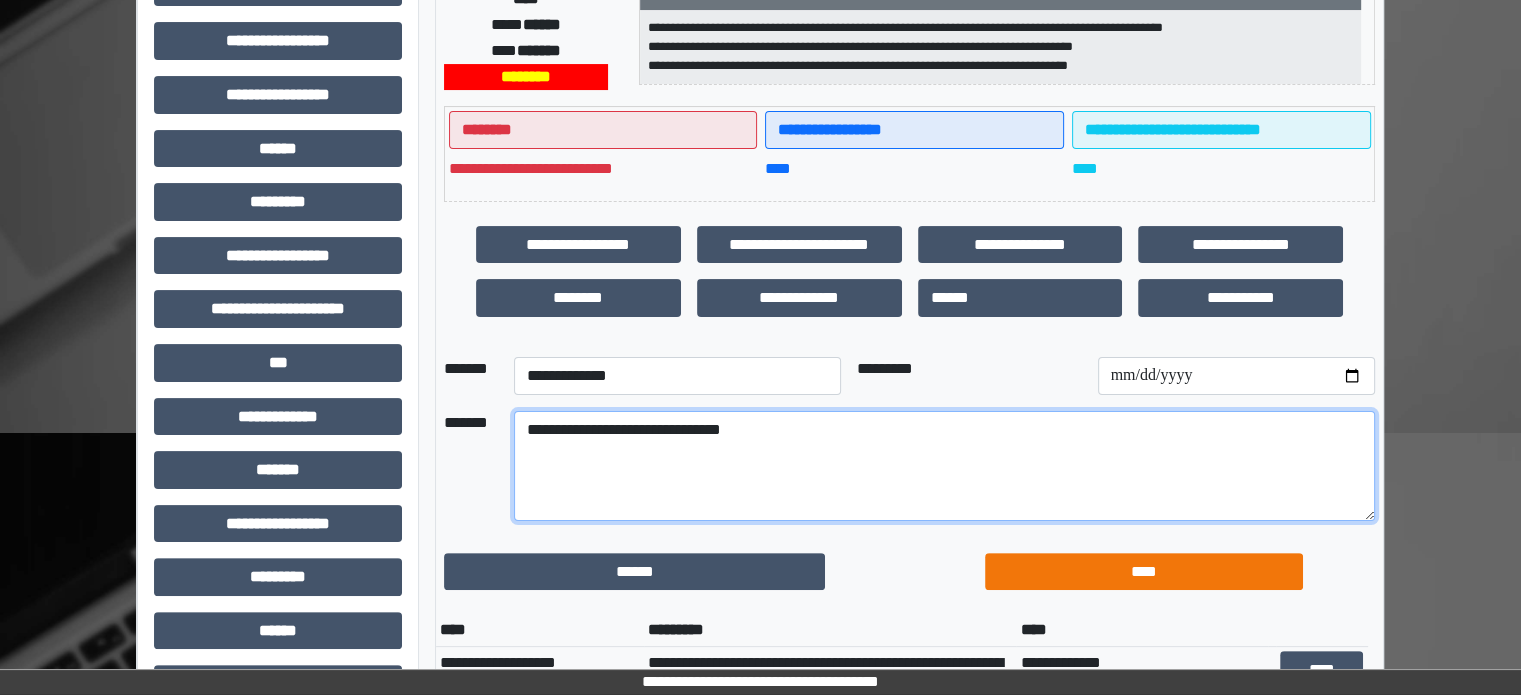 type on "**********" 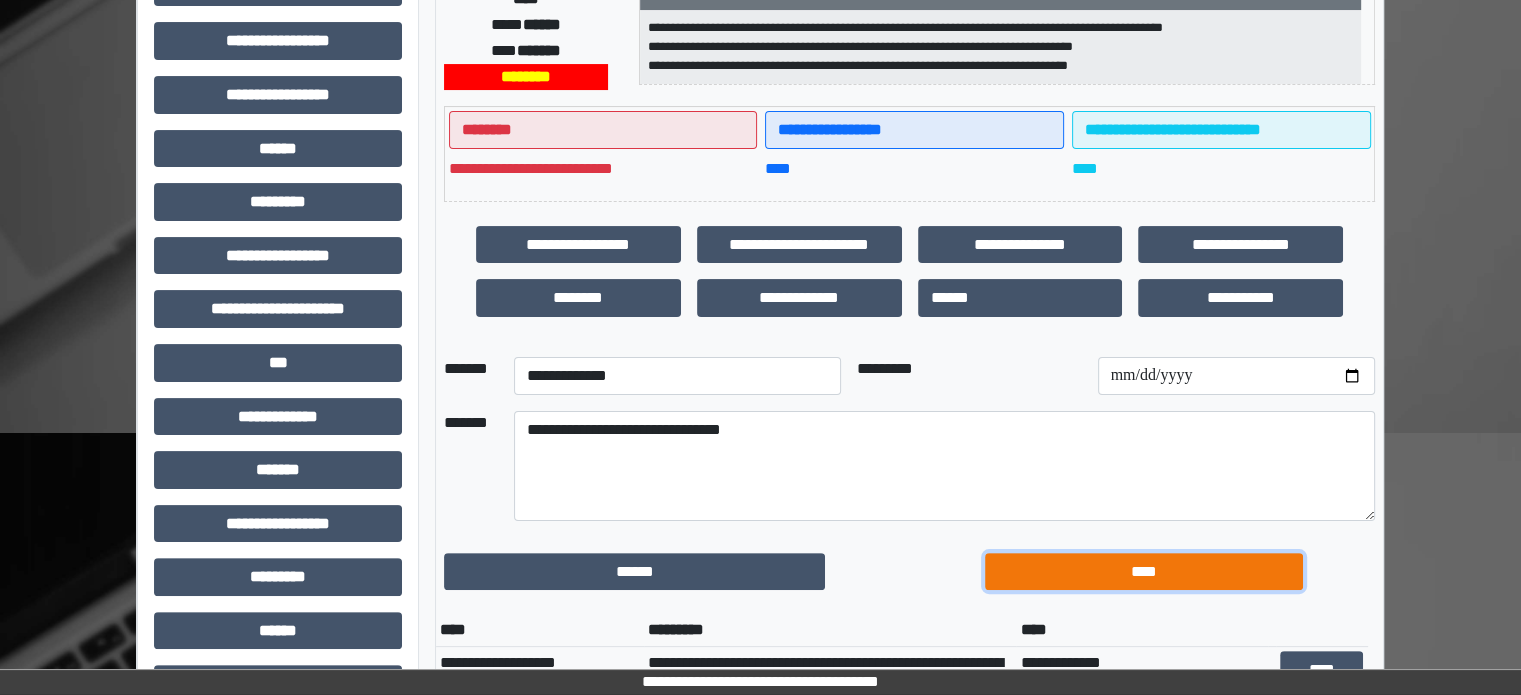 click on "****" at bounding box center [1144, 572] 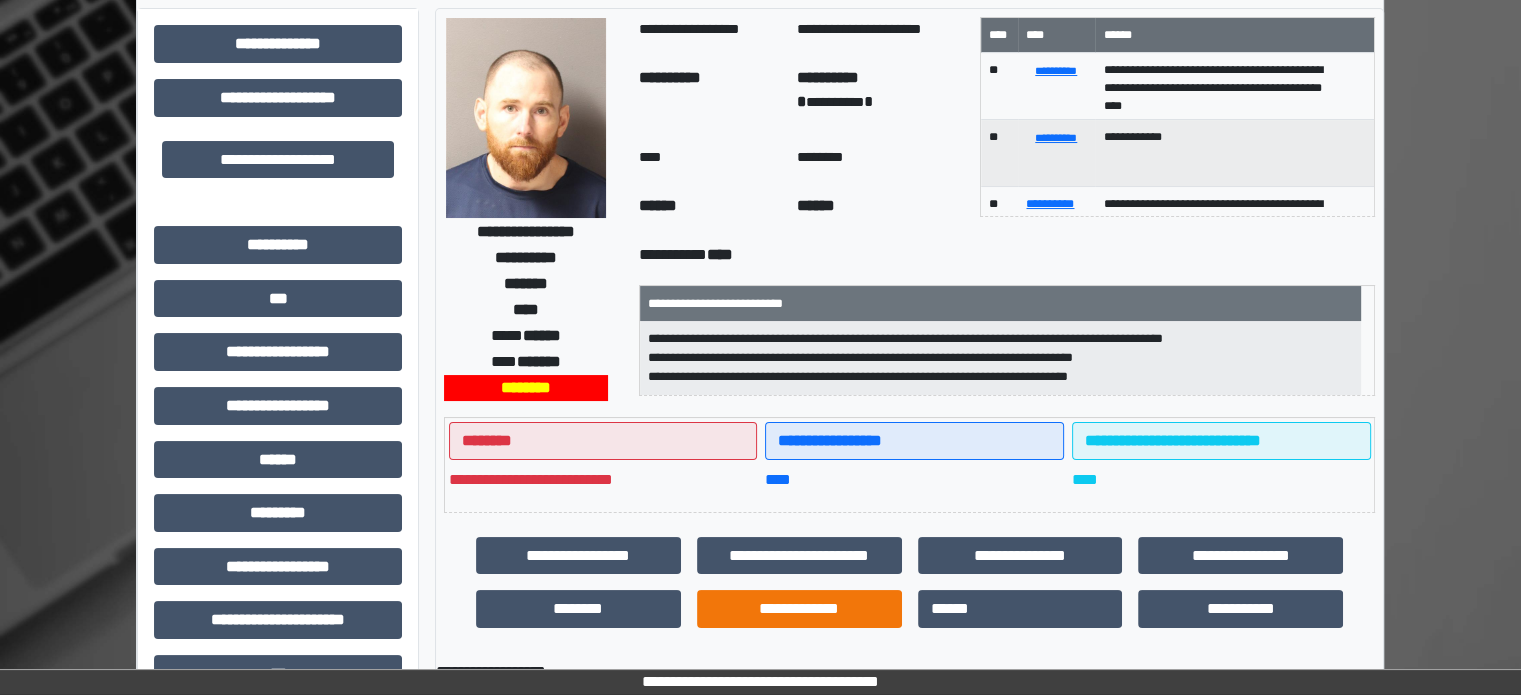 scroll, scrollTop: 200, scrollLeft: 0, axis: vertical 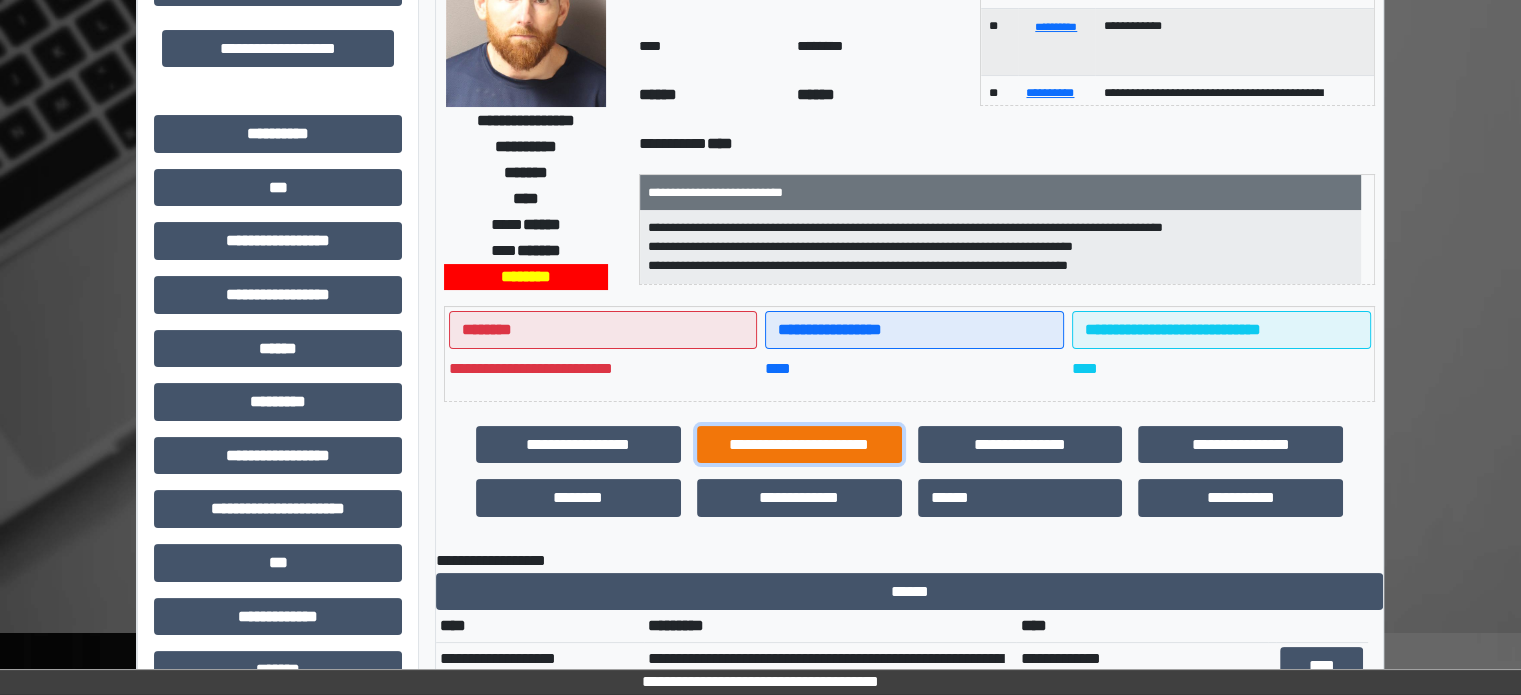 click on "**********" at bounding box center [799, 445] 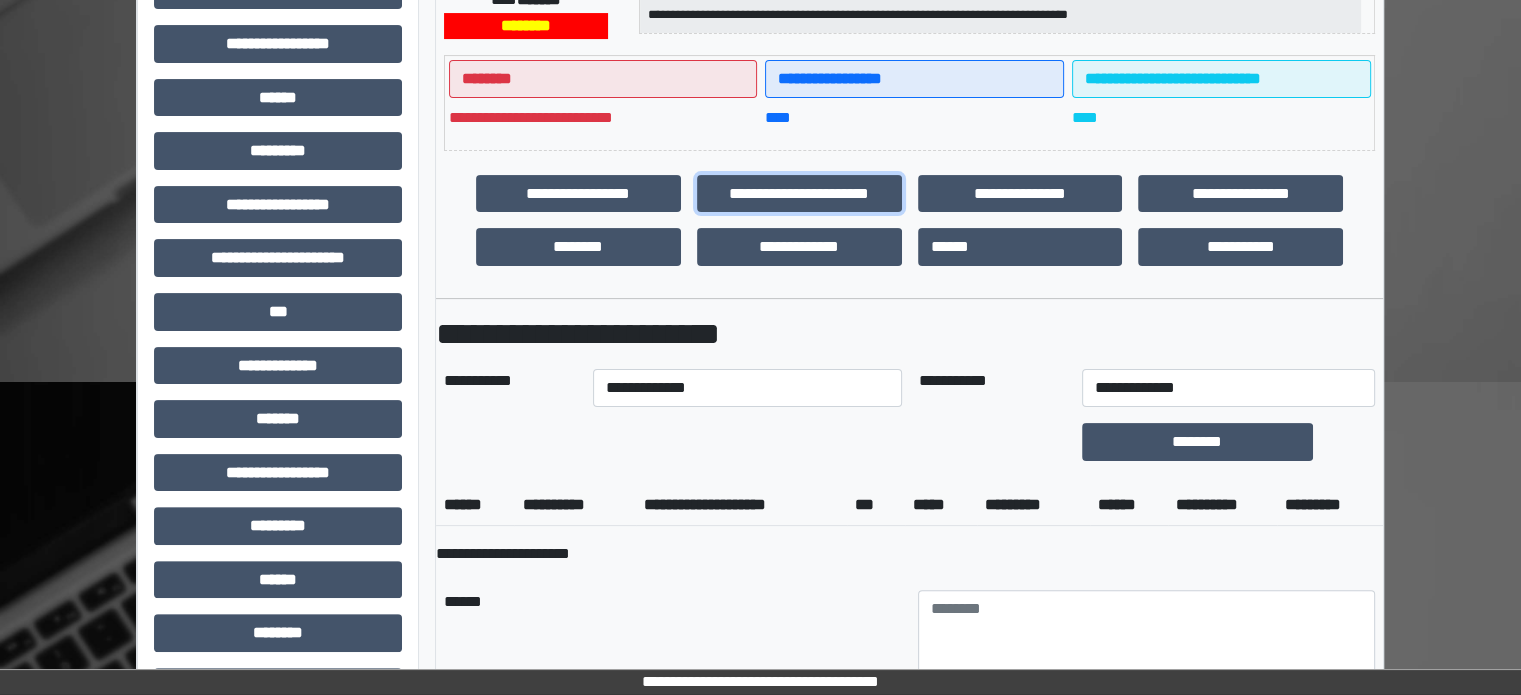 scroll, scrollTop: 500, scrollLeft: 0, axis: vertical 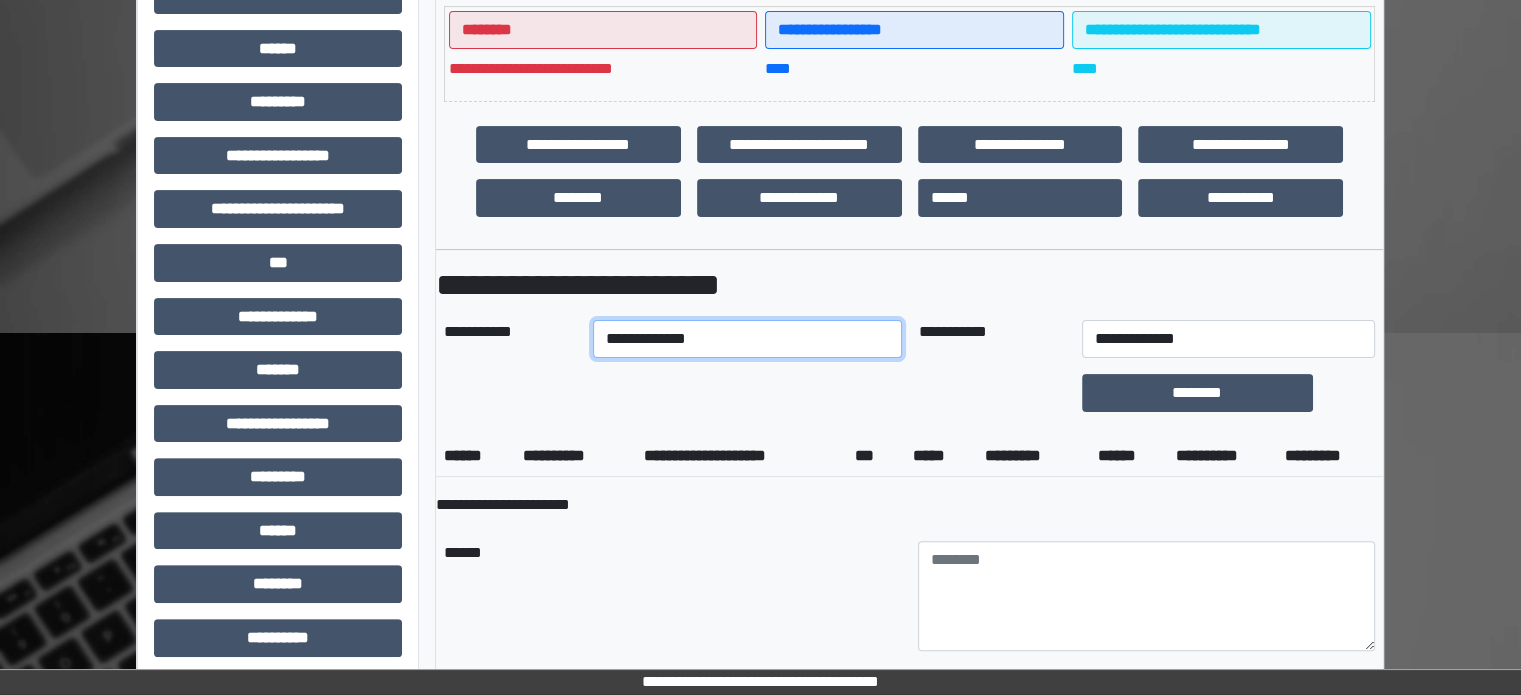 click on "**********" at bounding box center [748, 339] 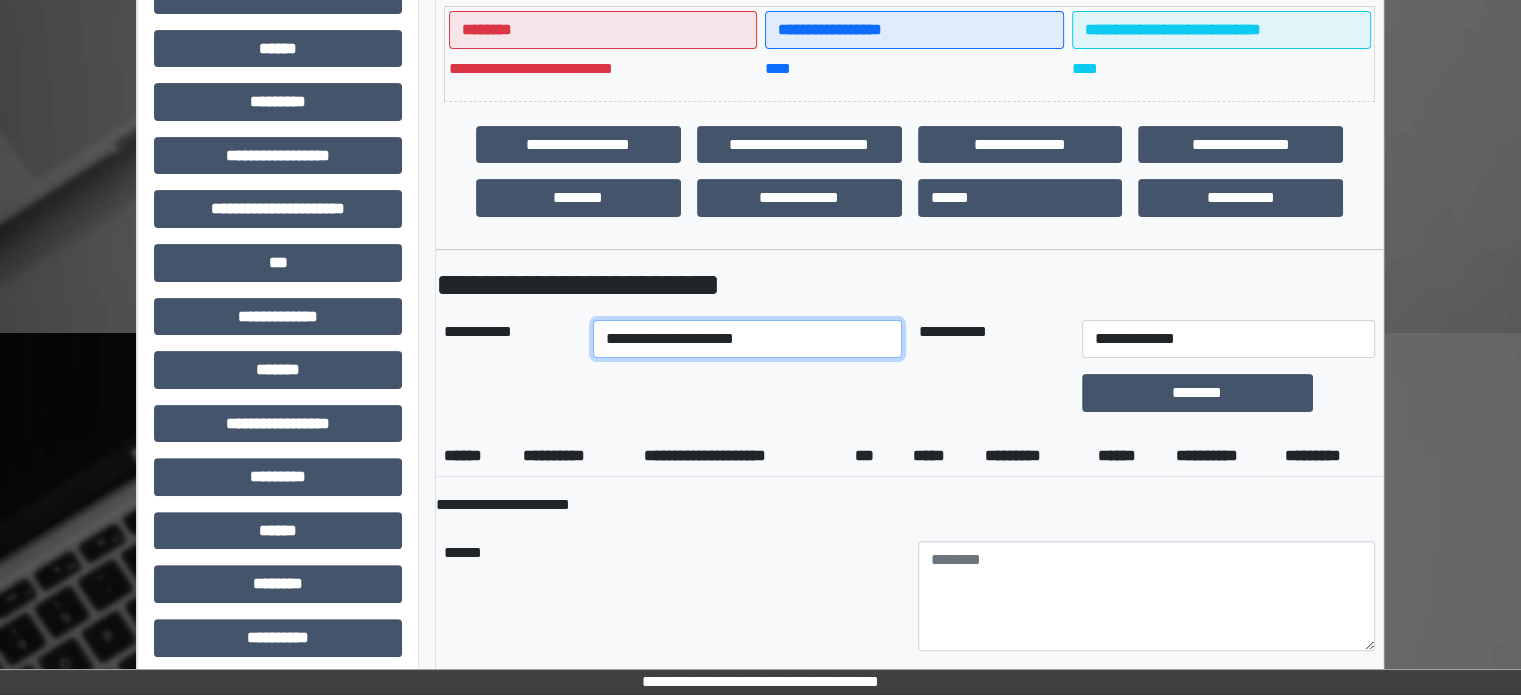 click on "**********" at bounding box center (748, 339) 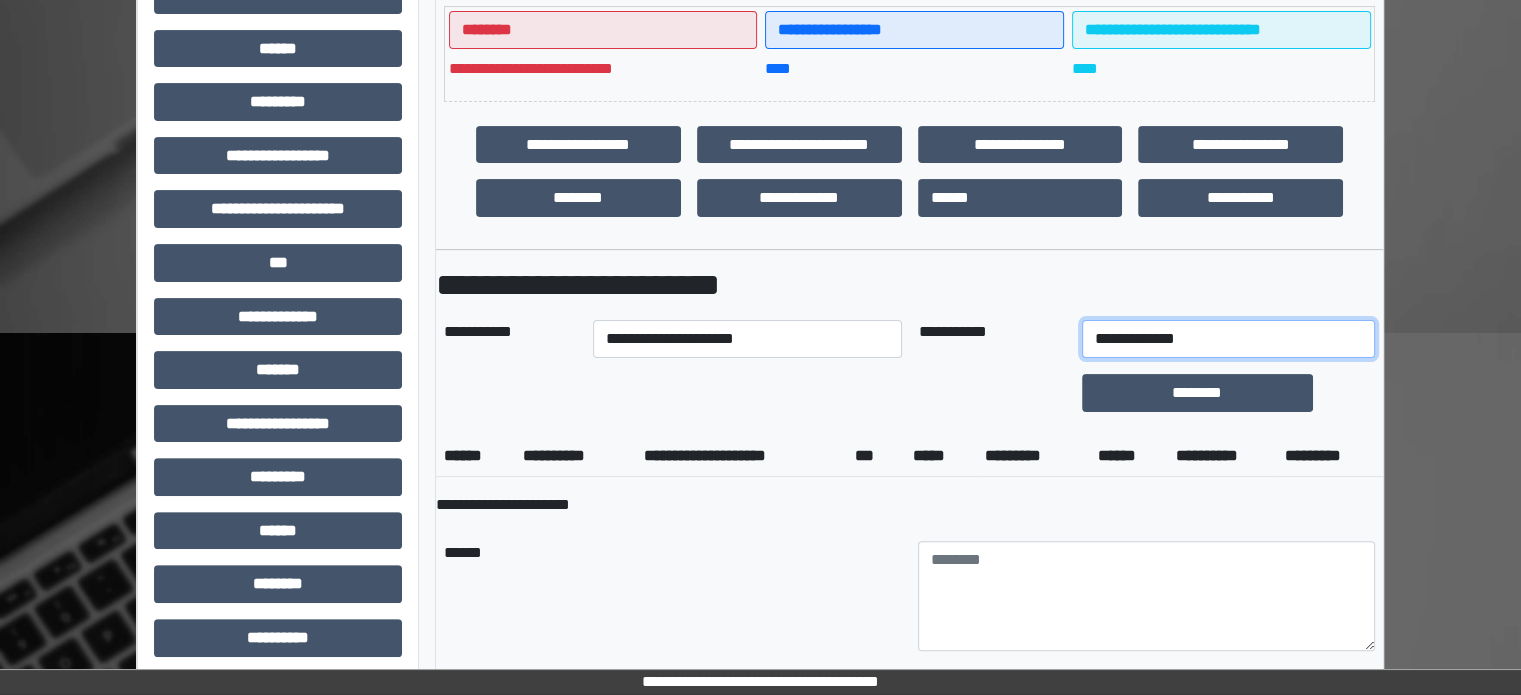 click on "**********" at bounding box center (1229, 339) 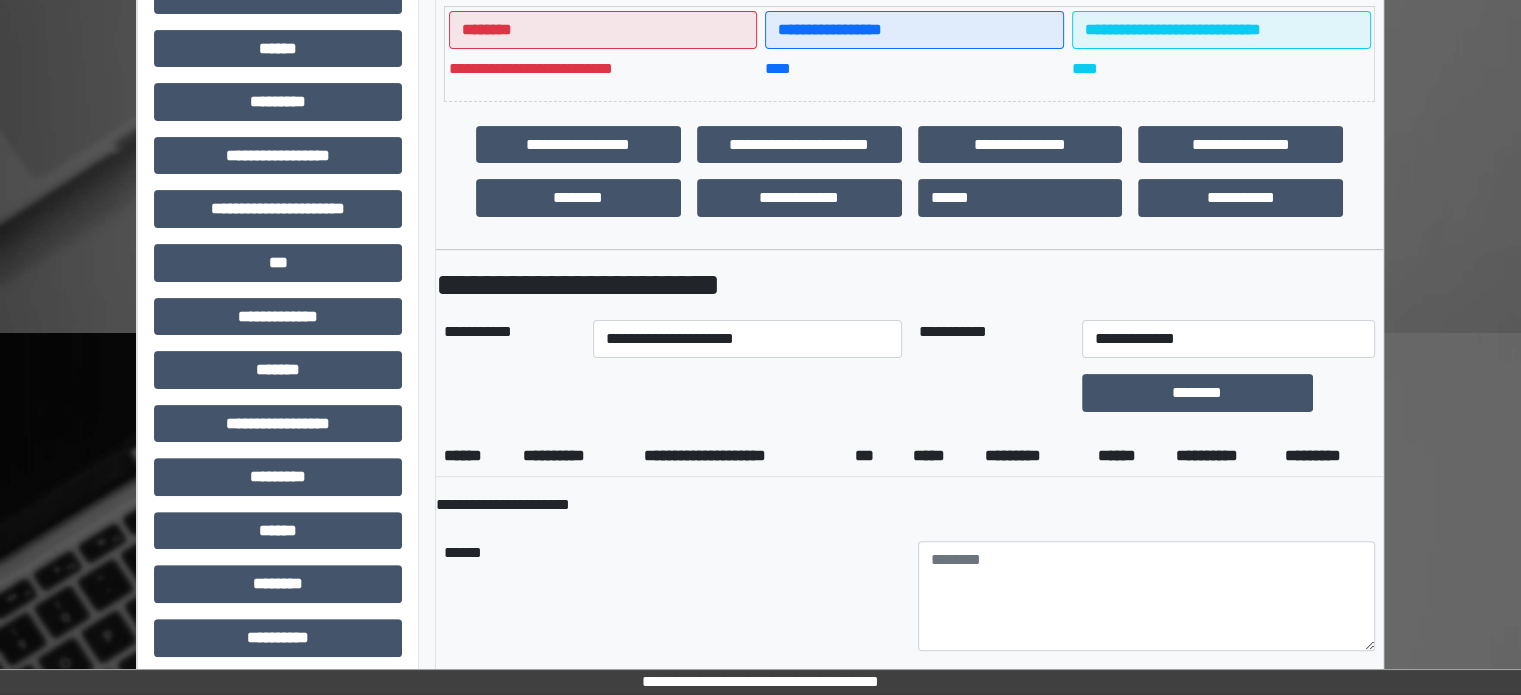 click on "******" at bounding box center [673, 596] 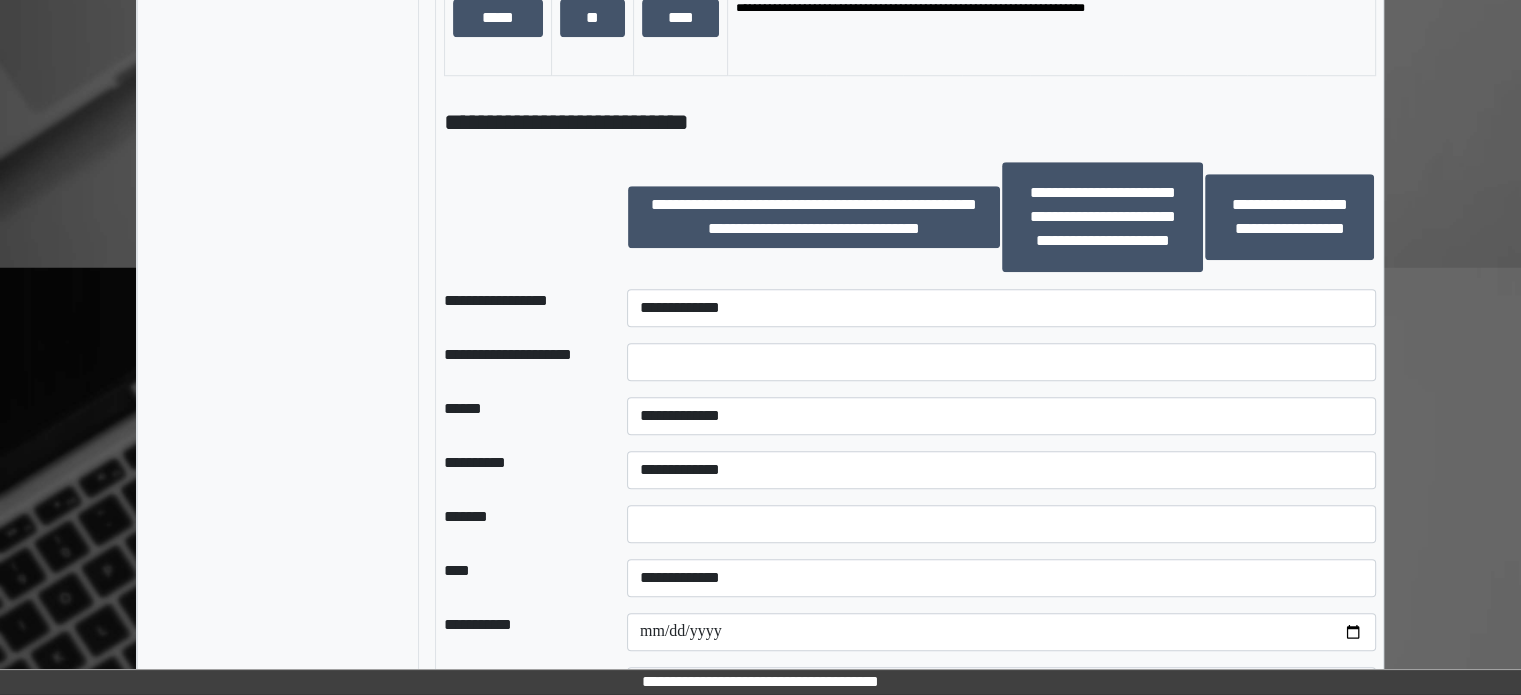 scroll, scrollTop: 1700, scrollLeft: 0, axis: vertical 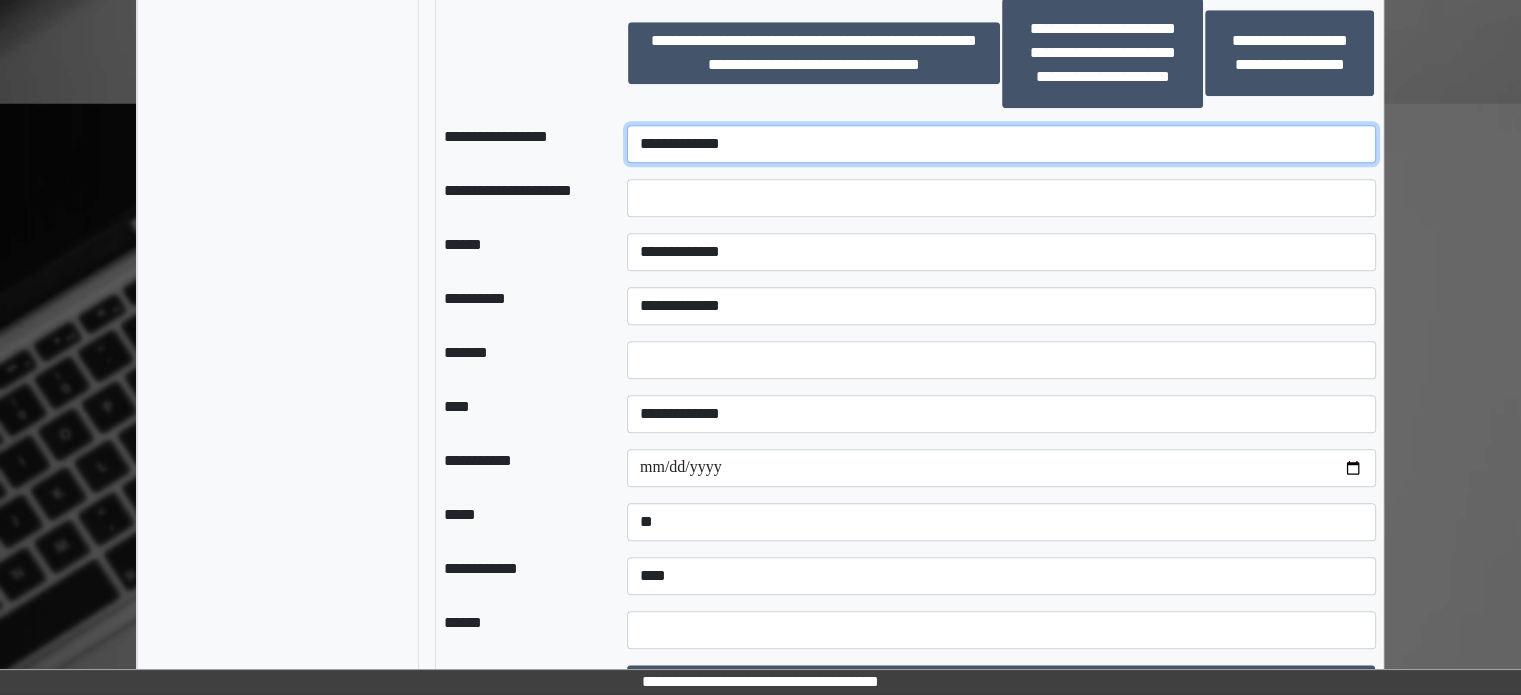 click on "**********" at bounding box center [1001, 144] 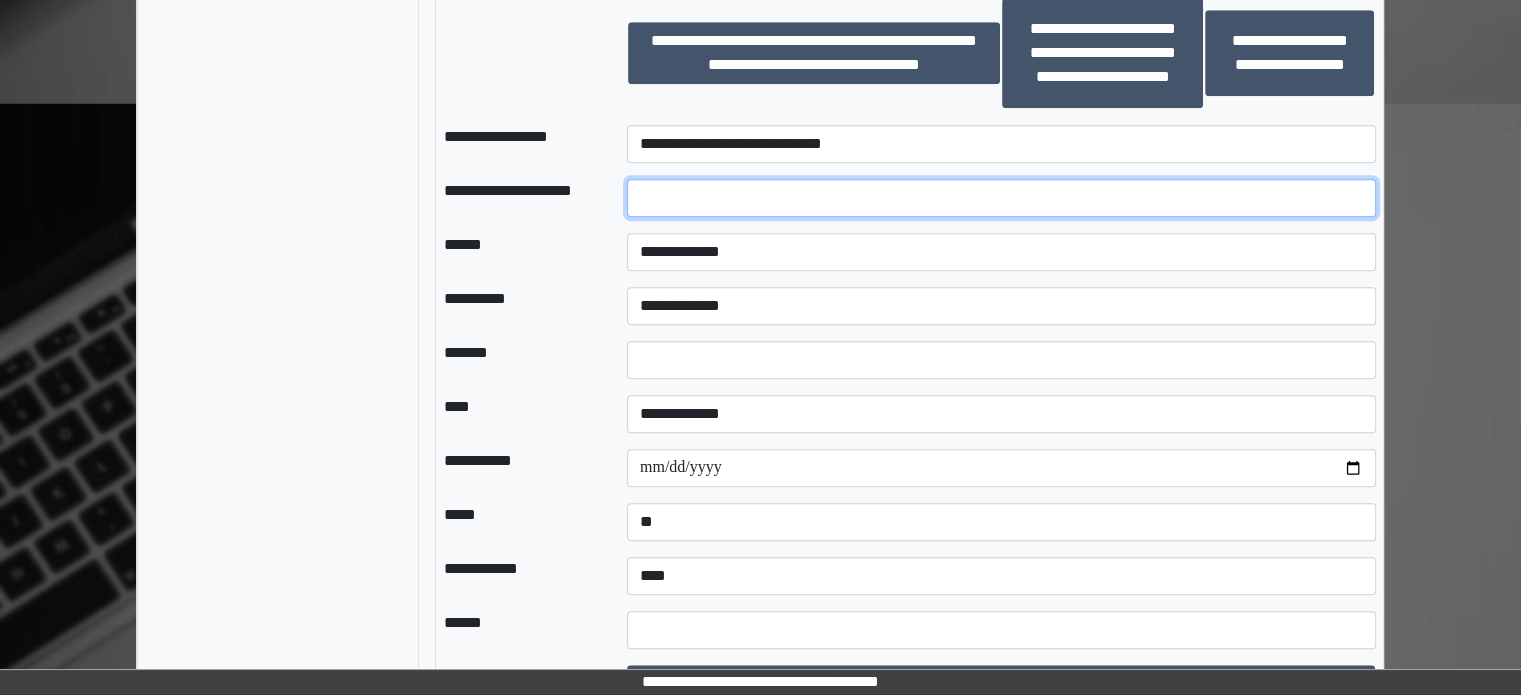 click at bounding box center [1001, 198] 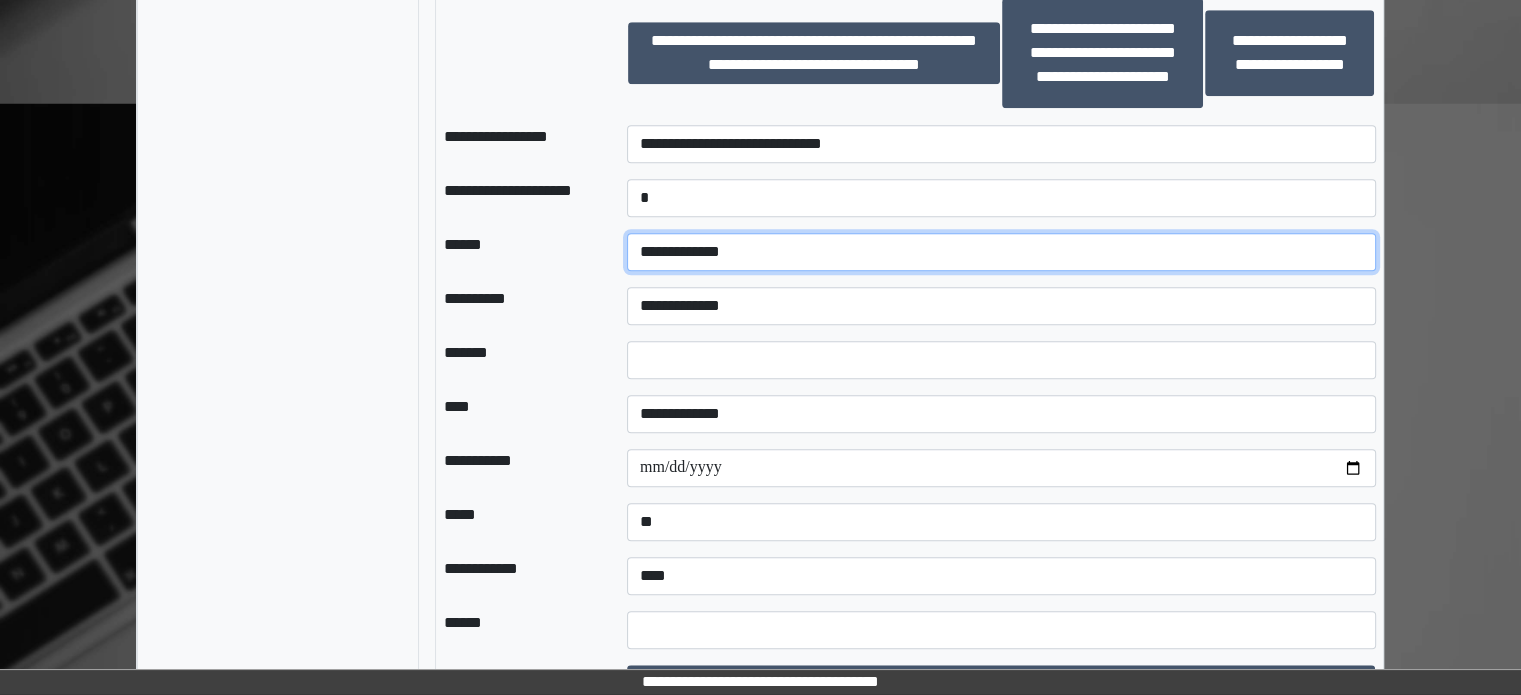 click on "**********" at bounding box center [1001, 252] 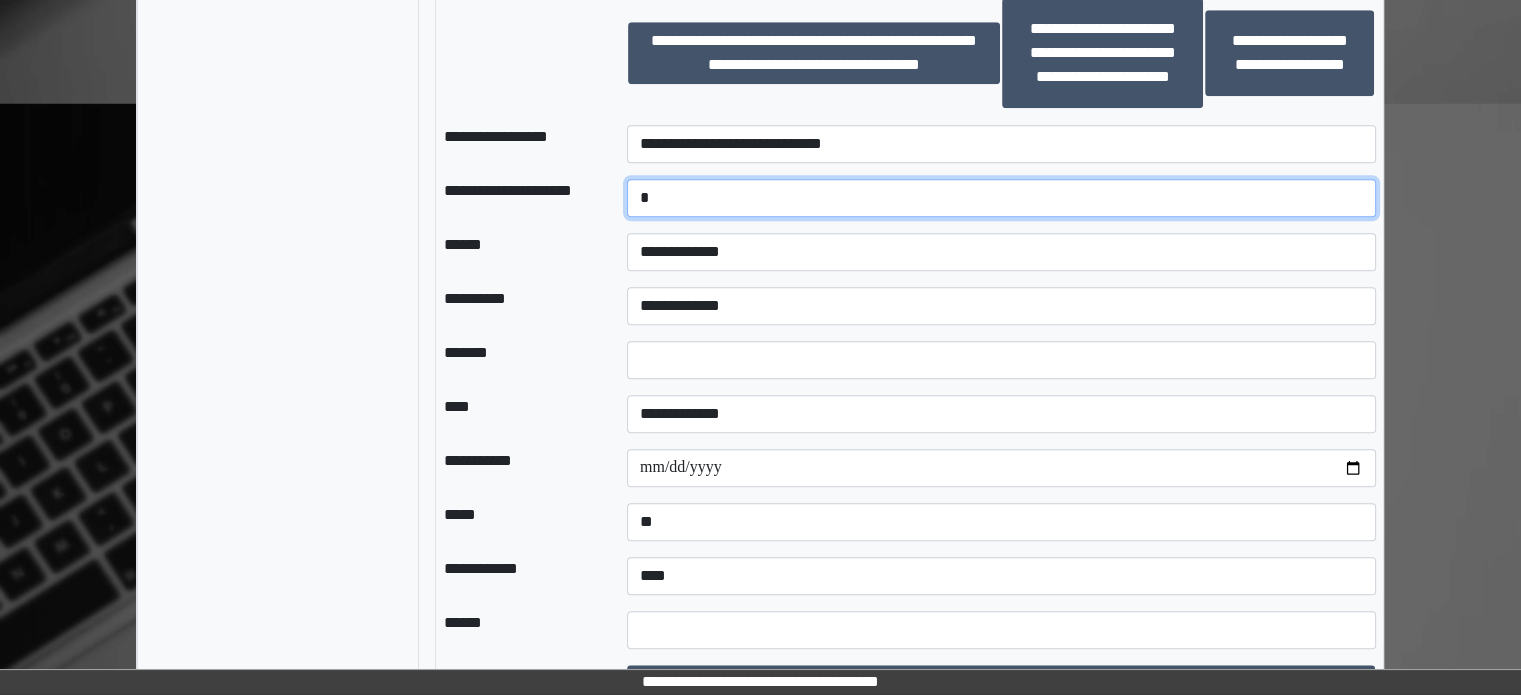 click on "*" at bounding box center [1001, 198] 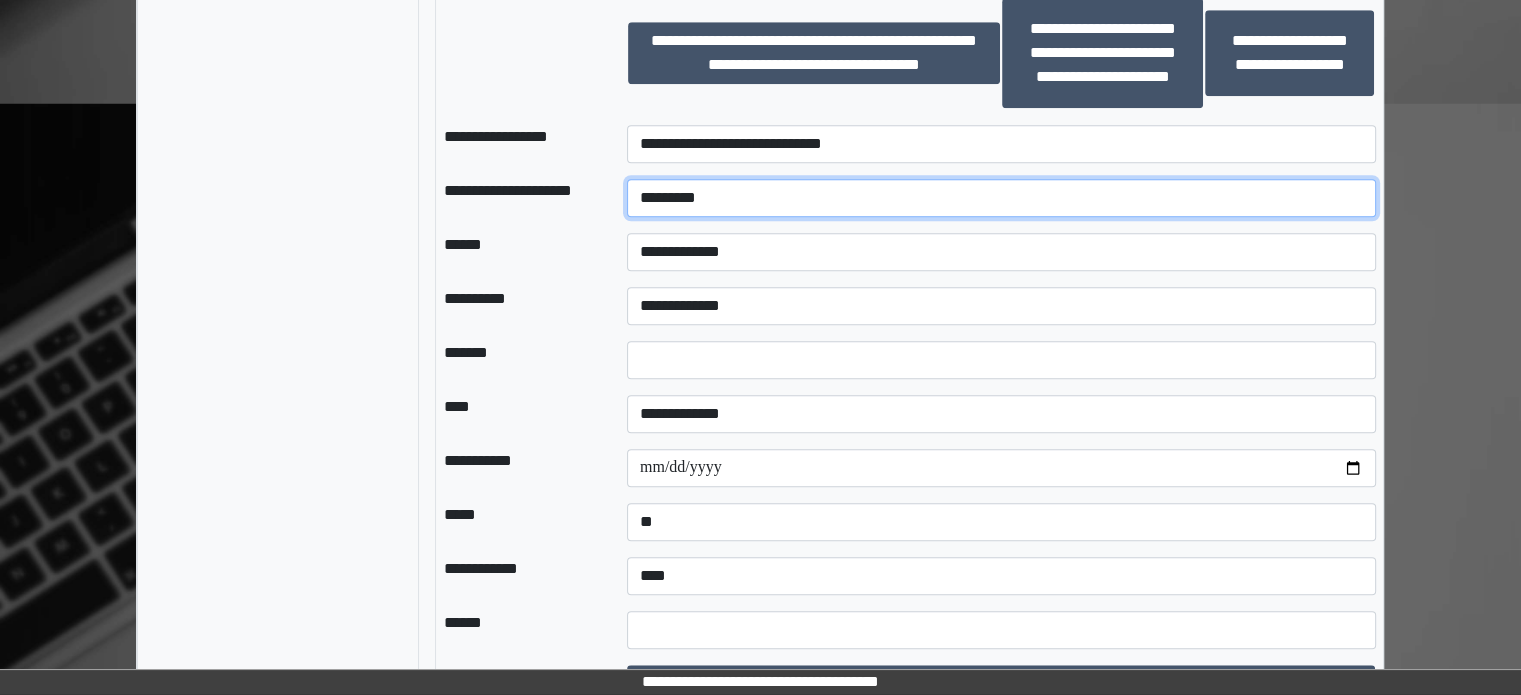 type on "*********" 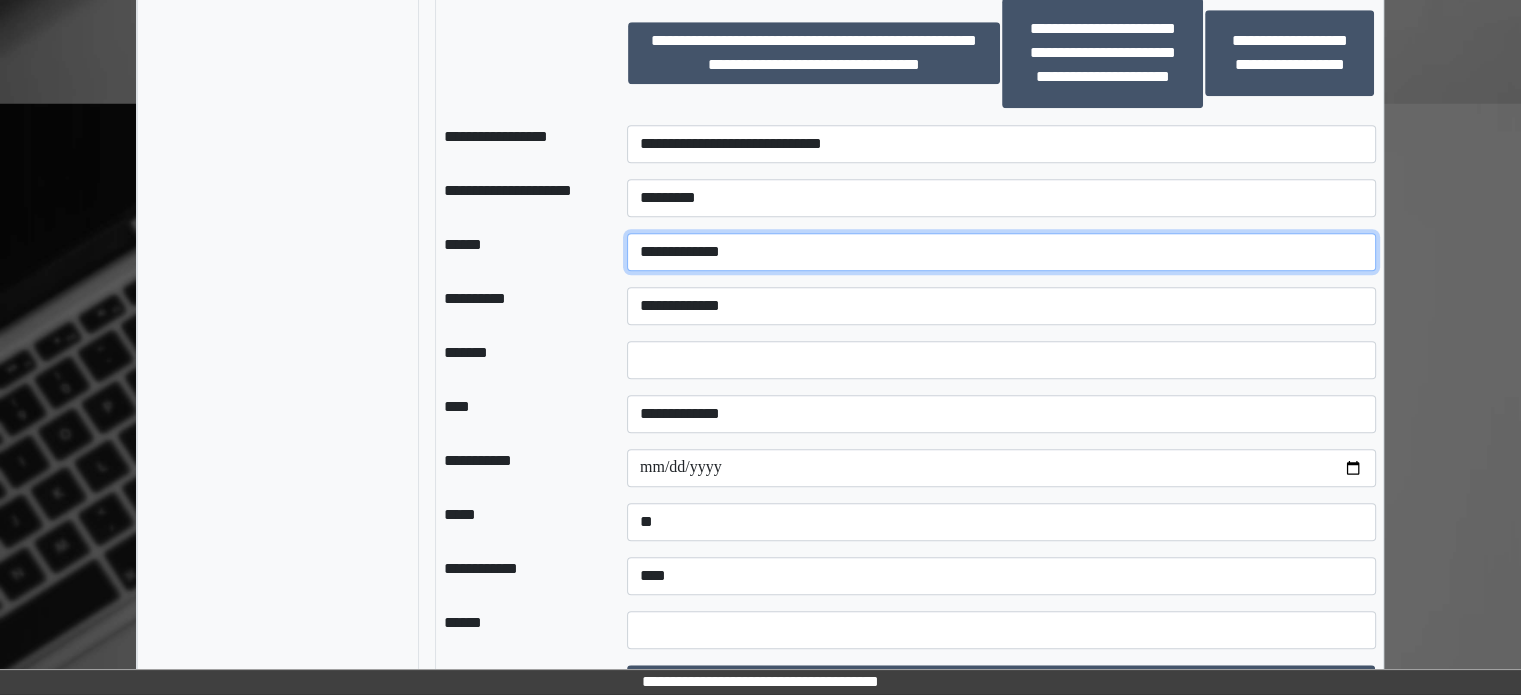 click on "**********" at bounding box center [1001, 252] 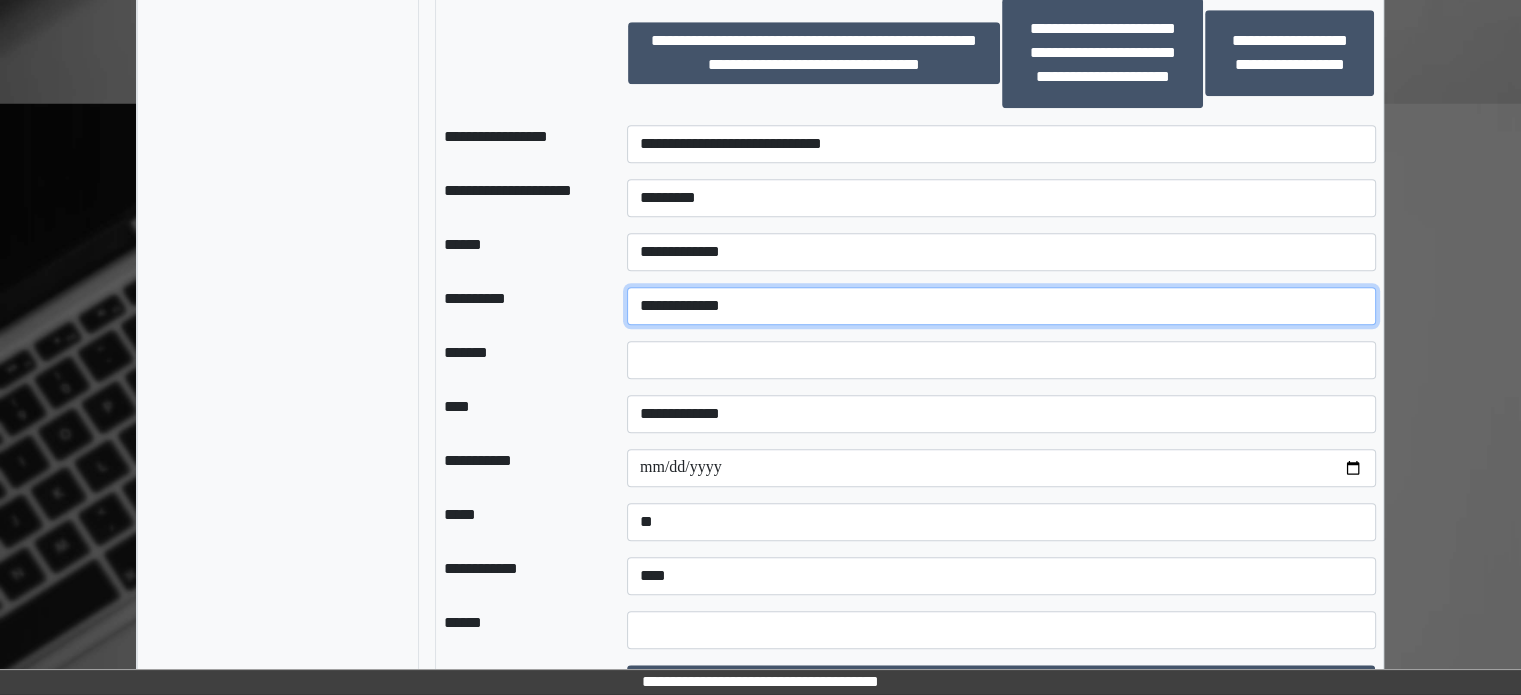 click on "**********" at bounding box center (1001, 306) 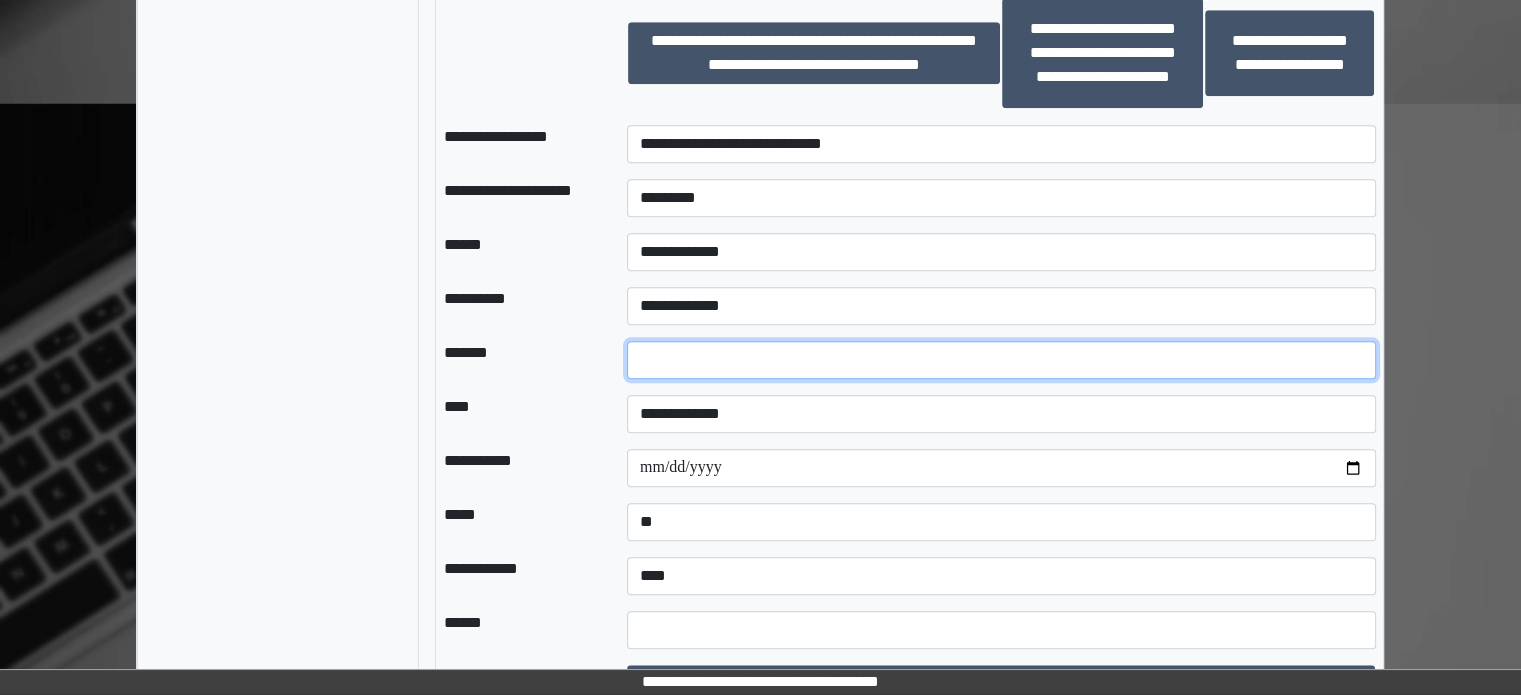 click at bounding box center [1001, 360] 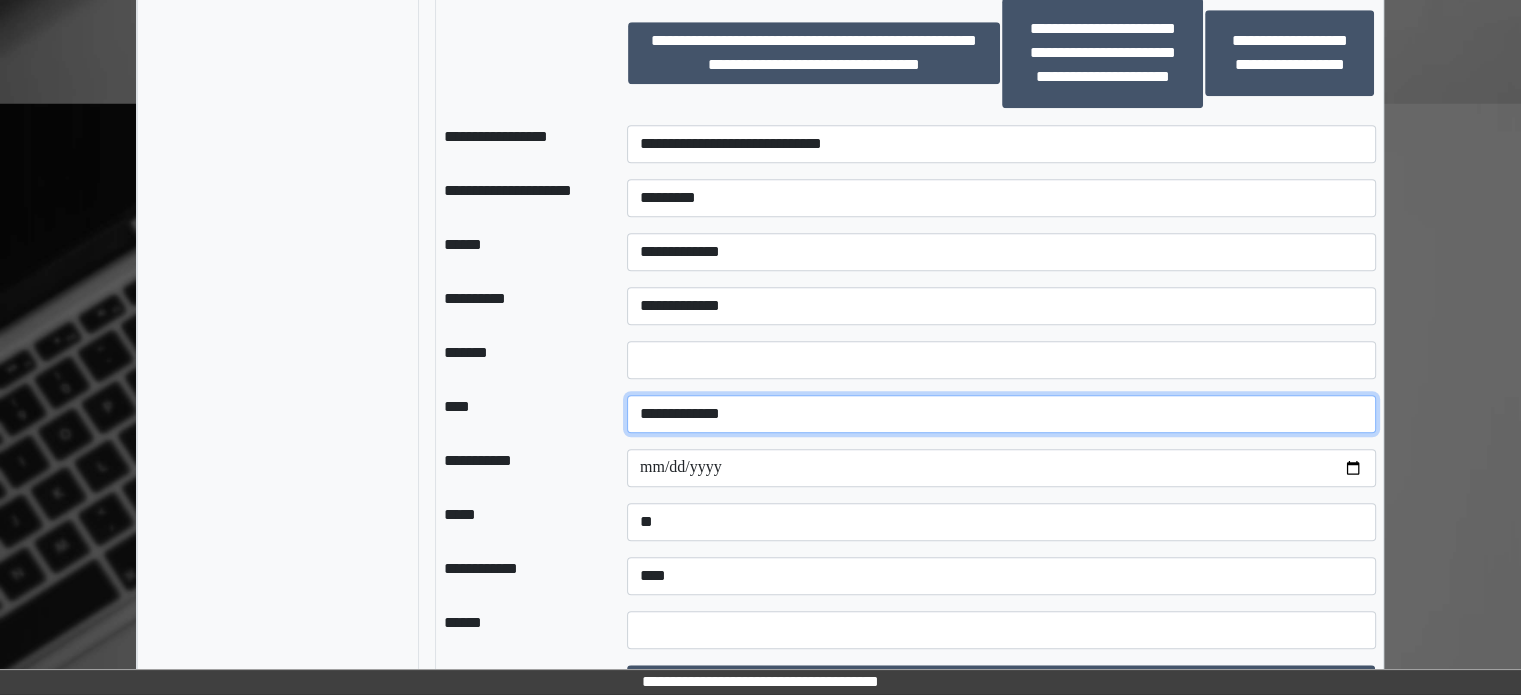 click on "**********" at bounding box center (1001, 414) 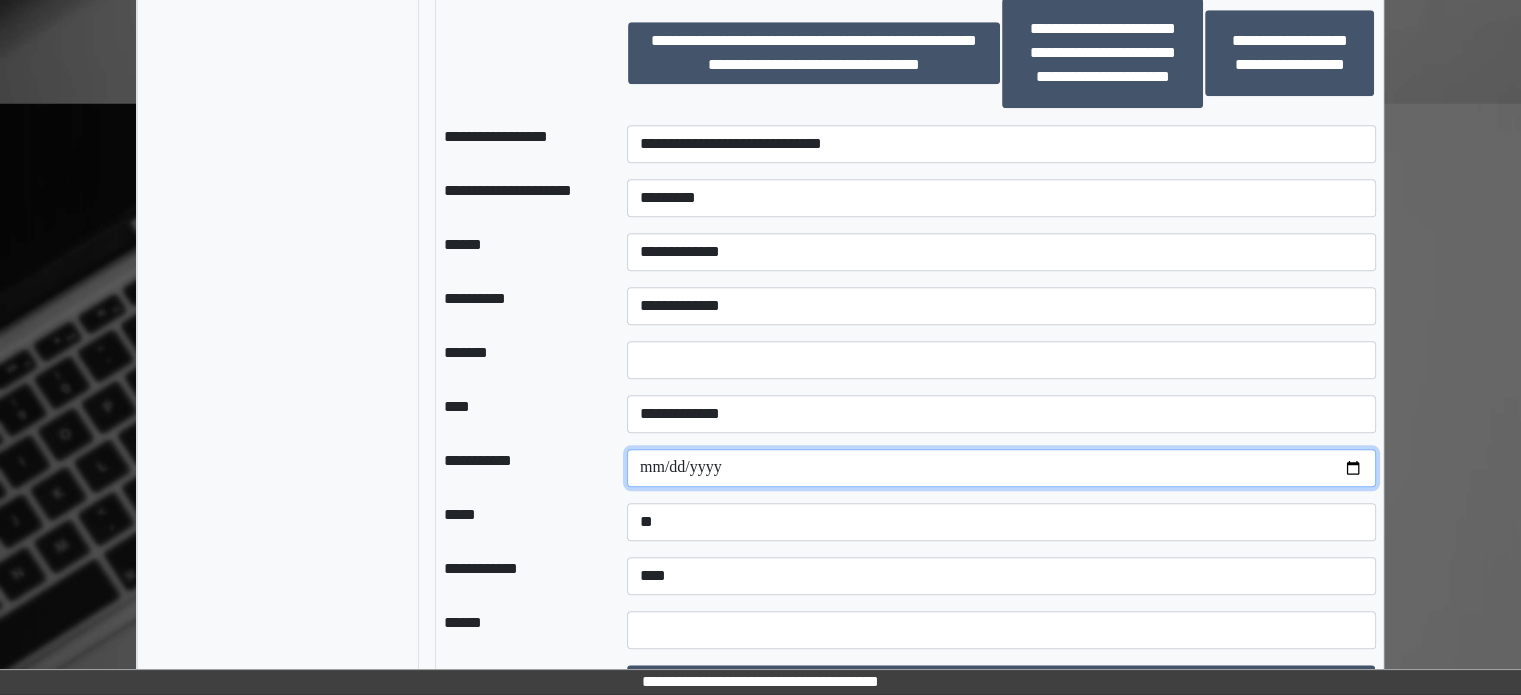 click at bounding box center [1001, 468] 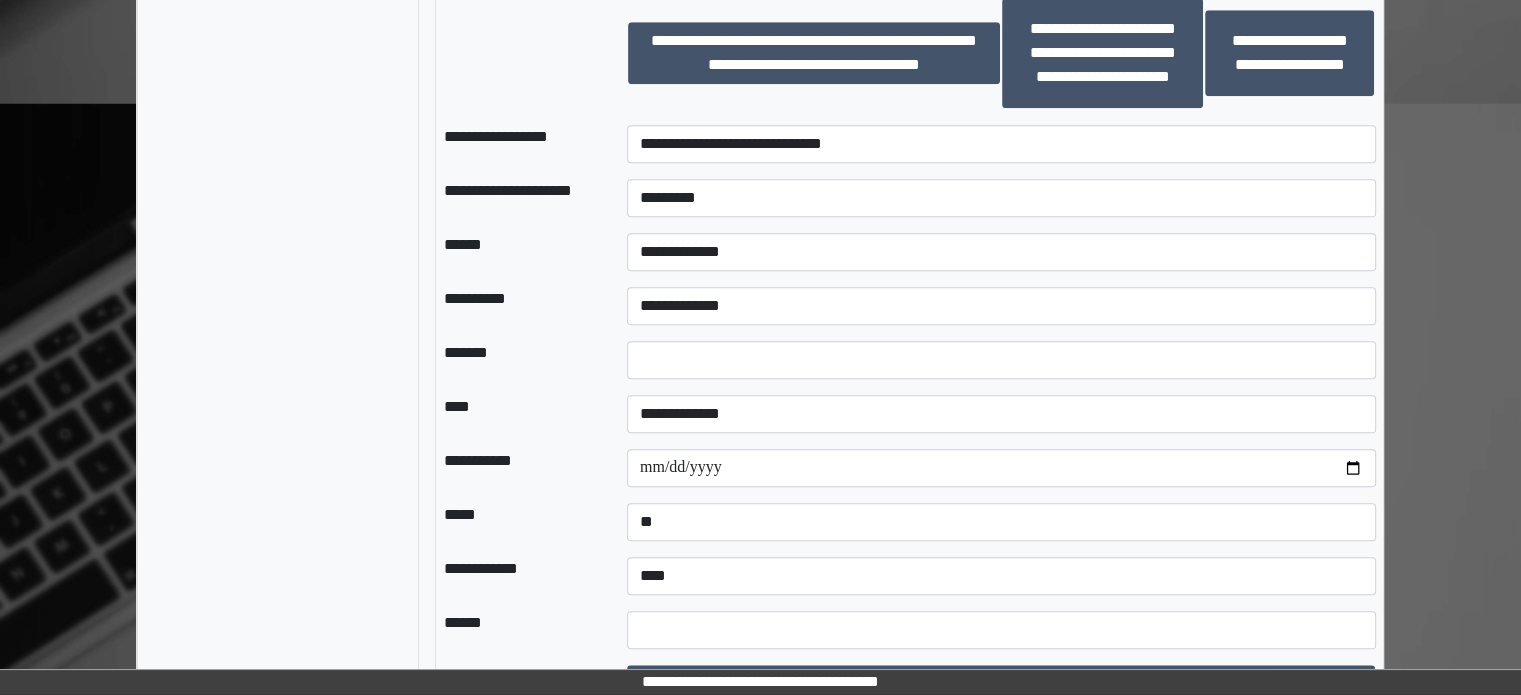 click on "****" at bounding box center (519, 414) 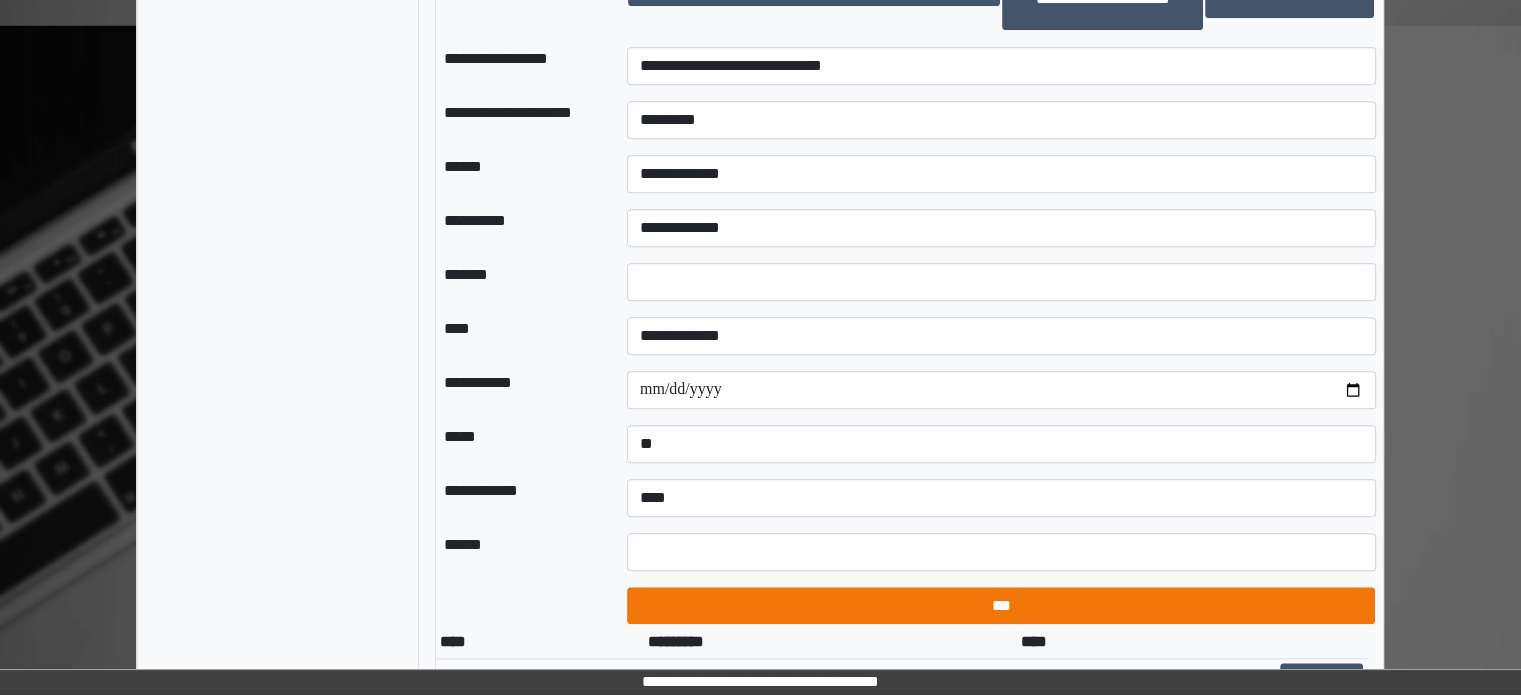 scroll, scrollTop: 1900, scrollLeft: 0, axis: vertical 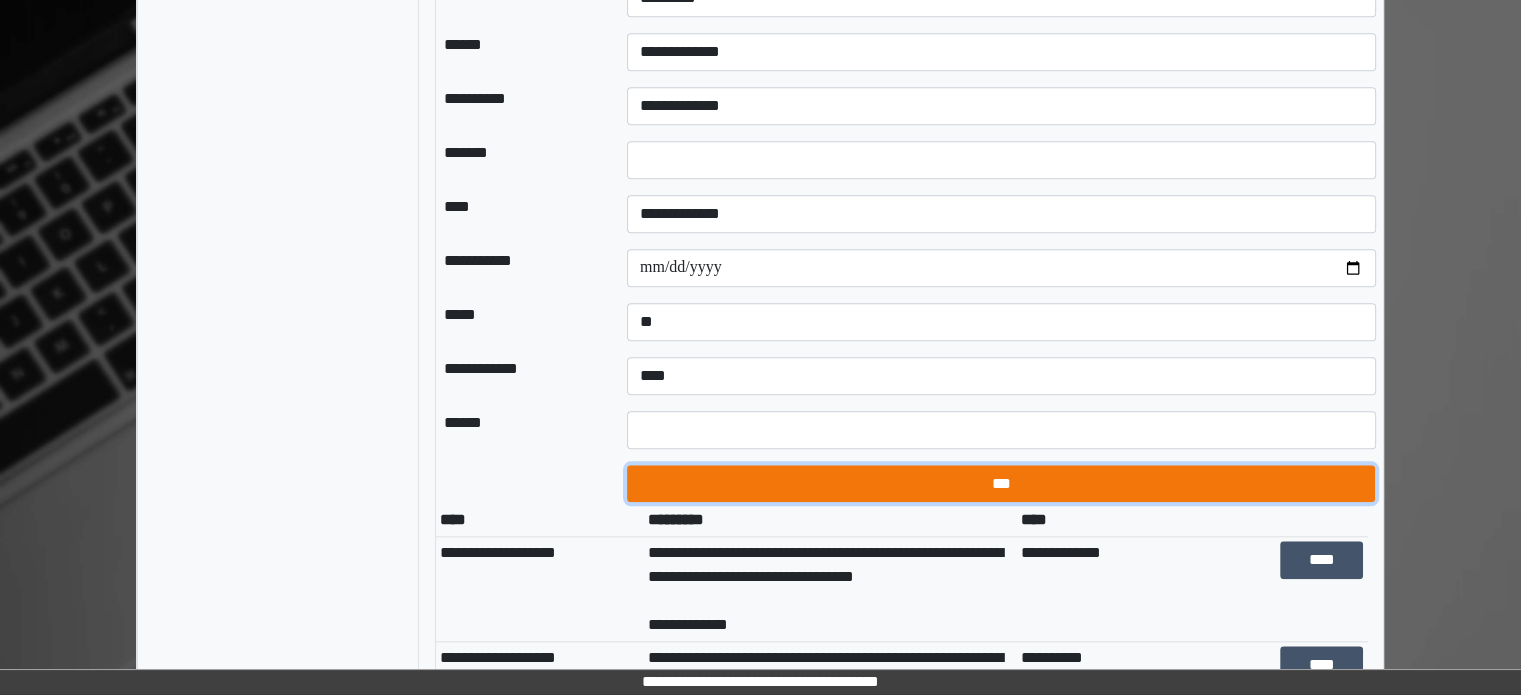 click on "***" at bounding box center (1001, 484) 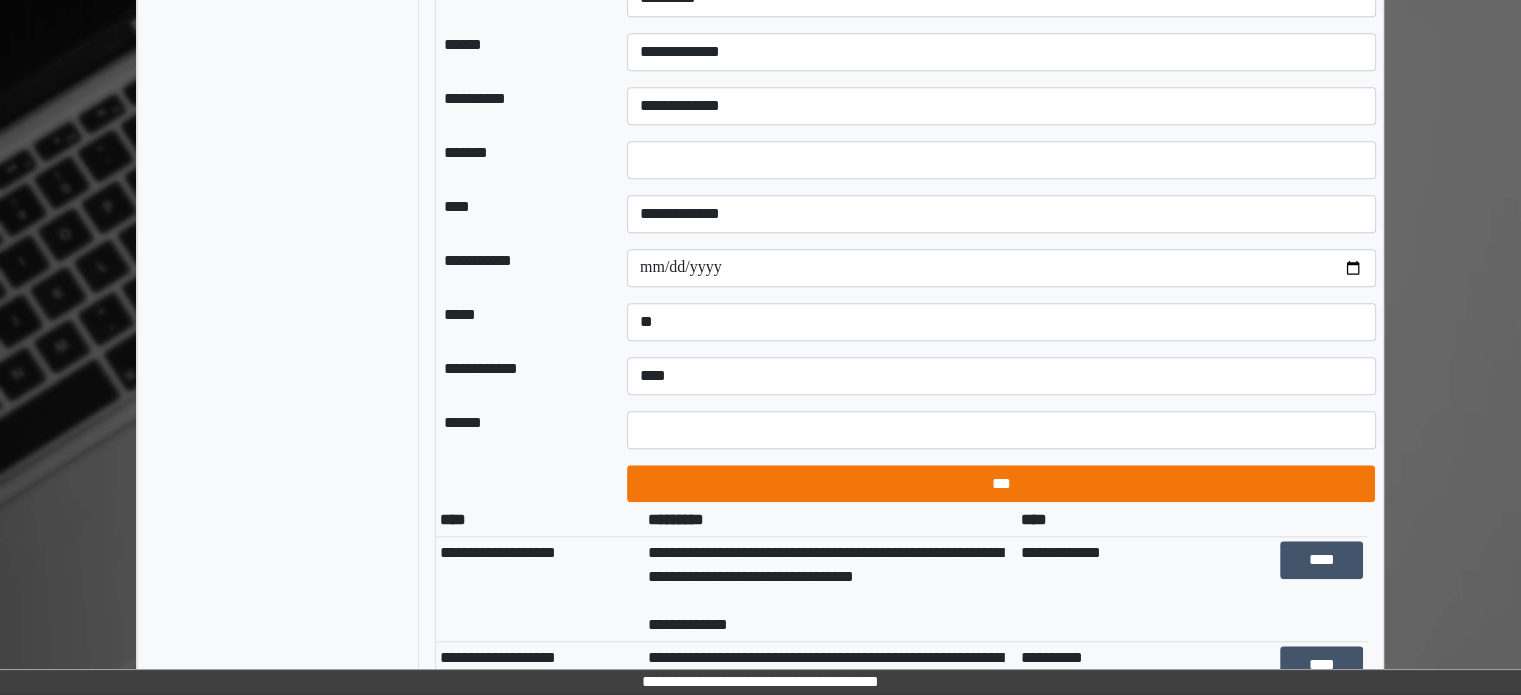 select on "*" 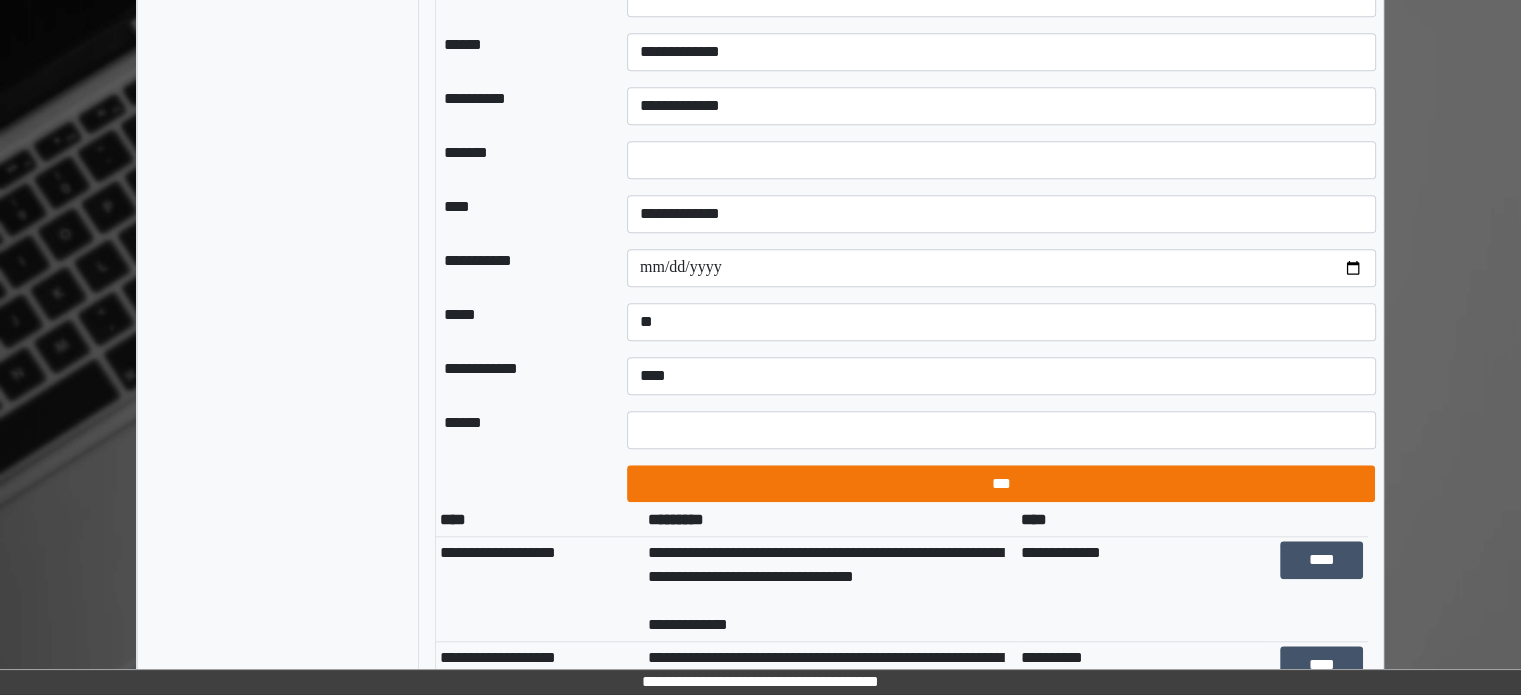type on "*" 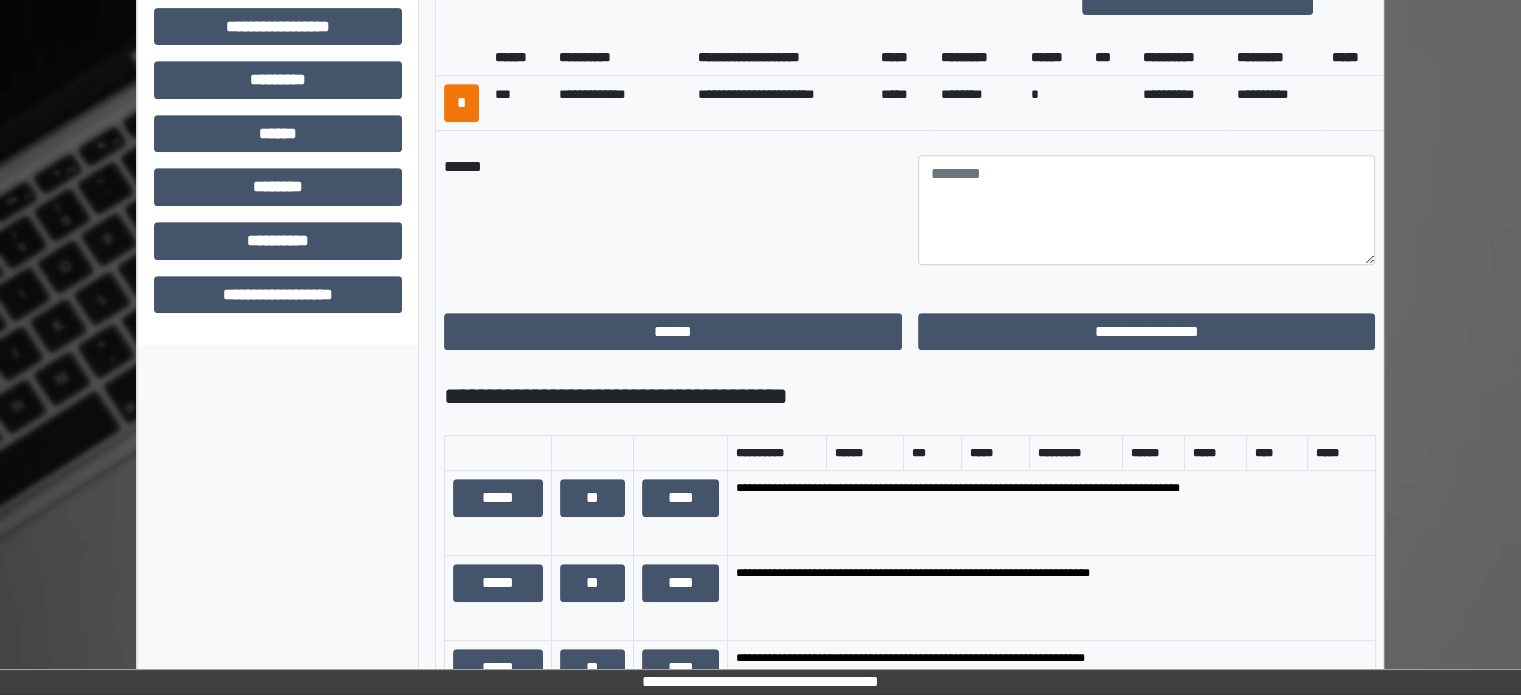 scroll, scrollTop: 800, scrollLeft: 0, axis: vertical 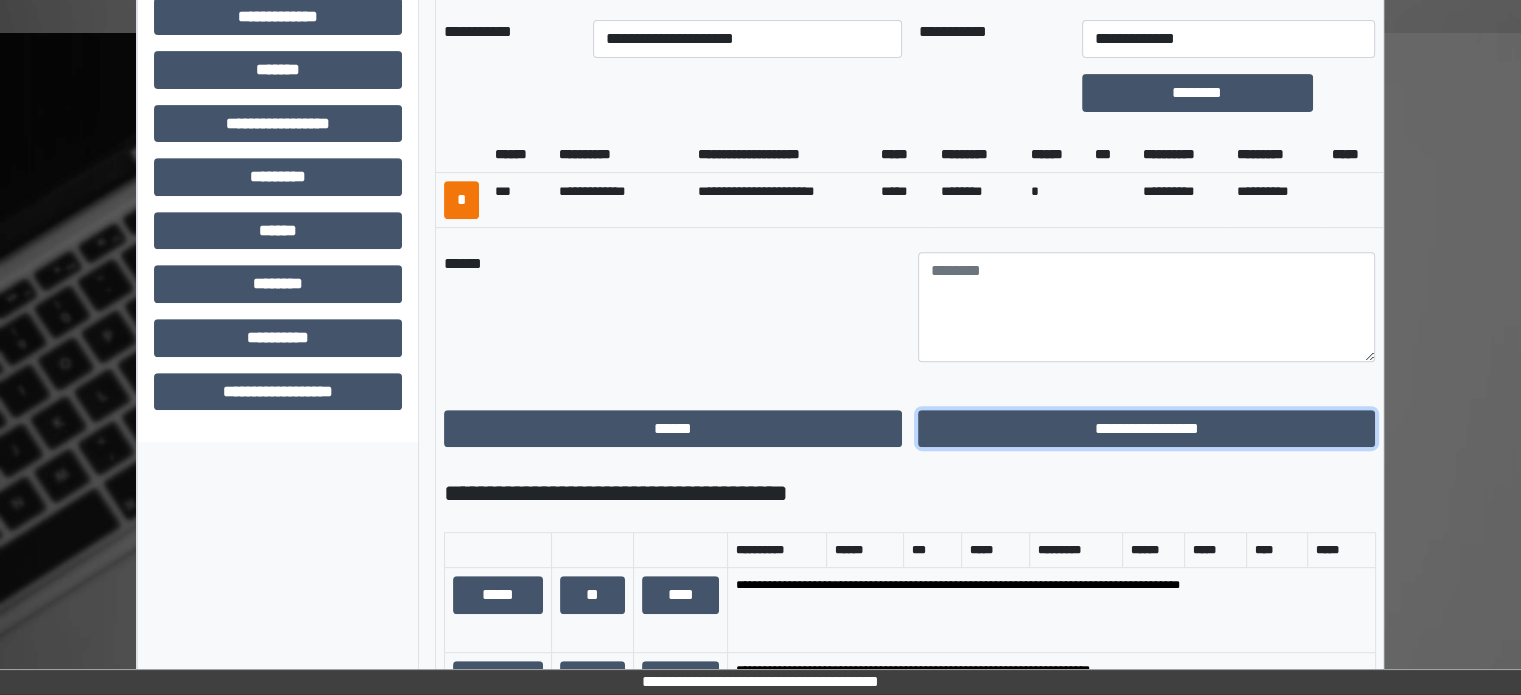 click on "**********" at bounding box center (1147, 429) 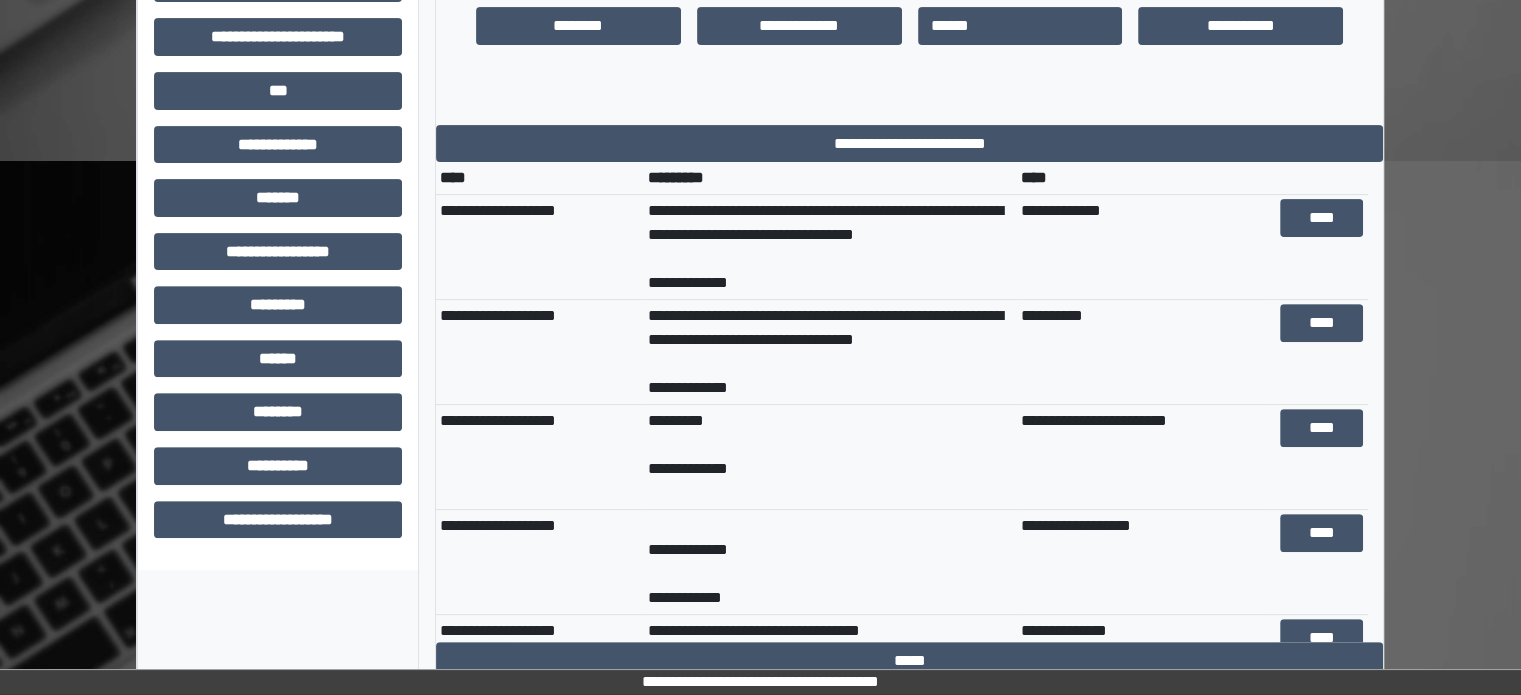 scroll, scrollTop: 574, scrollLeft: 0, axis: vertical 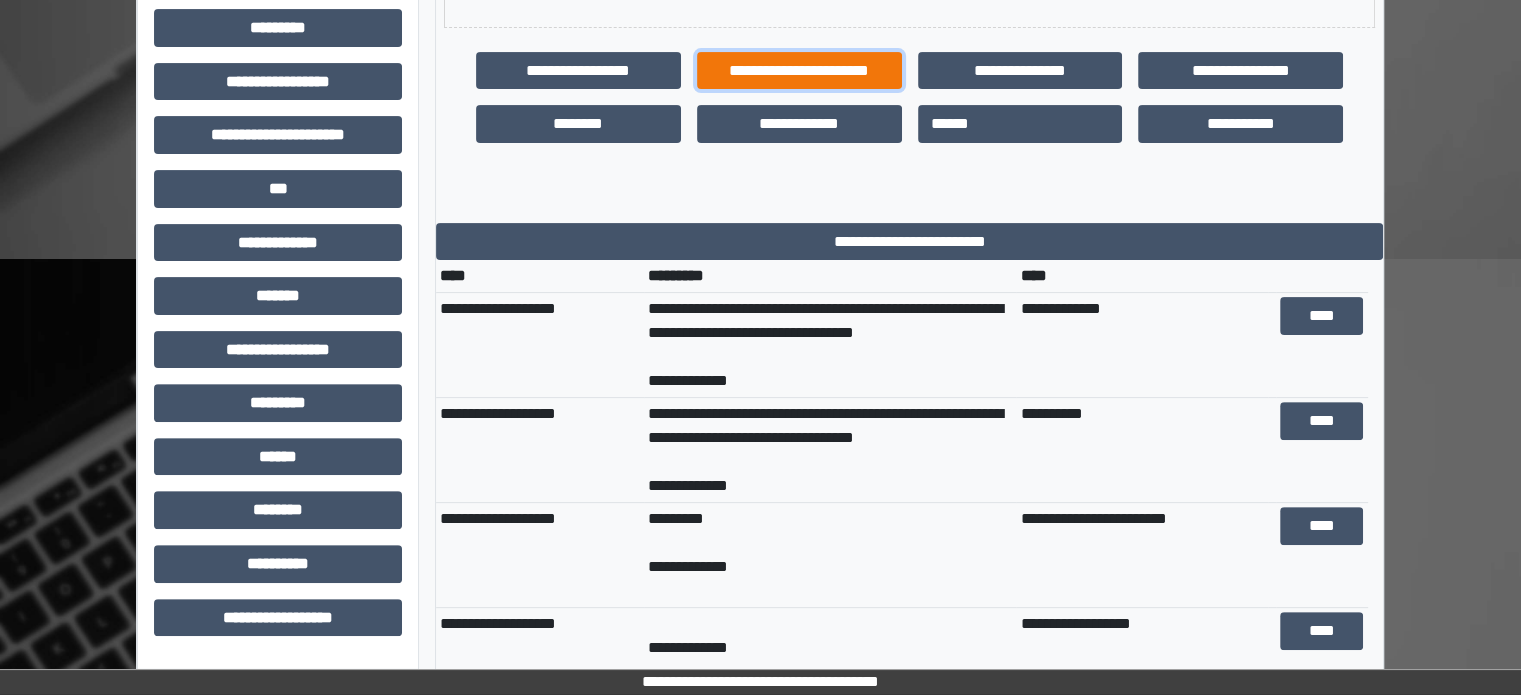 click on "**********" at bounding box center (799, 71) 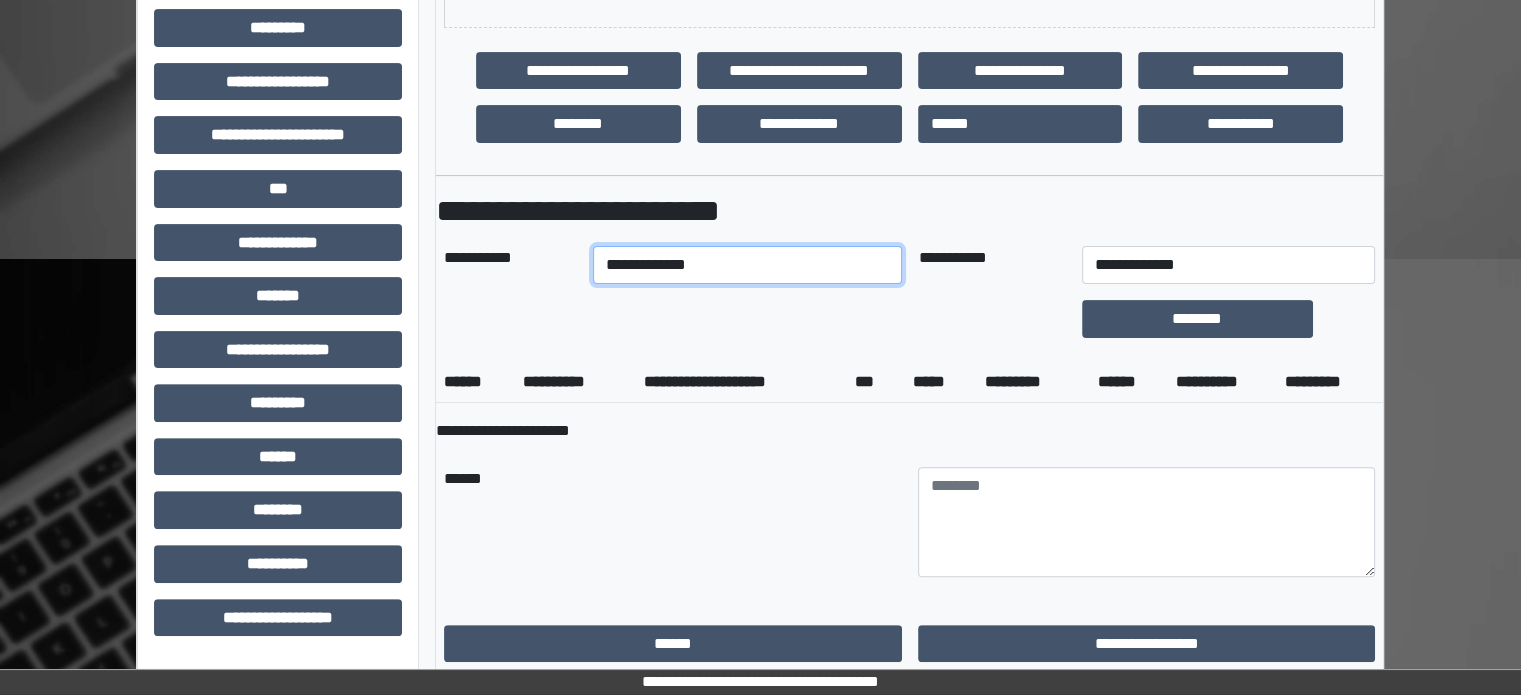 click on "**********" at bounding box center [748, 265] 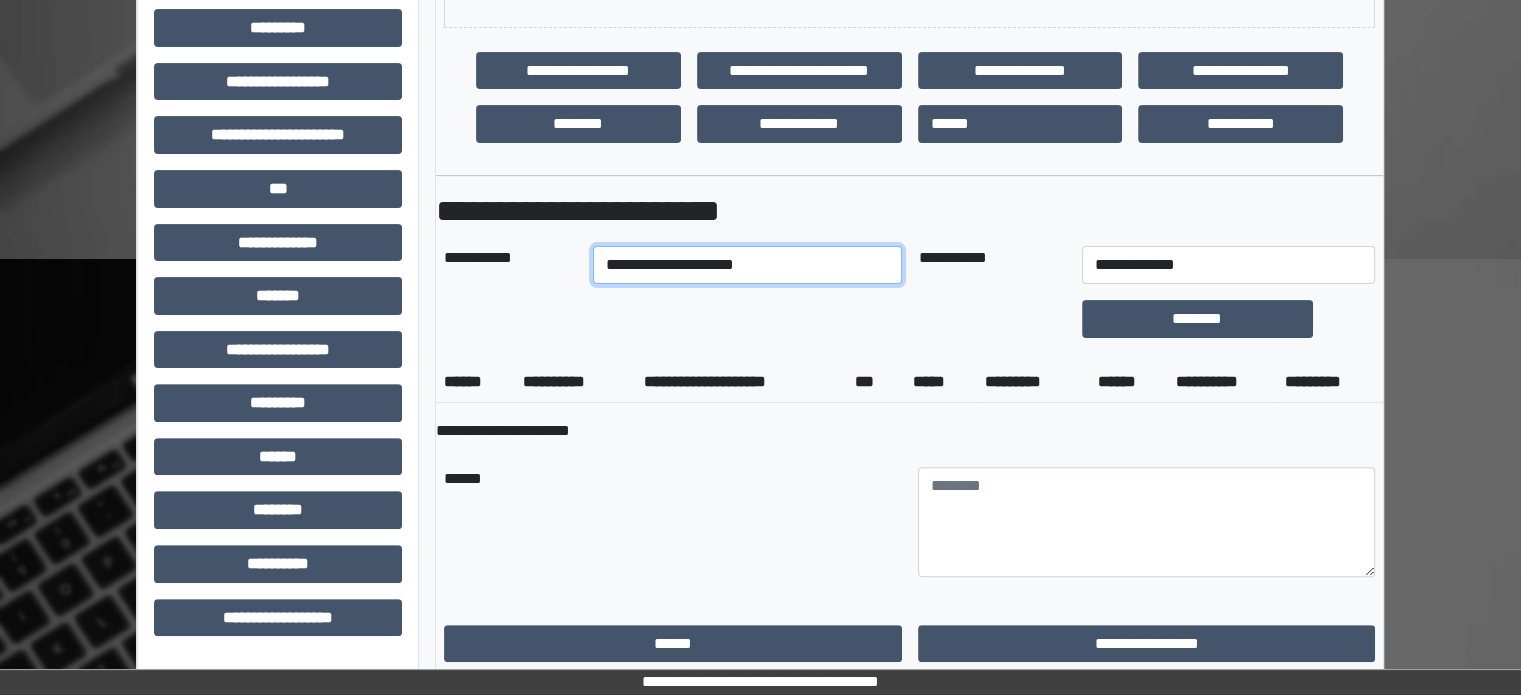 click on "**********" at bounding box center [748, 265] 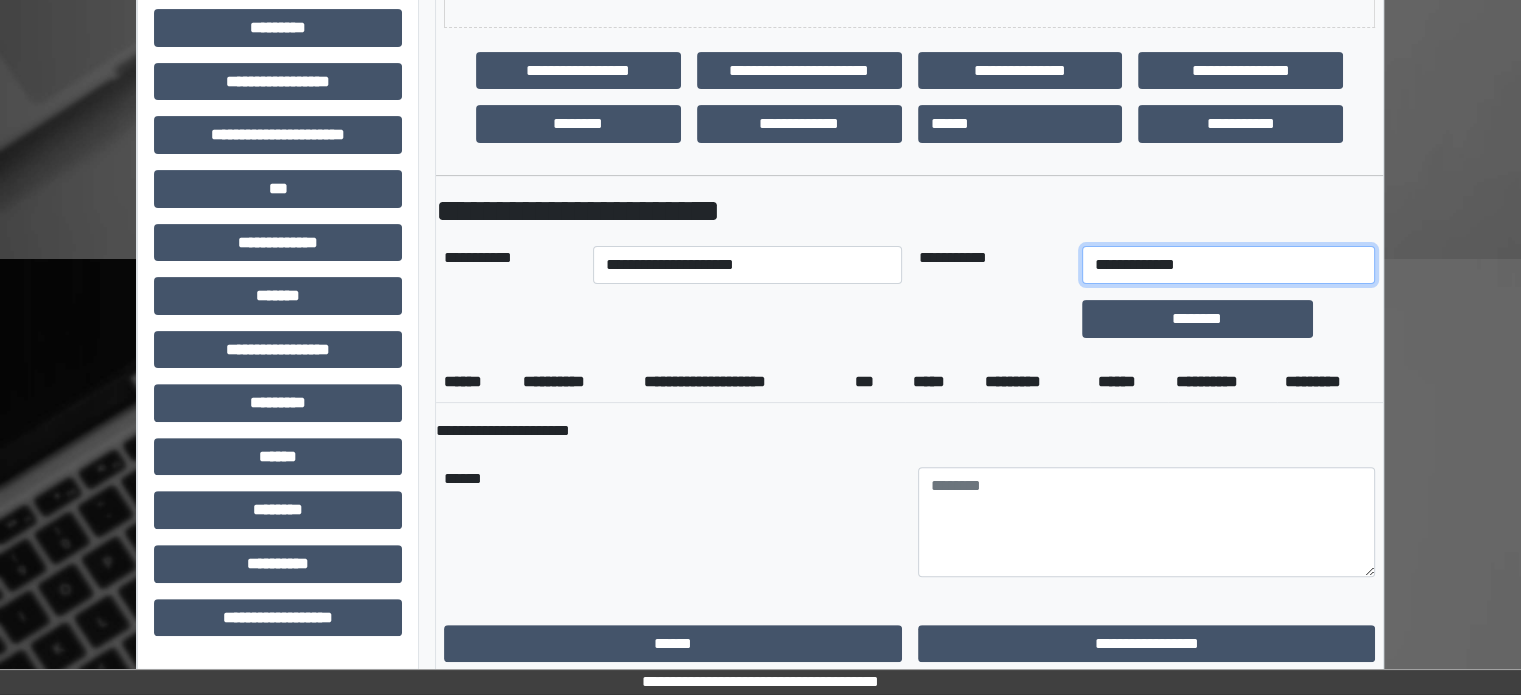 drag, startPoint x: 1177, startPoint y: 259, endPoint x: 1177, endPoint y: 280, distance: 21 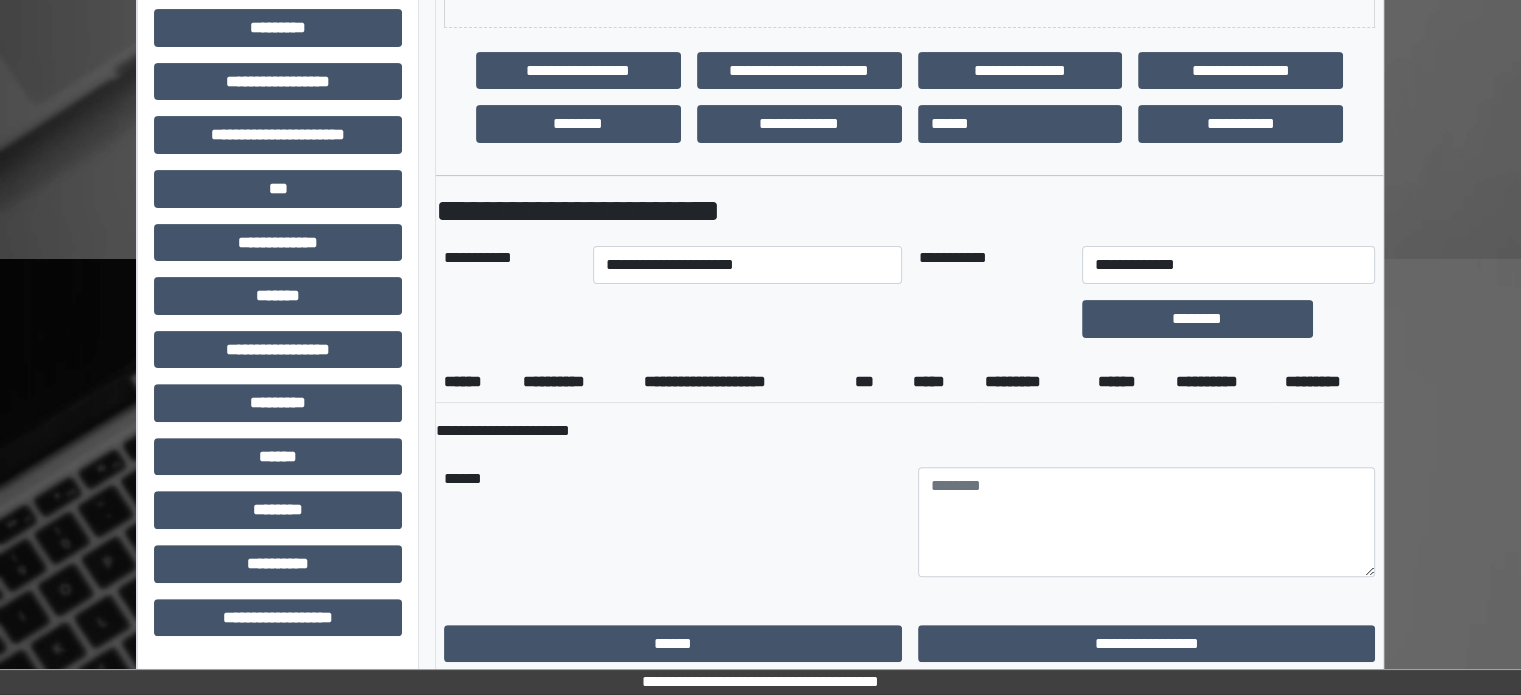 click on "**********" at bounding box center [909, 1002] 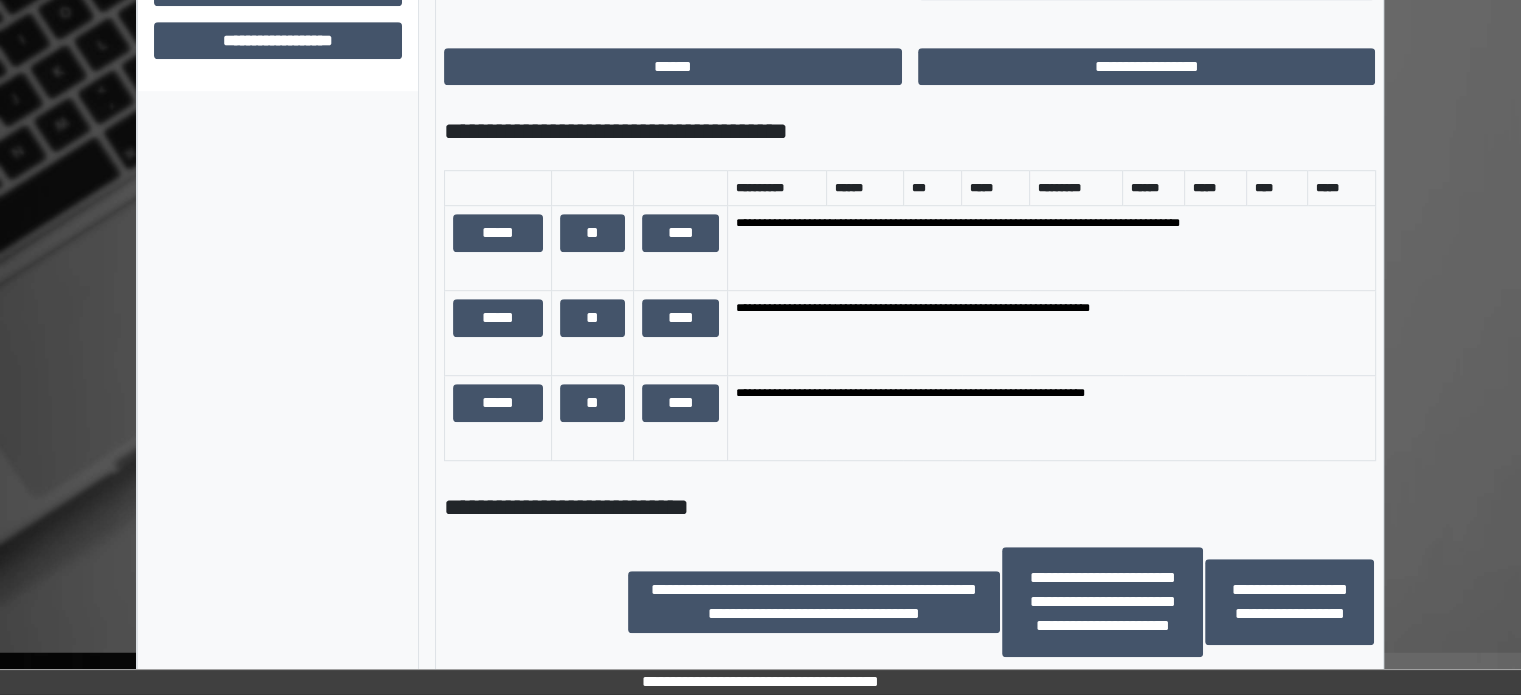 scroll, scrollTop: 1374, scrollLeft: 0, axis: vertical 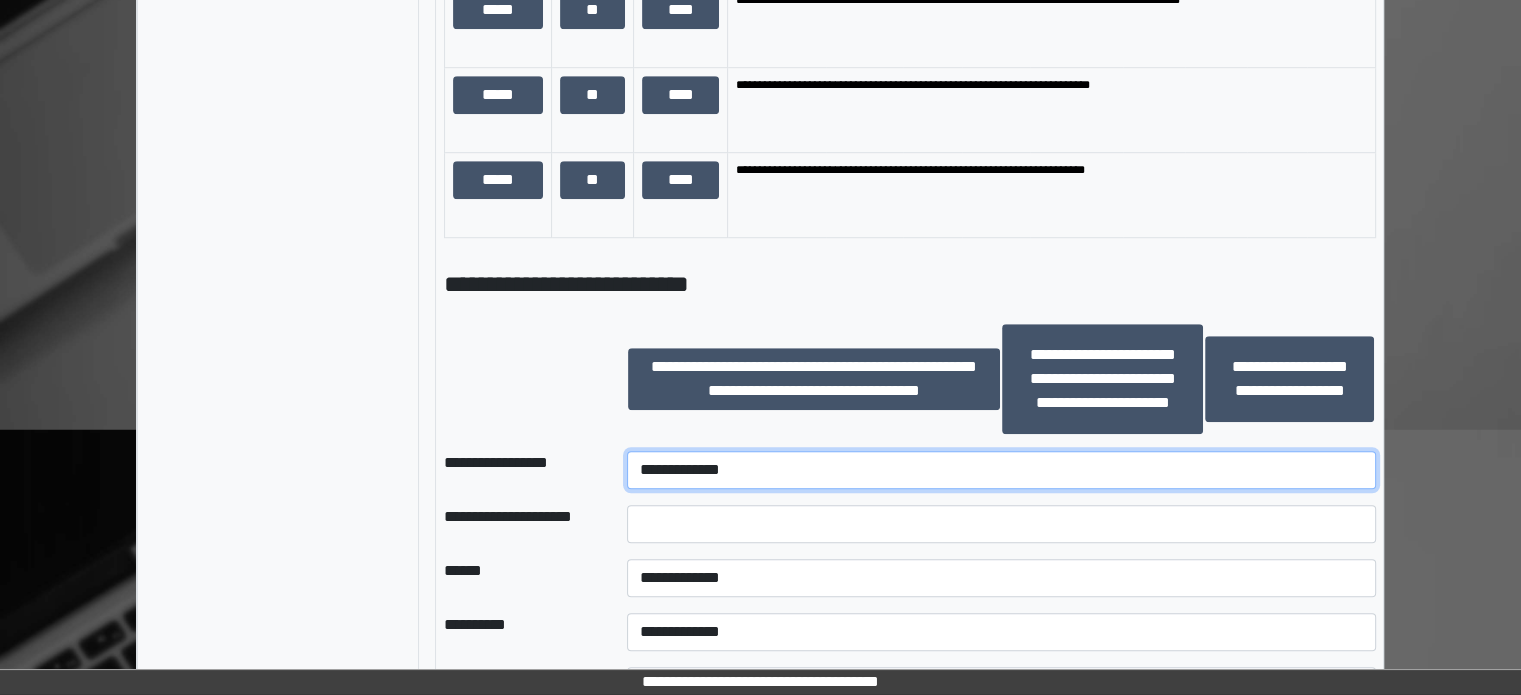 click on "**********" at bounding box center [1001, 470] 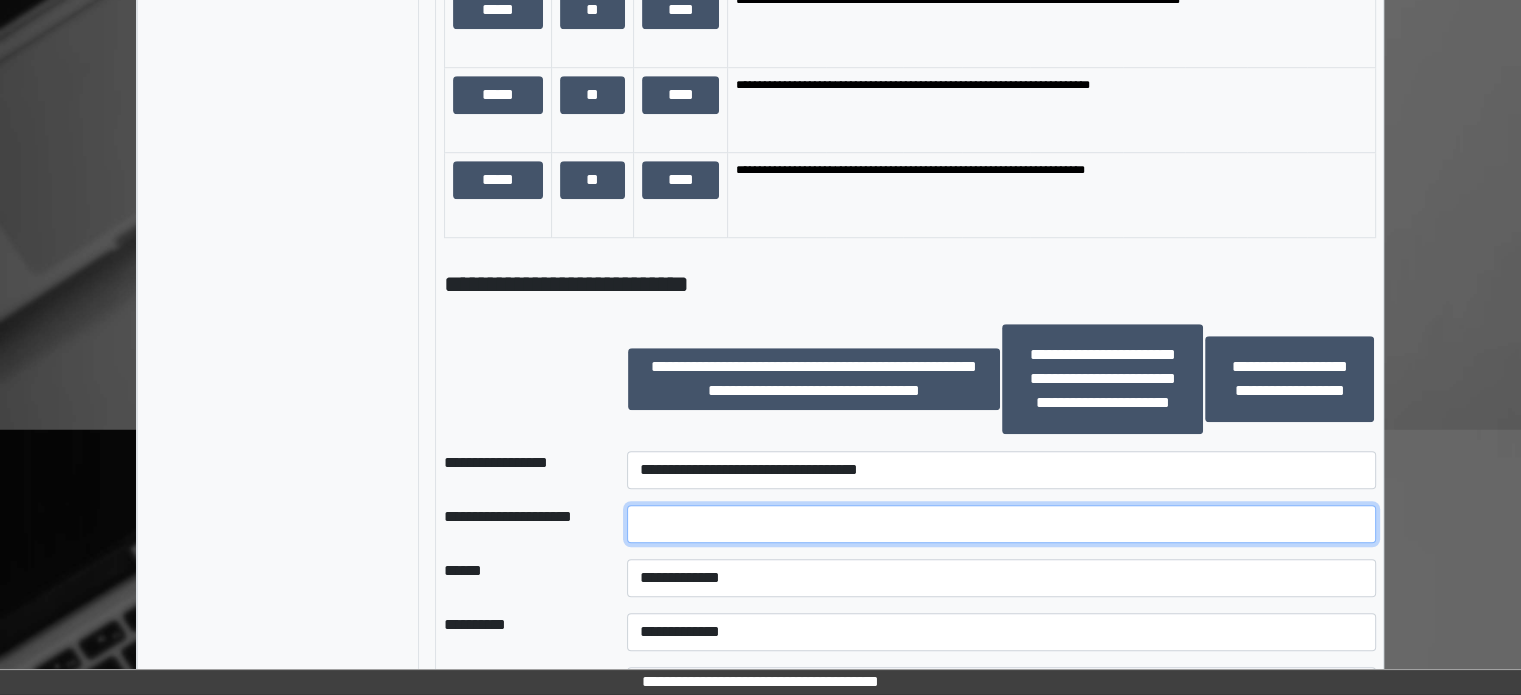 click at bounding box center [1001, 524] 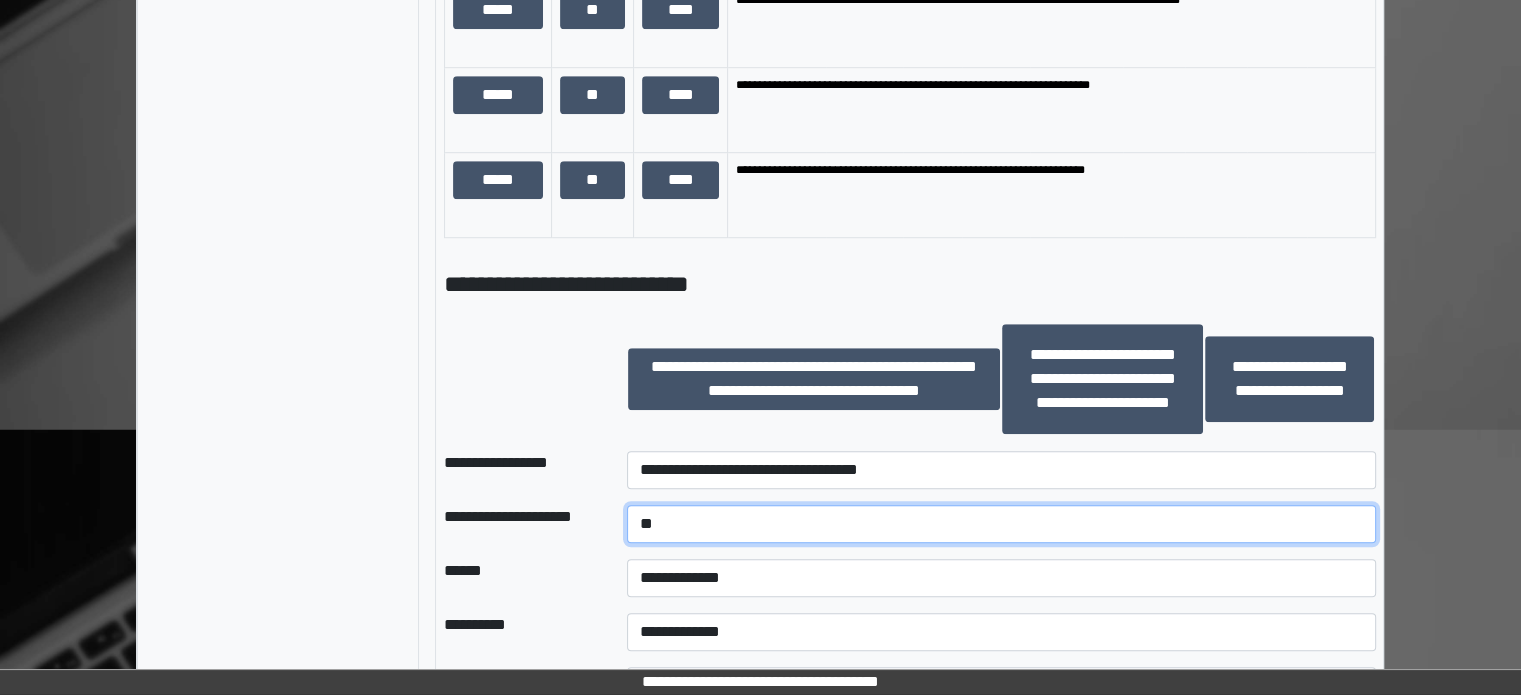 type on "*" 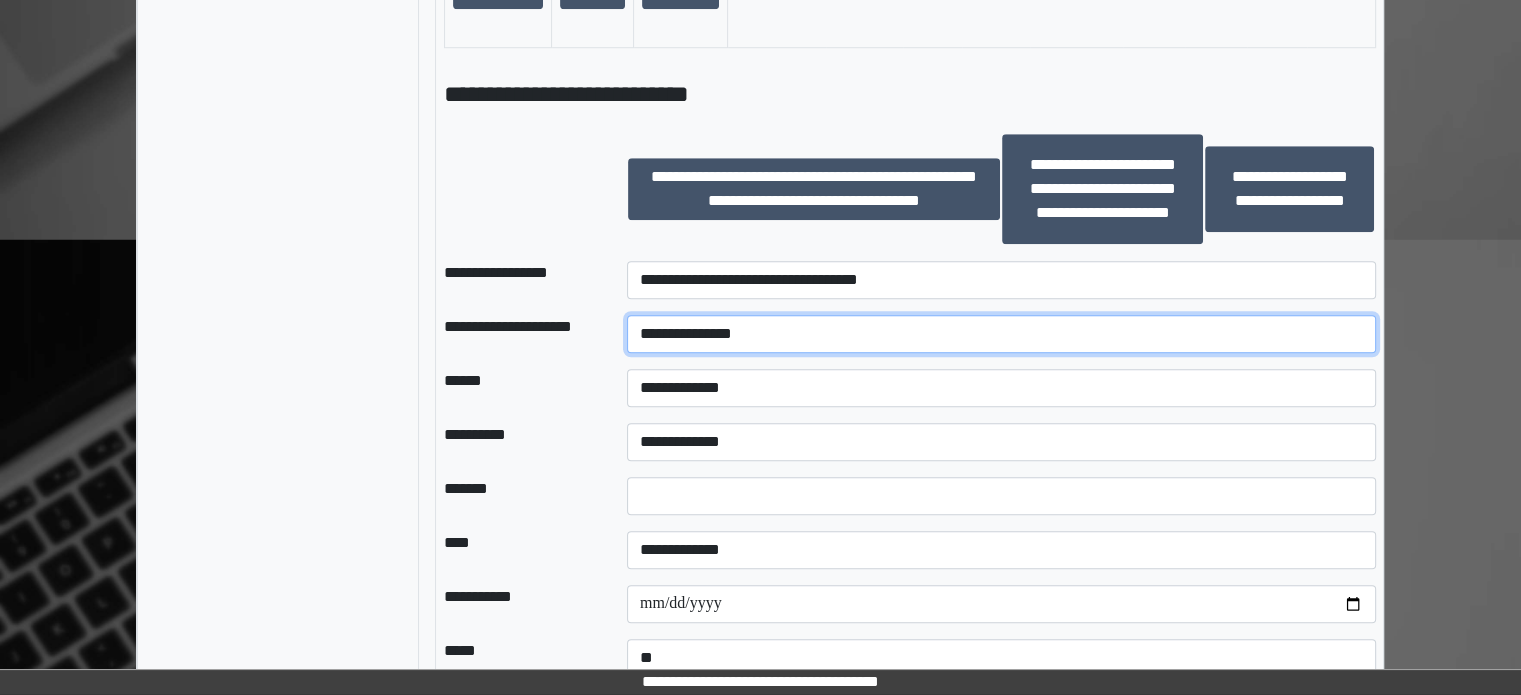 scroll, scrollTop: 1574, scrollLeft: 0, axis: vertical 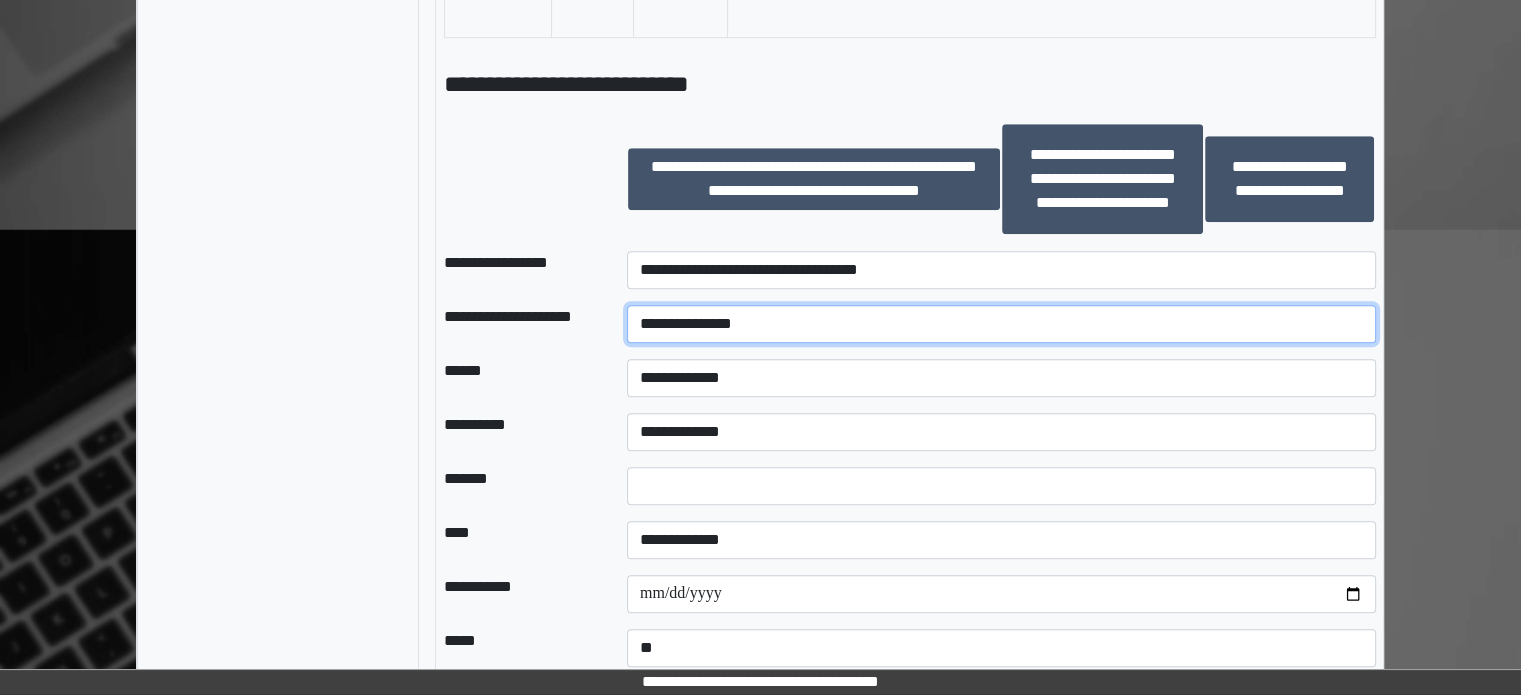 type on "**********" 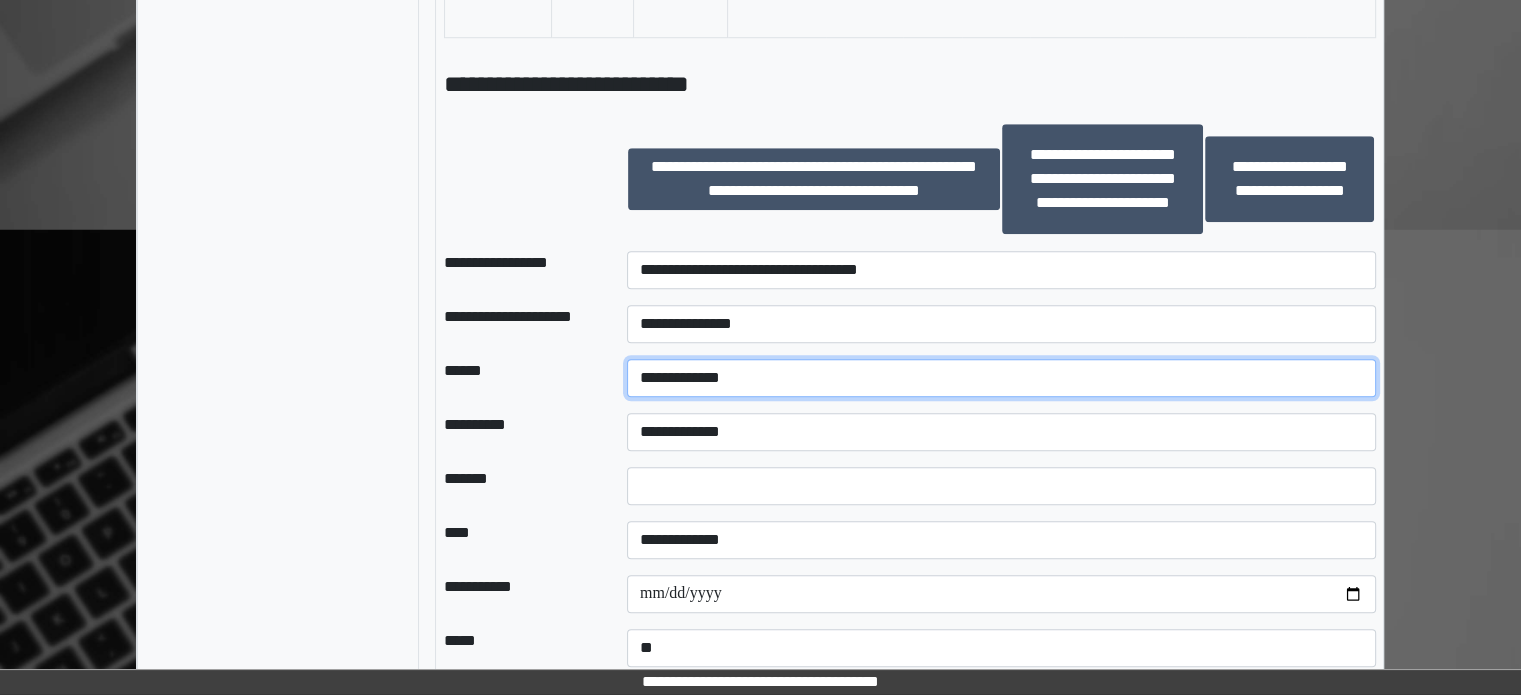 click on "**********" at bounding box center (1001, 378) 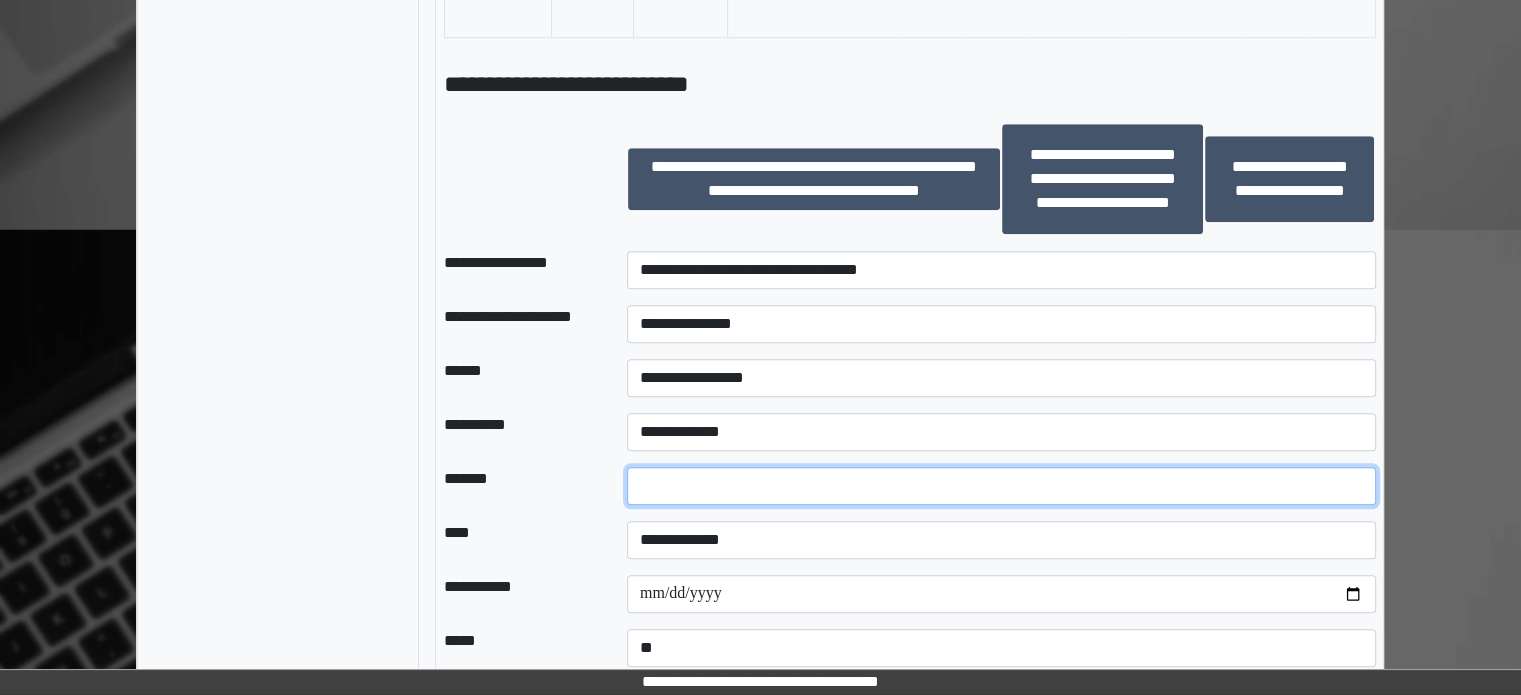click at bounding box center [1001, 486] 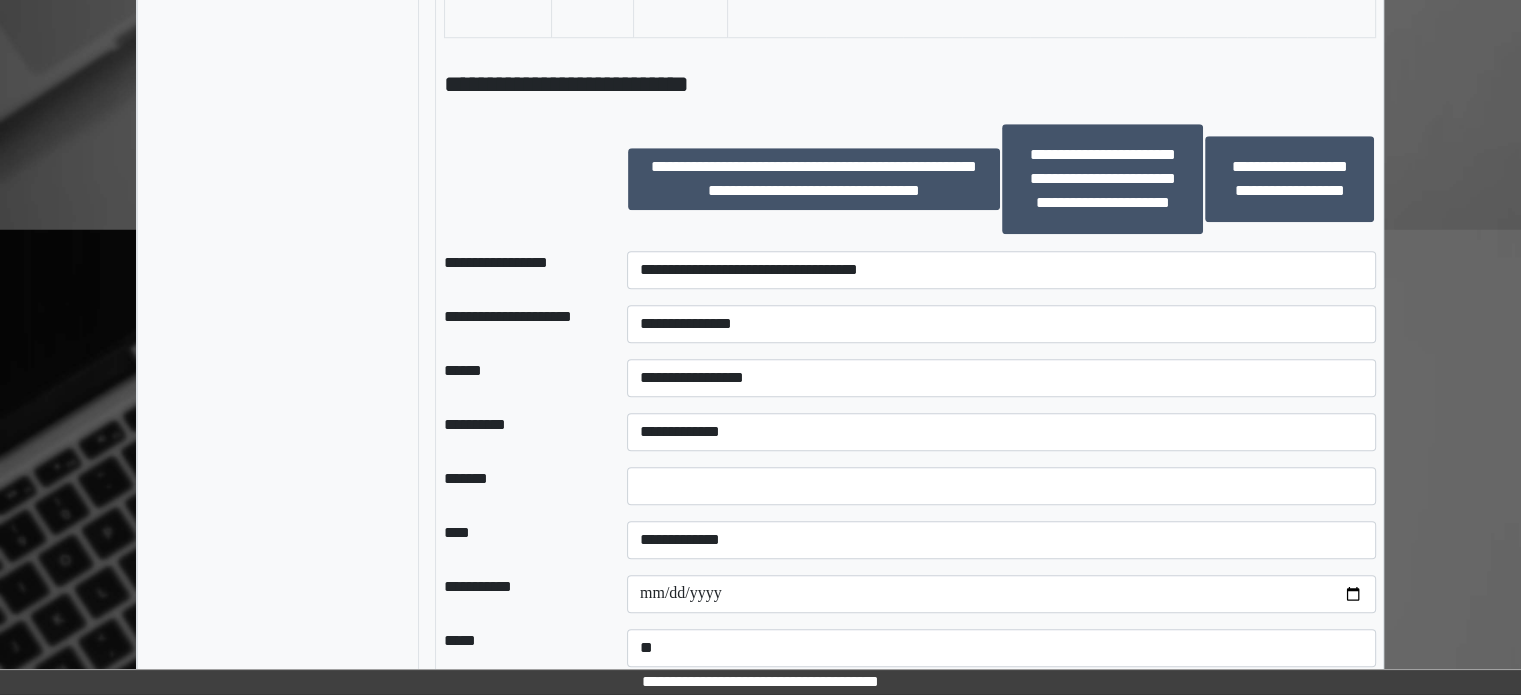 click on "**********" at bounding box center [519, 594] 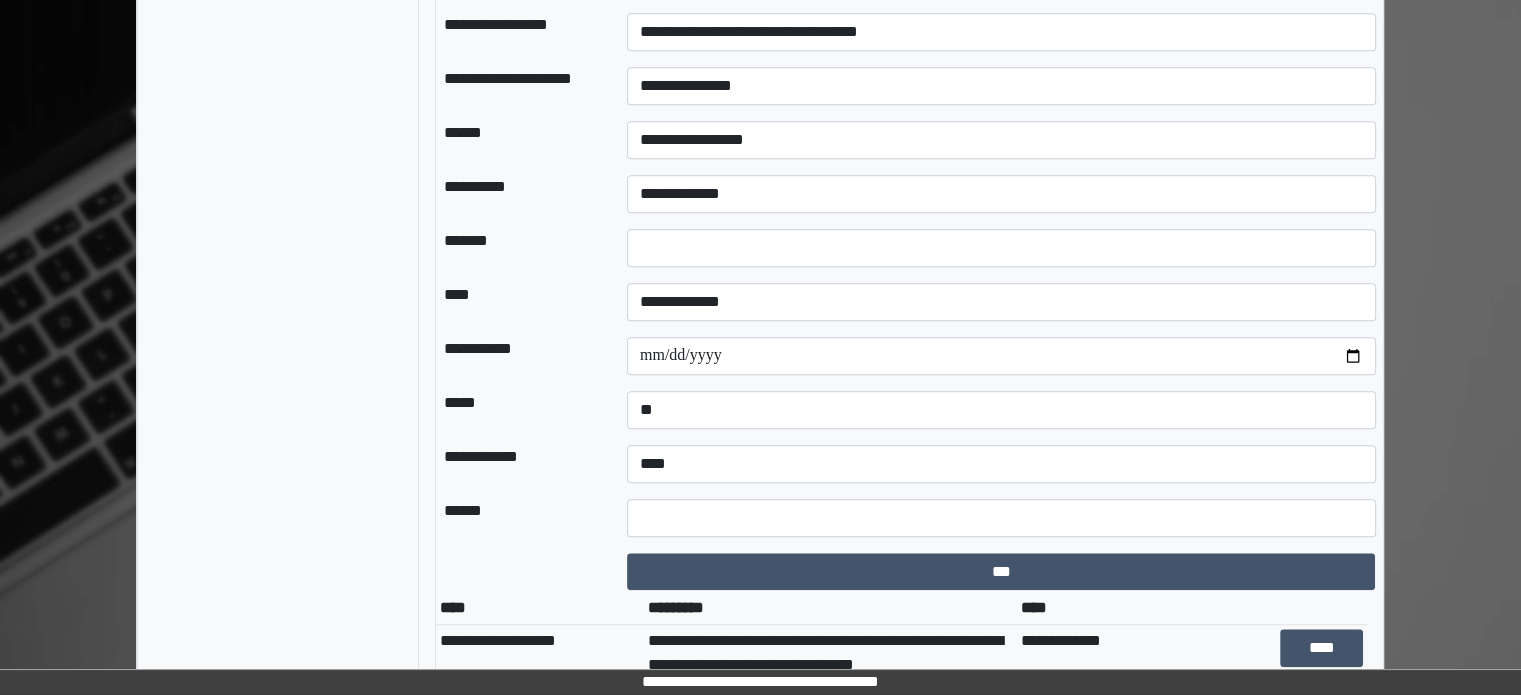 scroll, scrollTop: 1874, scrollLeft: 0, axis: vertical 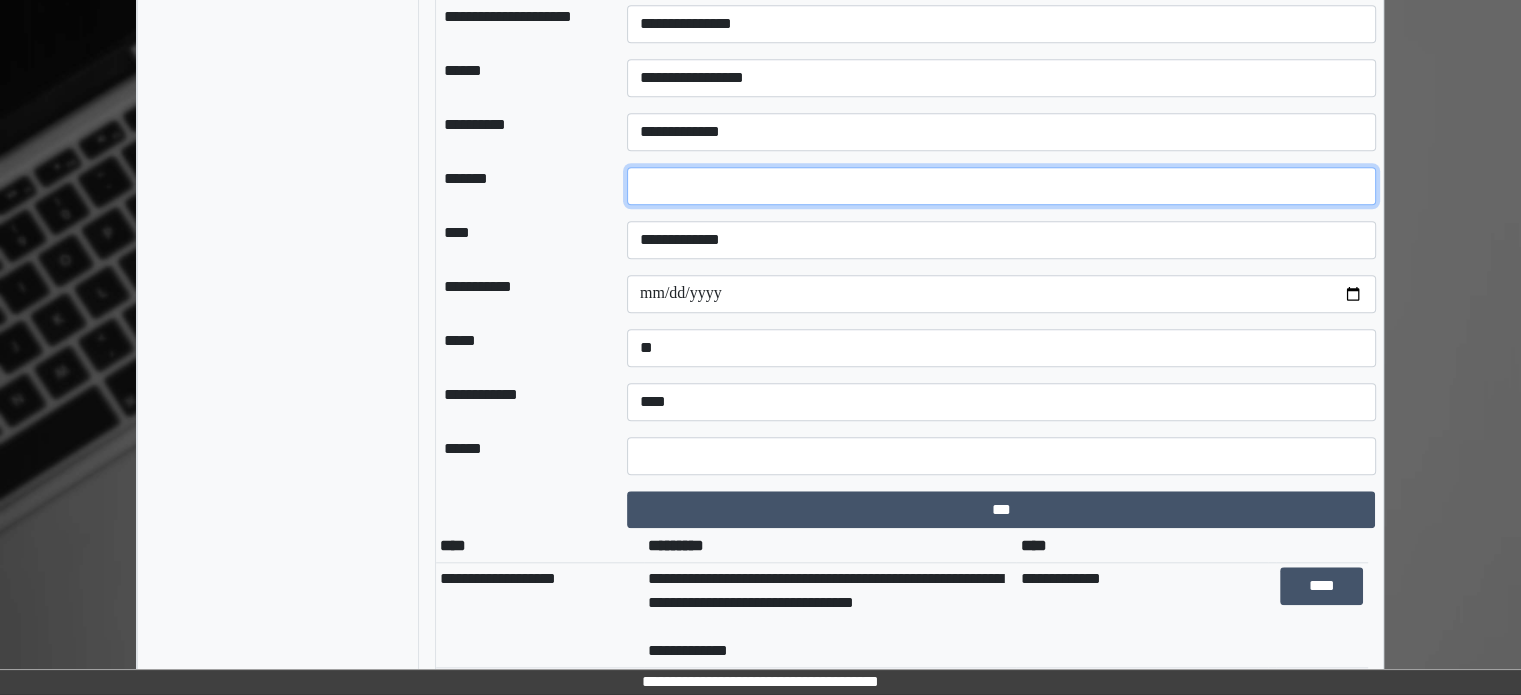 click on "*" at bounding box center [1001, 186] 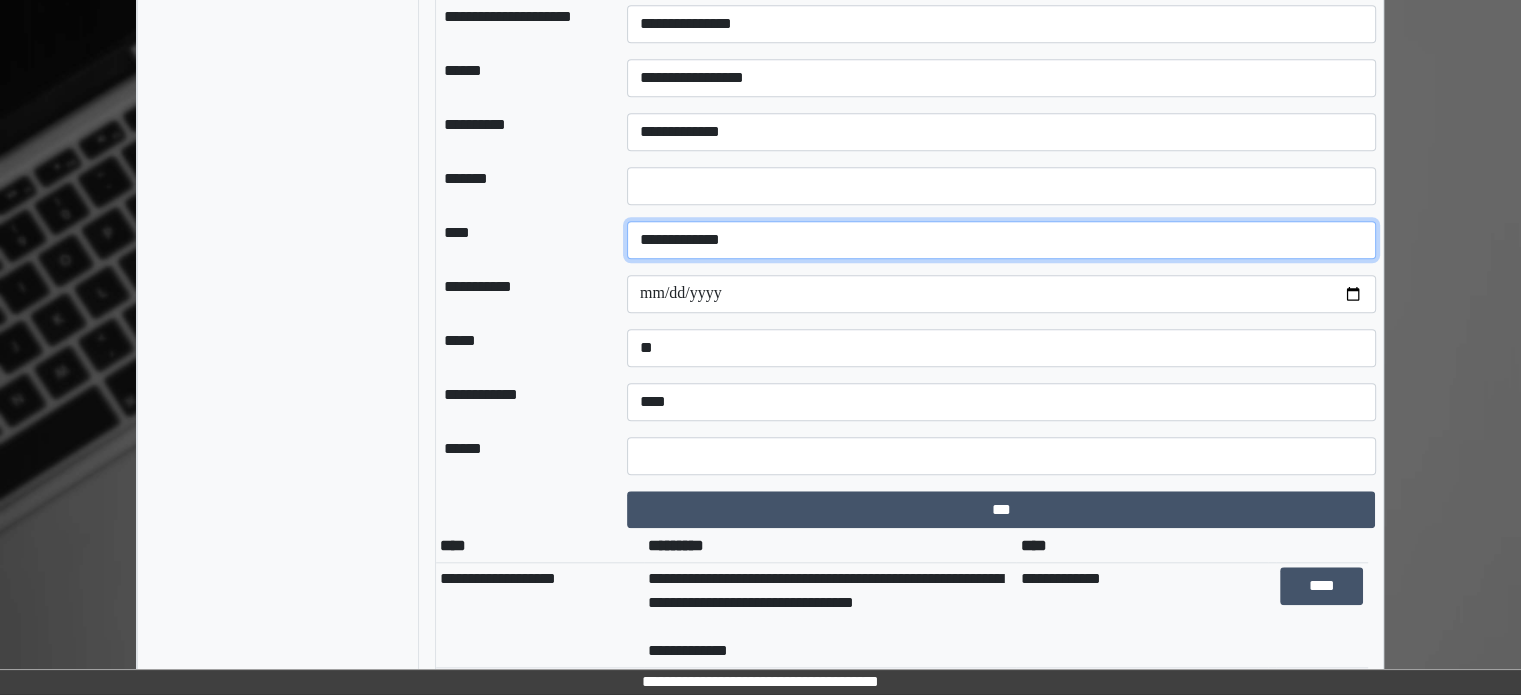 click on "**********" at bounding box center [1001, 240] 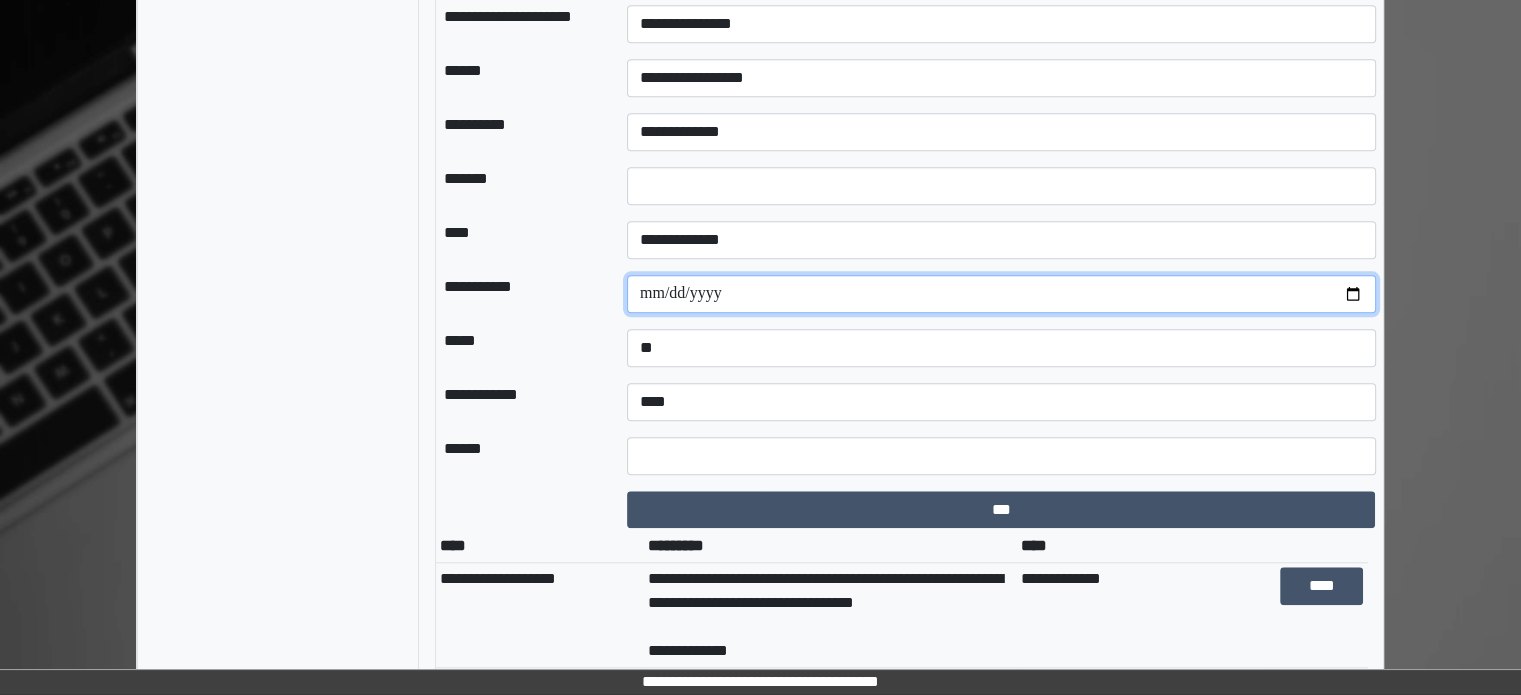 click at bounding box center (1001, 294) 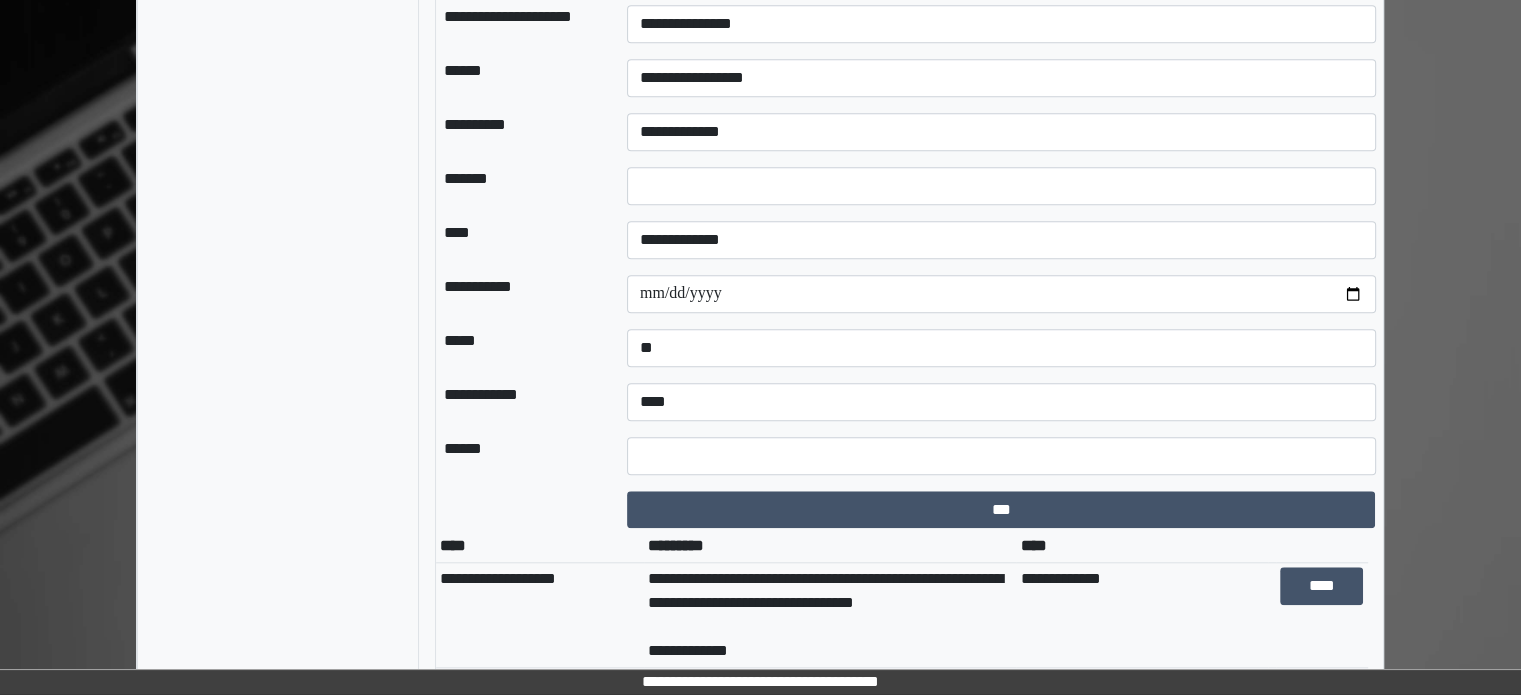 click on "**********" at bounding box center (519, 294) 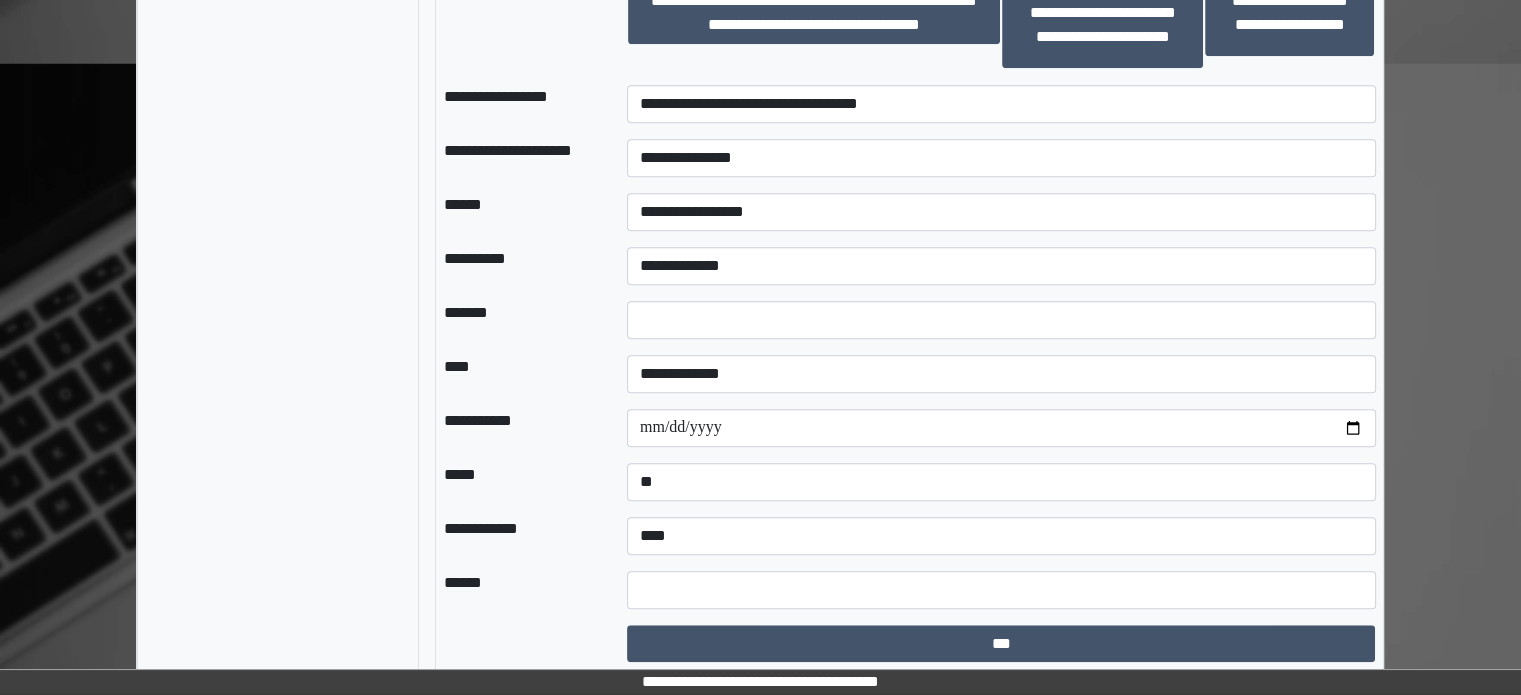 scroll, scrollTop: 1774, scrollLeft: 0, axis: vertical 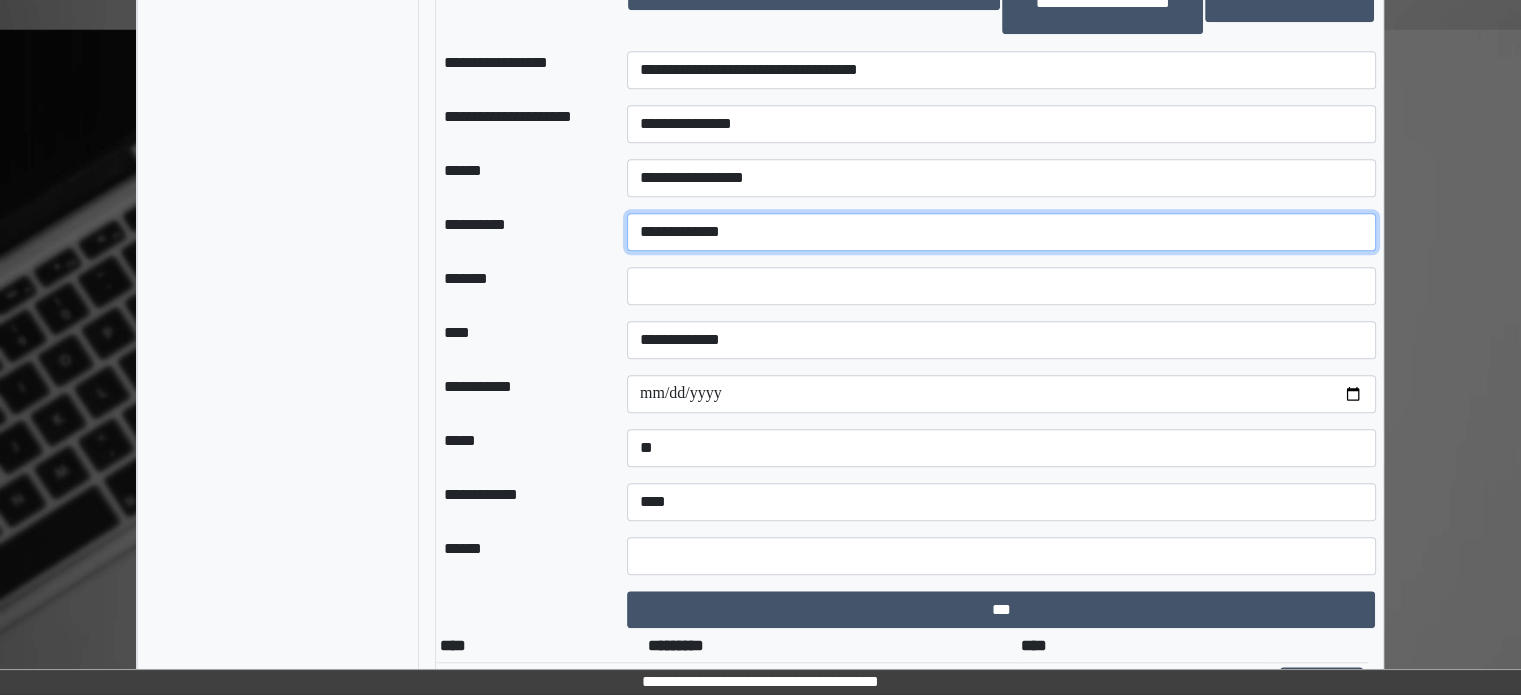click on "**********" at bounding box center (1001, 232) 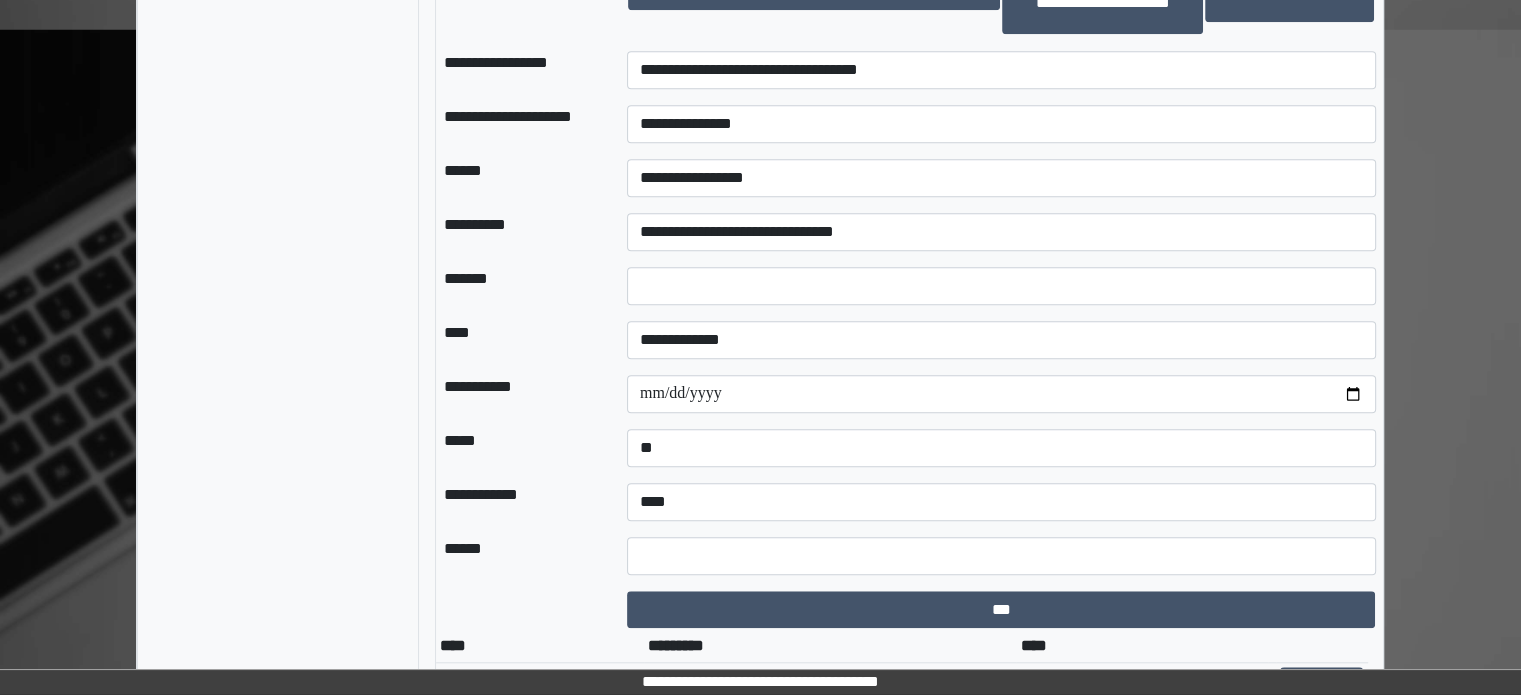 click on "**********" at bounding box center (519, 394) 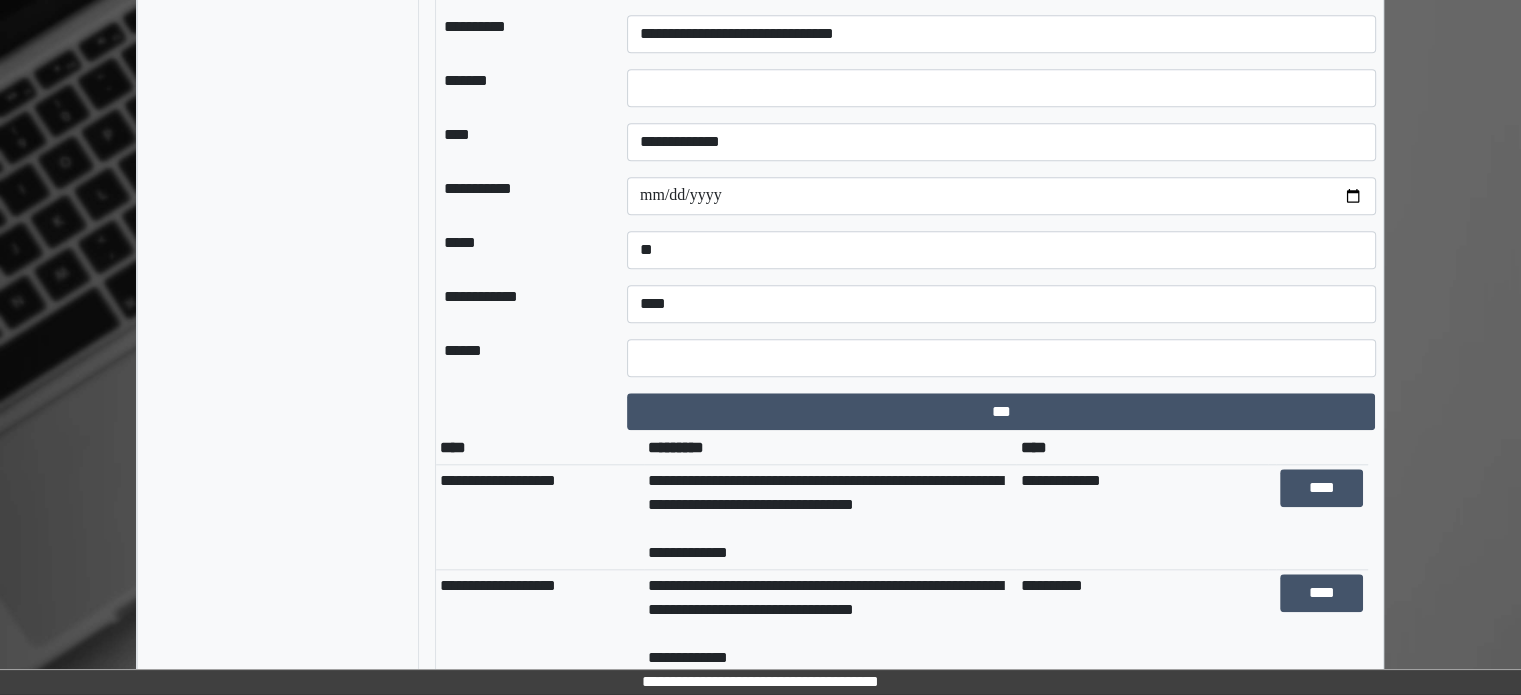 scroll, scrollTop: 1974, scrollLeft: 0, axis: vertical 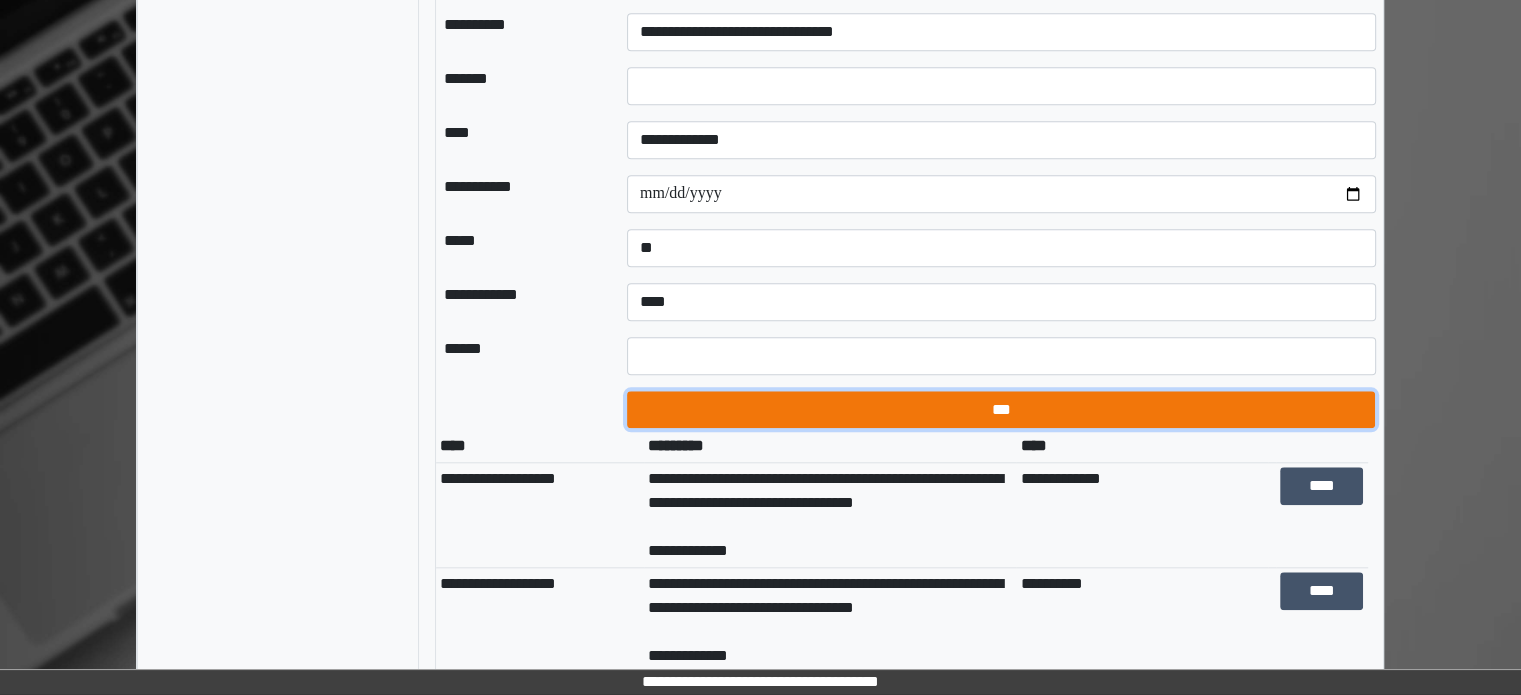 click on "***" at bounding box center [1001, 410] 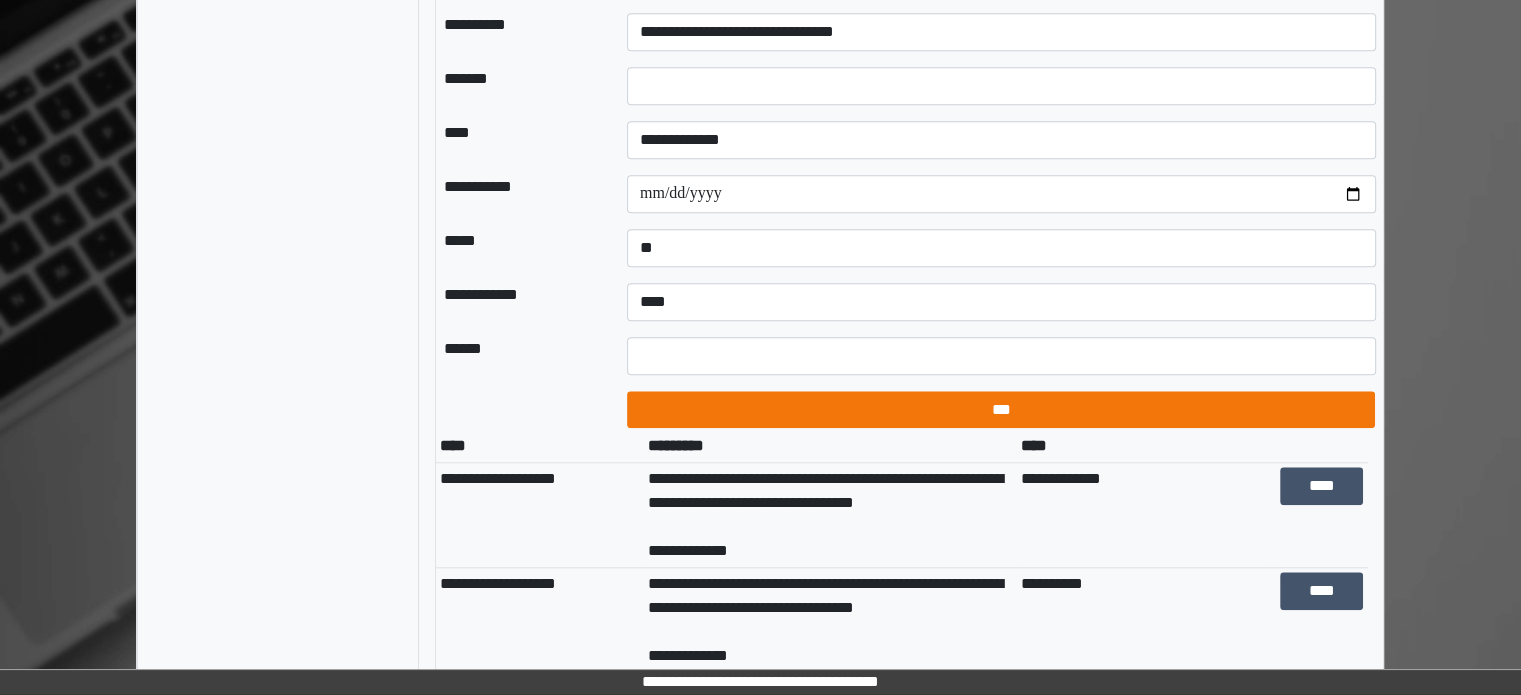 select on "*" 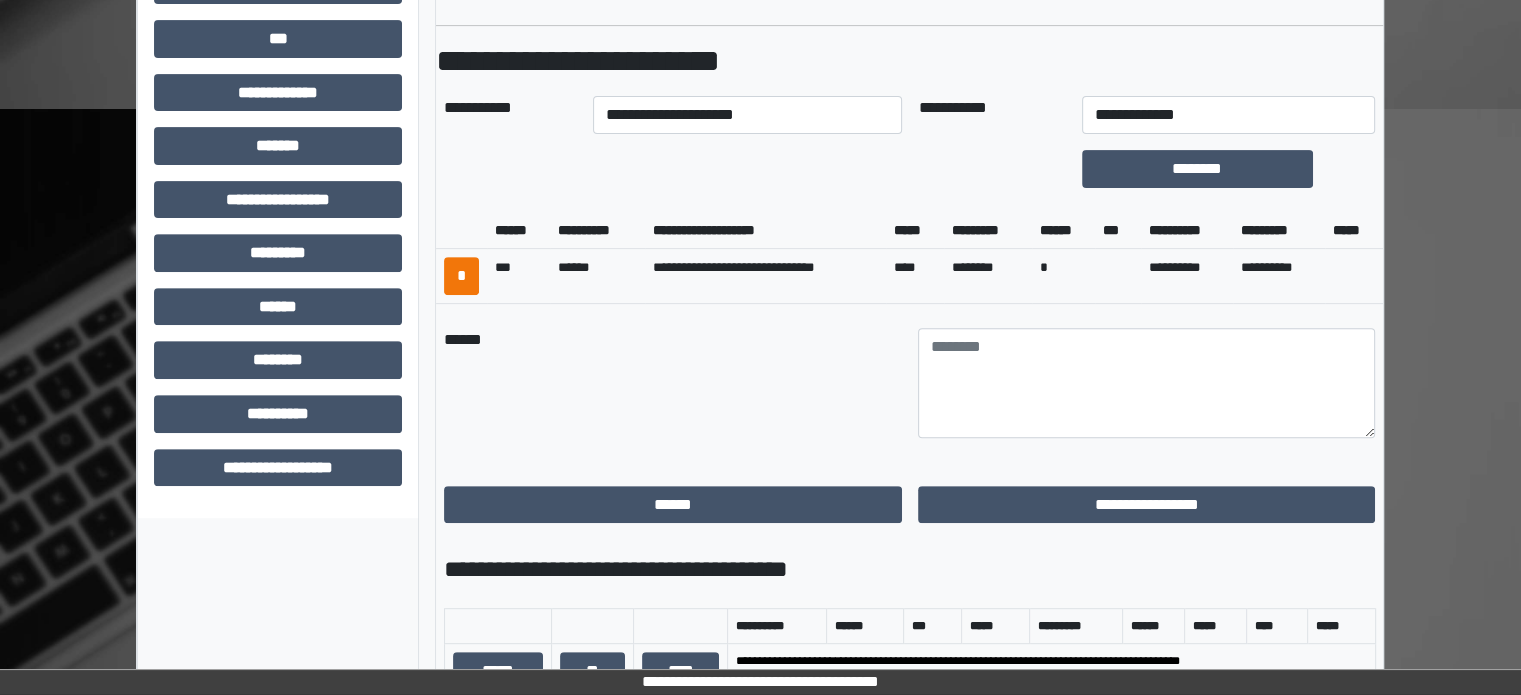 scroll, scrollTop: 674, scrollLeft: 0, axis: vertical 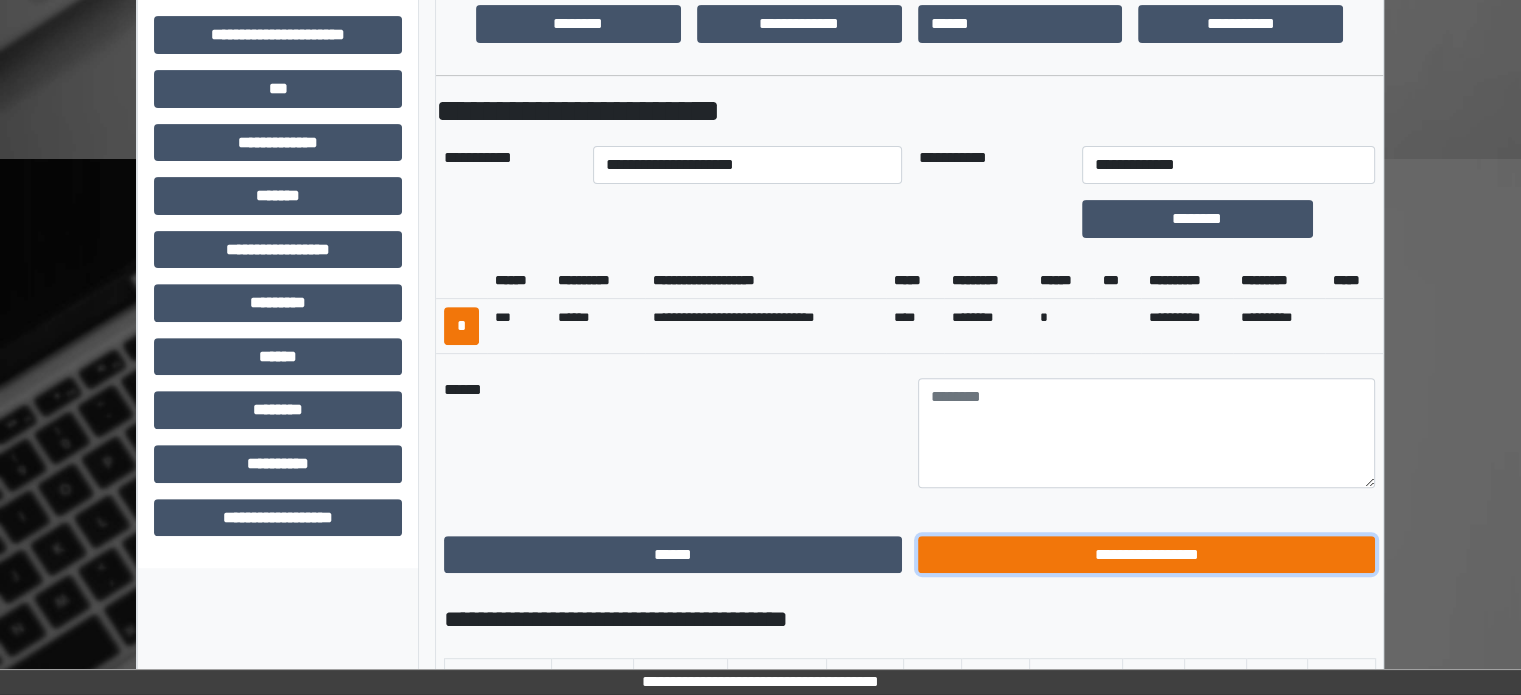 click on "**********" at bounding box center (1147, 555) 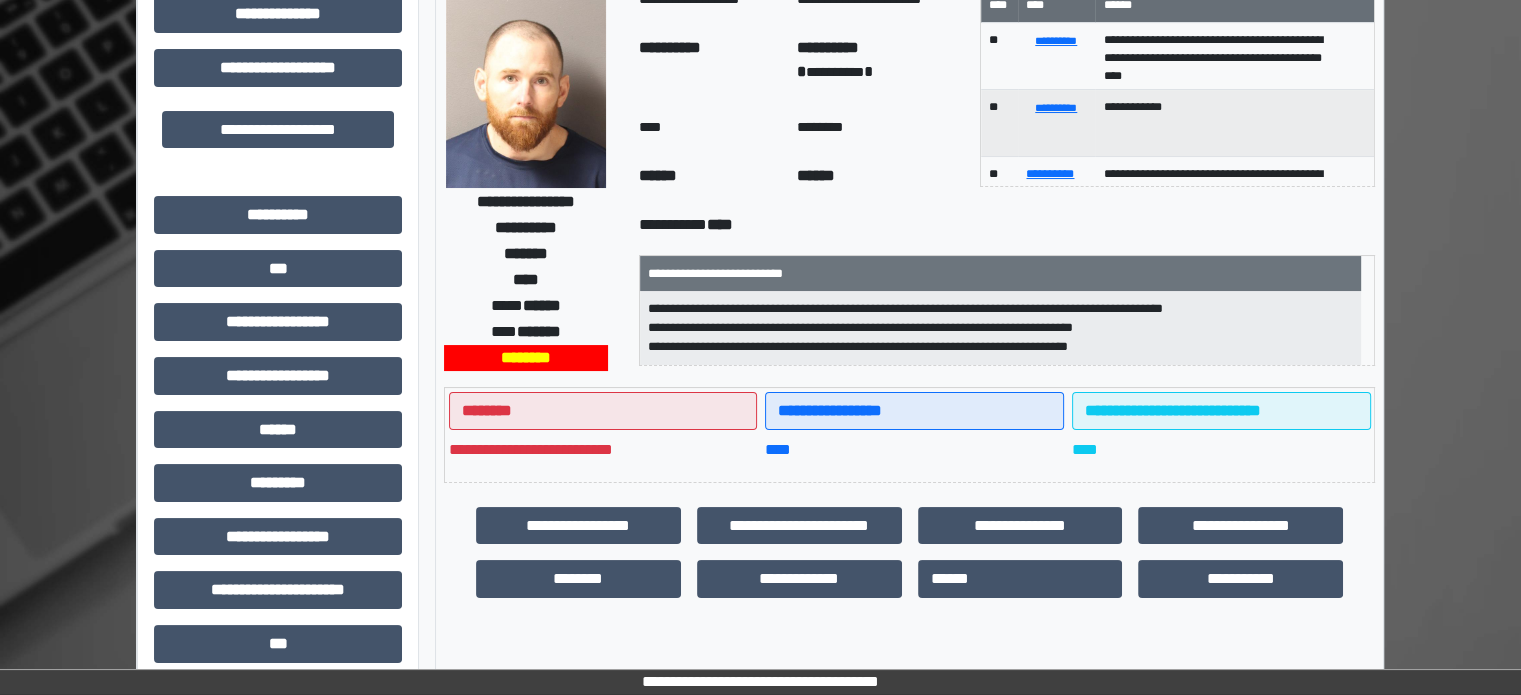 scroll, scrollTop: 0, scrollLeft: 0, axis: both 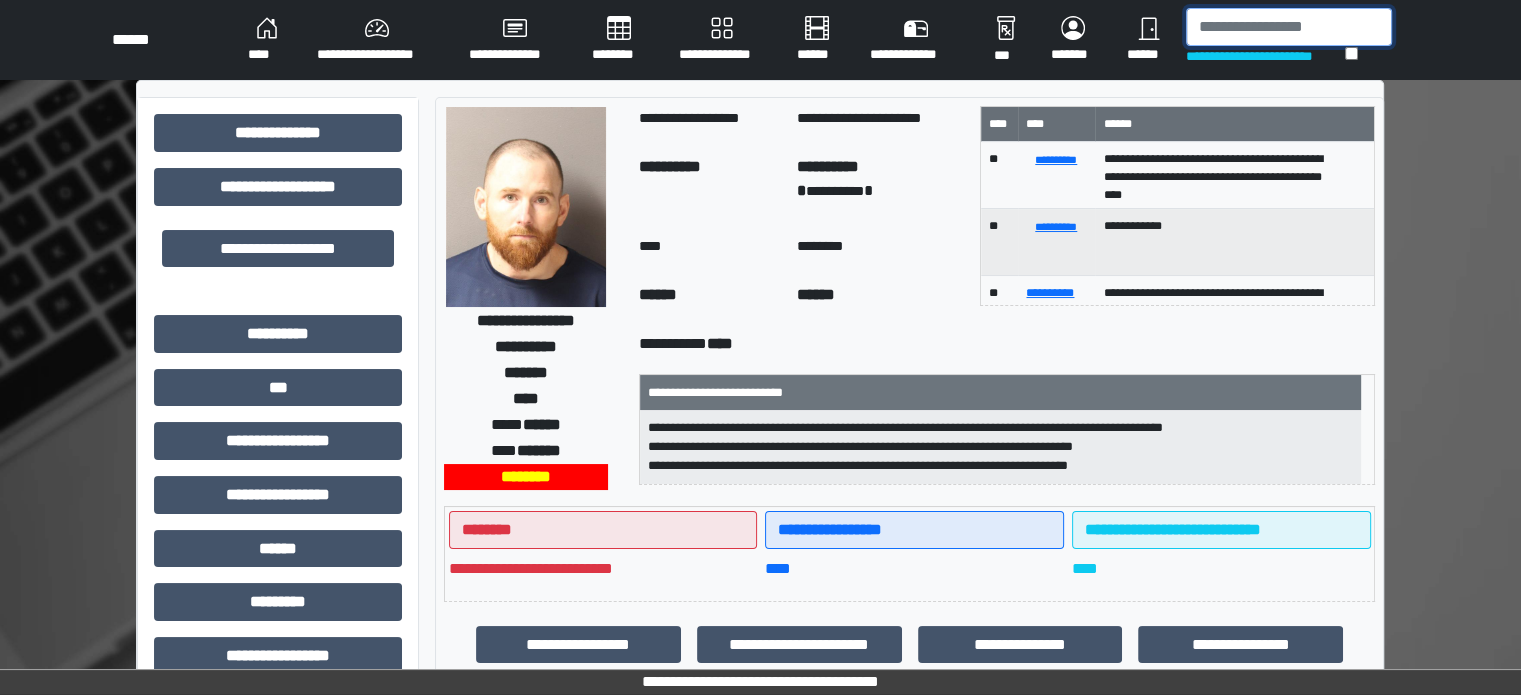 click at bounding box center [1289, 27] 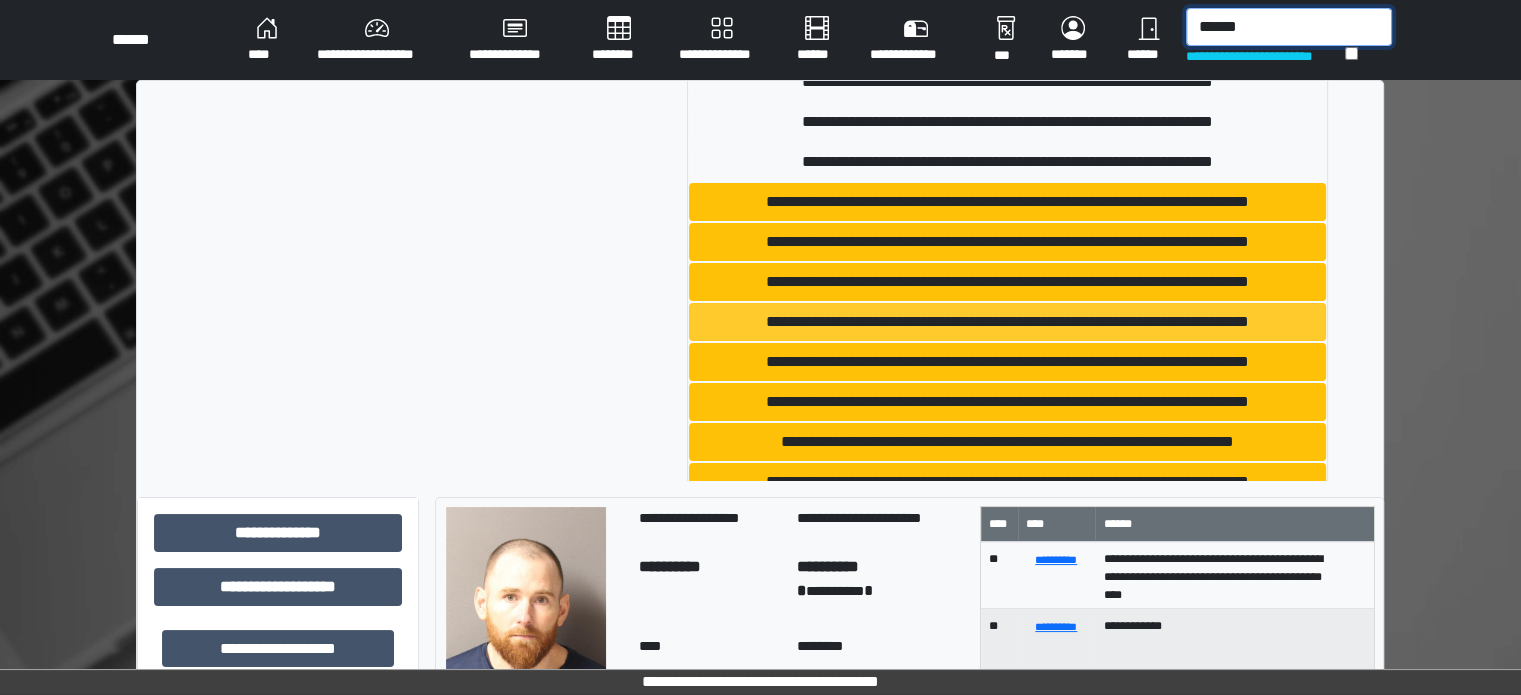 scroll, scrollTop: 400, scrollLeft: 0, axis: vertical 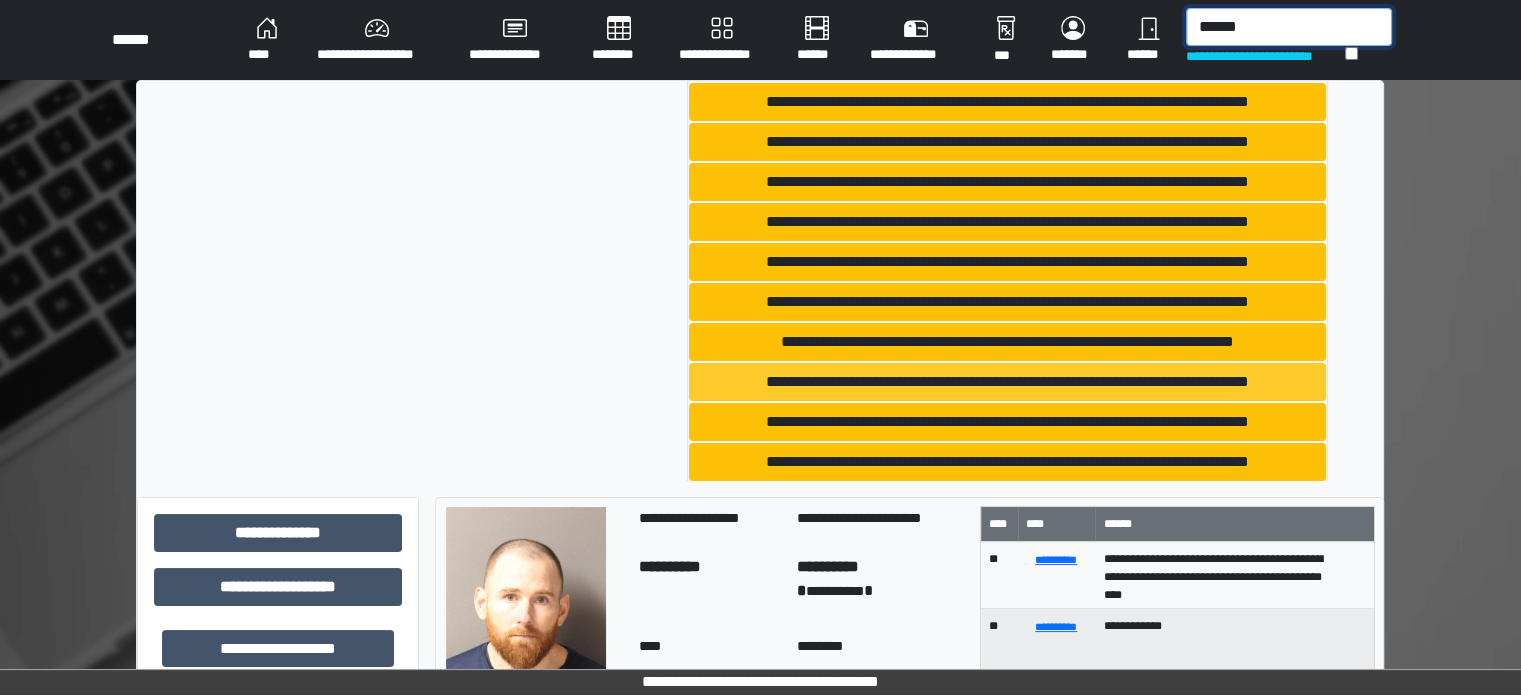 type on "******" 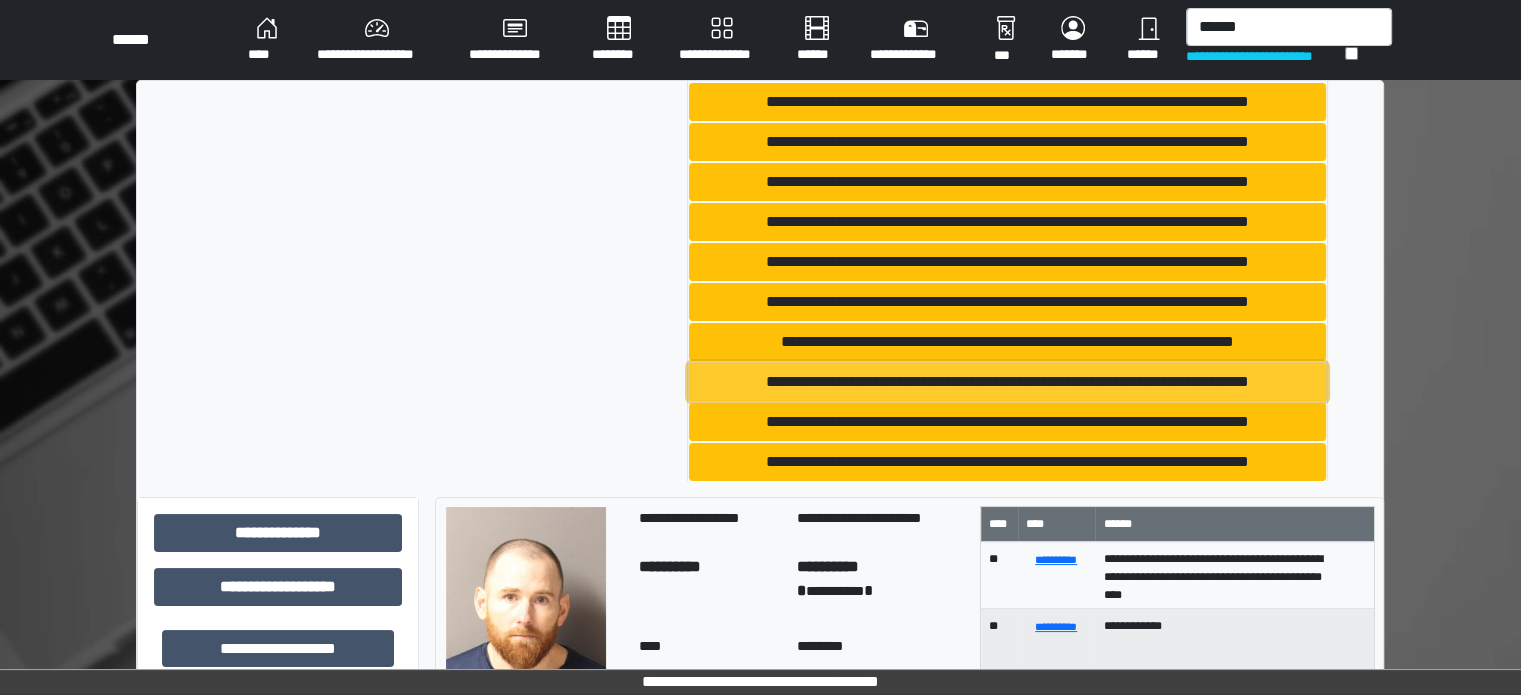 click on "**********" at bounding box center (1008, 382) 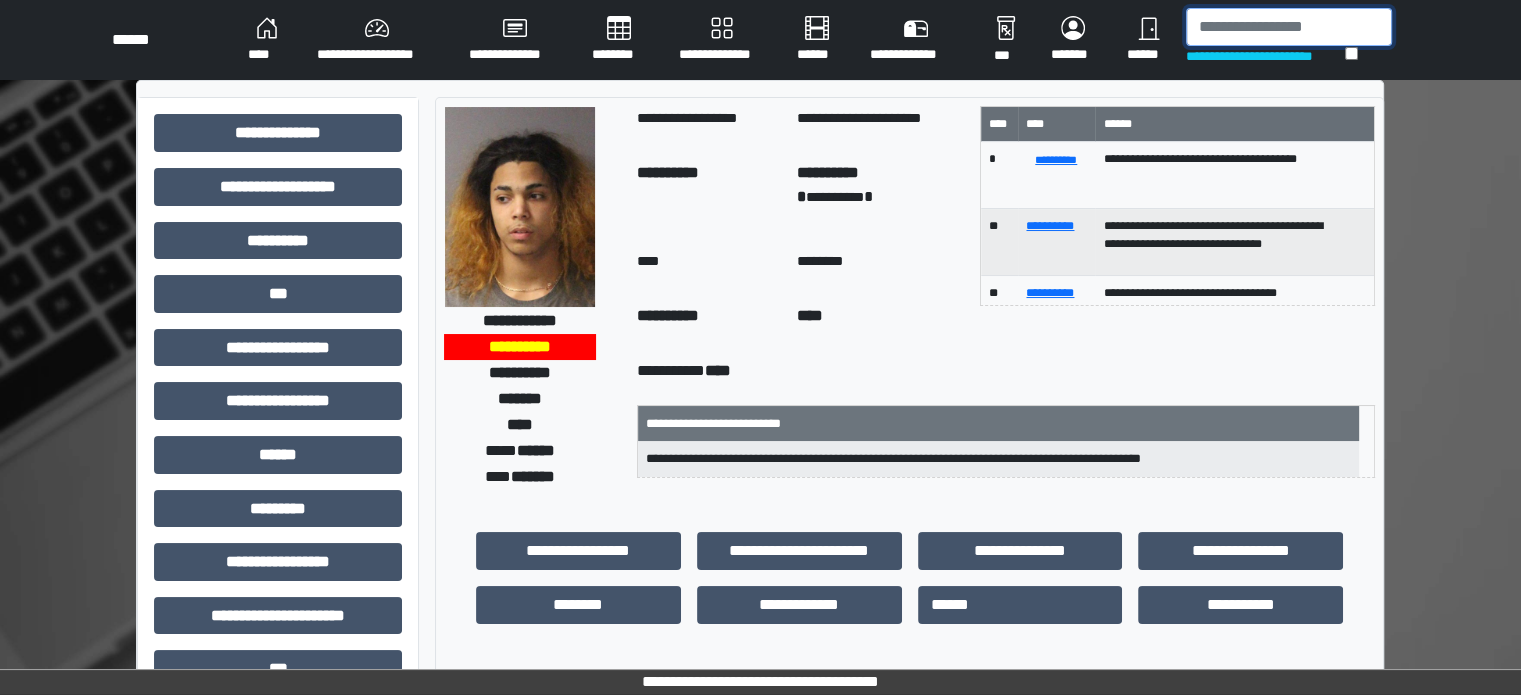 click at bounding box center (1289, 27) 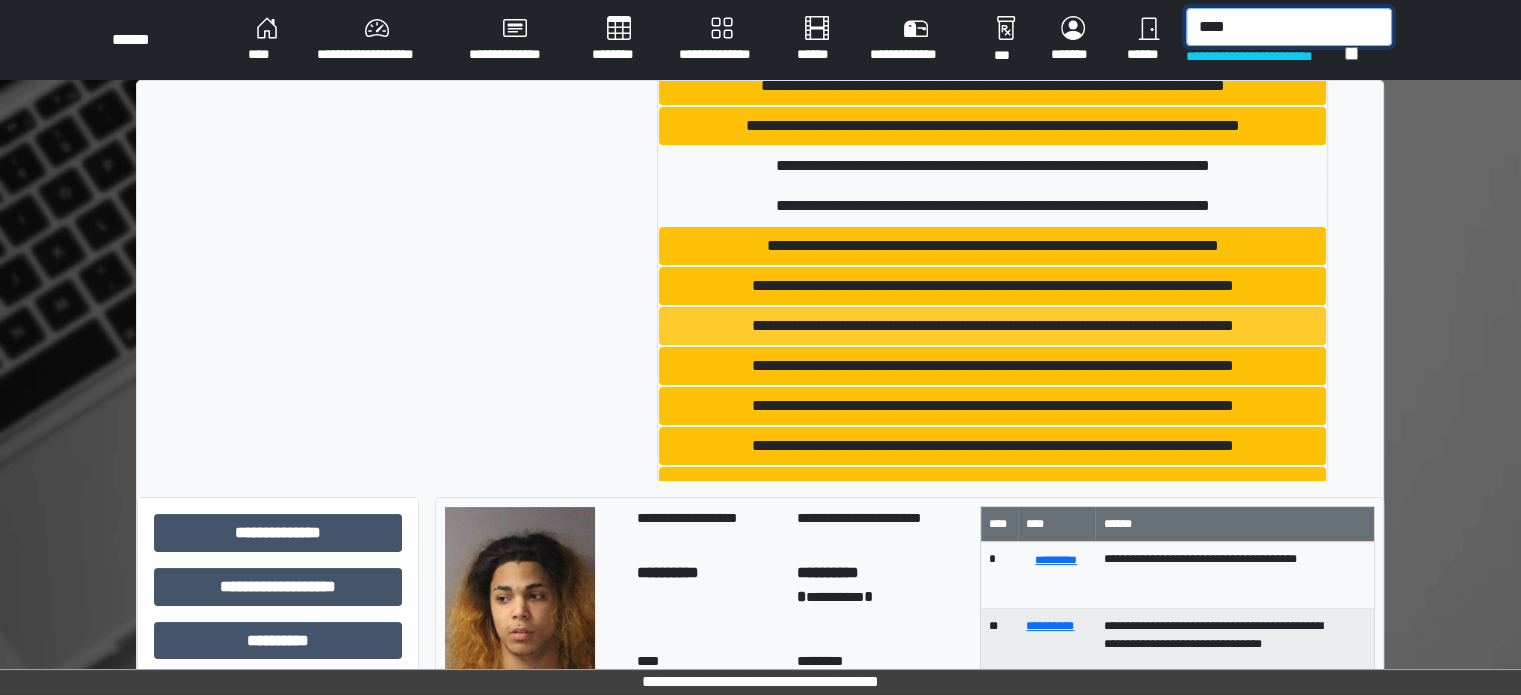 scroll, scrollTop: 1062, scrollLeft: 0, axis: vertical 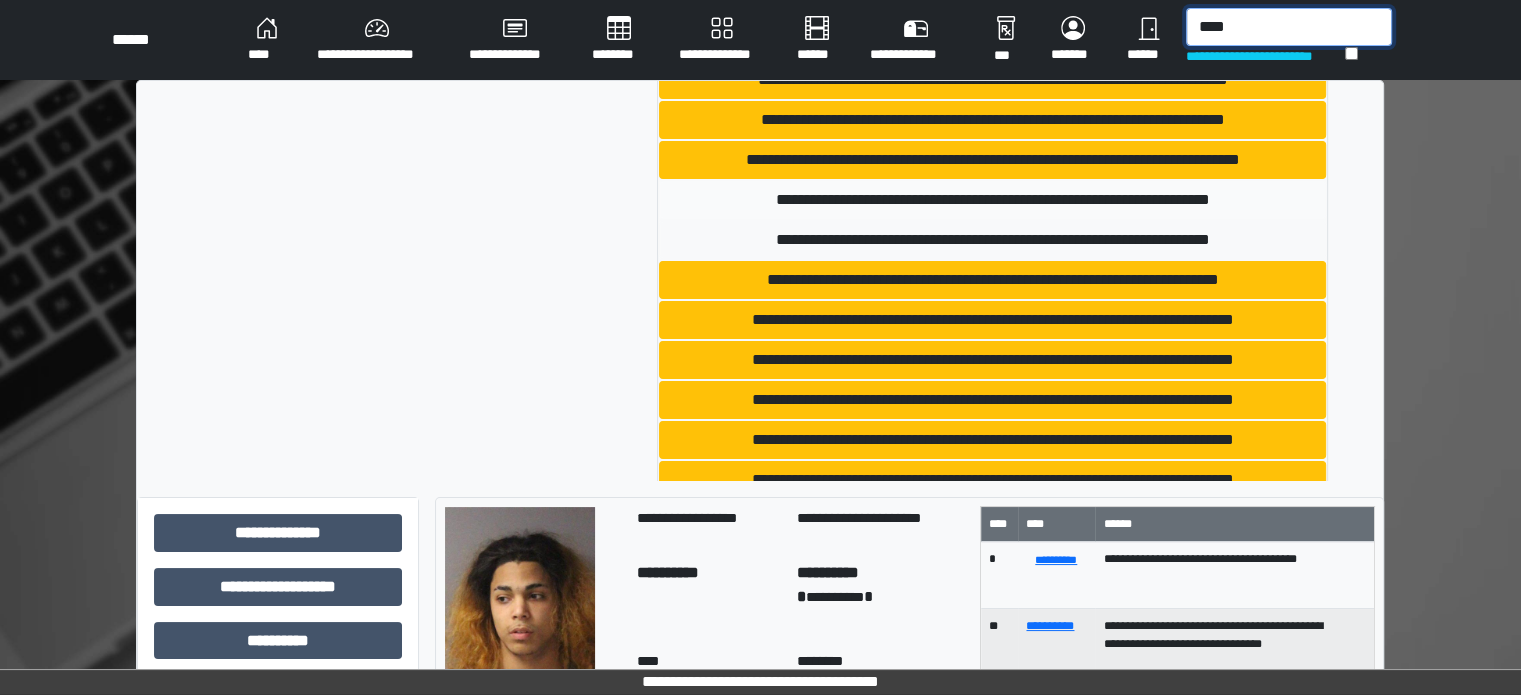 type on "****" 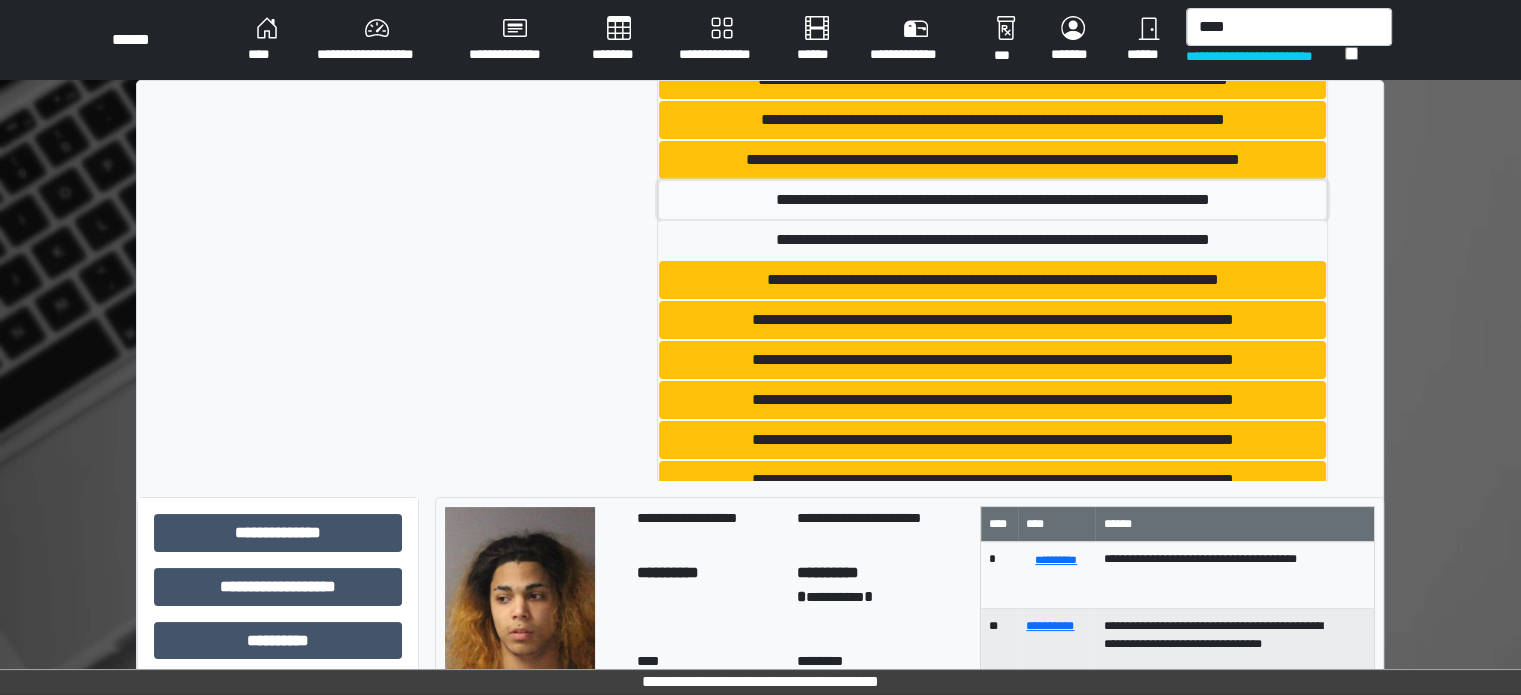 click on "**********" at bounding box center (992, 200) 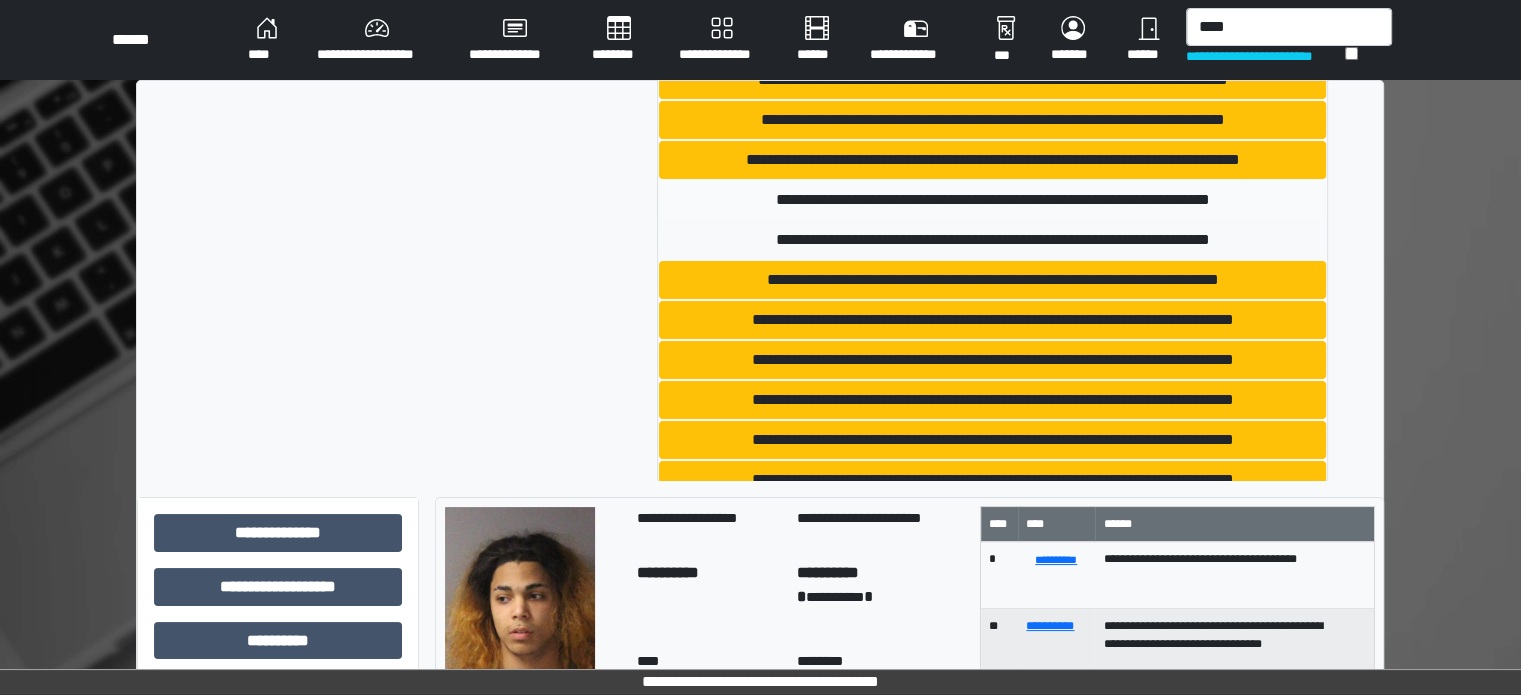 type 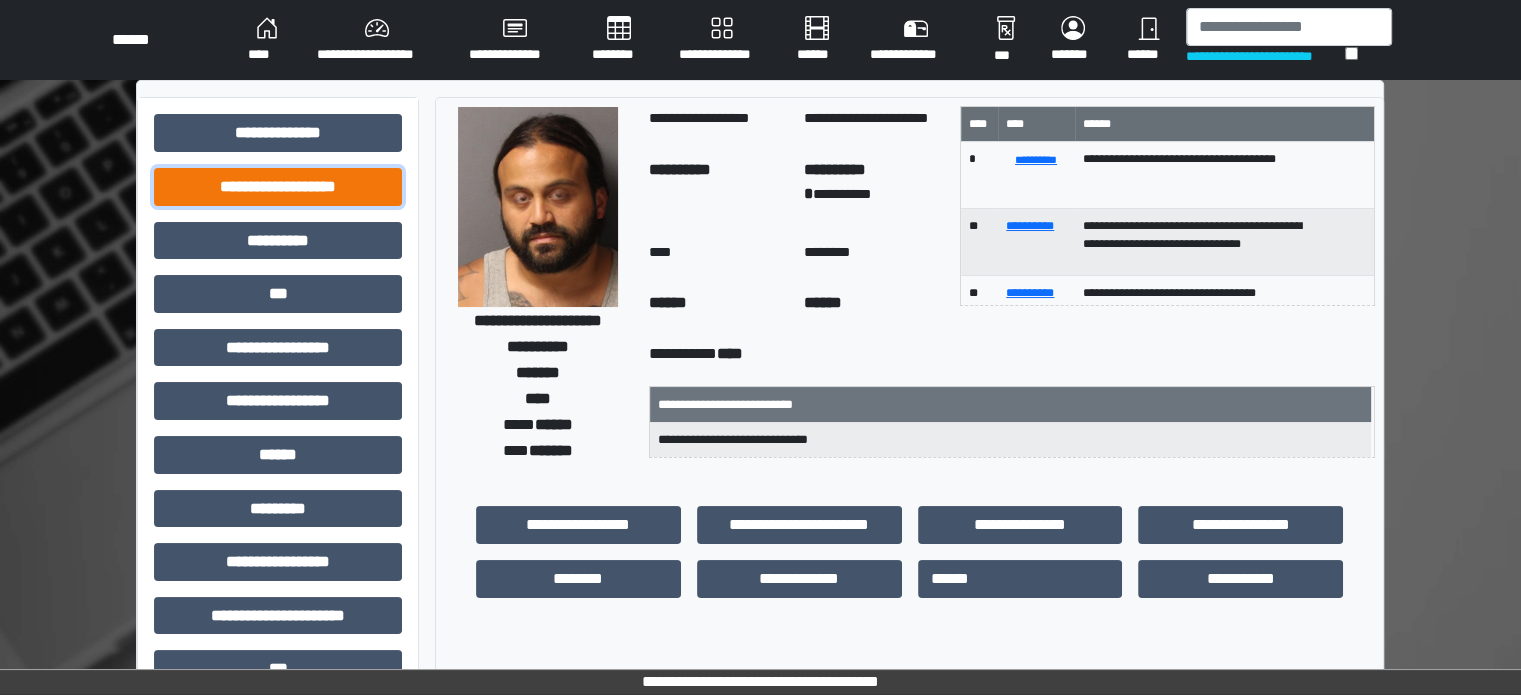 click on "**********" at bounding box center [278, 187] 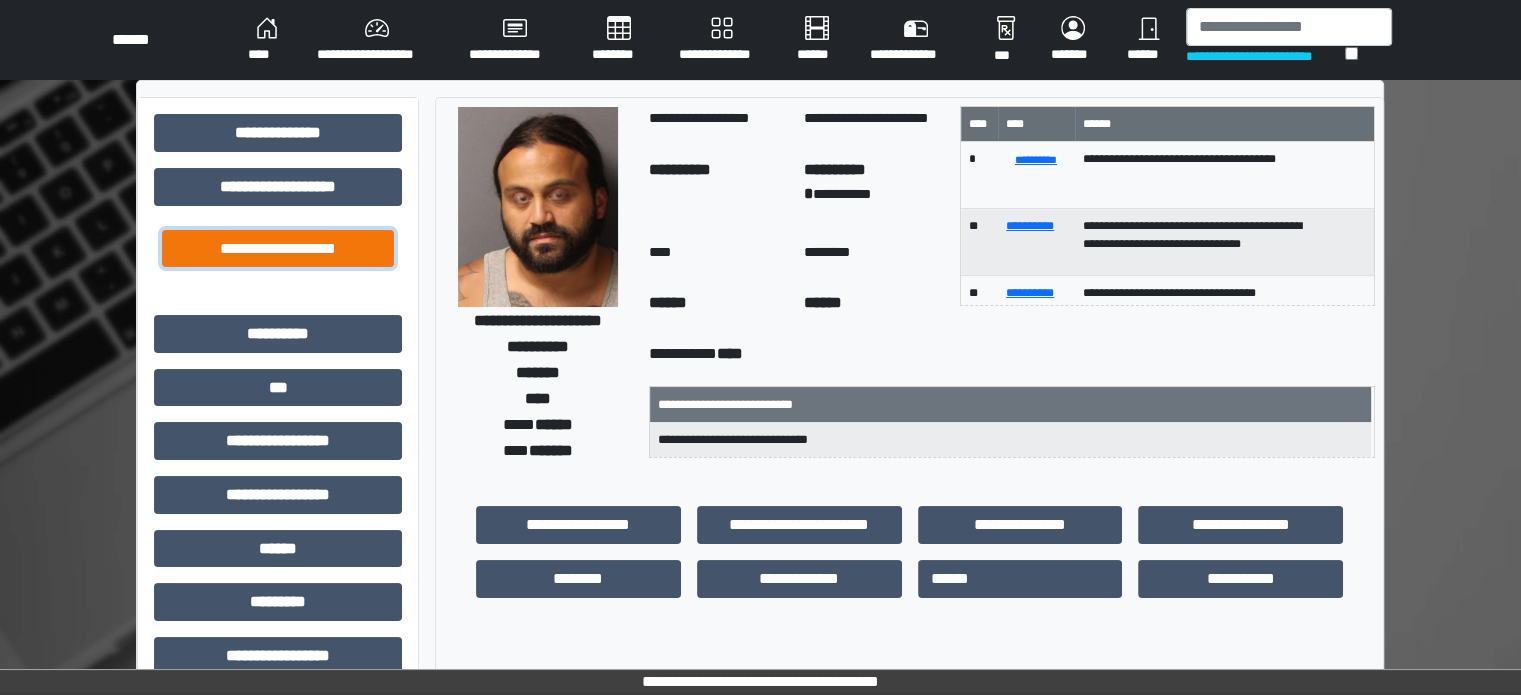 click on "**********" at bounding box center (278, 249) 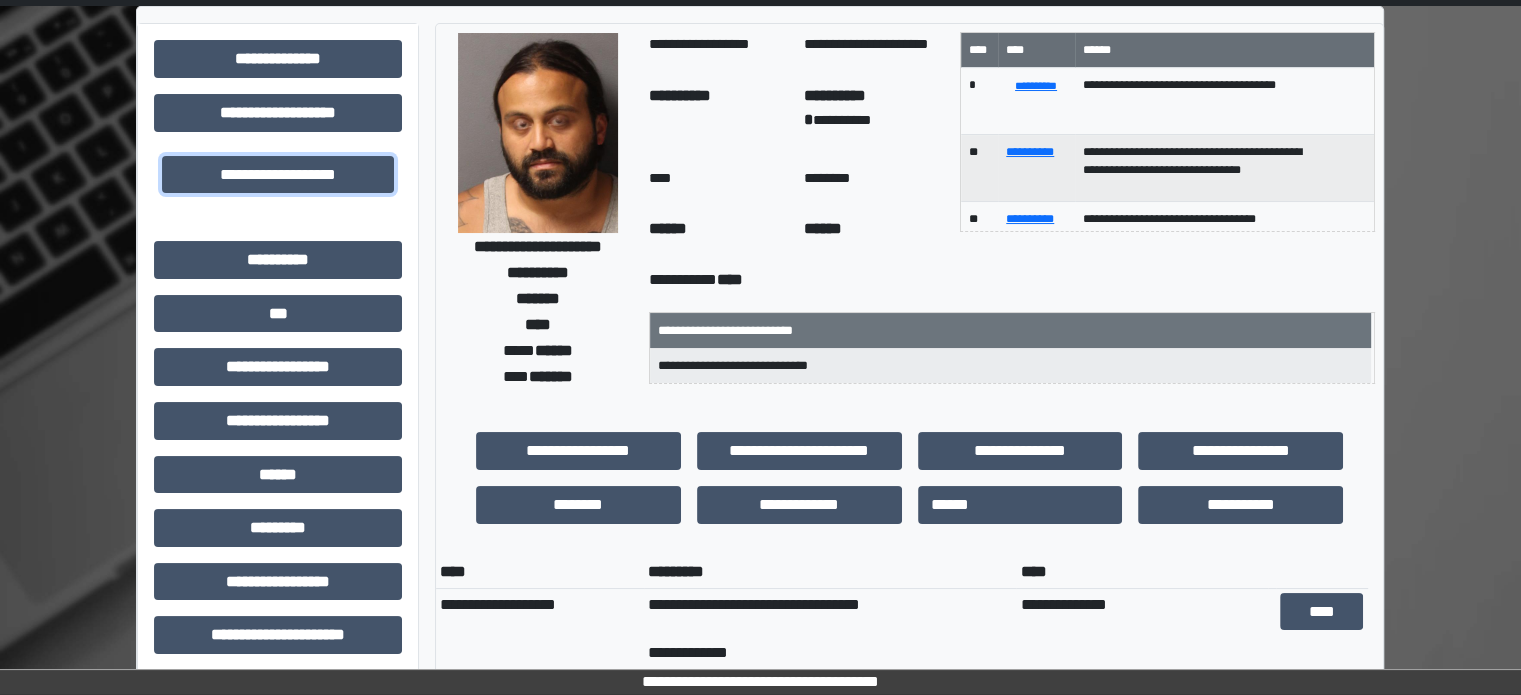 scroll, scrollTop: 200, scrollLeft: 0, axis: vertical 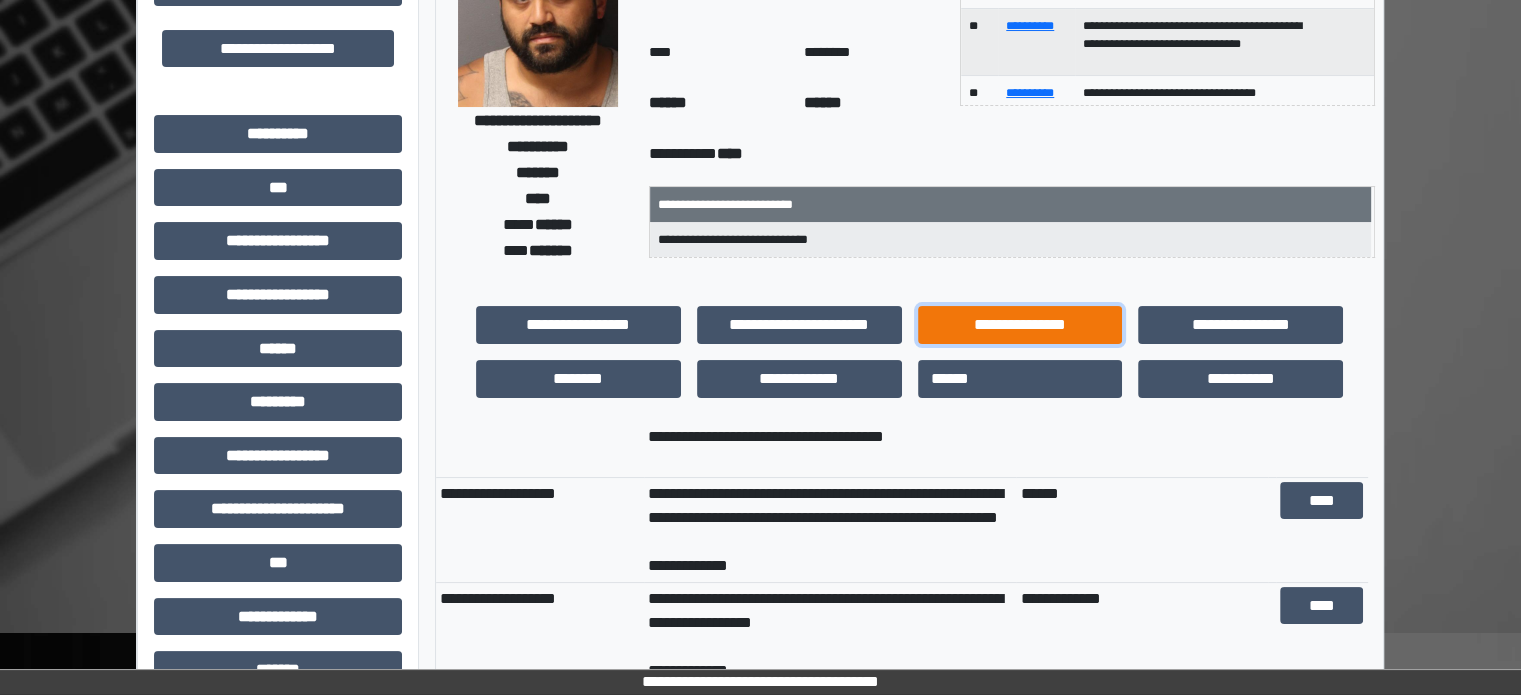 click on "**********" at bounding box center [1020, 325] 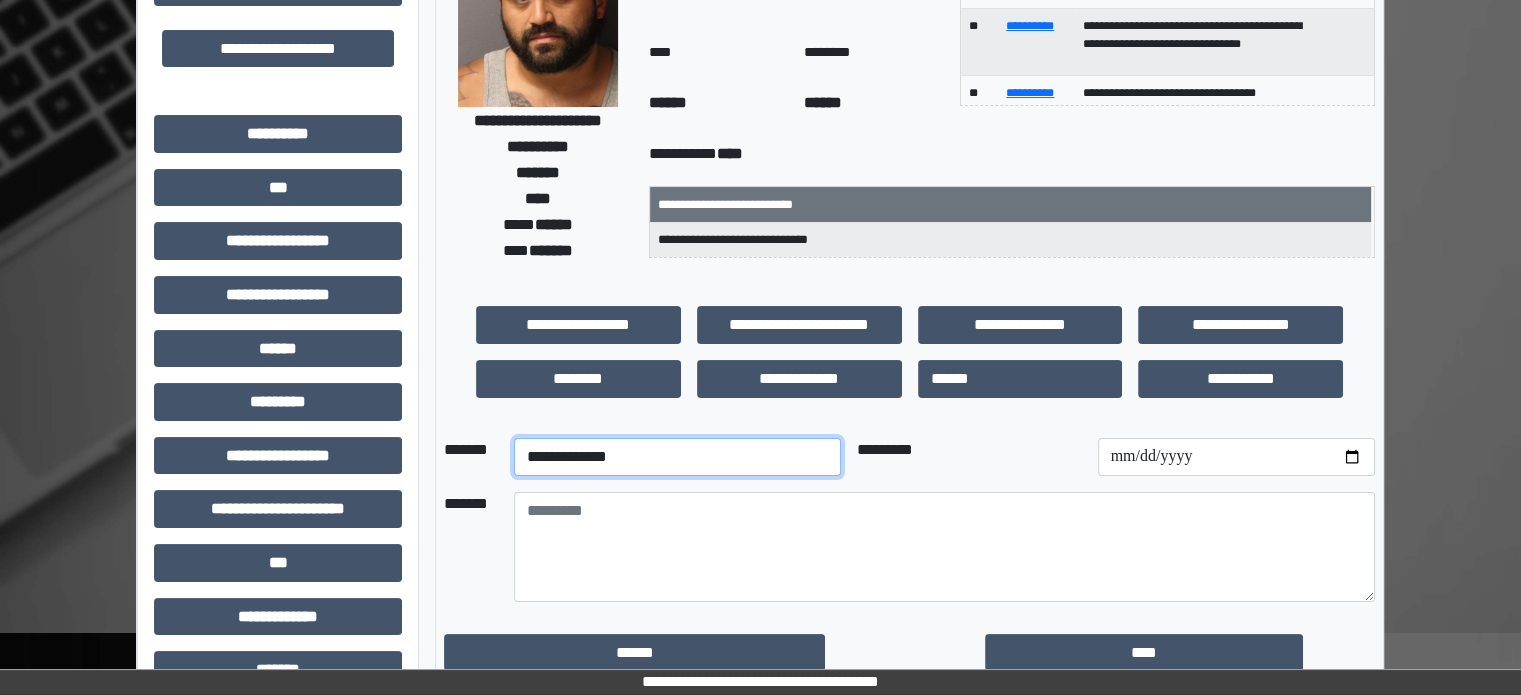 click on "**********" at bounding box center [677, 457] 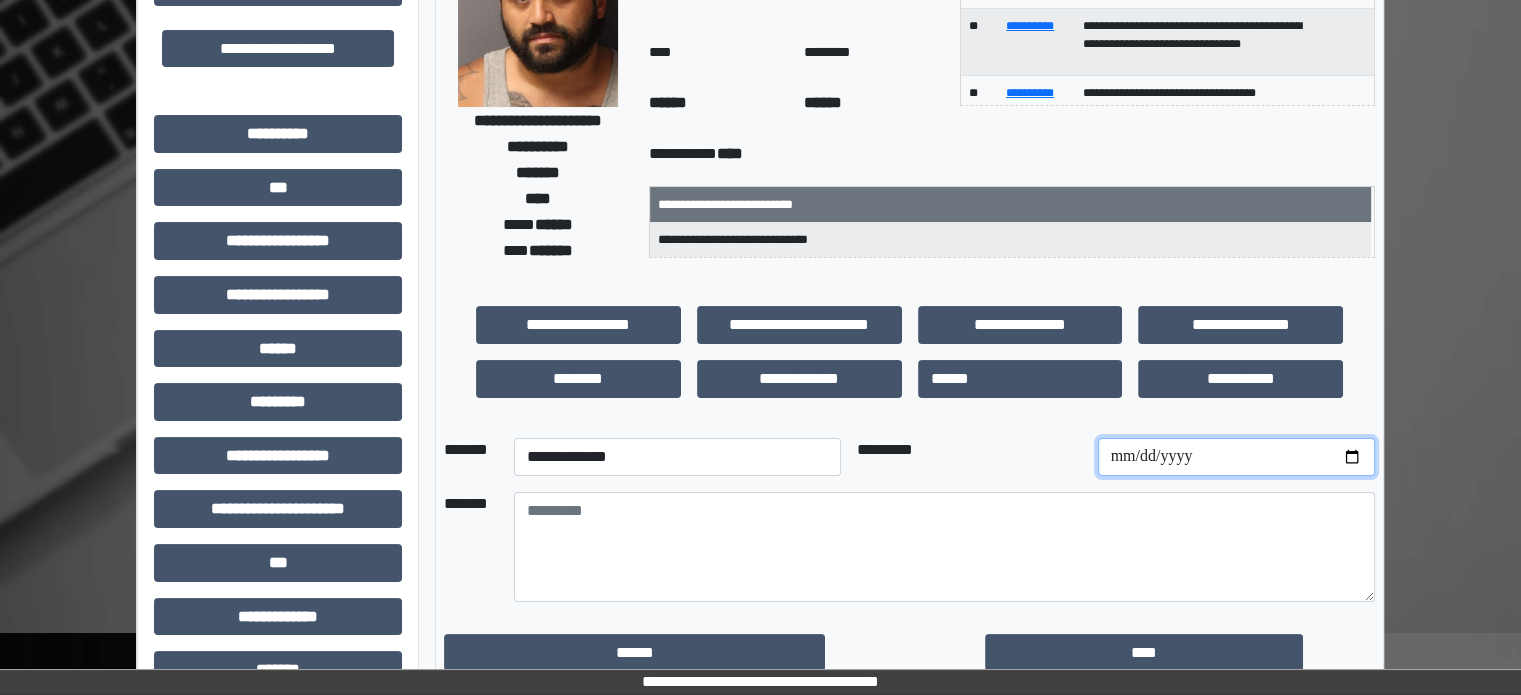 click at bounding box center (1236, 457) 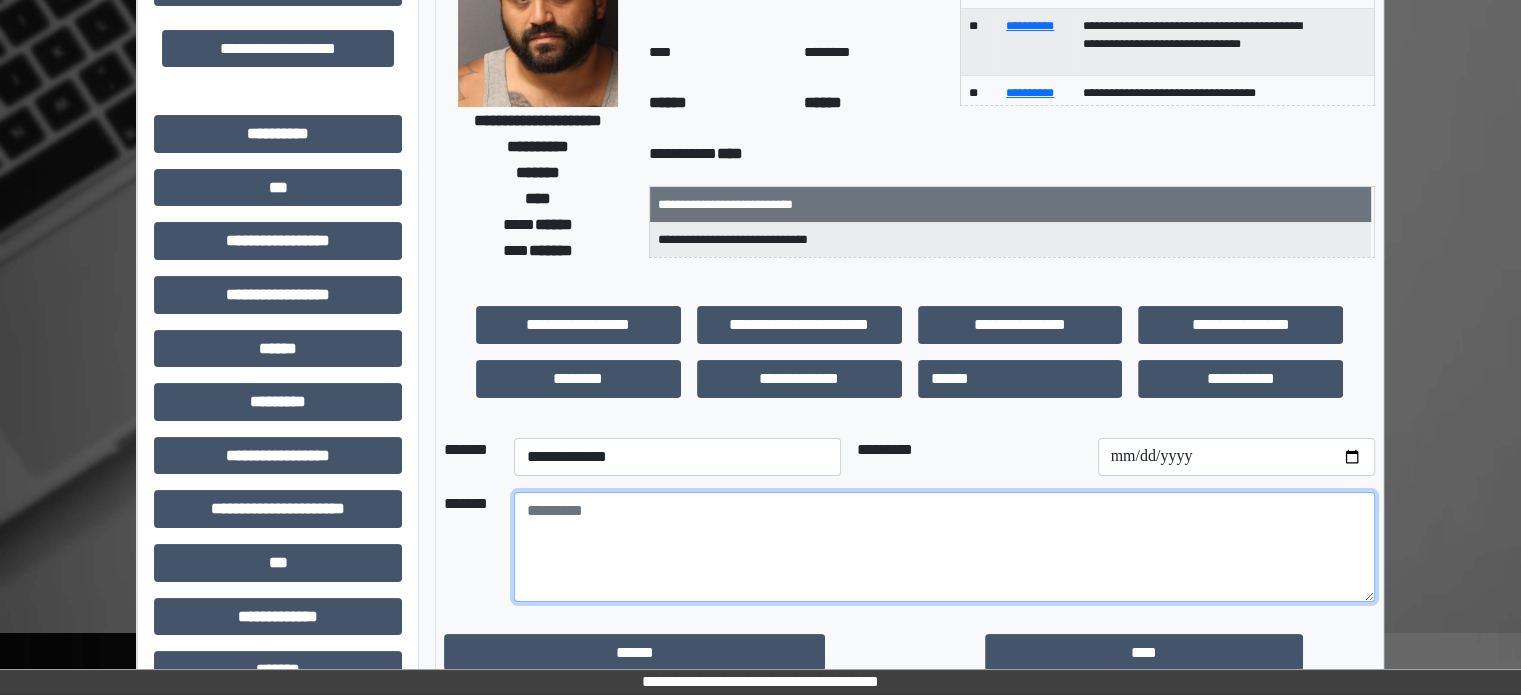 click at bounding box center [944, 547] 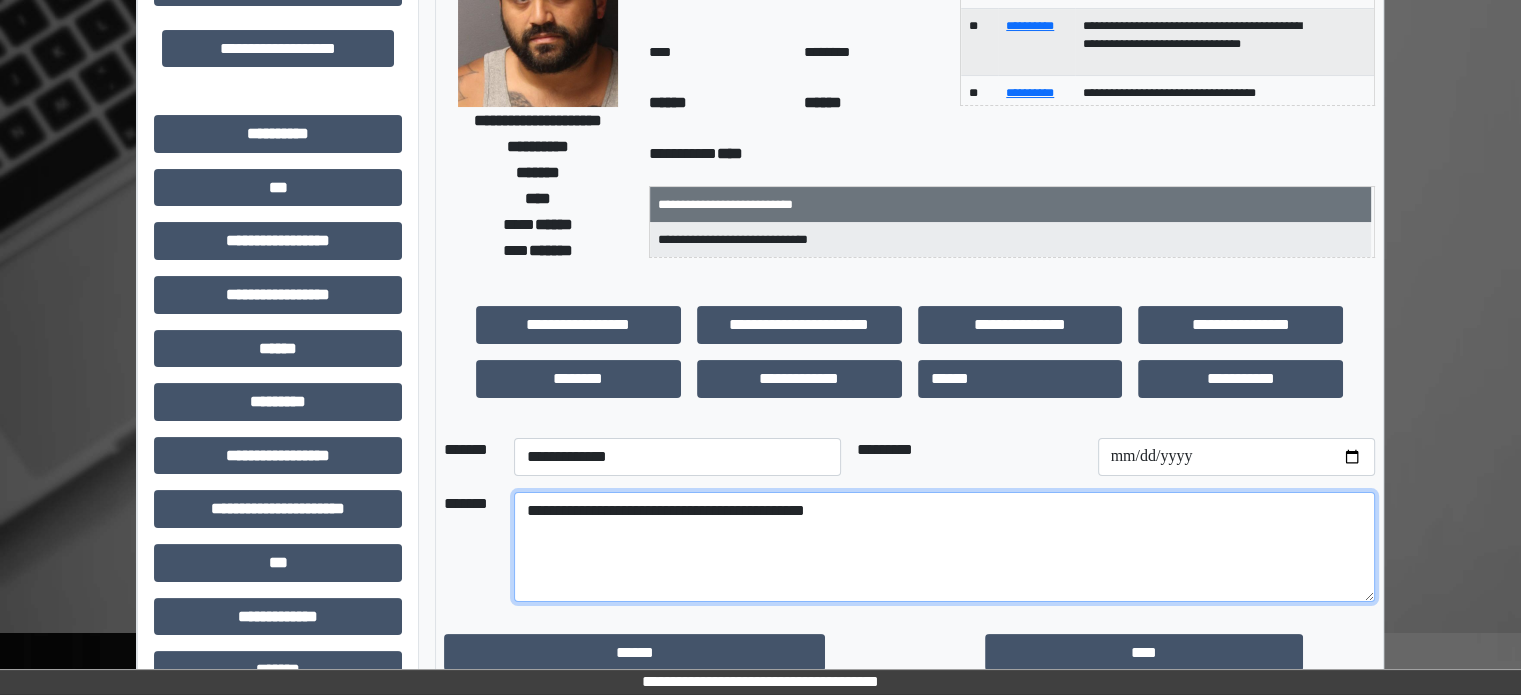 drag, startPoint x: 695, startPoint y: 577, endPoint x: 748, endPoint y: 552, distance: 58.60034 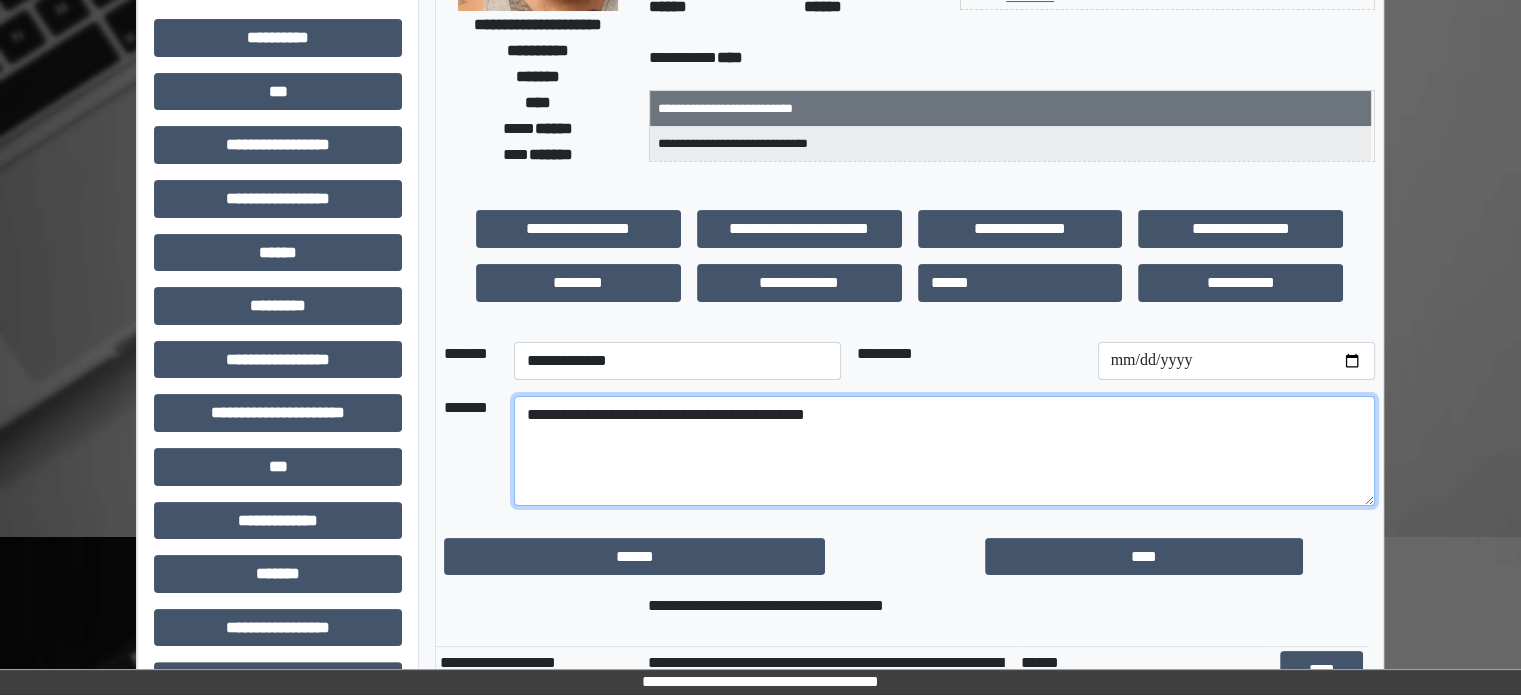 scroll, scrollTop: 400, scrollLeft: 0, axis: vertical 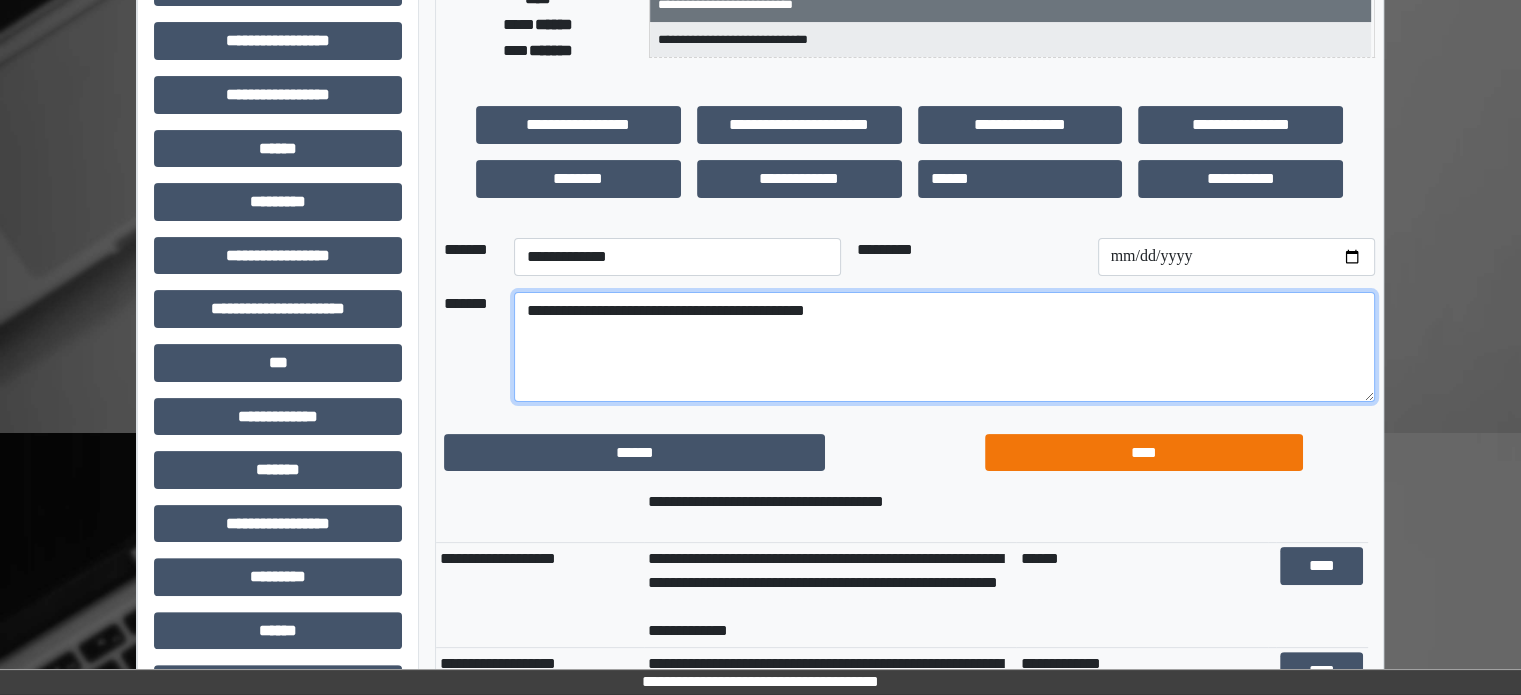 type on "**********" 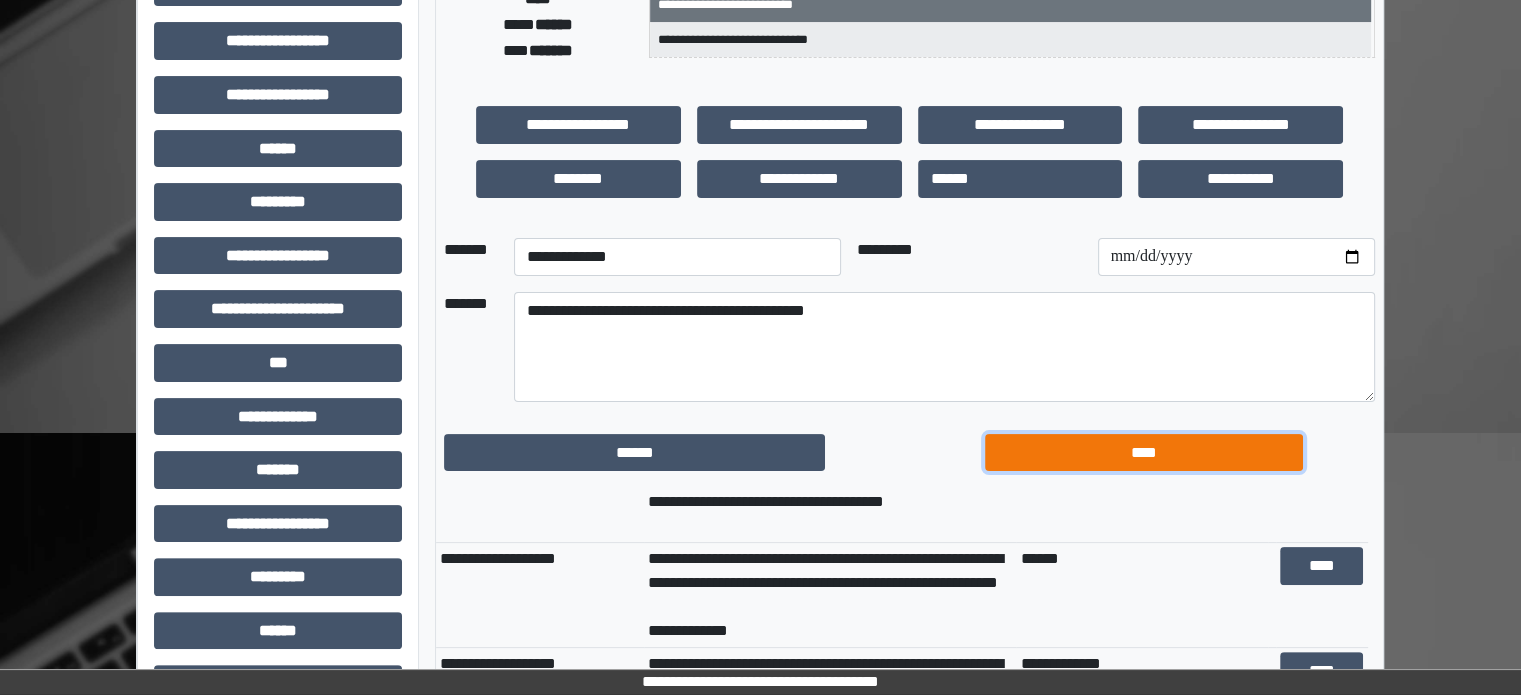 click on "****" at bounding box center (1144, 453) 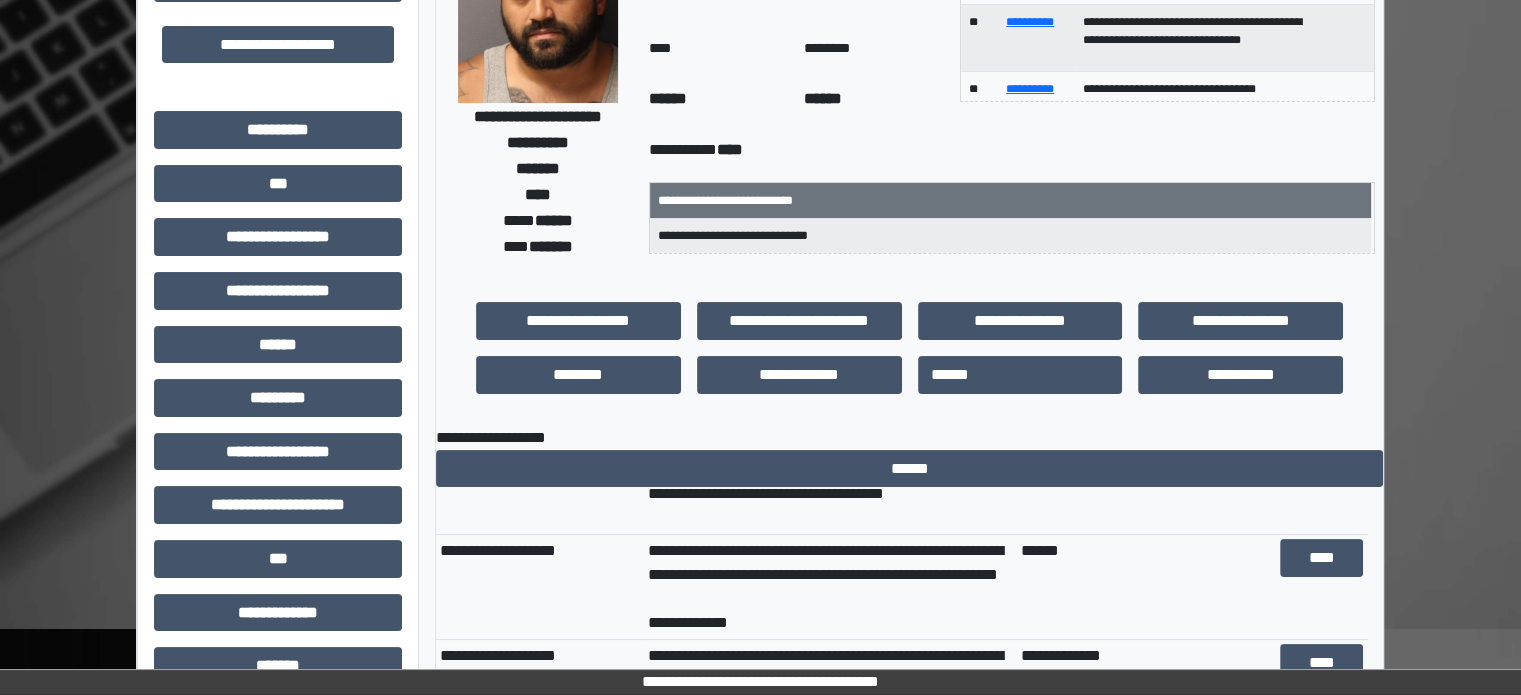 scroll, scrollTop: 200, scrollLeft: 0, axis: vertical 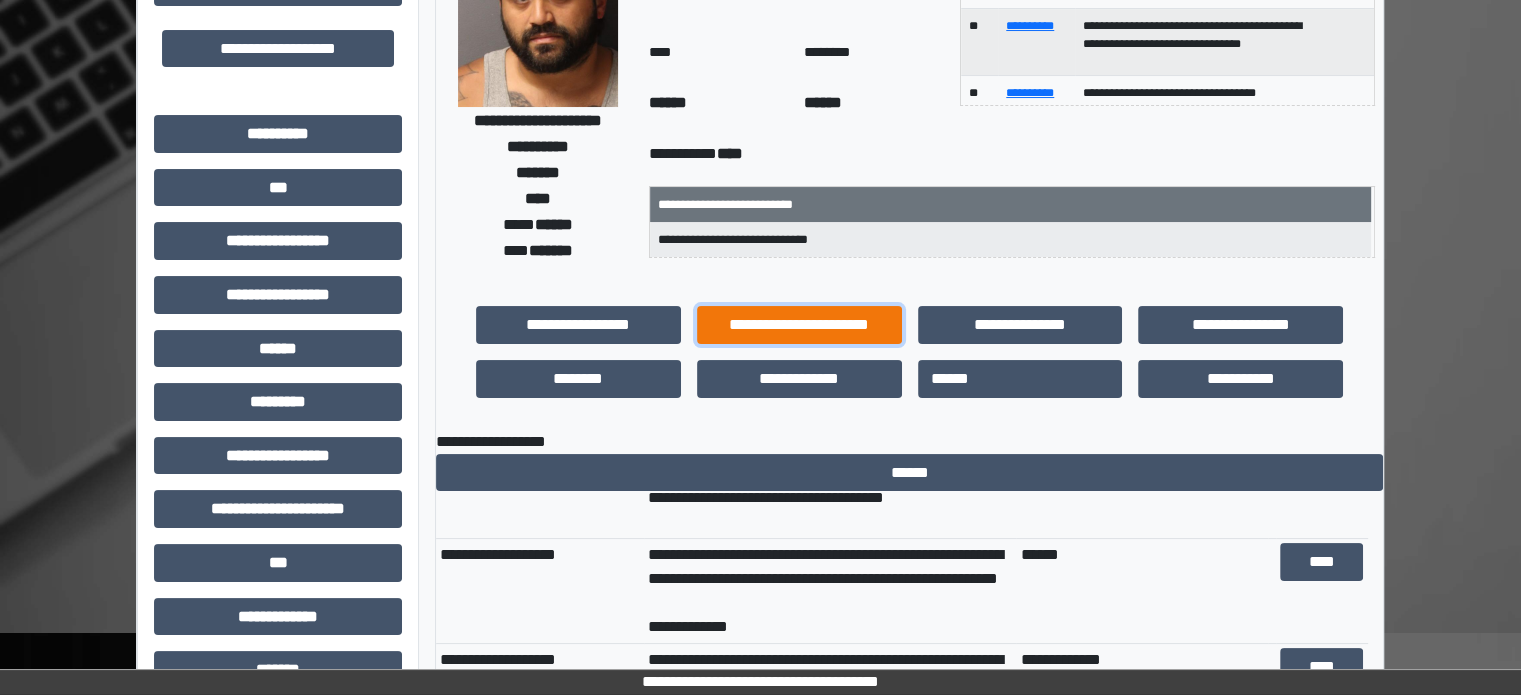 click on "**********" at bounding box center [799, 325] 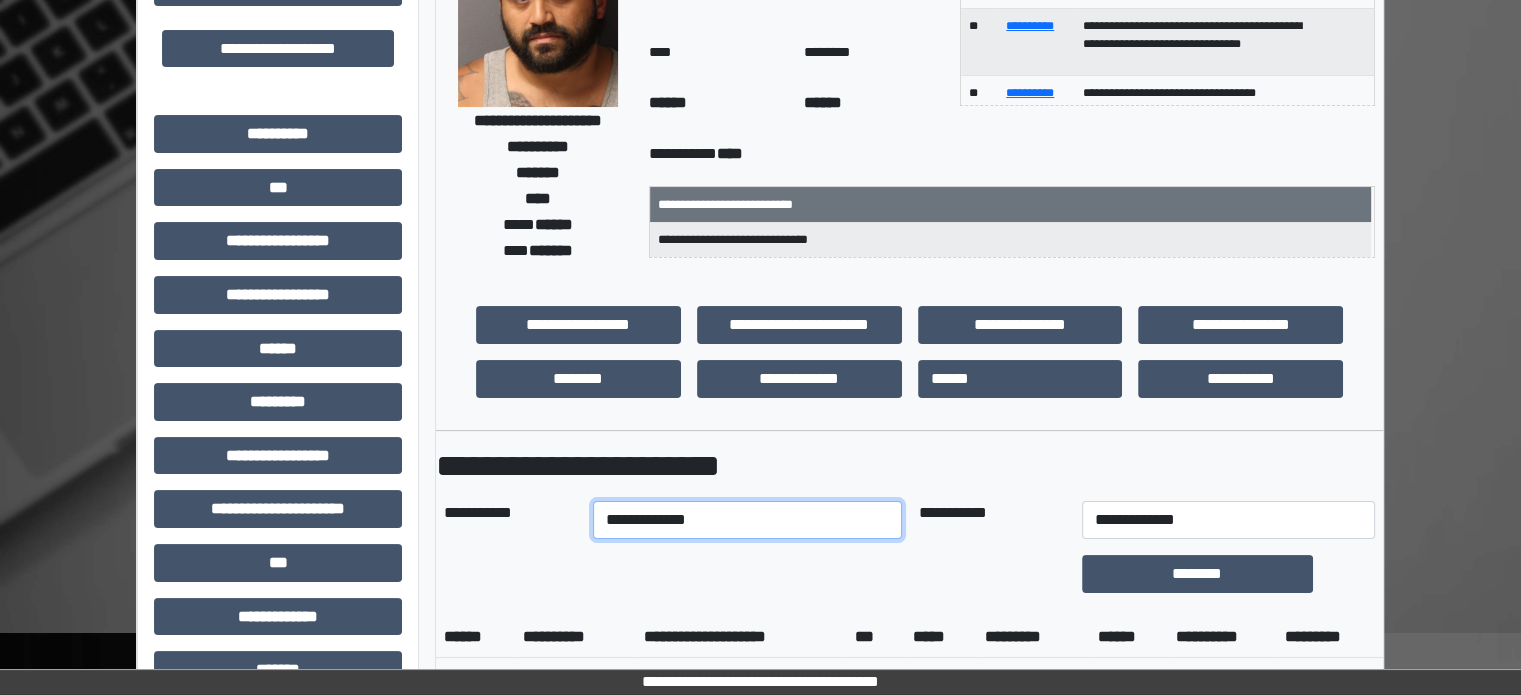 click on "**********" at bounding box center (748, 520) 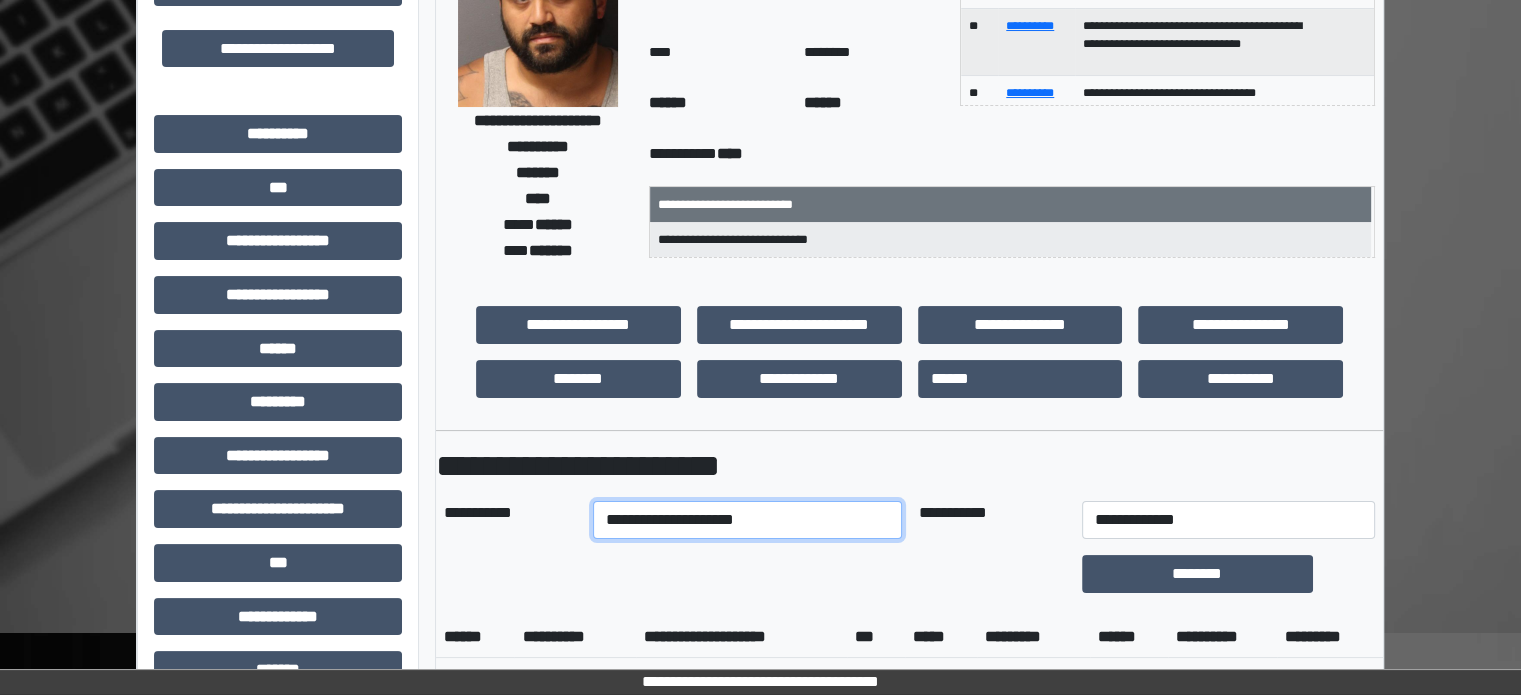 click on "**********" at bounding box center [748, 520] 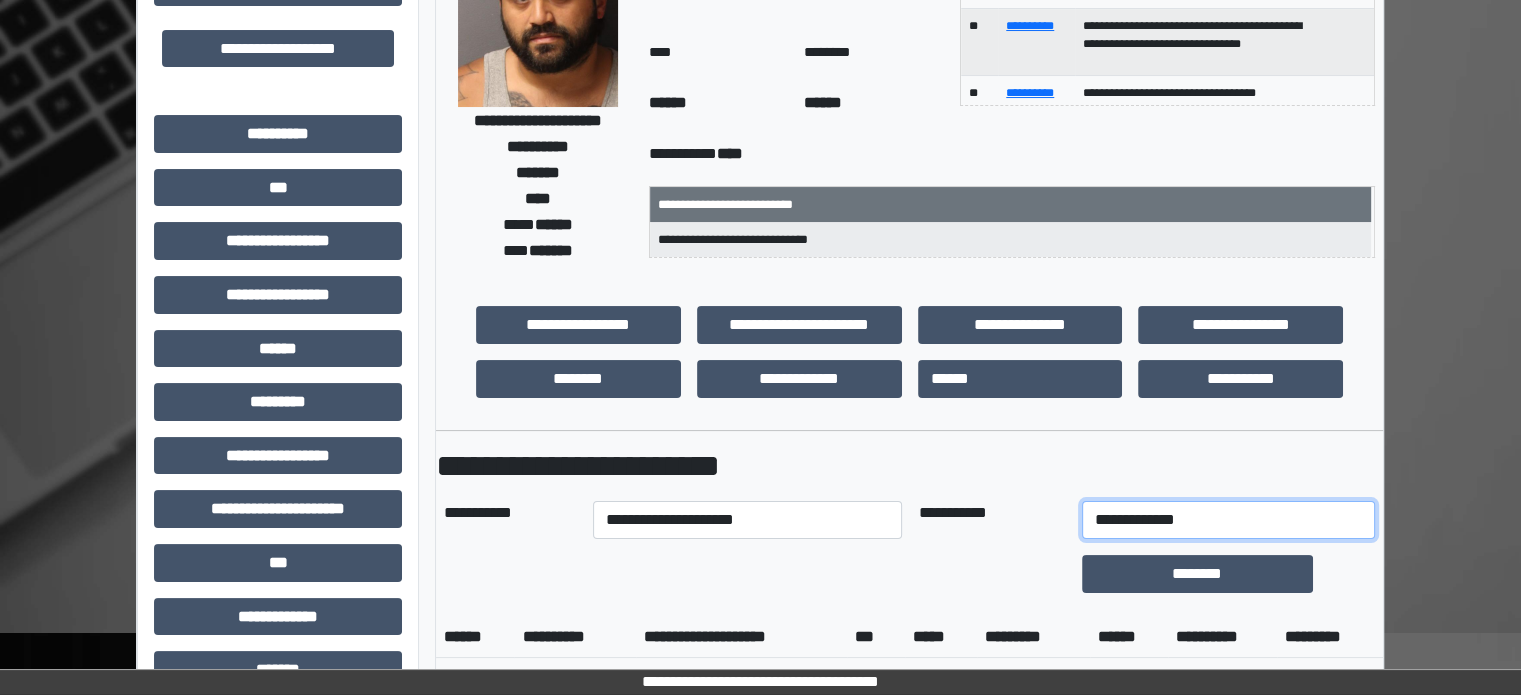 click on "**********" at bounding box center (1229, 520) 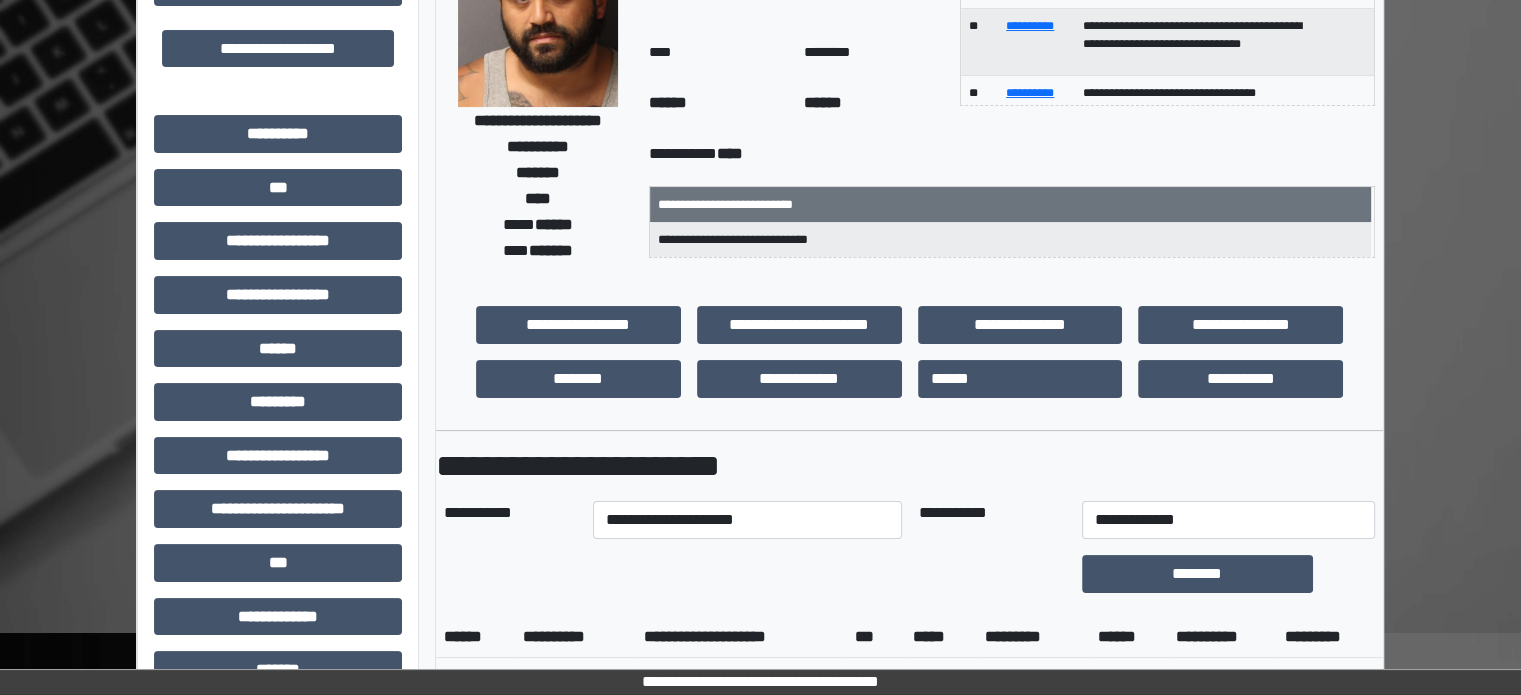 click at bounding box center [748, 574] 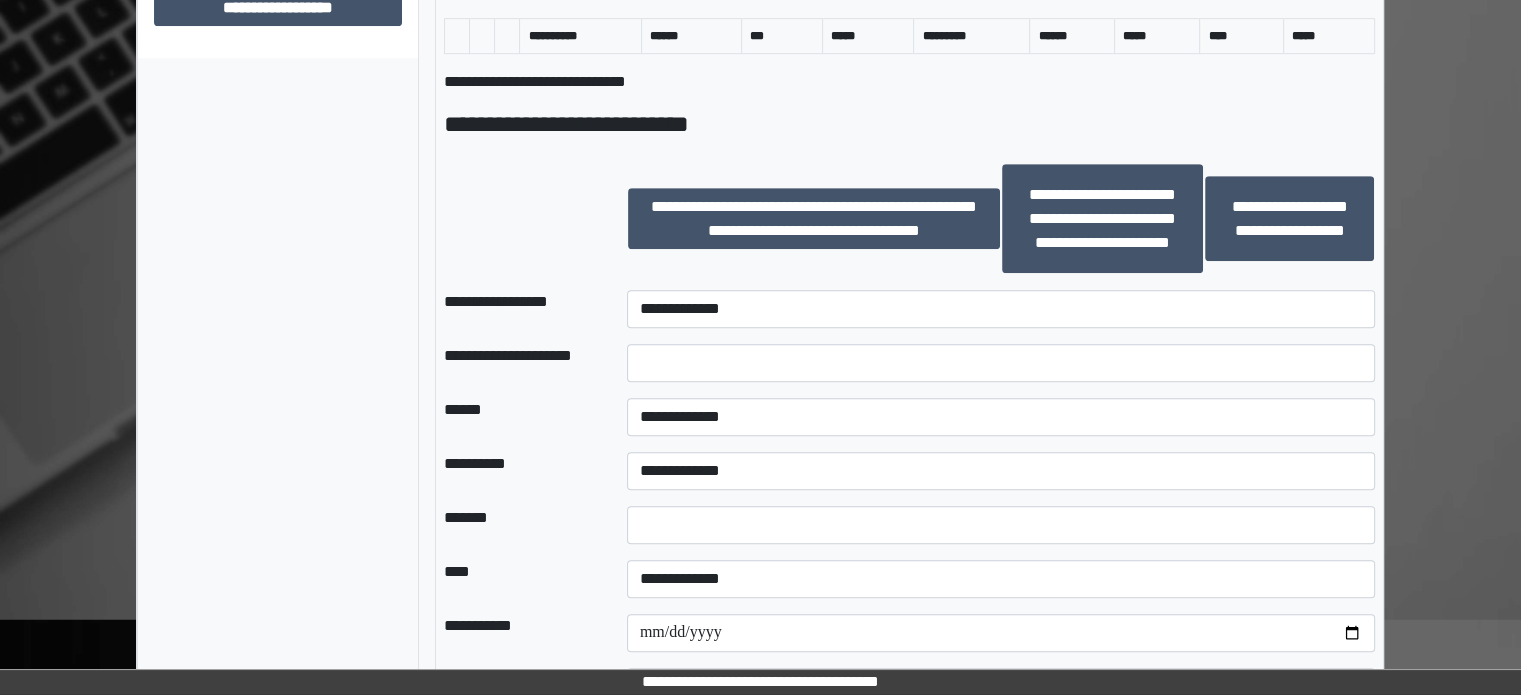 scroll, scrollTop: 1200, scrollLeft: 0, axis: vertical 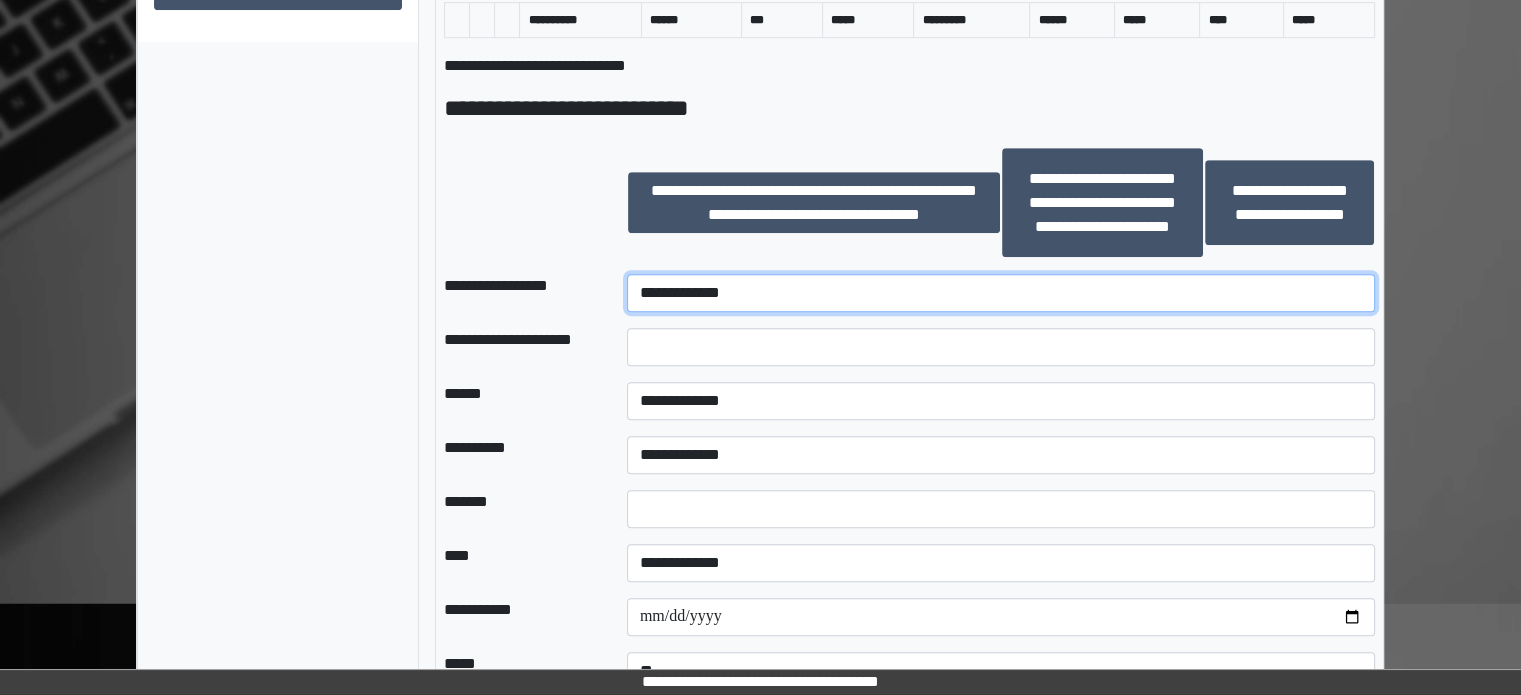 click on "**********" at bounding box center [1001, 293] 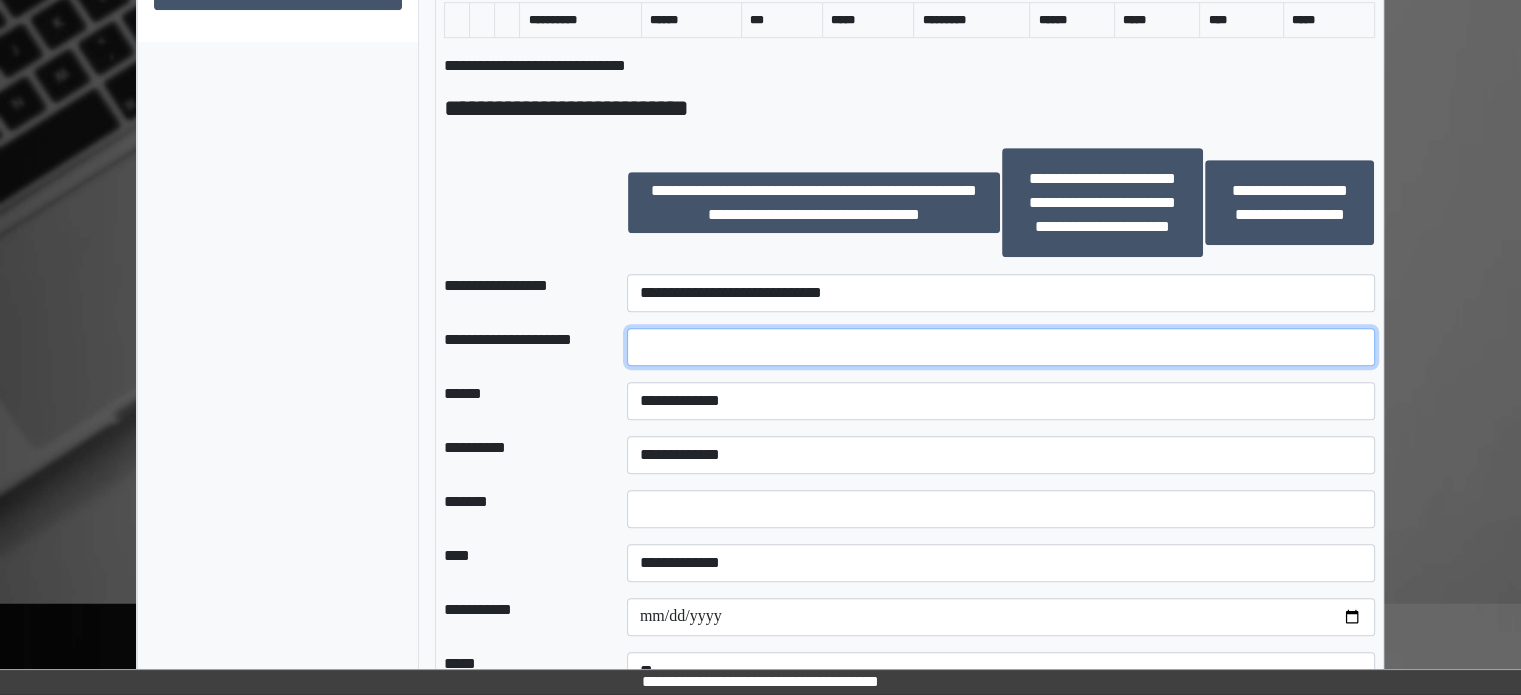 click at bounding box center [1001, 347] 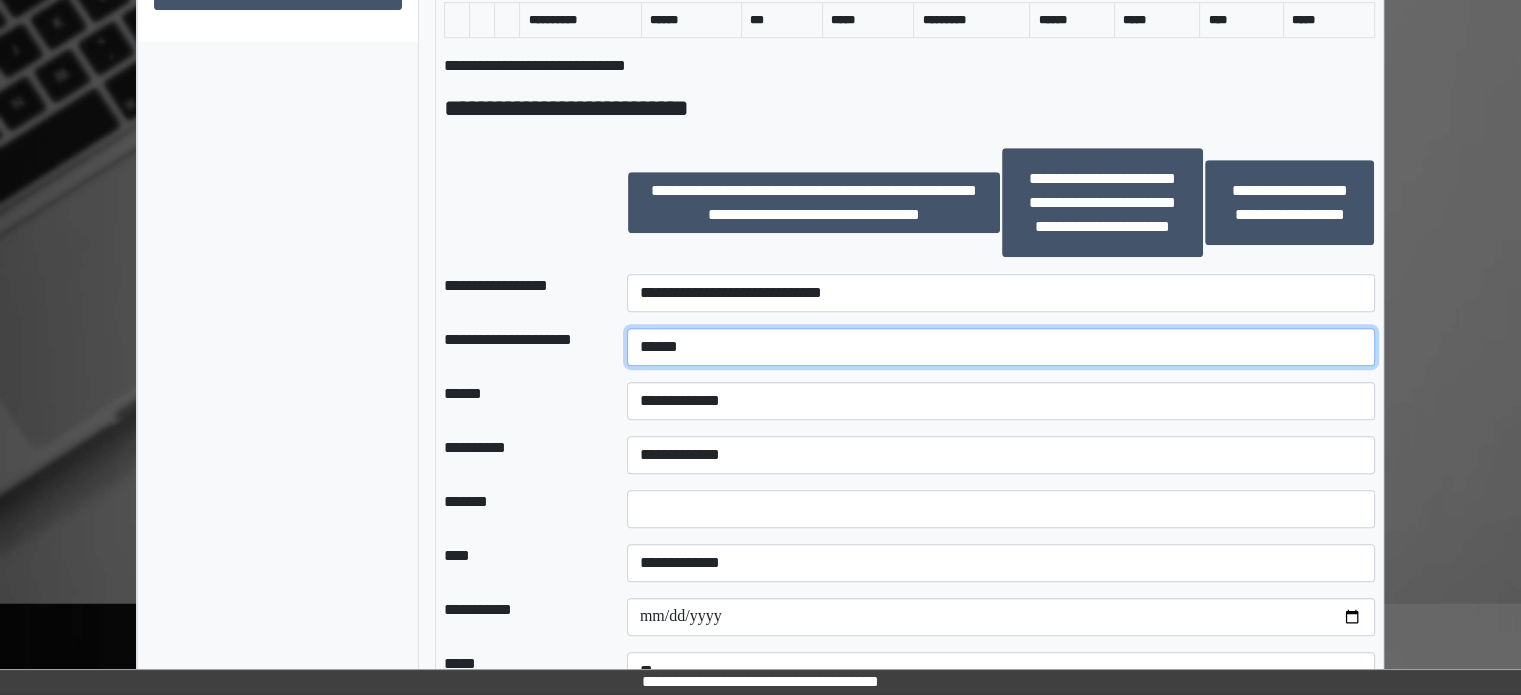 type on "******" 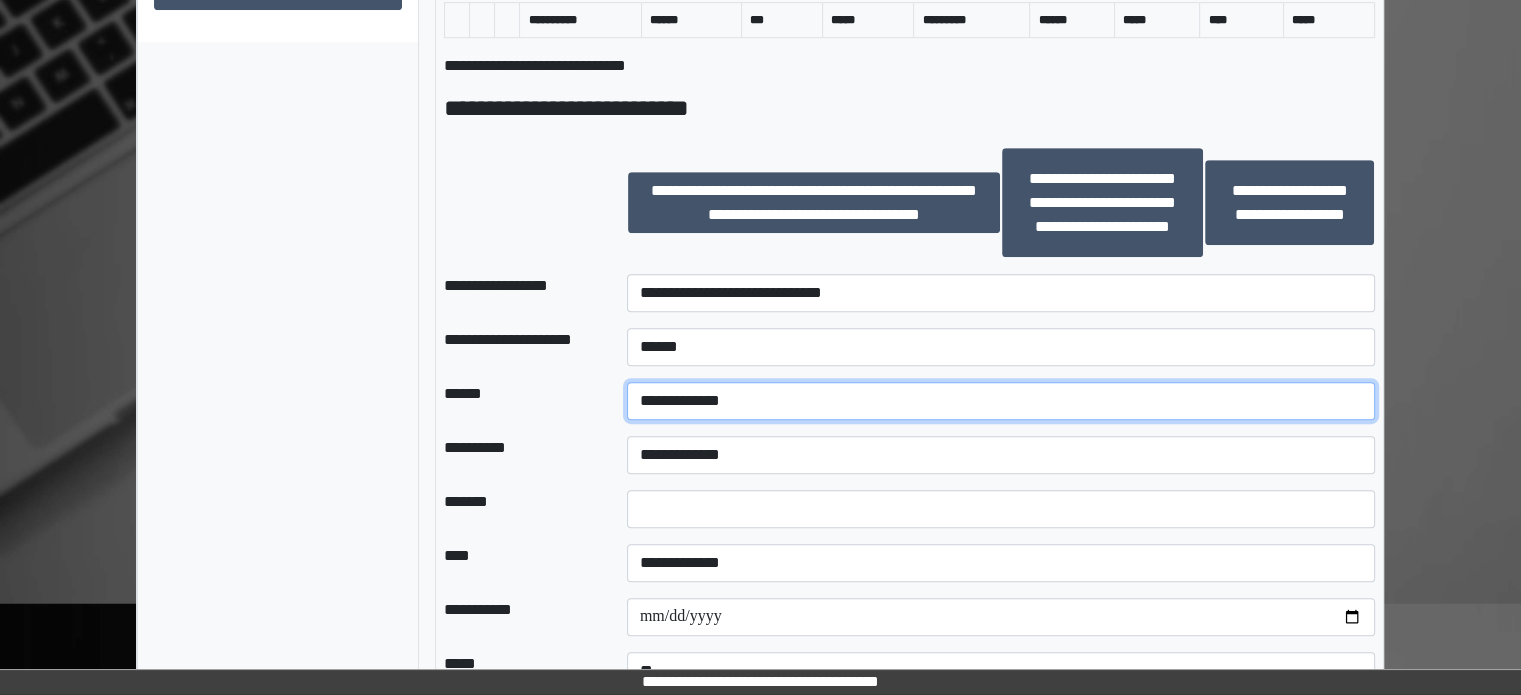 click on "**********" at bounding box center (1001, 401) 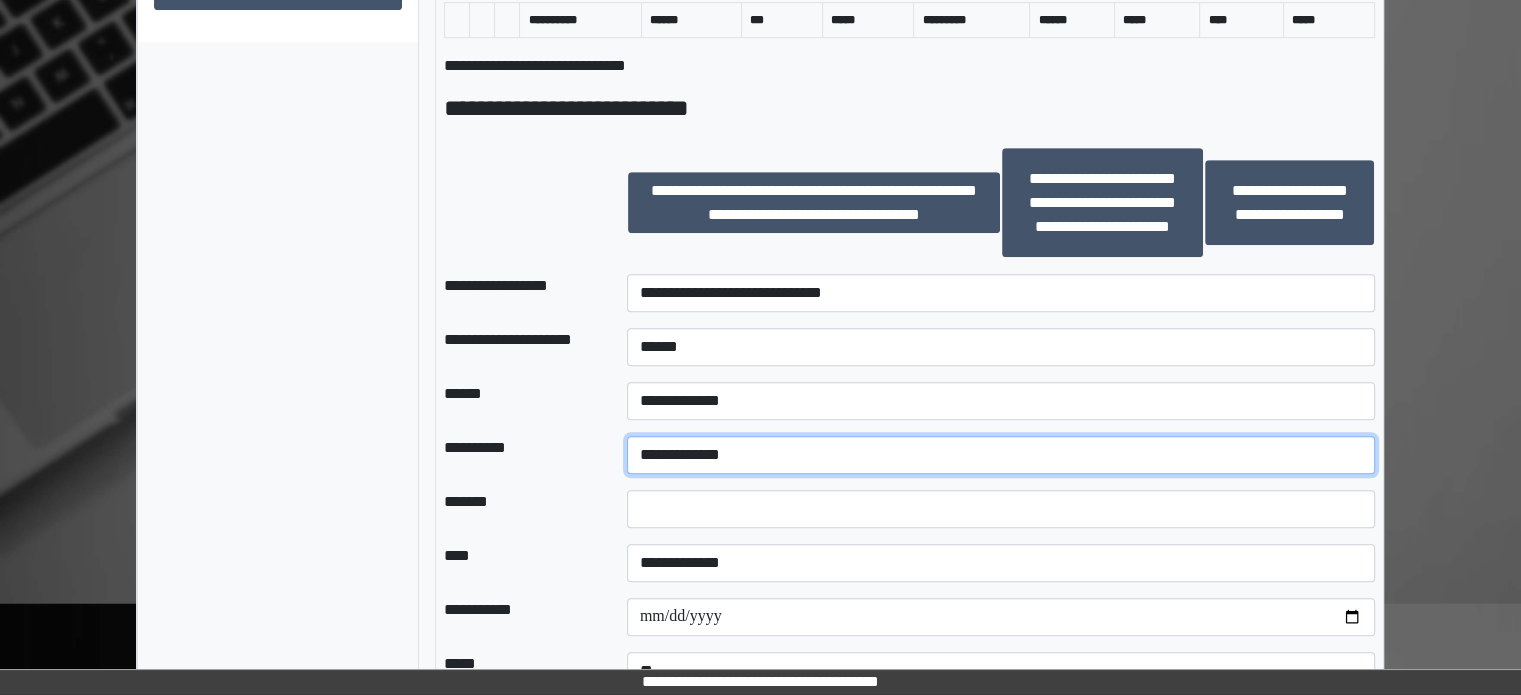 click on "**********" at bounding box center [1001, 455] 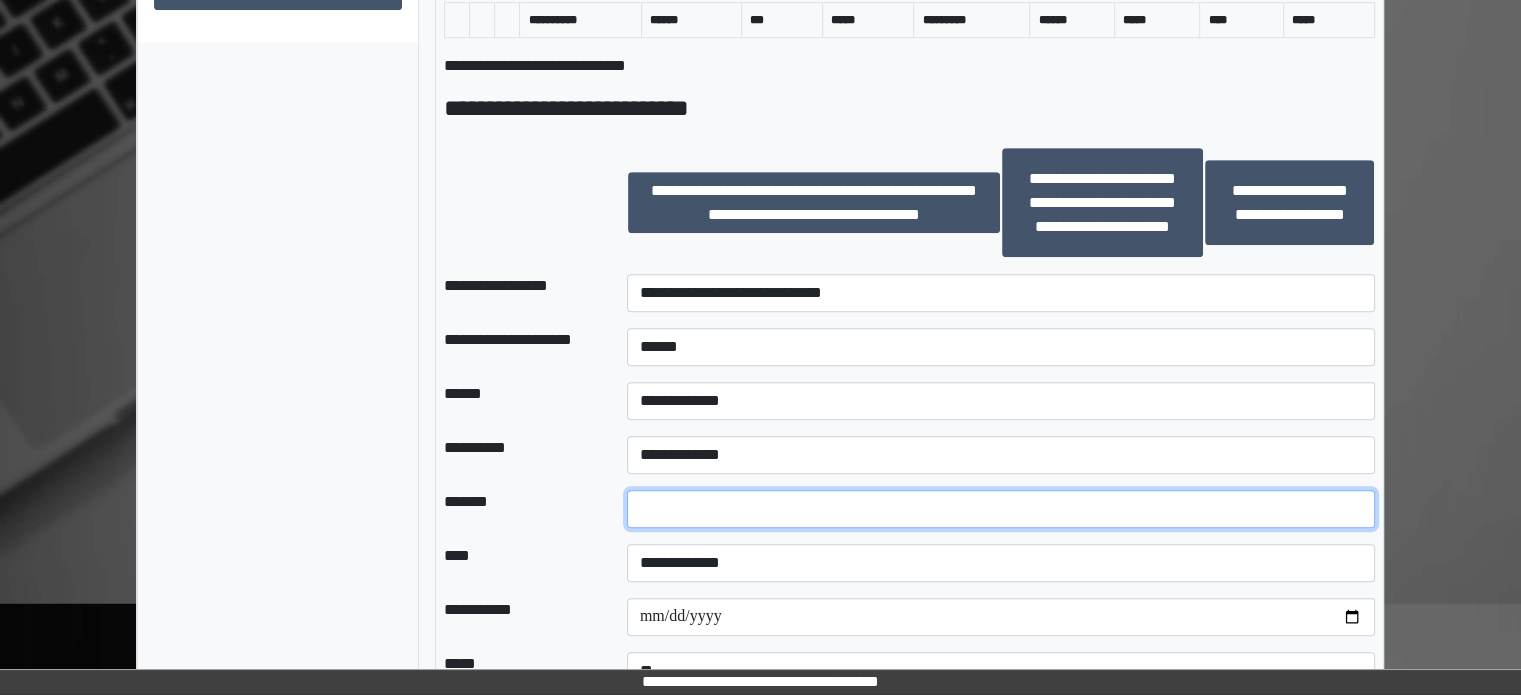 click at bounding box center [1001, 509] 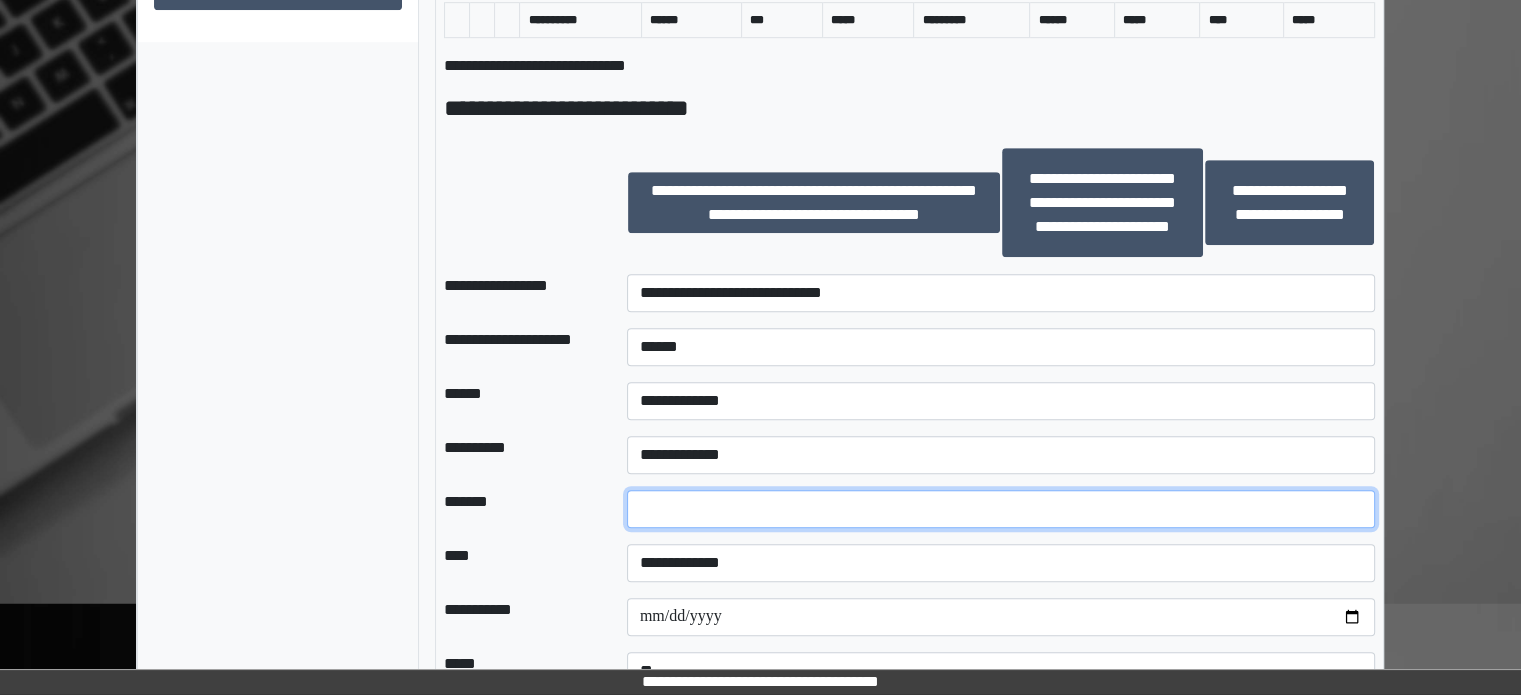 type on "*" 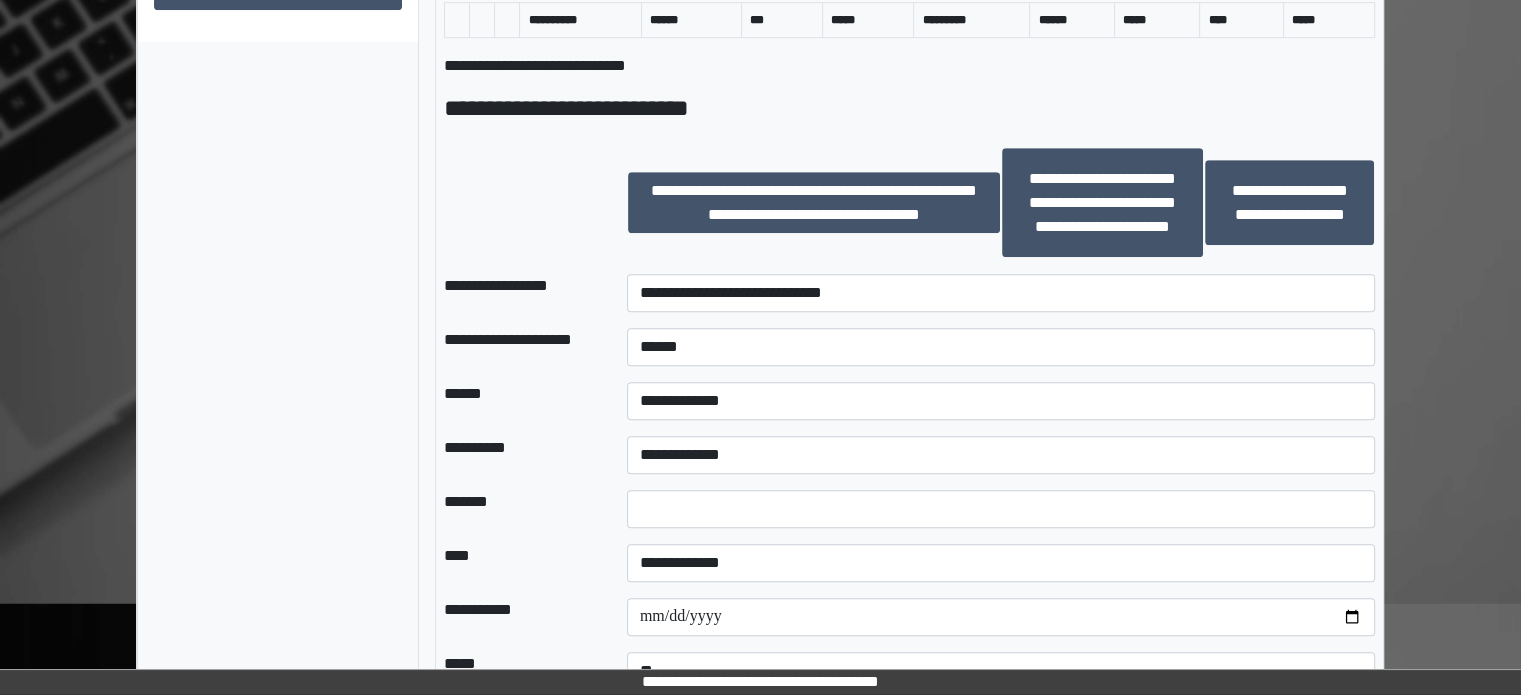 click on "****" at bounding box center [519, 563] 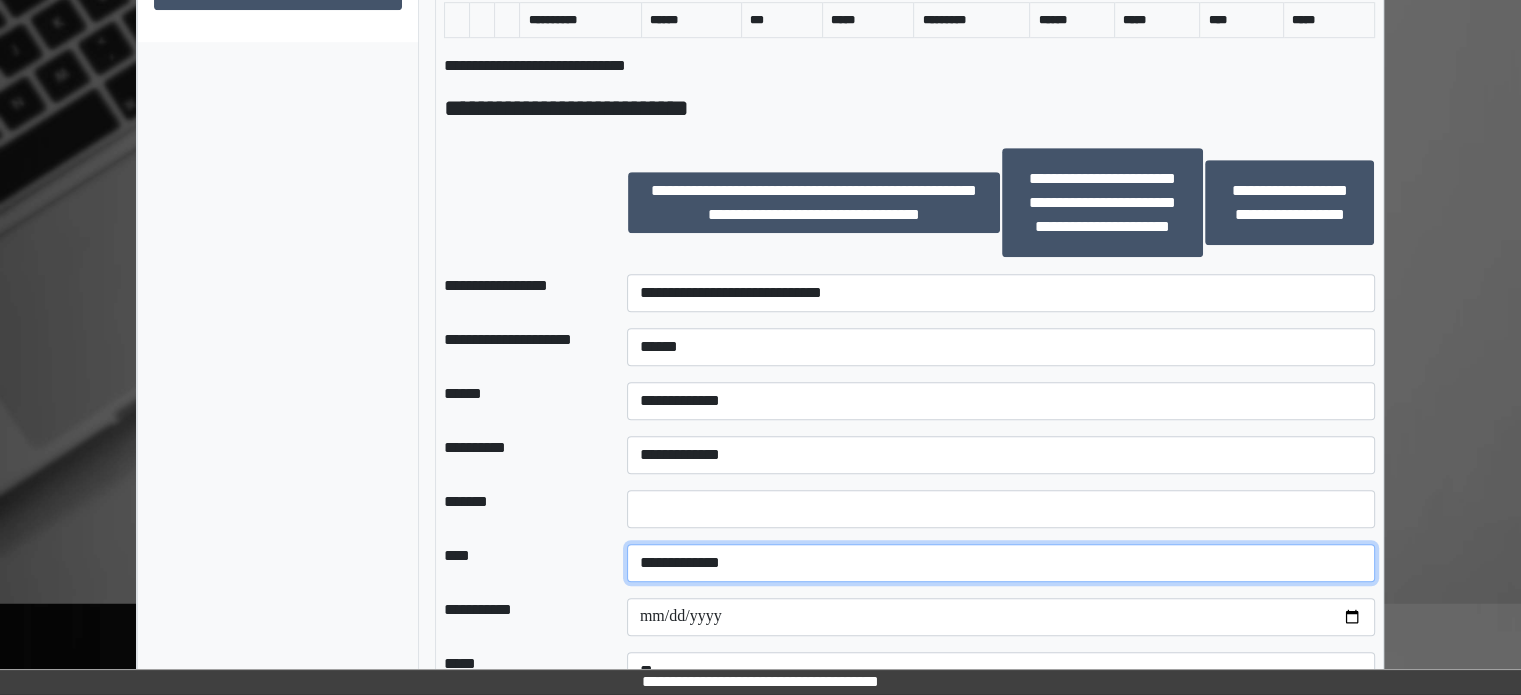 click on "**********" at bounding box center (1001, 563) 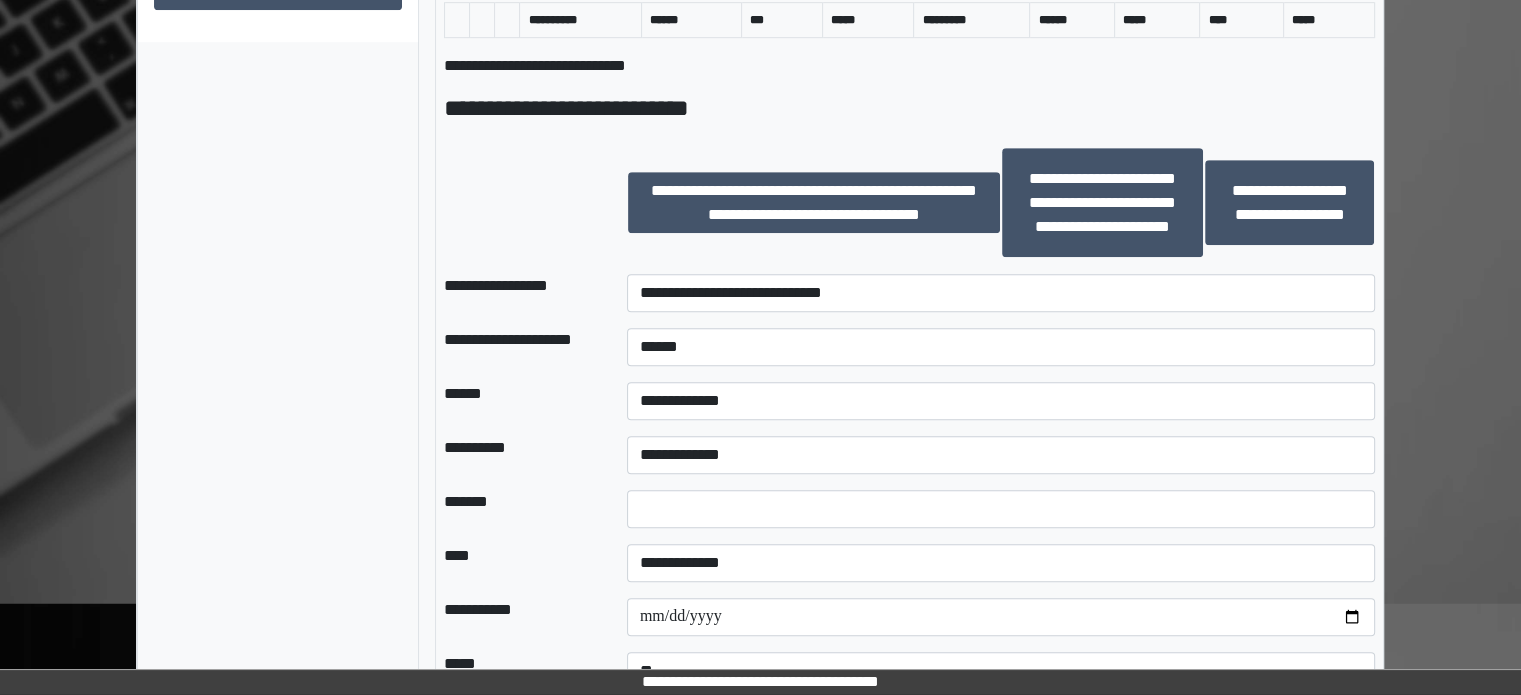 click at bounding box center [611, 617] 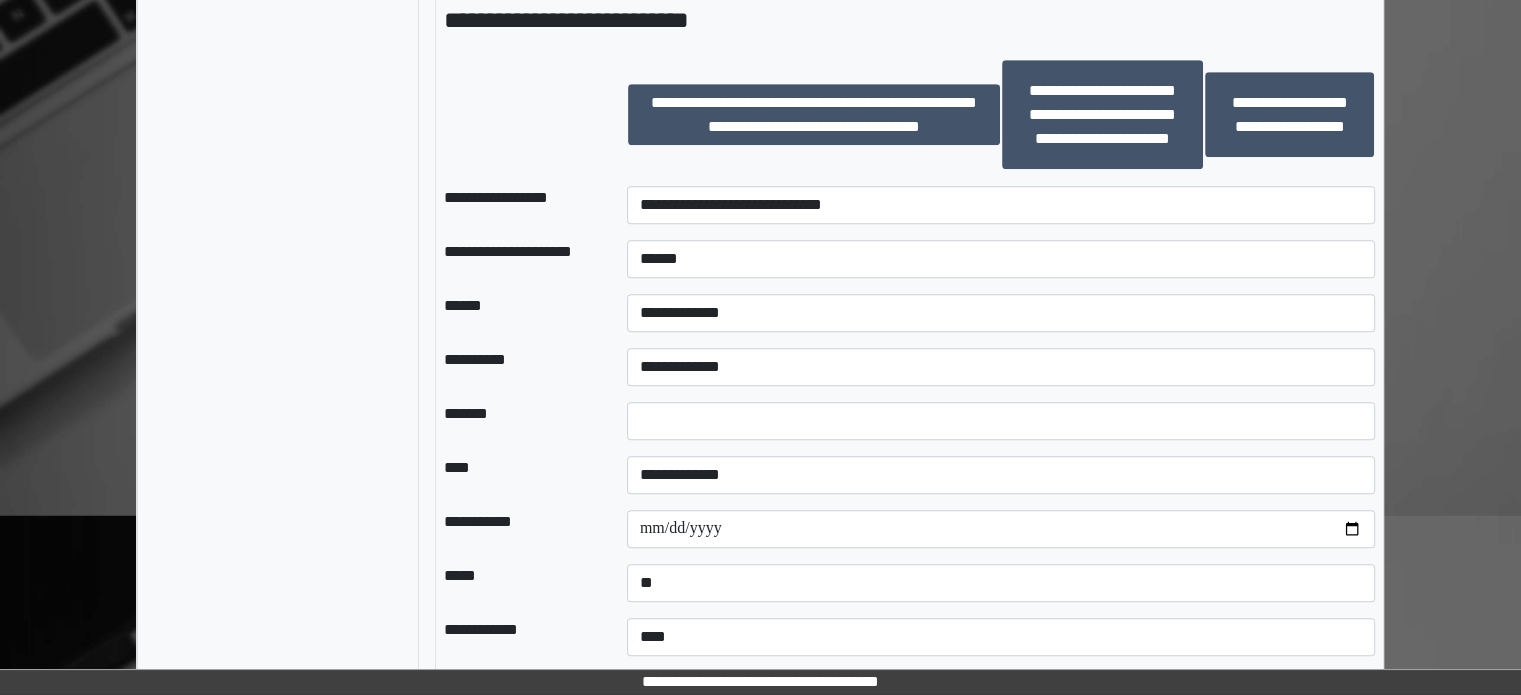 scroll, scrollTop: 1400, scrollLeft: 0, axis: vertical 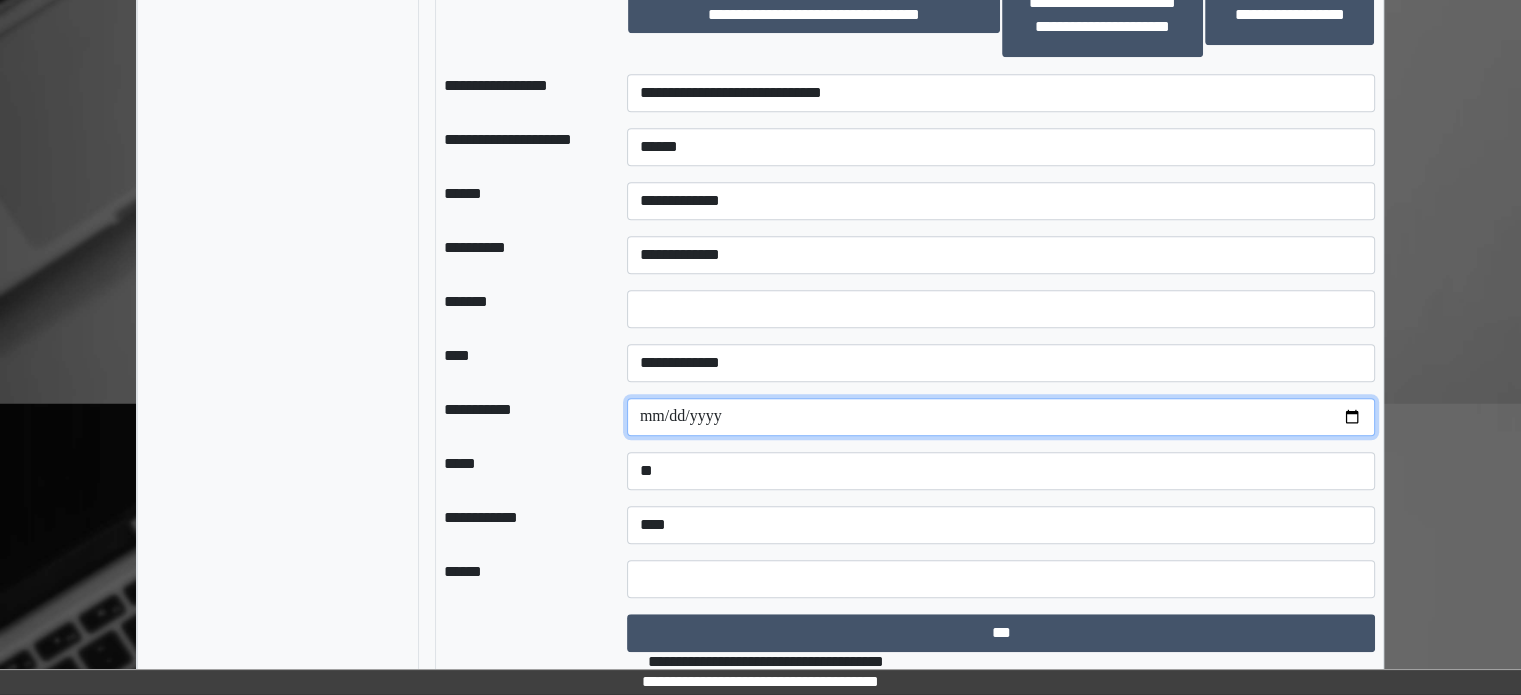 click at bounding box center (1001, 417) 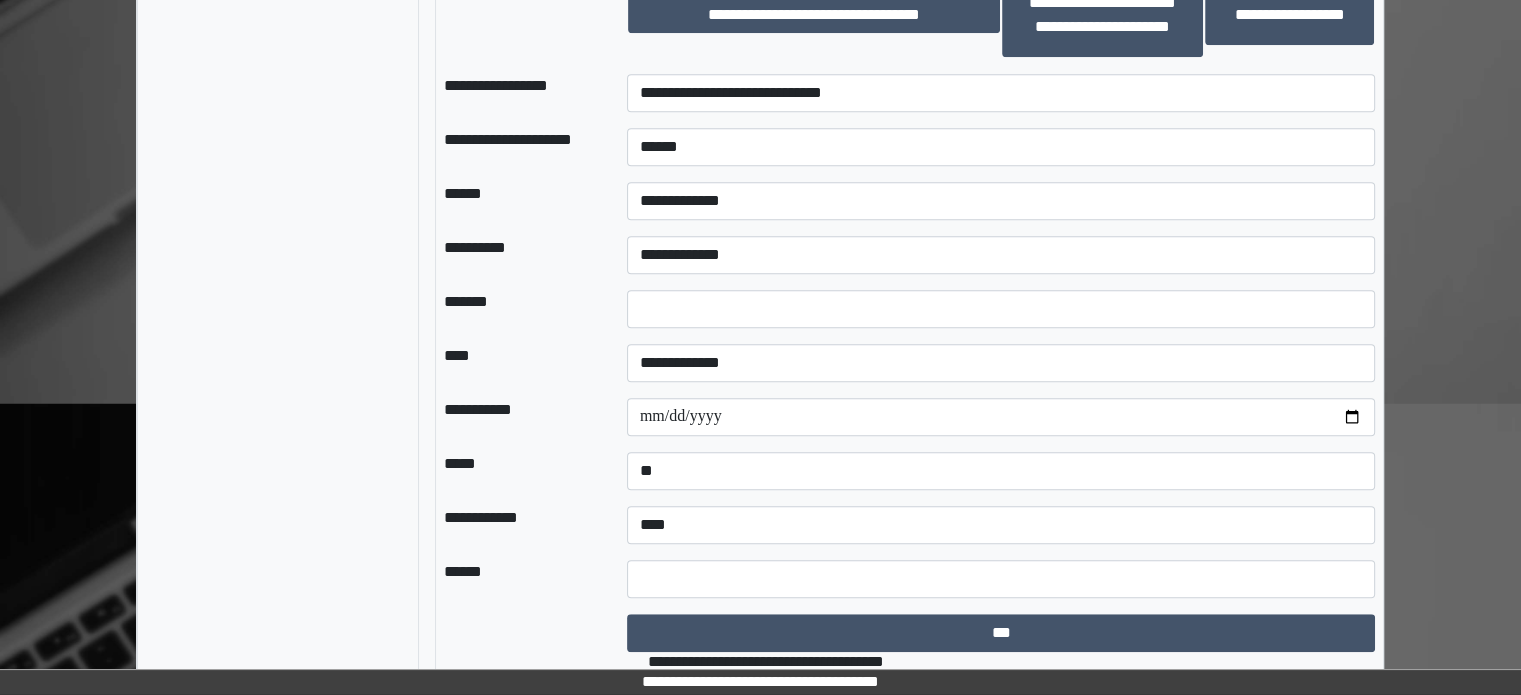 click on "**********" at bounding box center [519, 417] 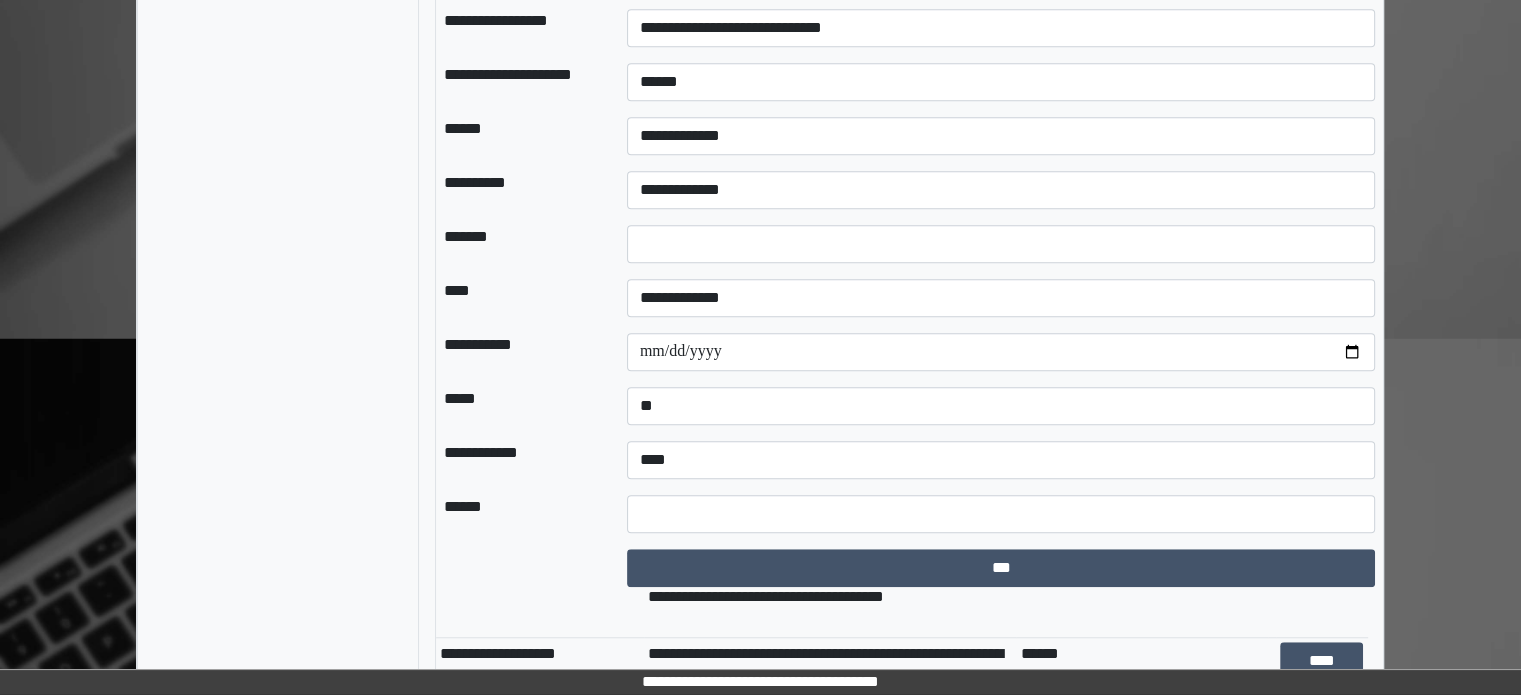 scroll, scrollTop: 1500, scrollLeft: 0, axis: vertical 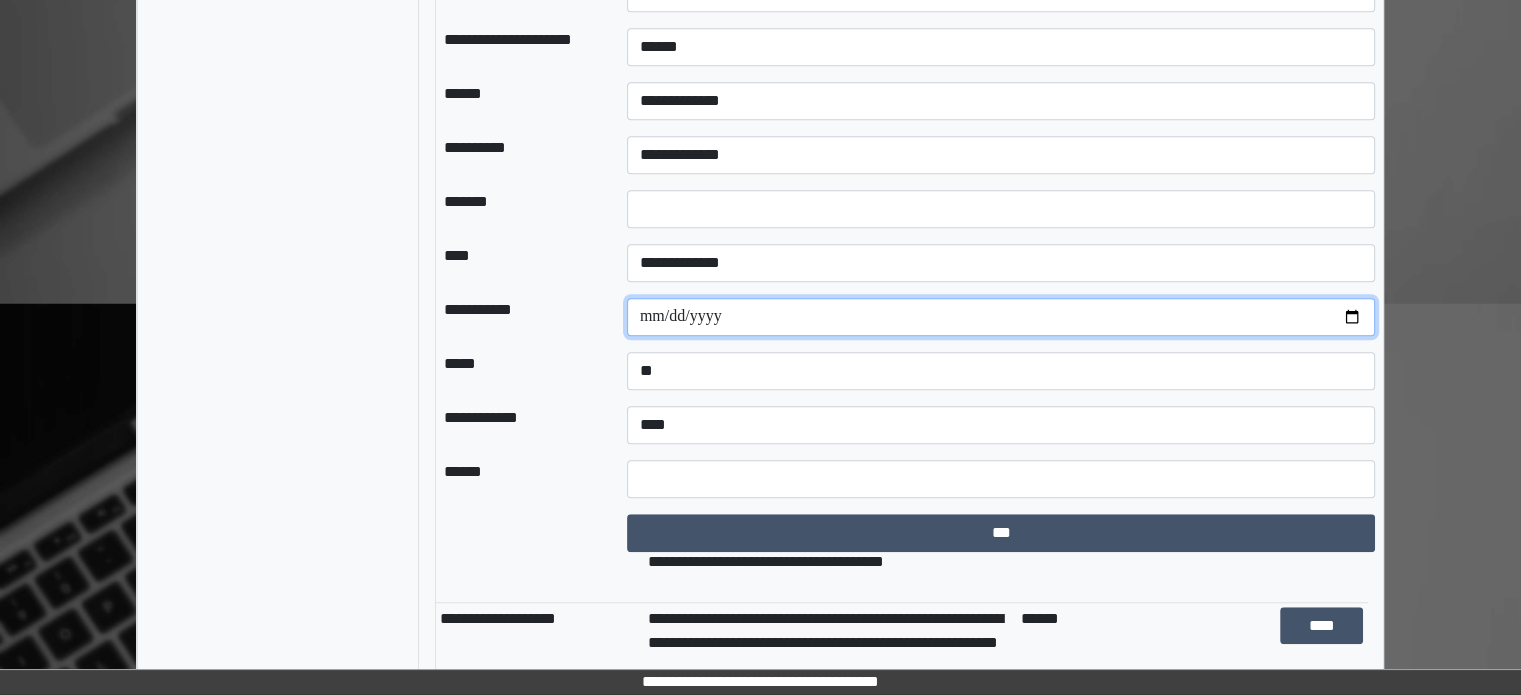 click on "**********" at bounding box center [1001, 317] 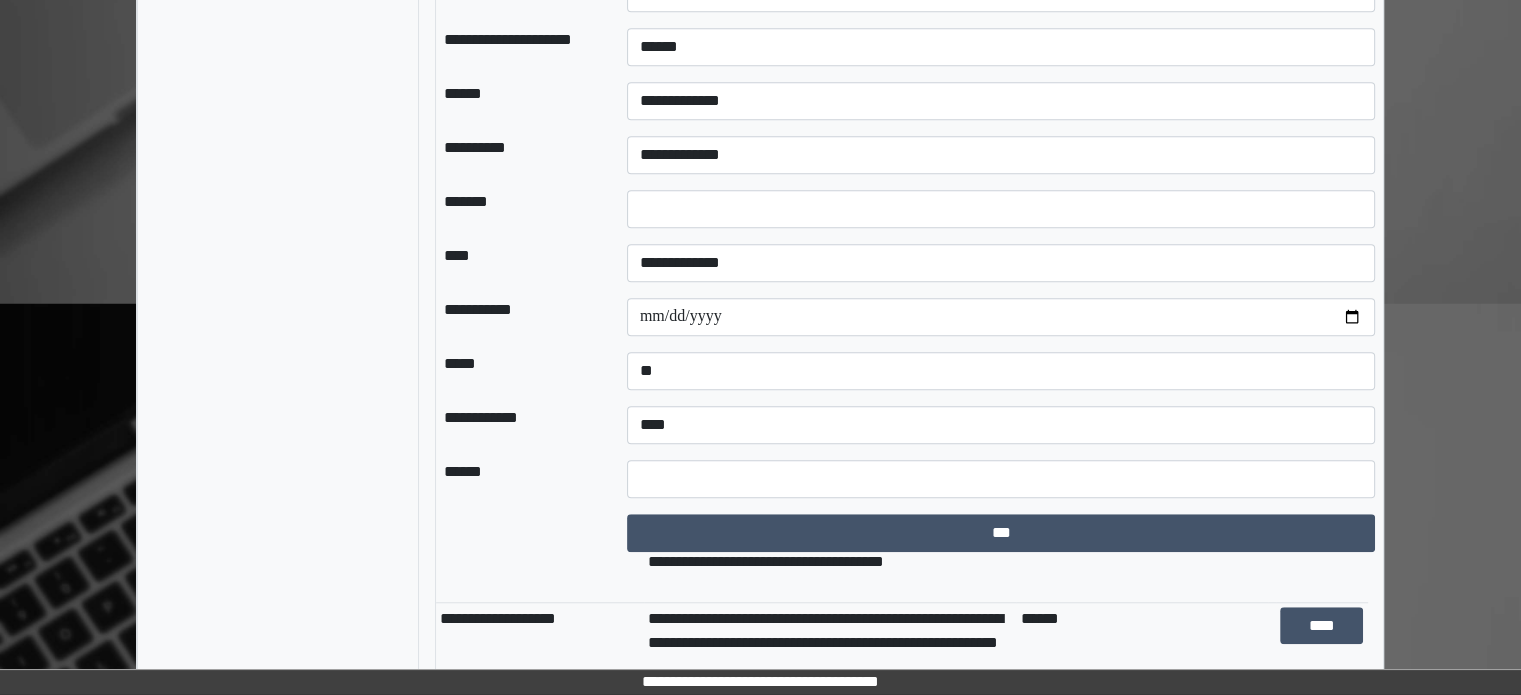 click on "******" at bounding box center (519, 479) 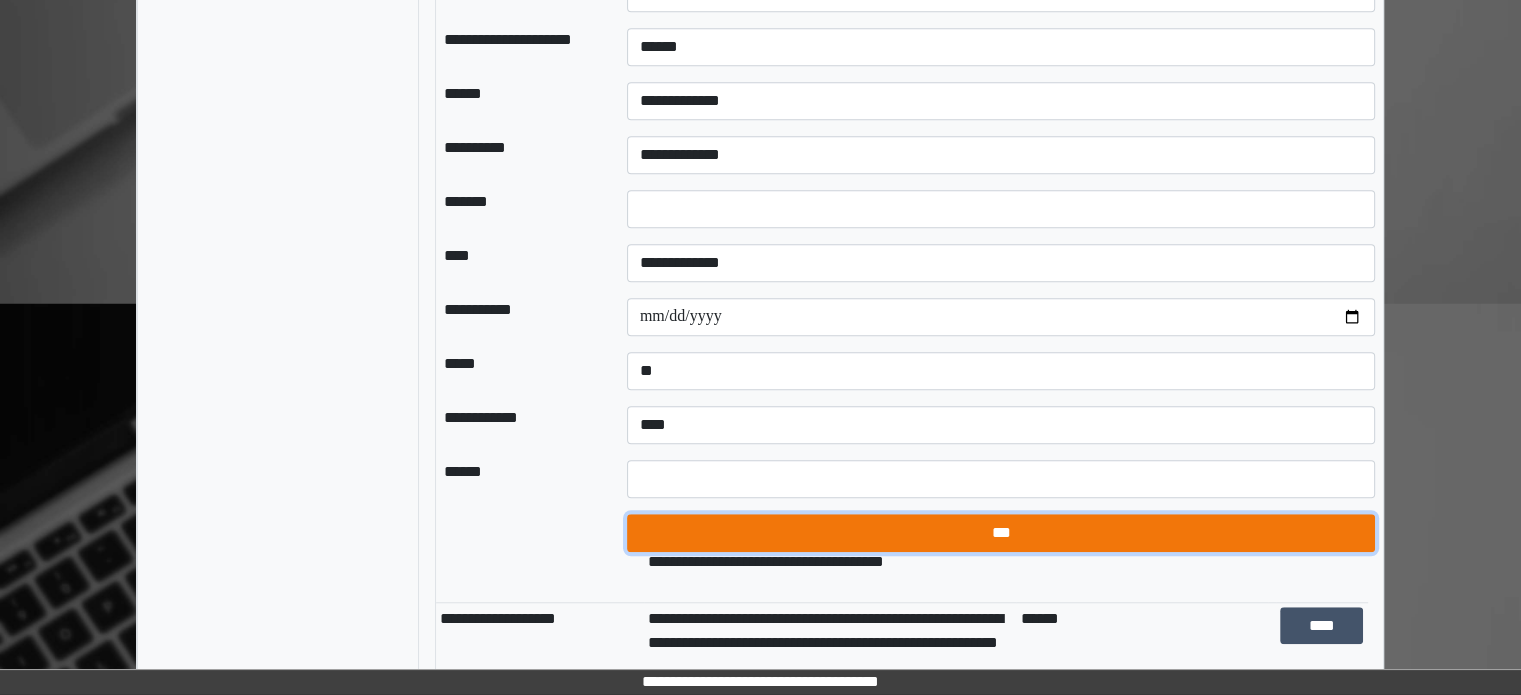 click on "***" at bounding box center [1001, 533] 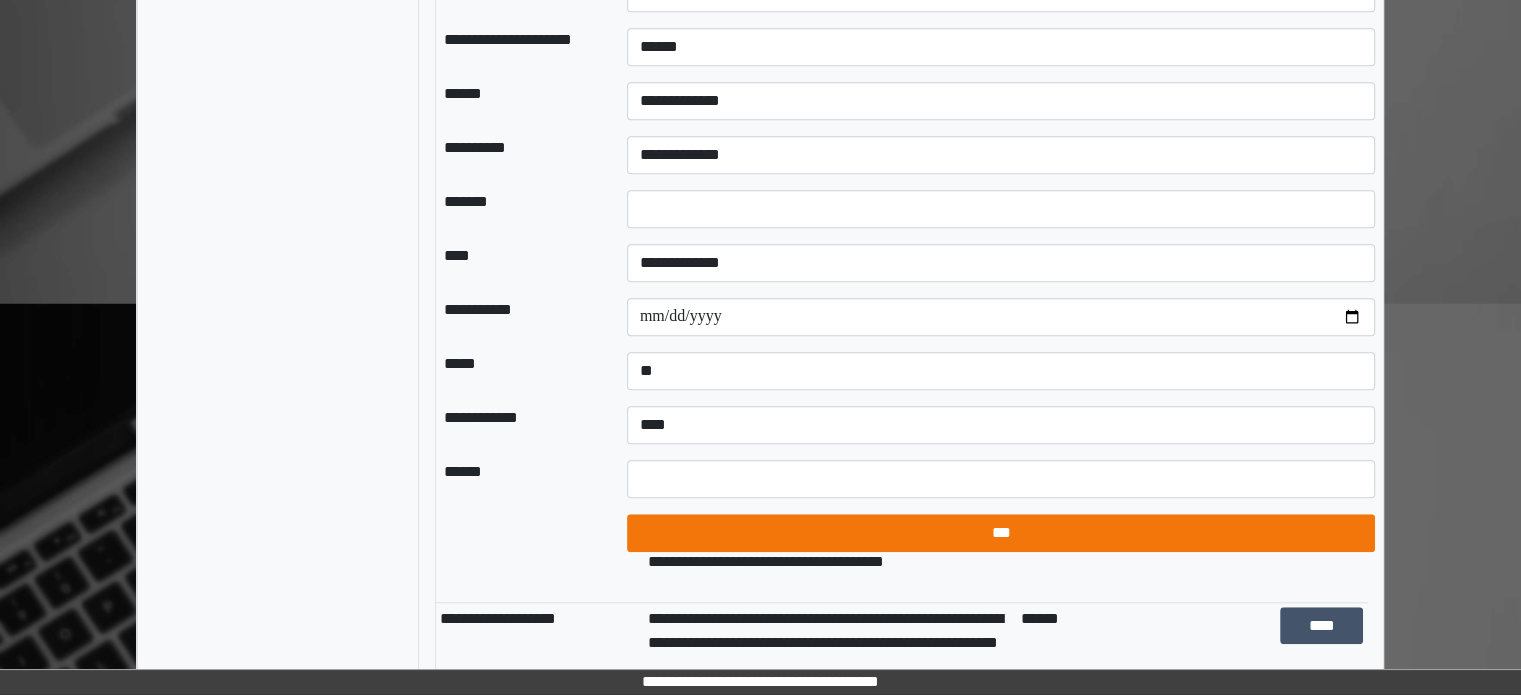 select on "*" 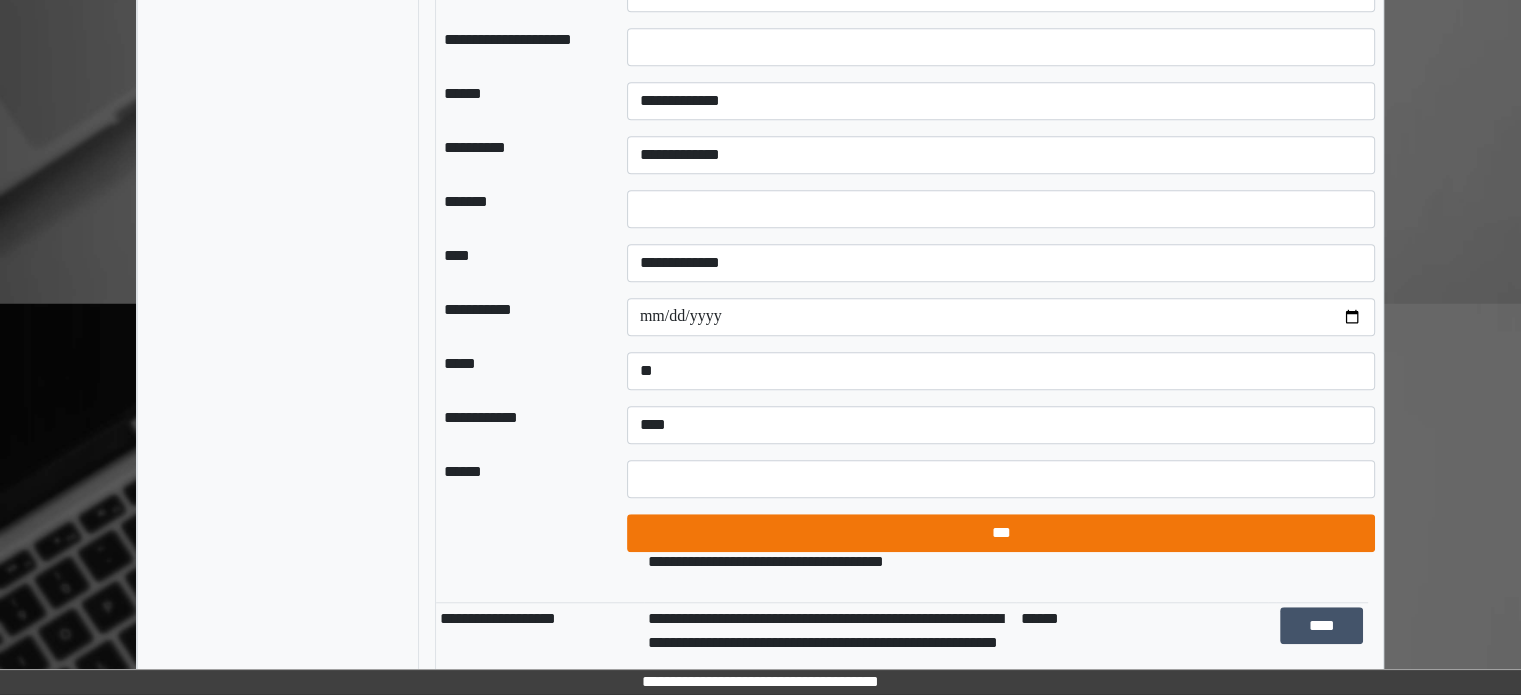 select on "*" 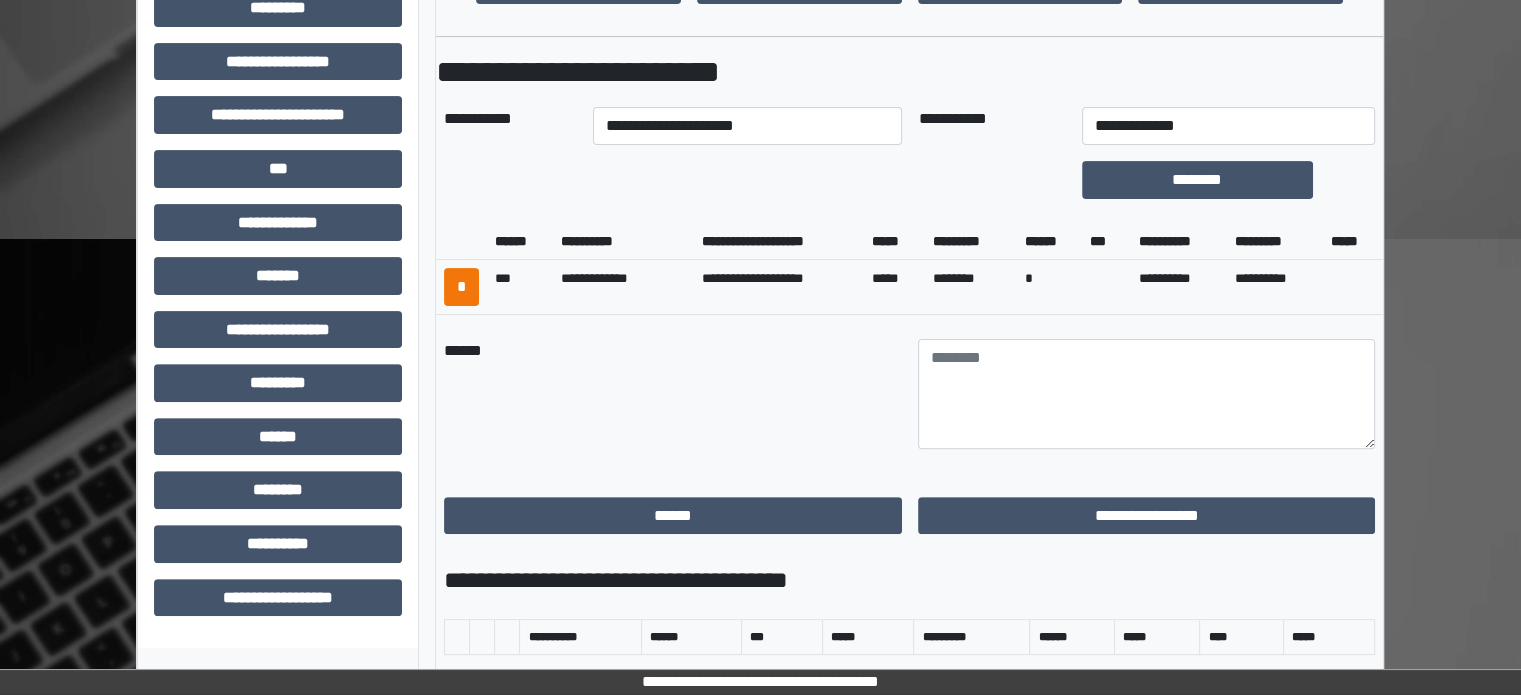 scroll, scrollTop: 600, scrollLeft: 0, axis: vertical 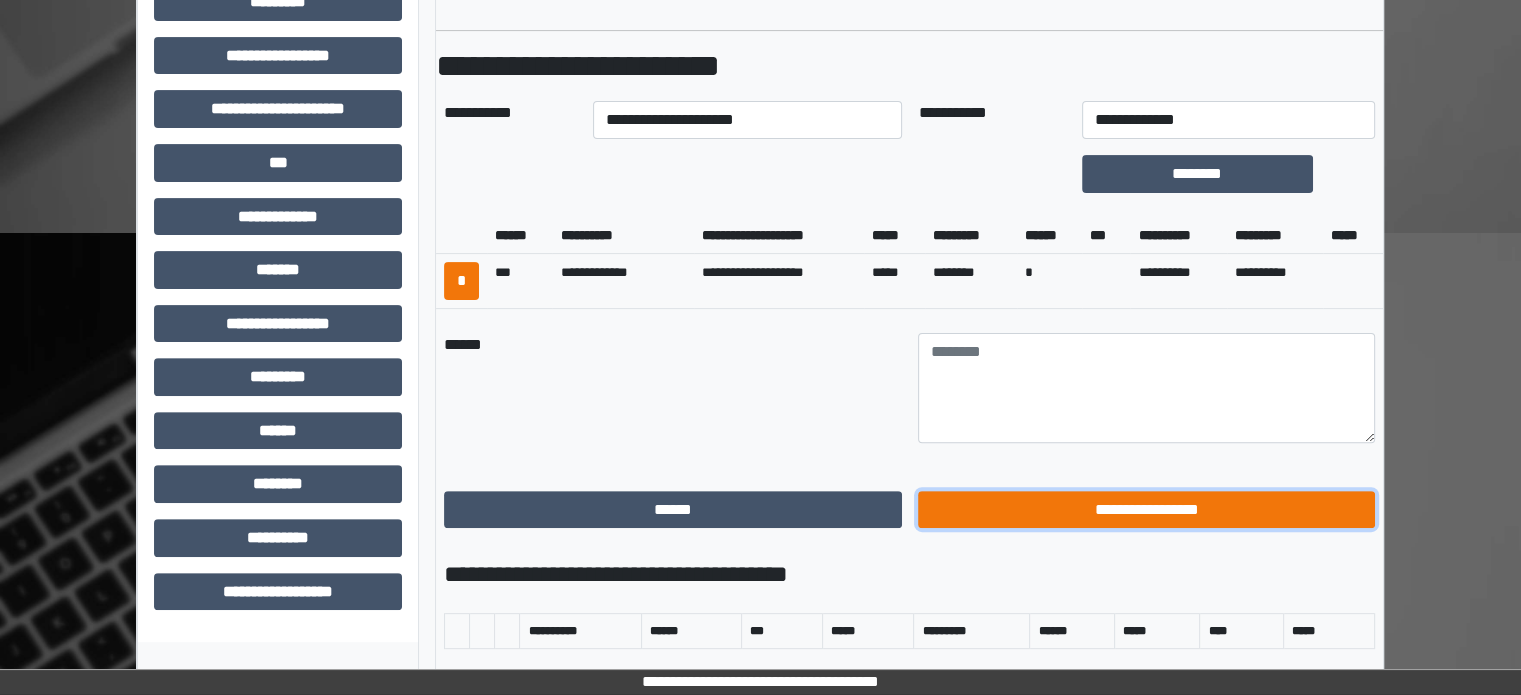 click on "**********" at bounding box center [1147, 510] 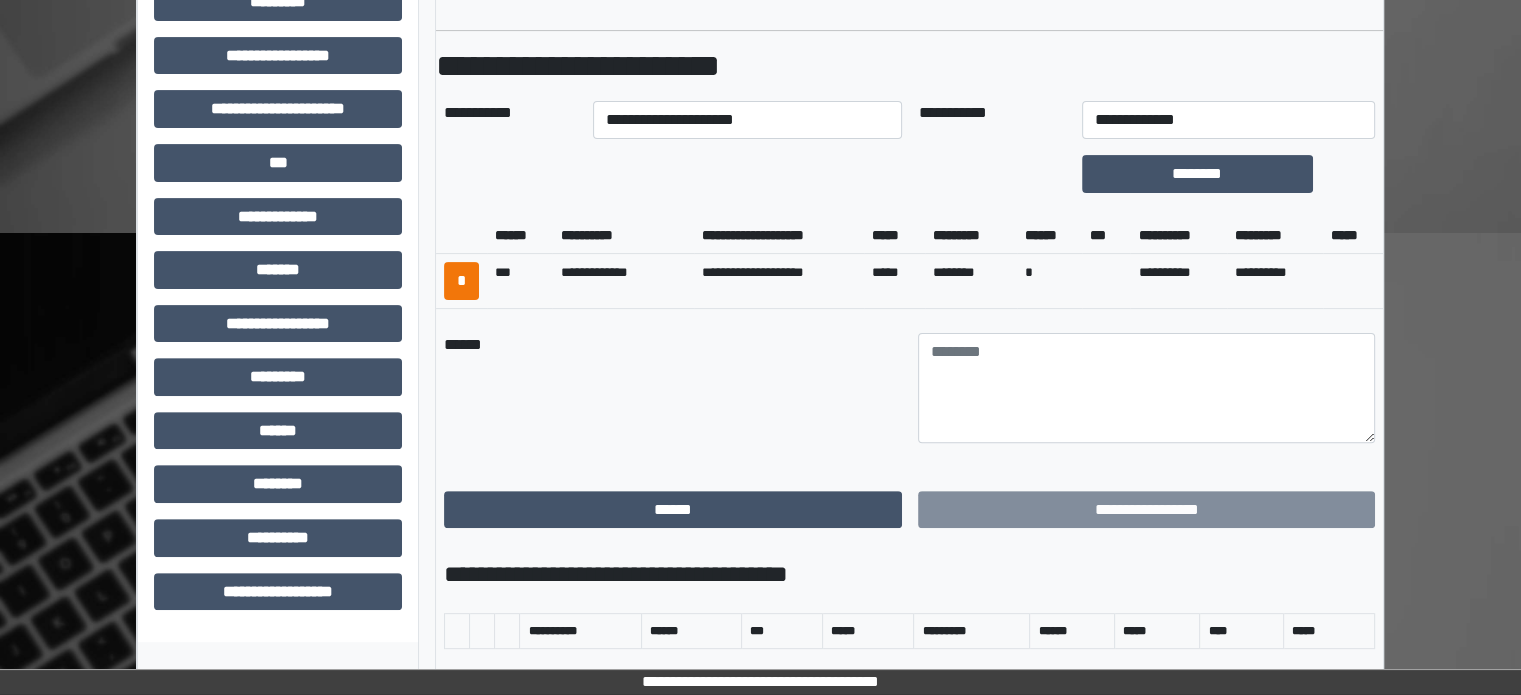 scroll, scrollTop: 564, scrollLeft: 0, axis: vertical 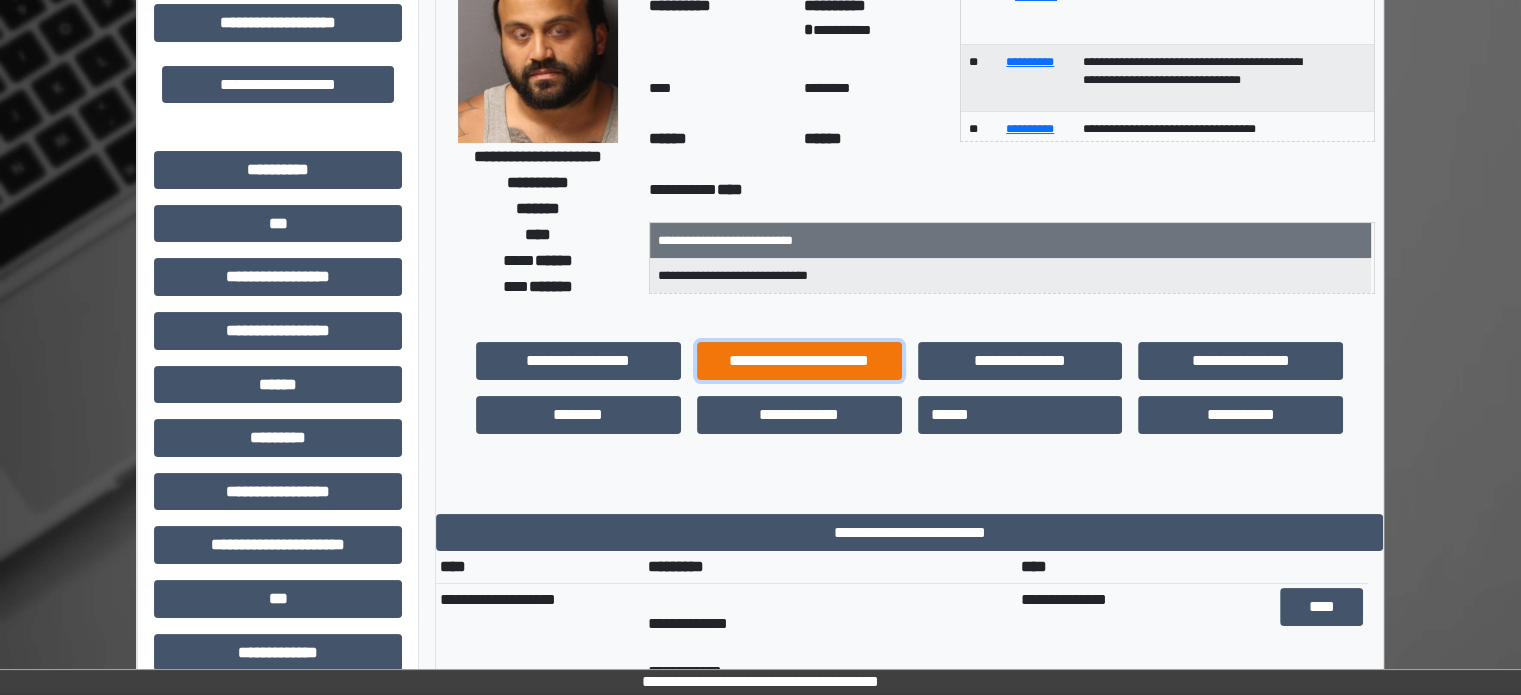 click on "**********" at bounding box center [799, 361] 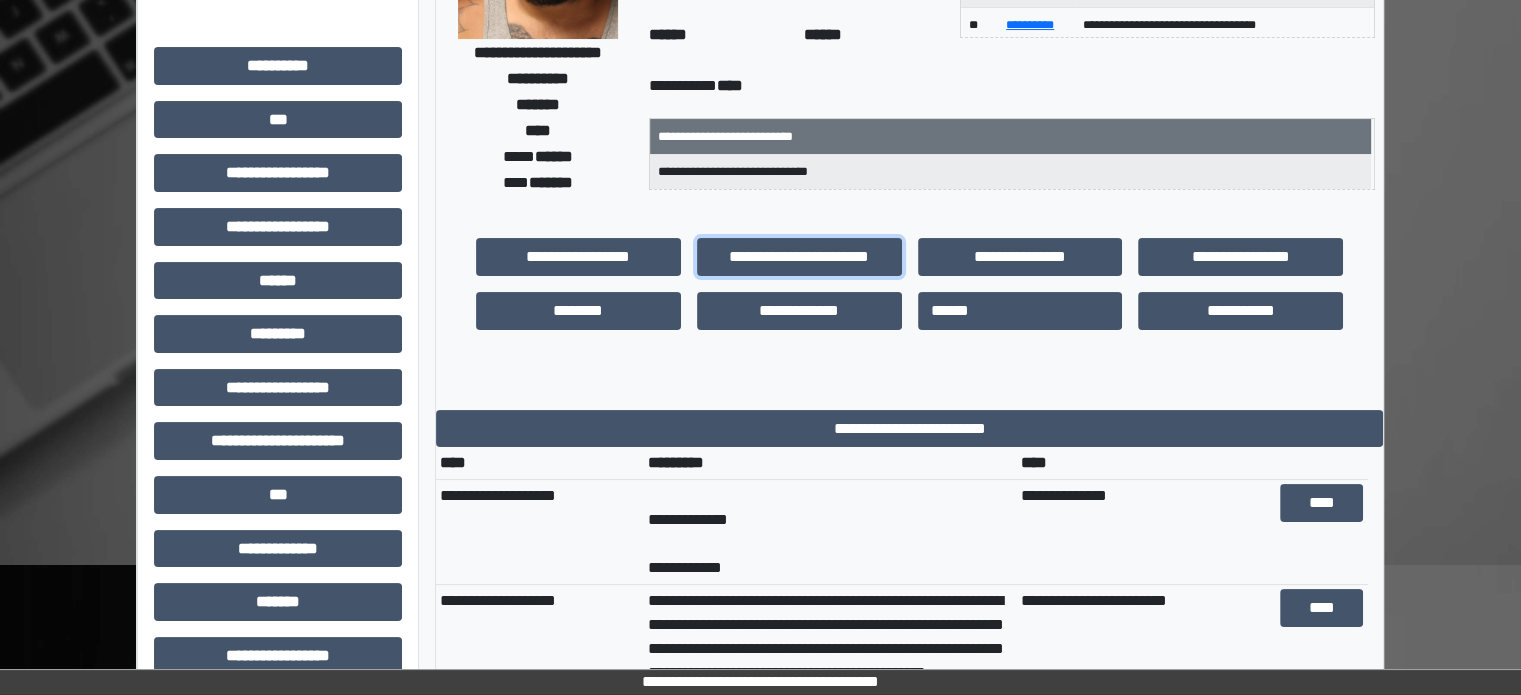 scroll, scrollTop: 464, scrollLeft: 0, axis: vertical 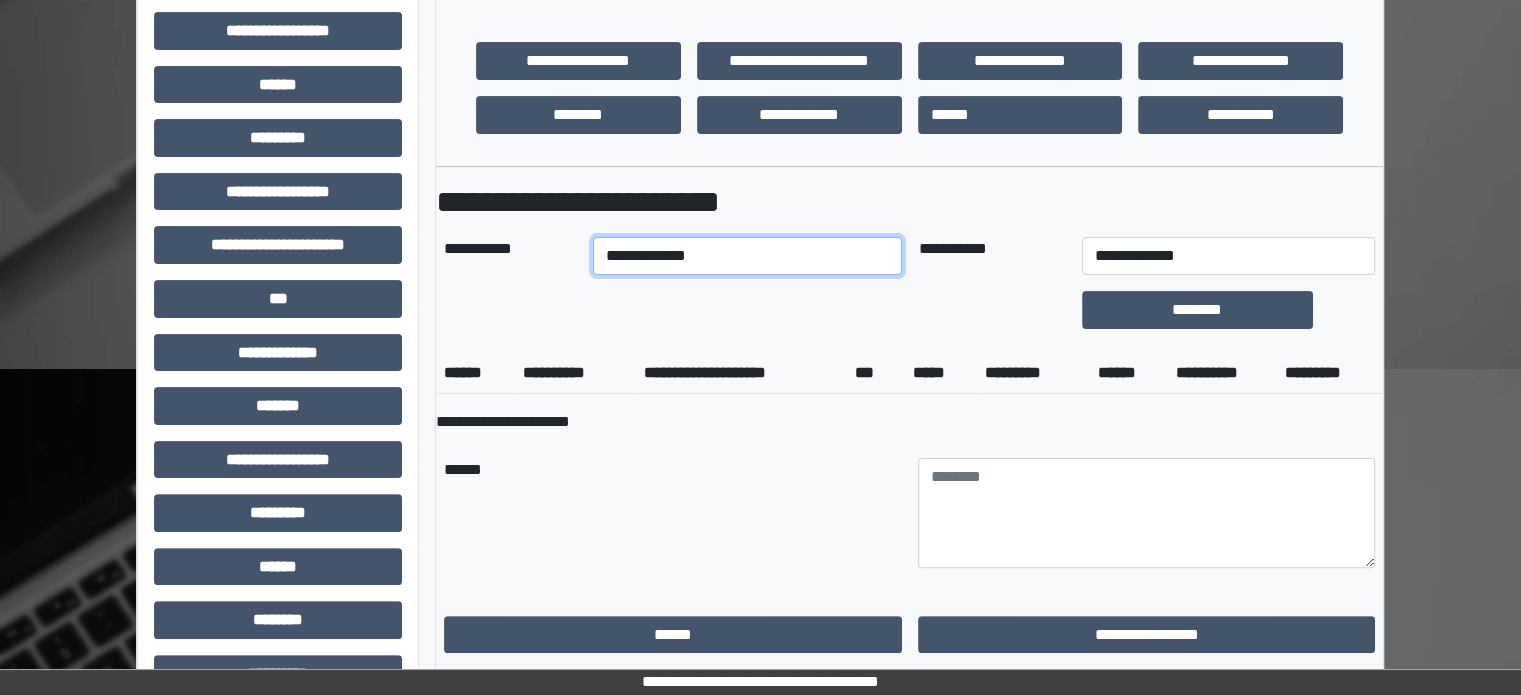 click on "**********" at bounding box center (748, 256) 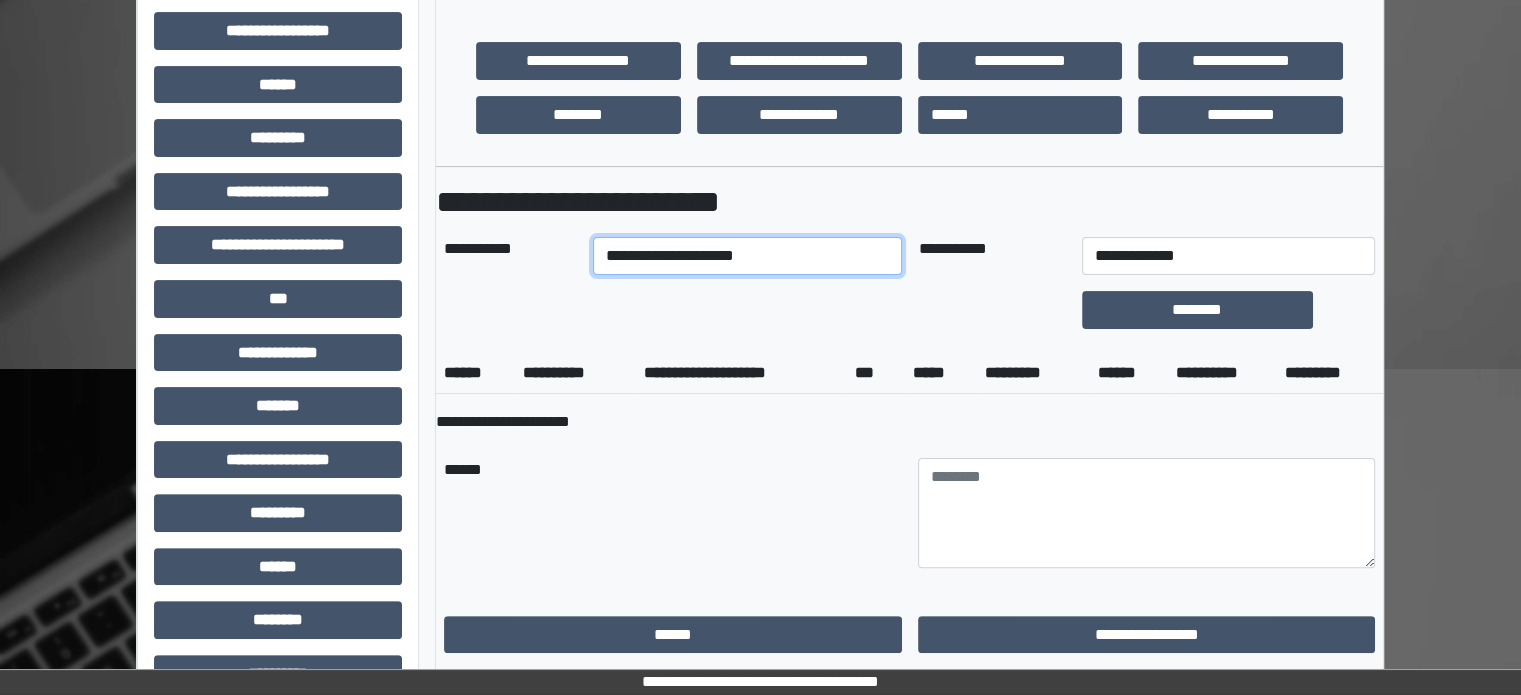 click on "**********" at bounding box center (748, 256) 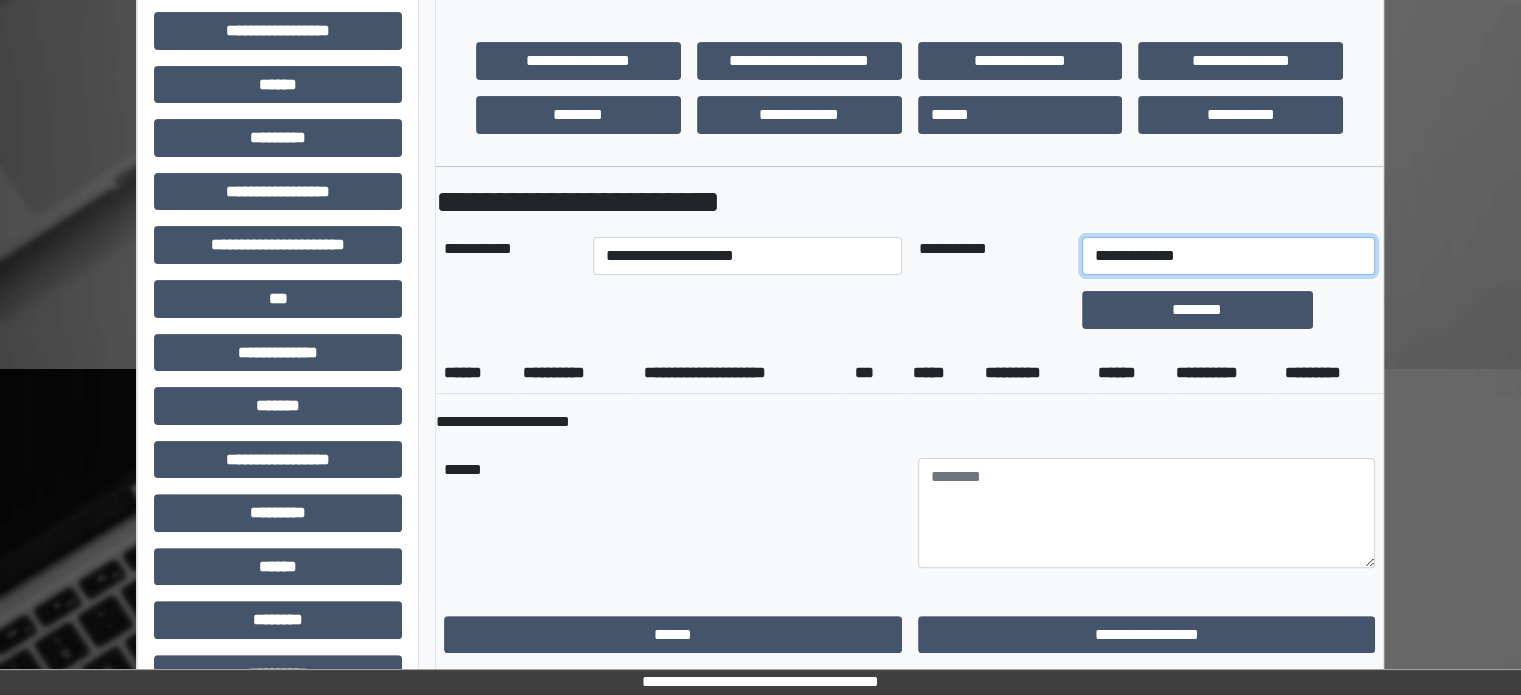 click on "**********" at bounding box center (1229, 256) 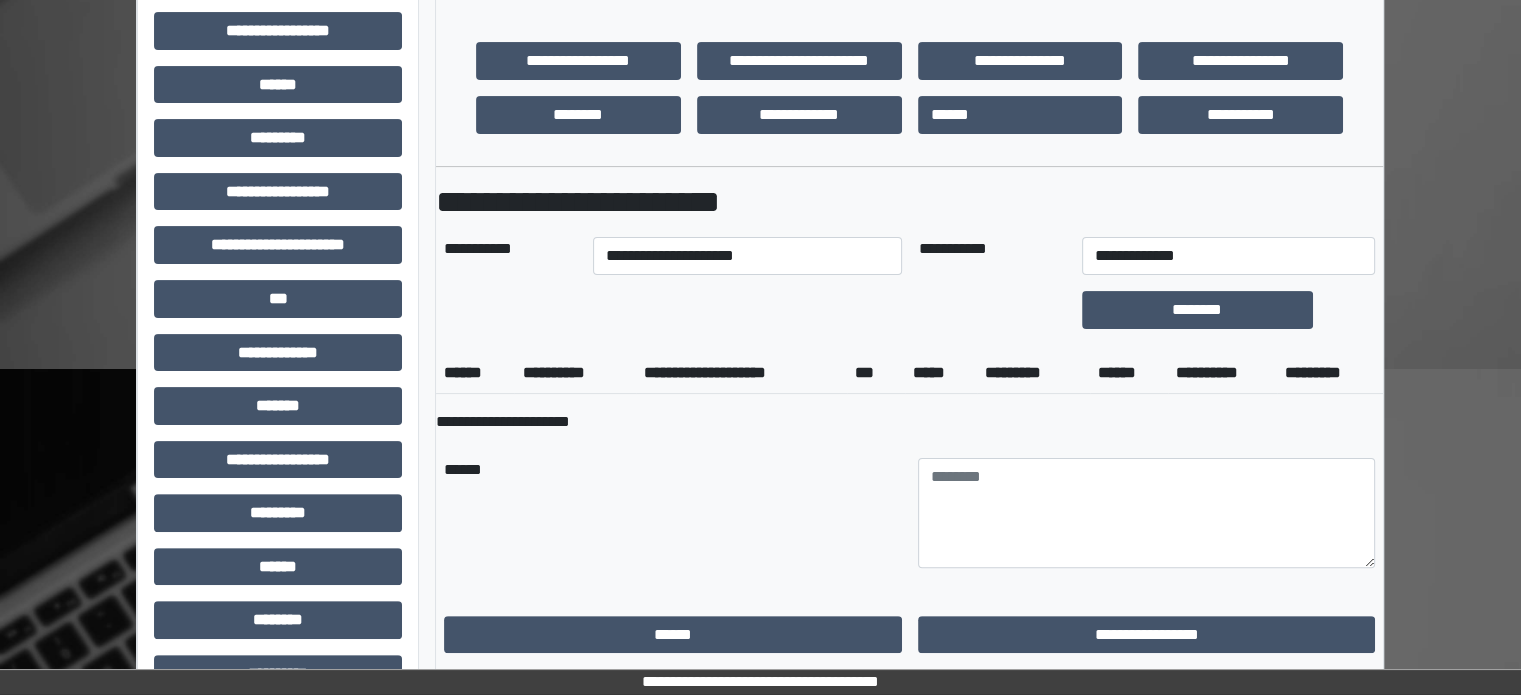 click on "***" at bounding box center (876, 373) 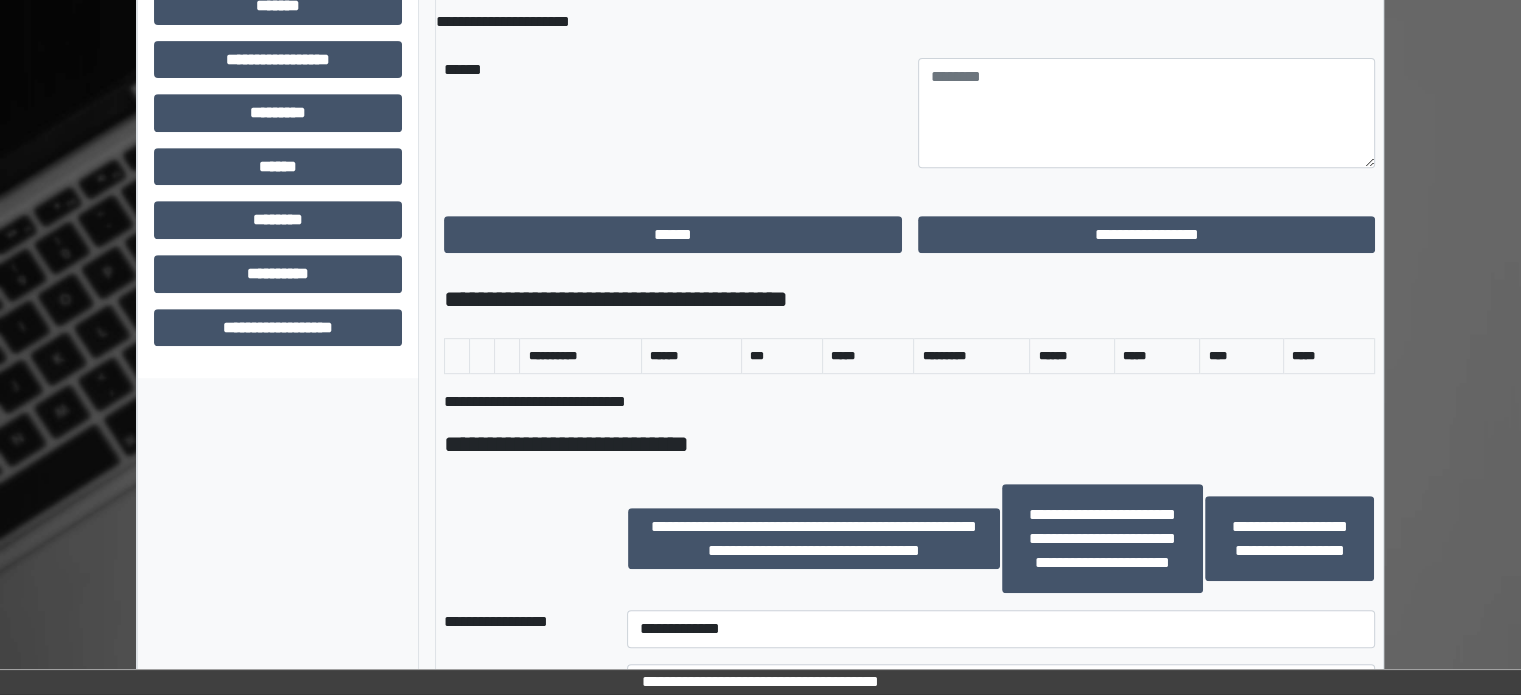scroll, scrollTop: 1064, scrollLeft: 0, axis: vertical 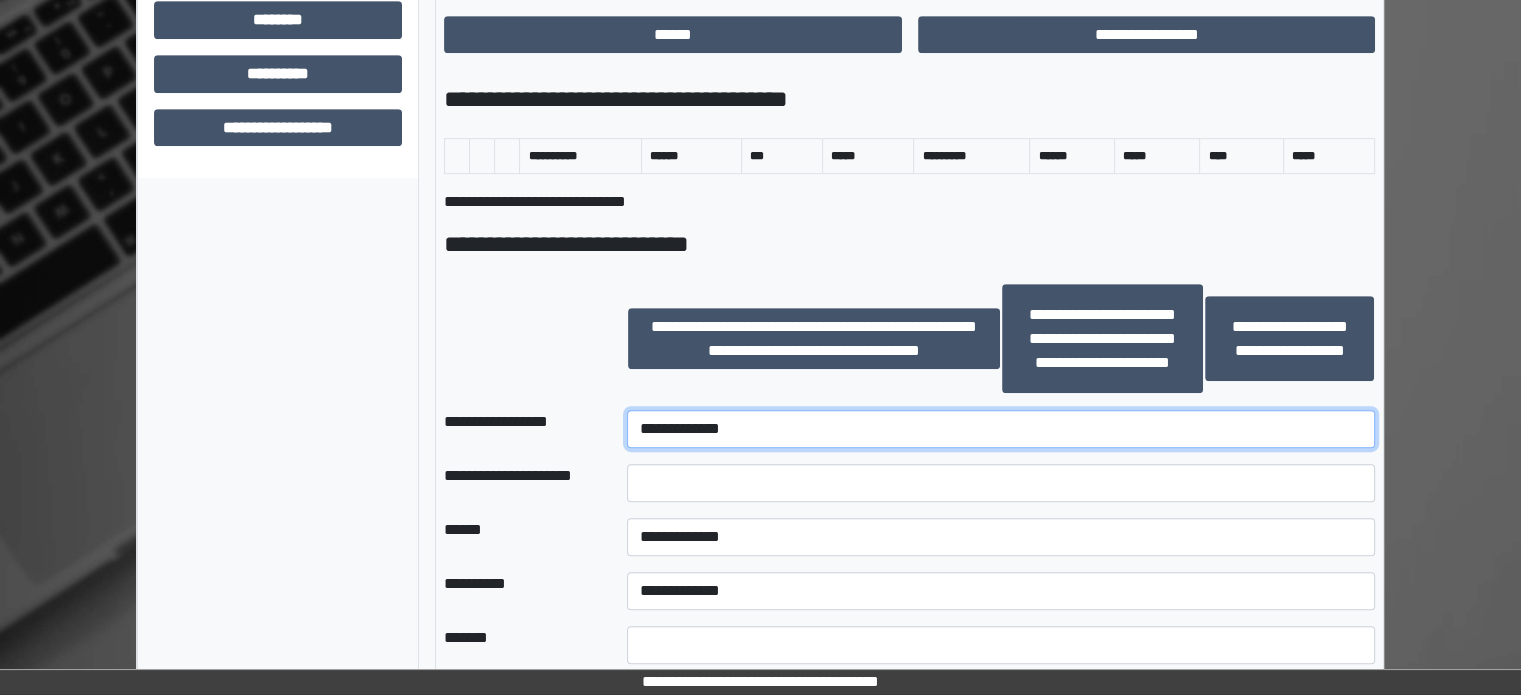 click on "**********" at bounding box center (1001, 429) 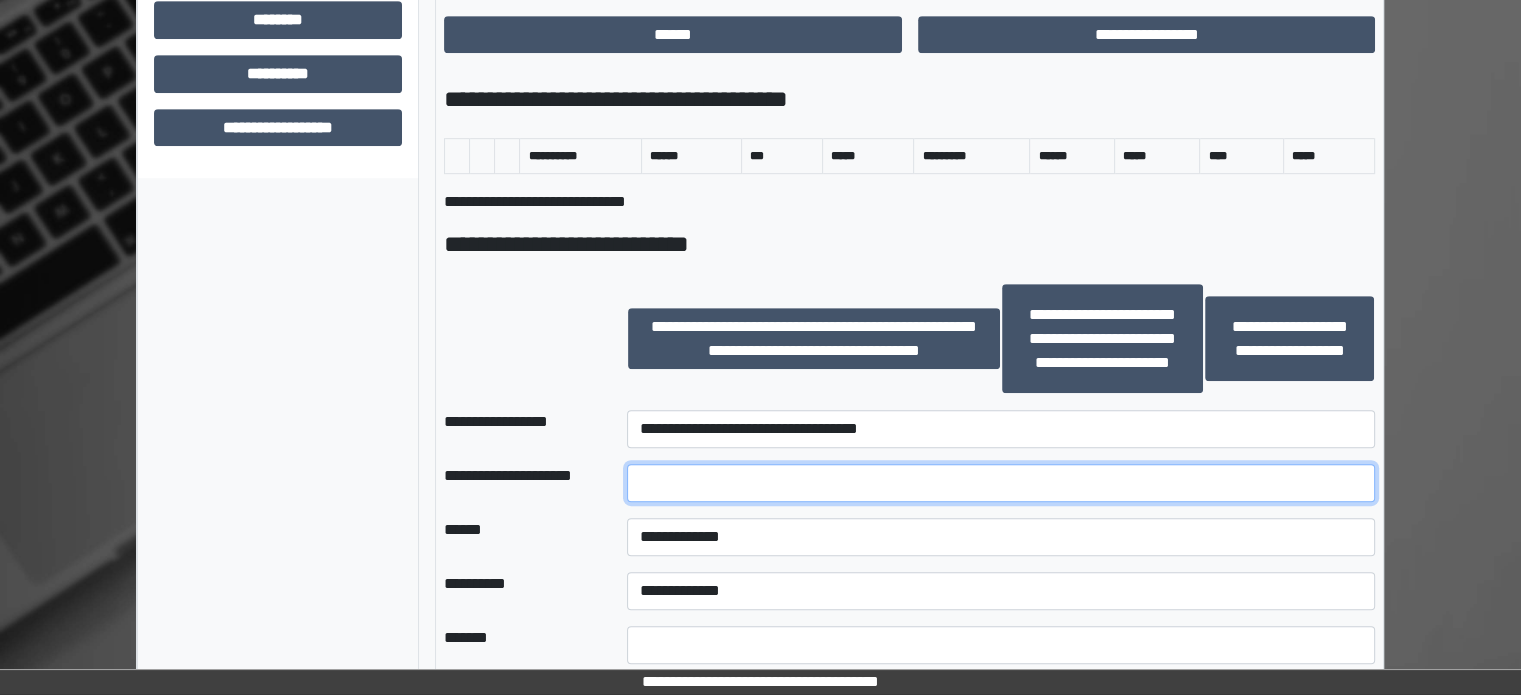 click at bounding box center (1001, 483) 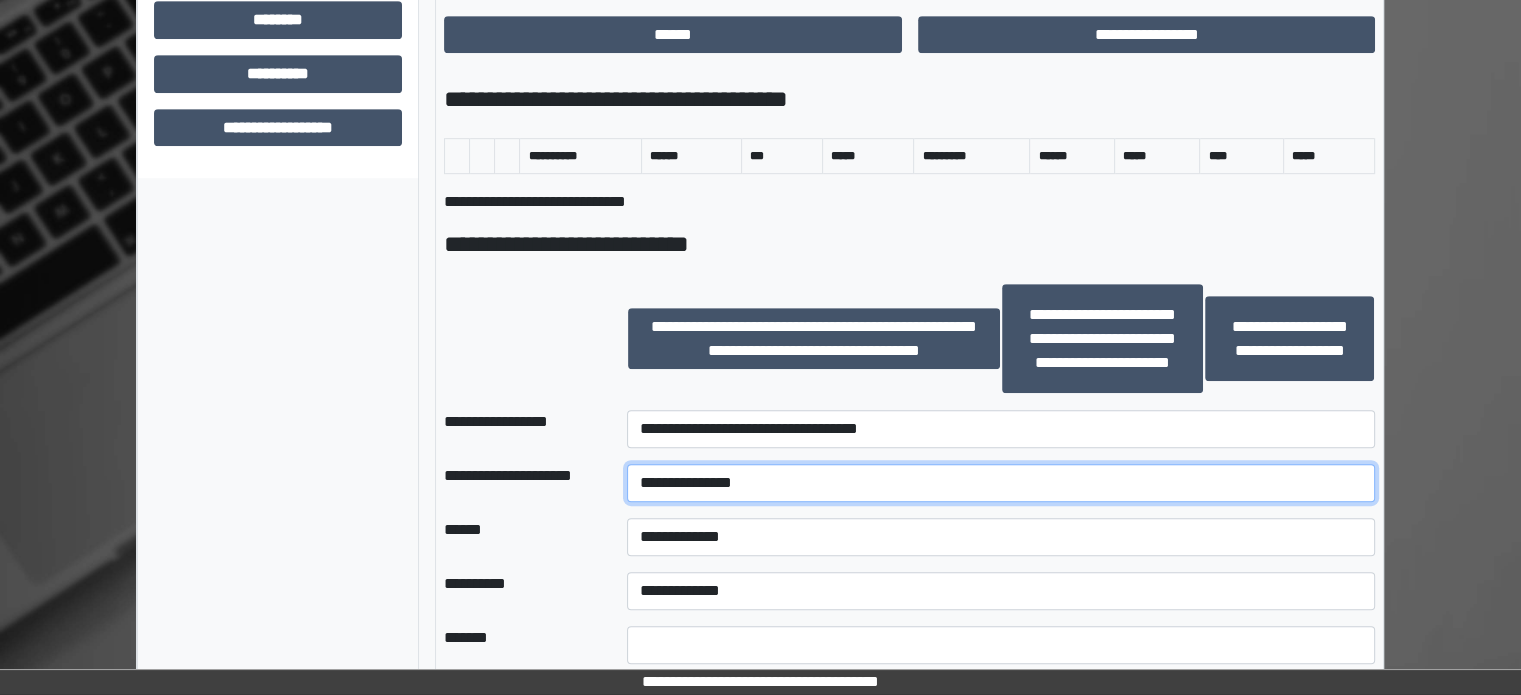 type on "**********" 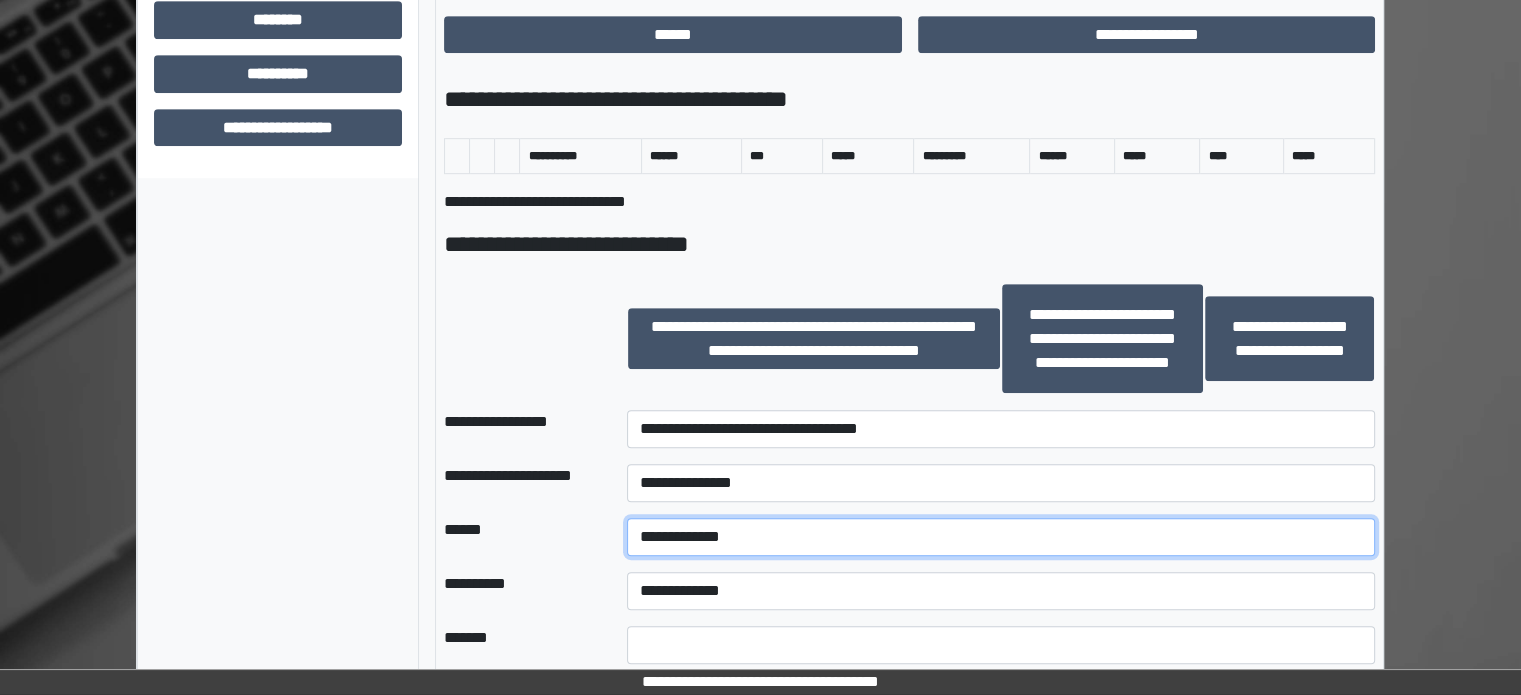 click on "**********" at bounding box center (1001, 537) 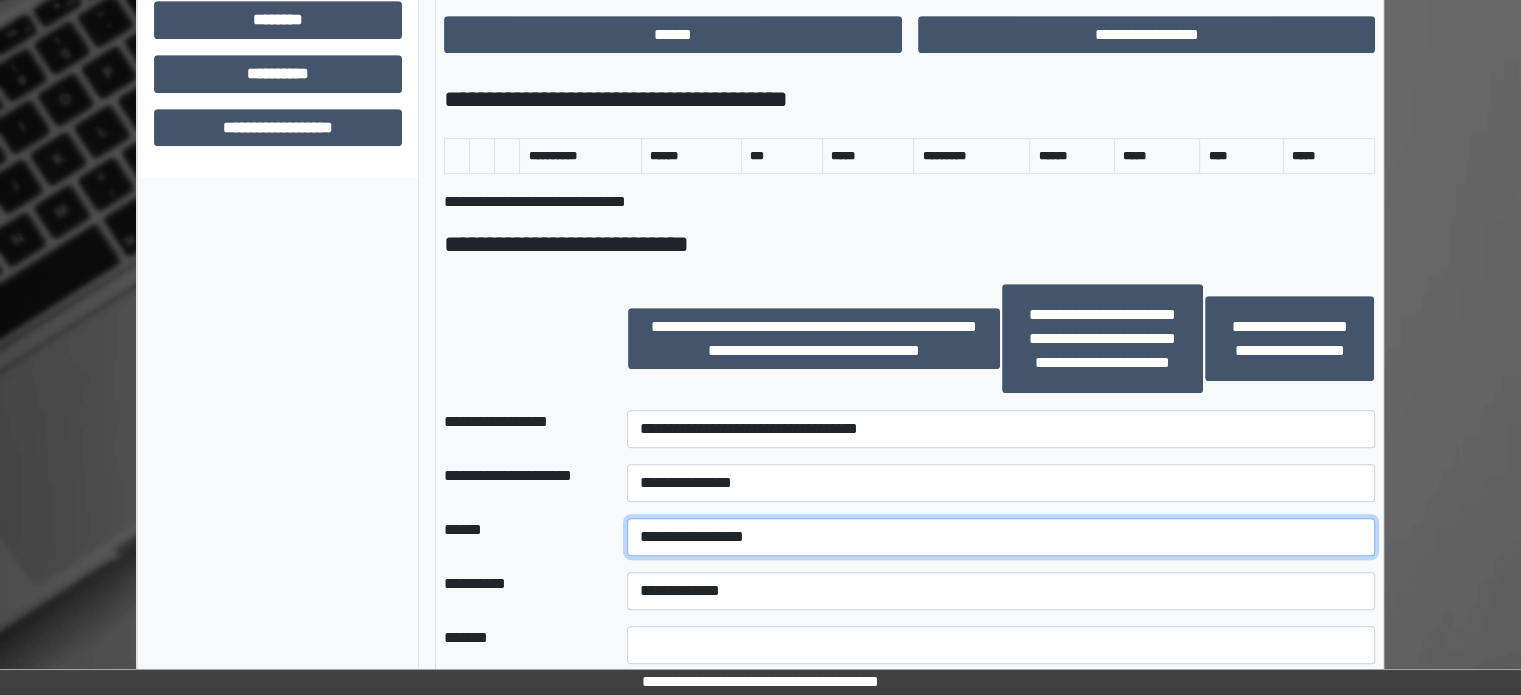 click on "**********" at bounding box center [1001, 537] 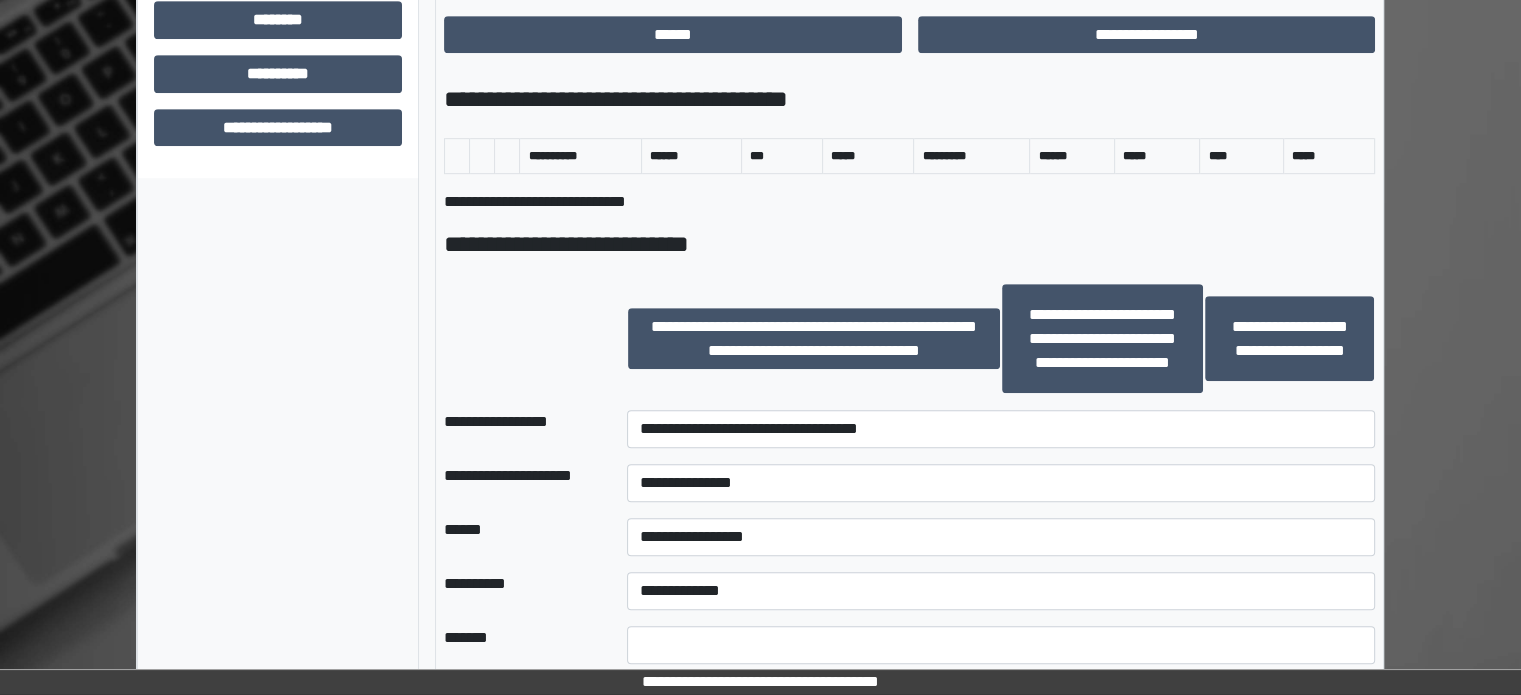 click at bounding box center [611, 645] 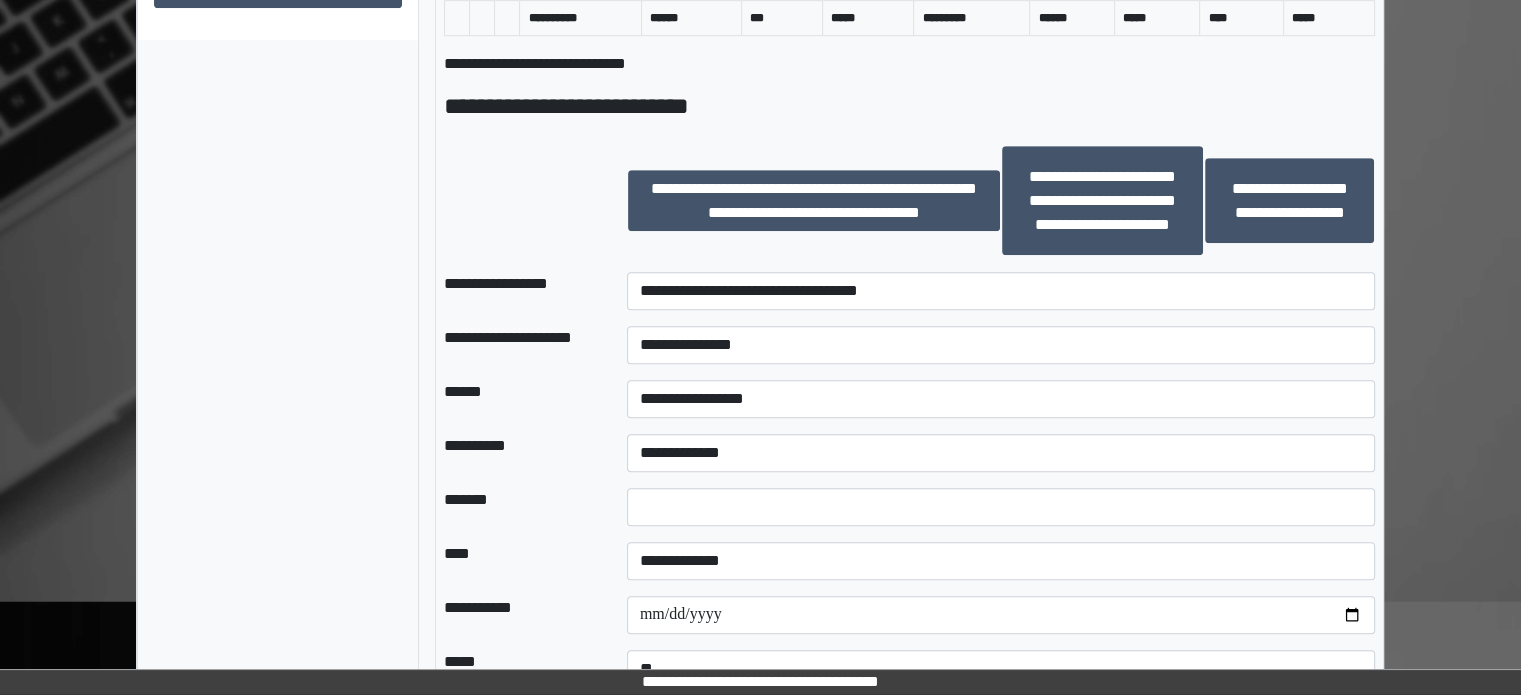 scroll, scrollTop: 1364, scrollLeft: 0, axis: vertical 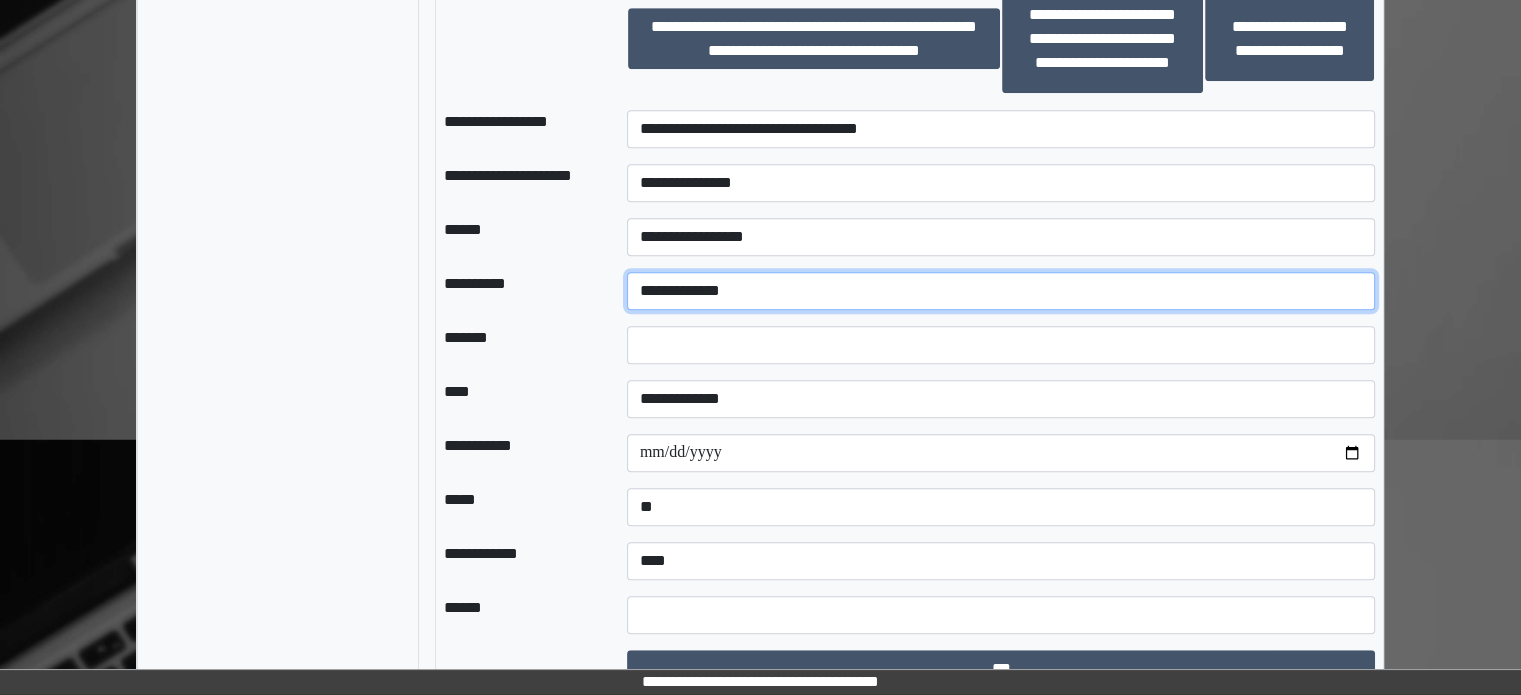 click on "**********" at bounding box center [1001, 291] 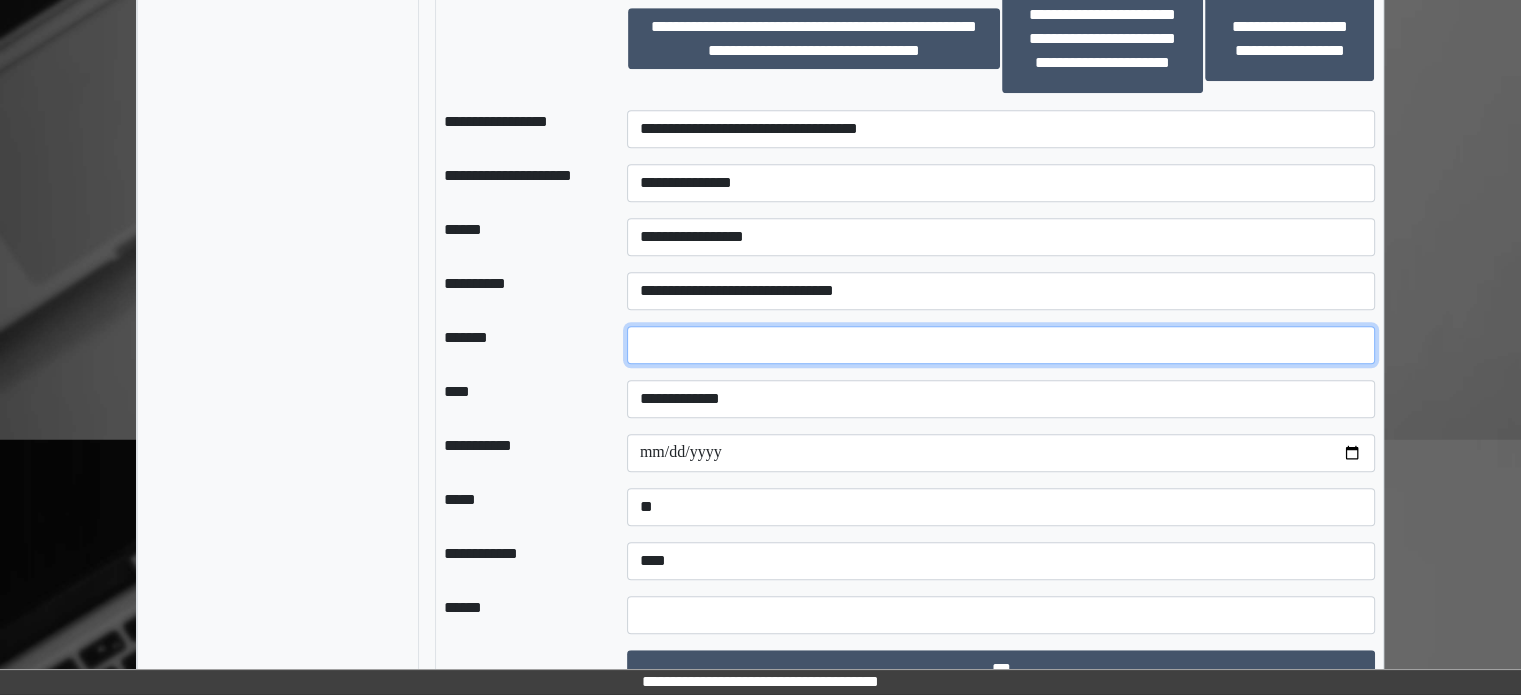 click at bounding box center (1001, 345) 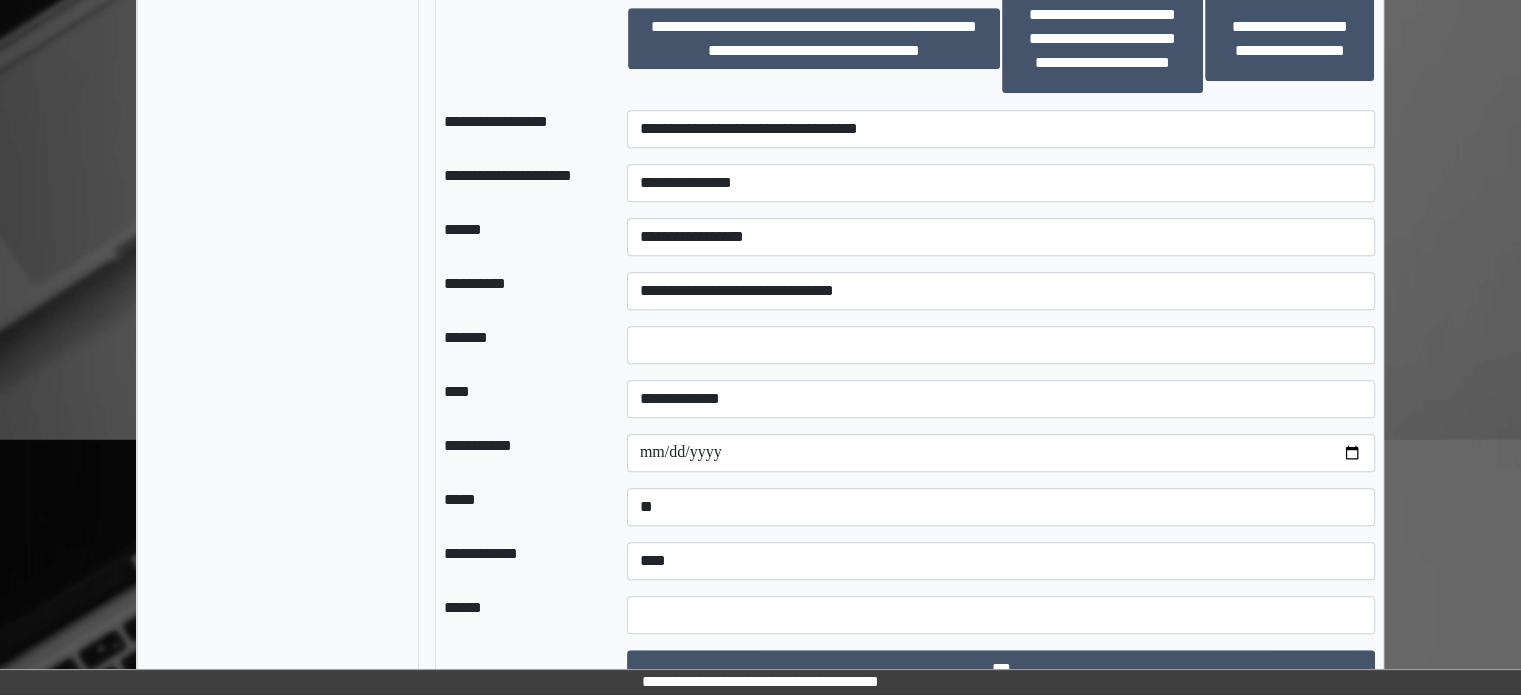 click at bounding box center (611, 399) 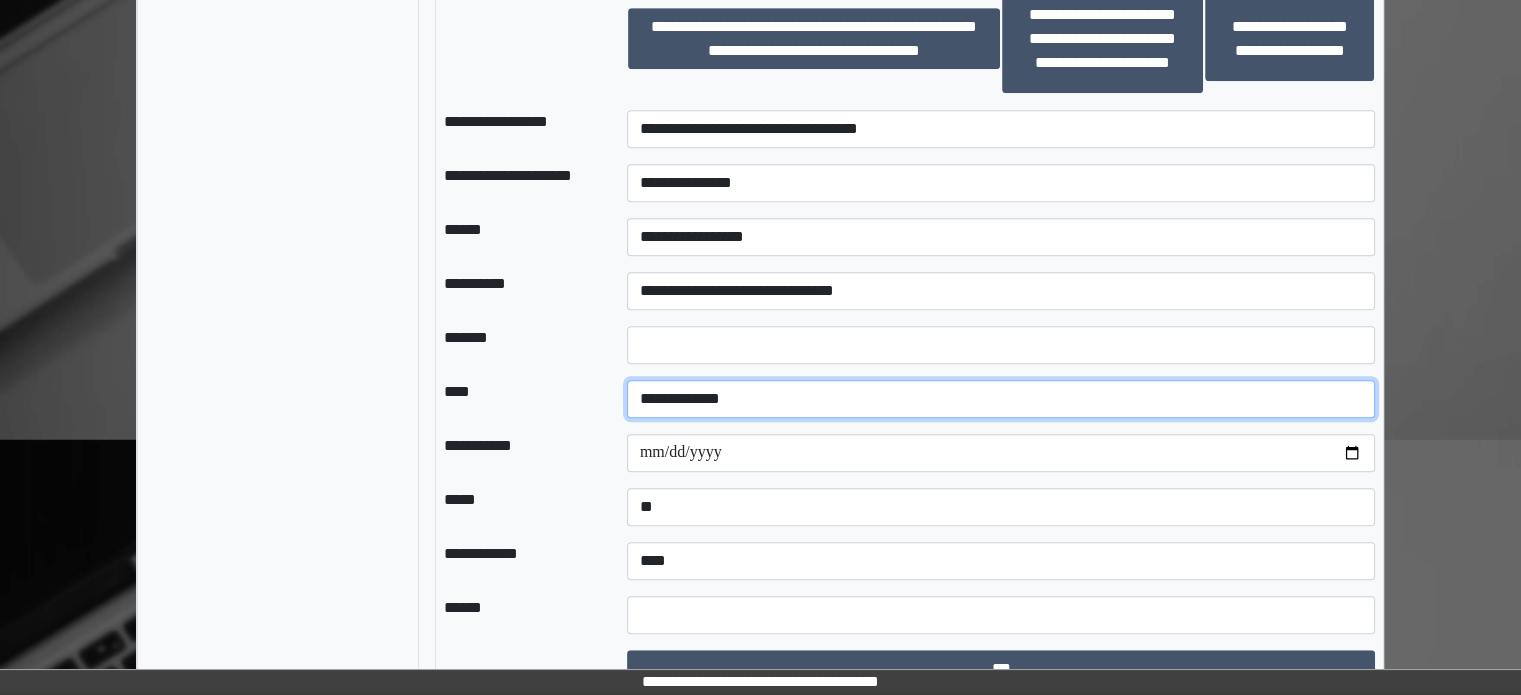 click on "**********" at bounding box center [1001, 399] 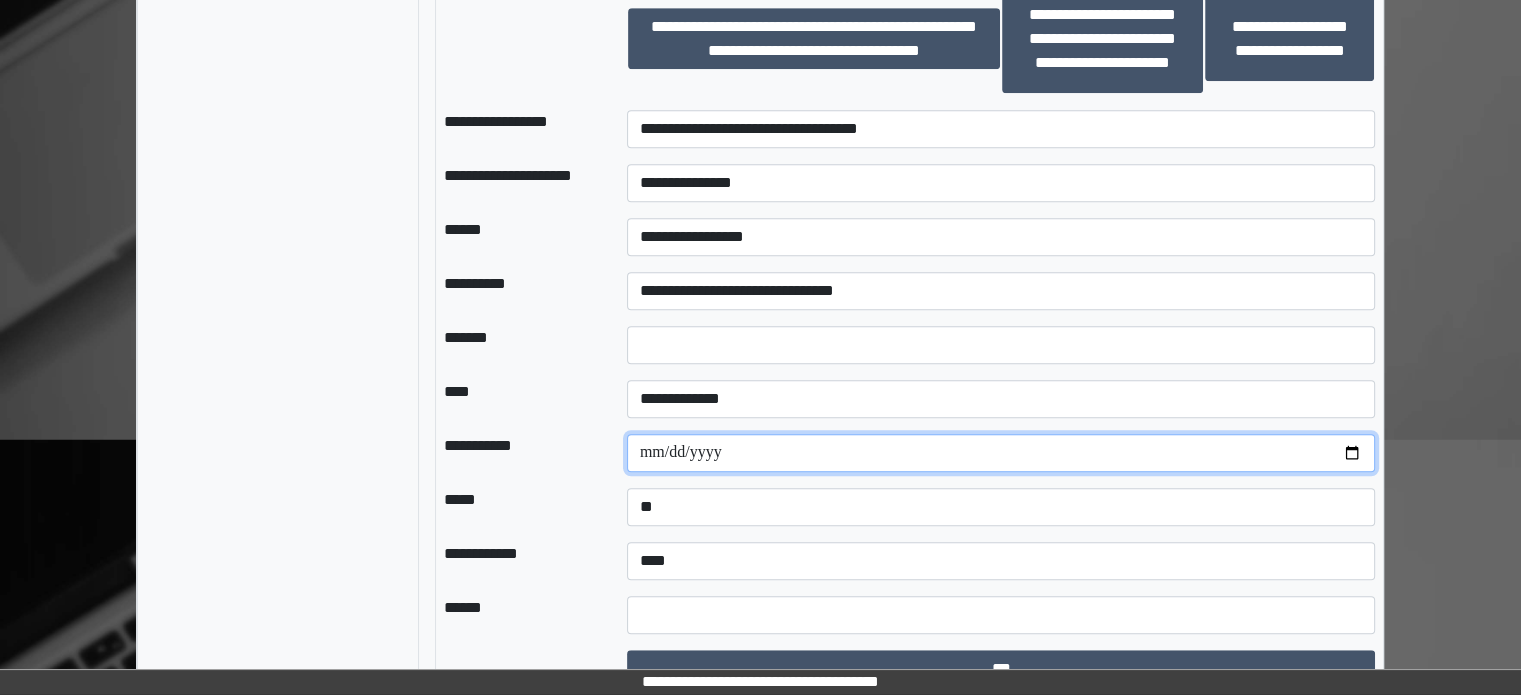click at bounding box center (1001, 453) 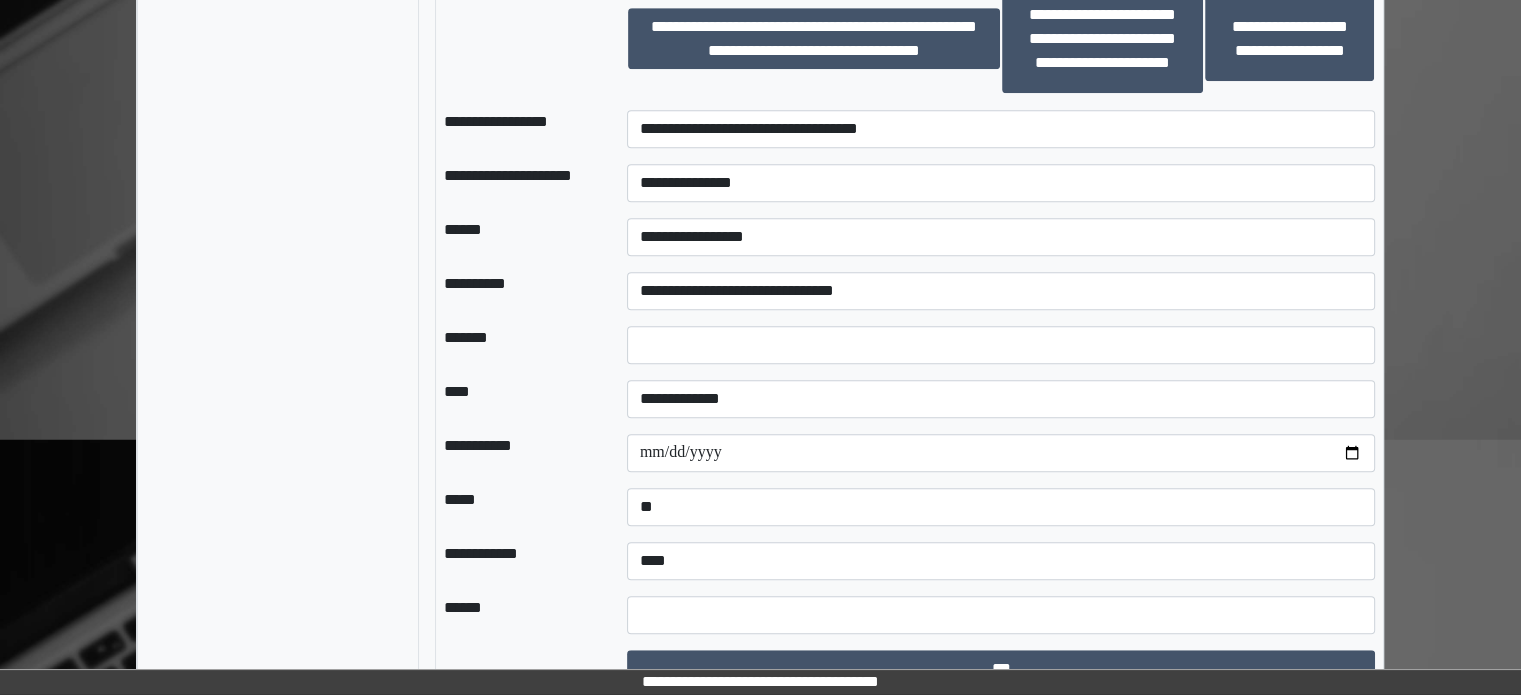 click on "*****" at bounding box center (519, 507) 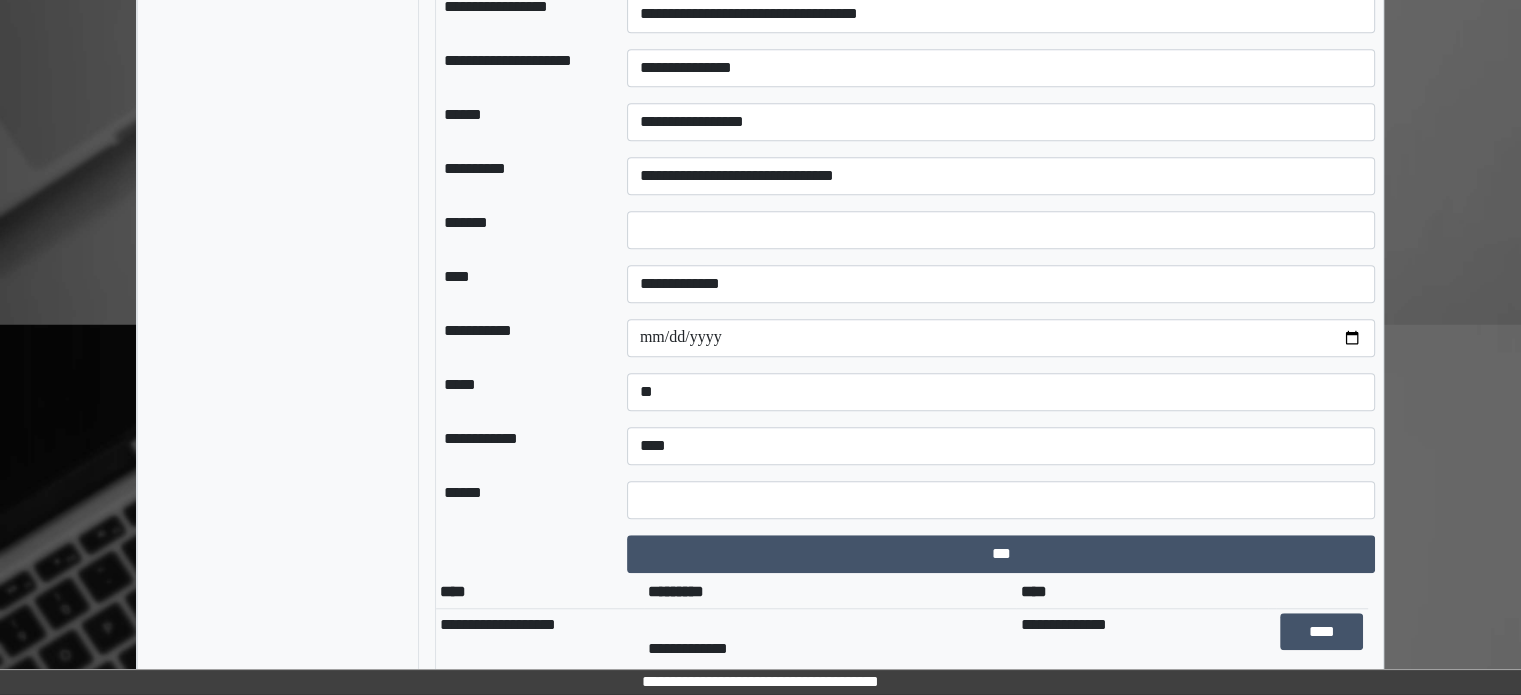 scroll, scrollTop: 1564, scrollLeft: 0, axis: vertical 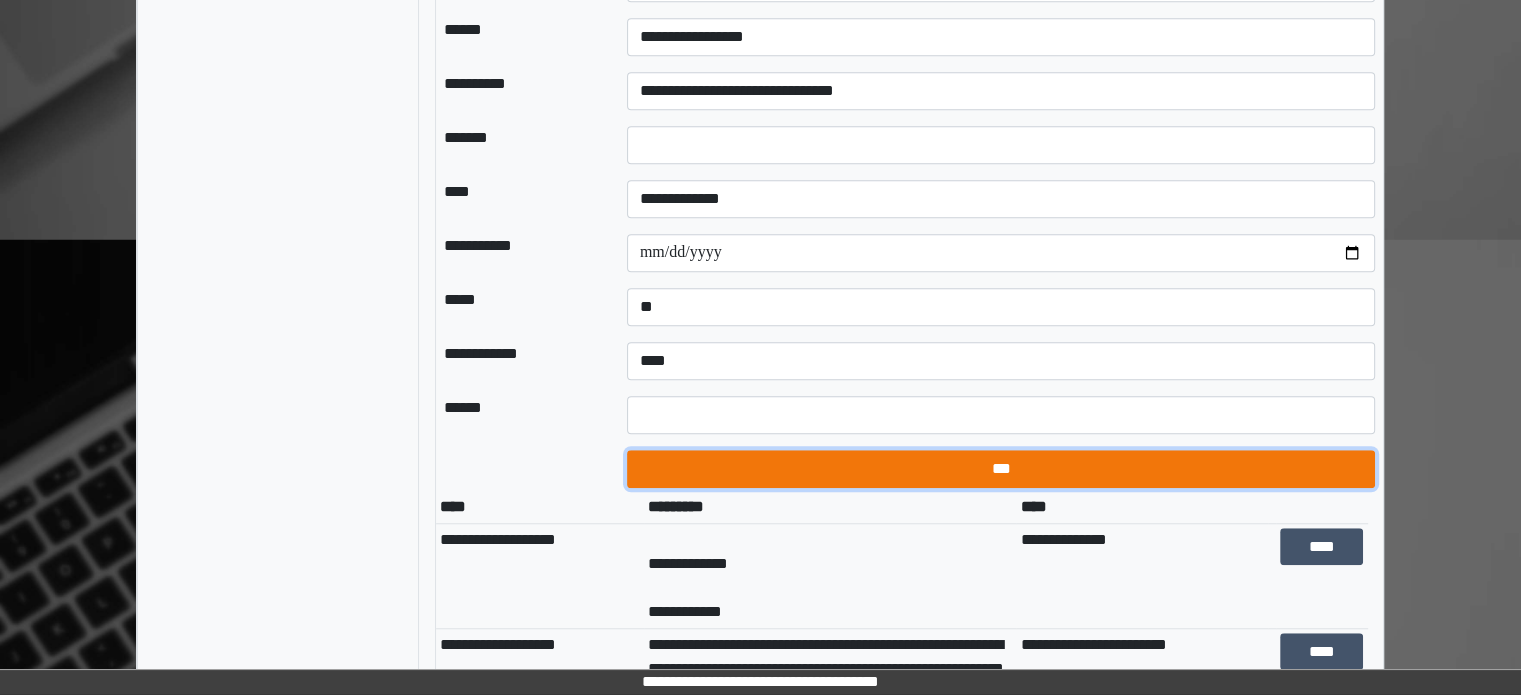 click on "***" at bounding box center [1001, 469] 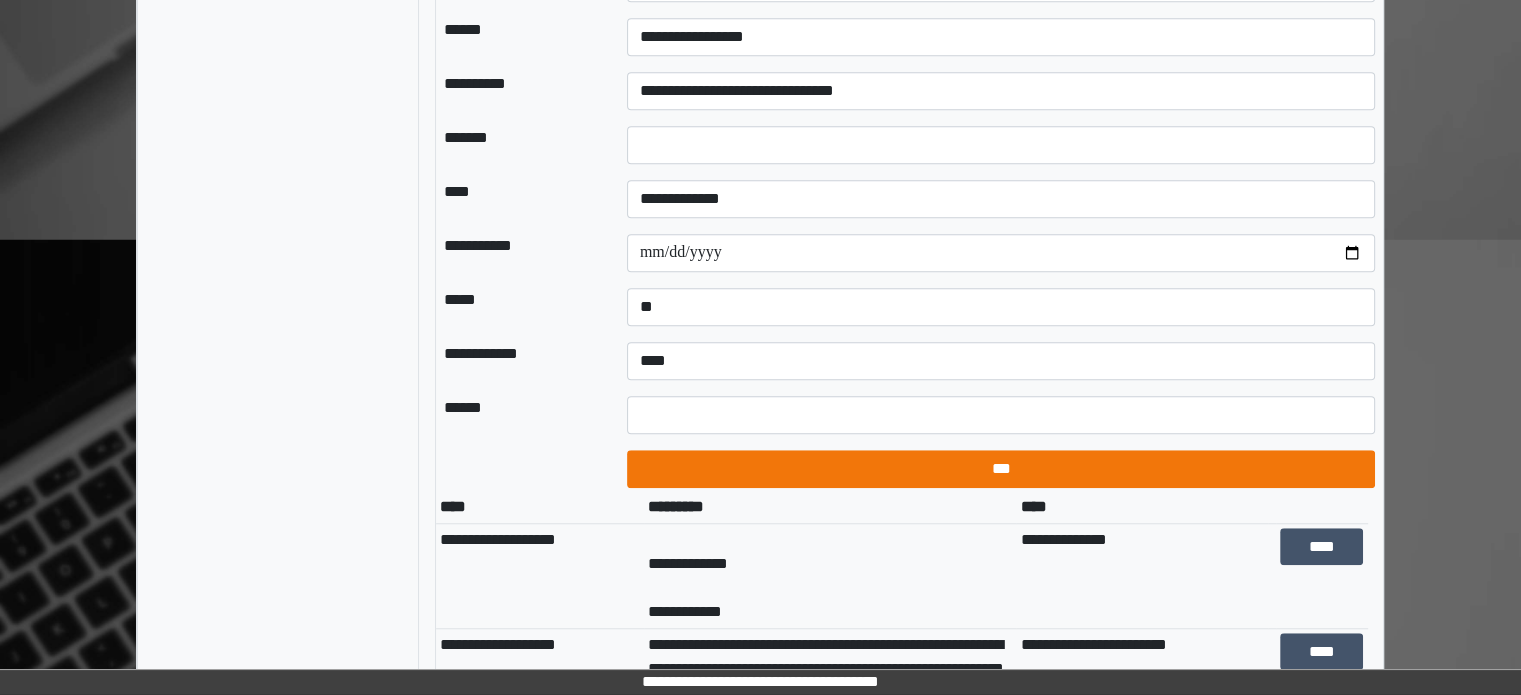 select on "*" 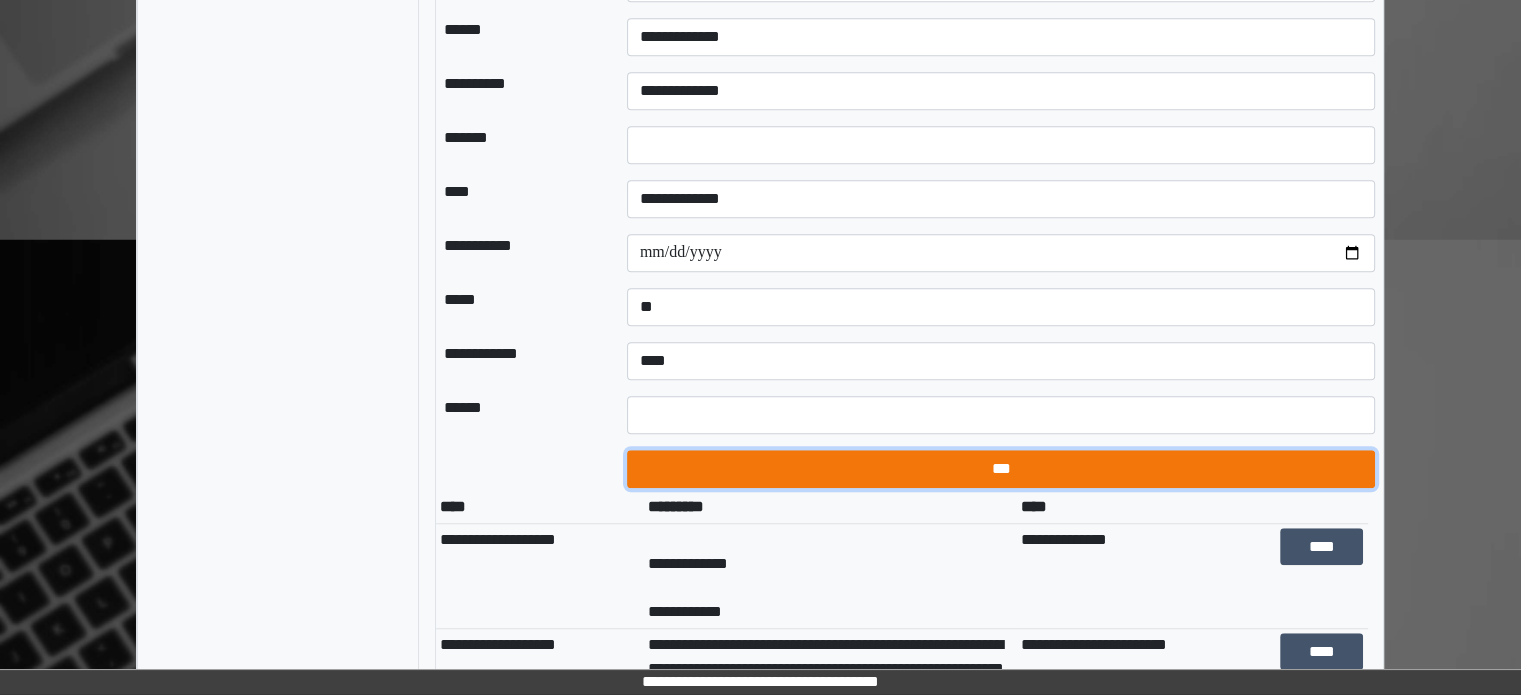 click on "***" at bounding box center (1001, 469) 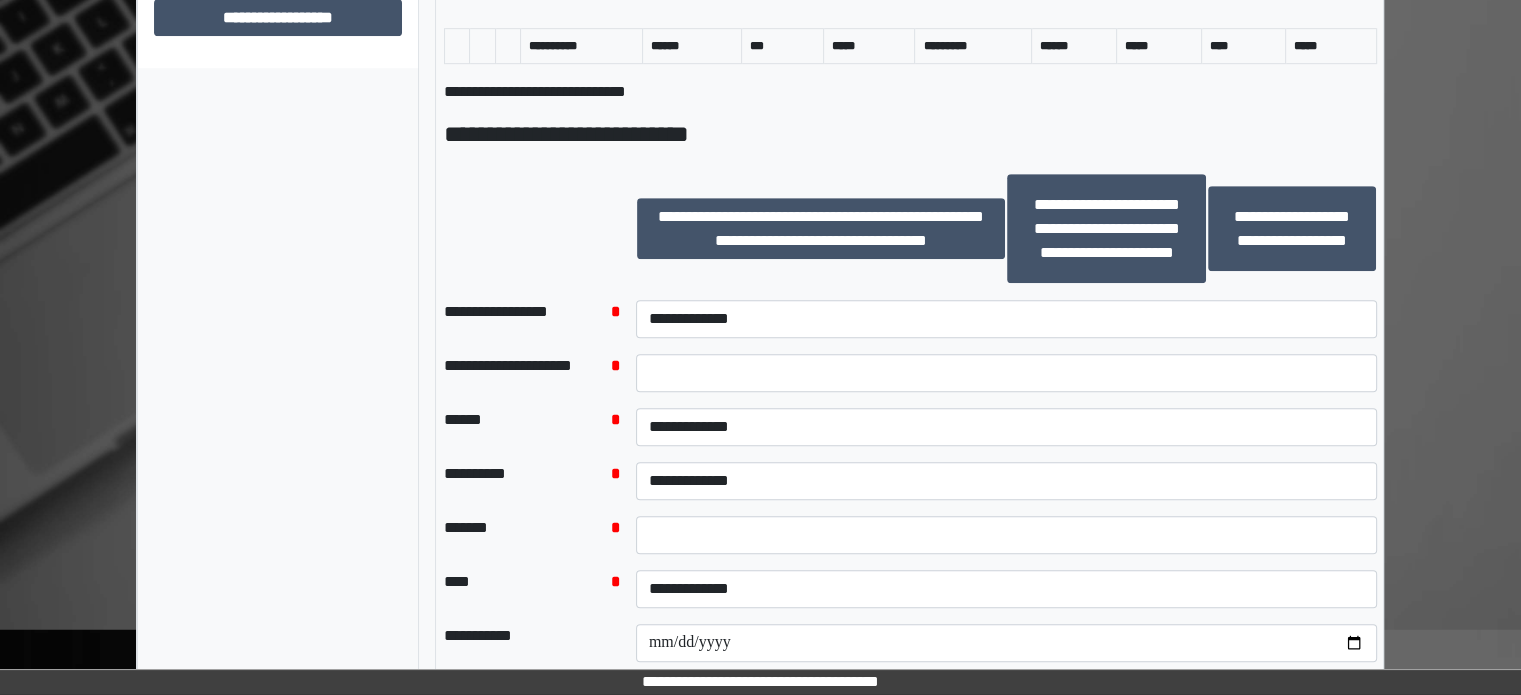 scroll, scrollTop: 1264, scrollLeft: 0, axis: vertical 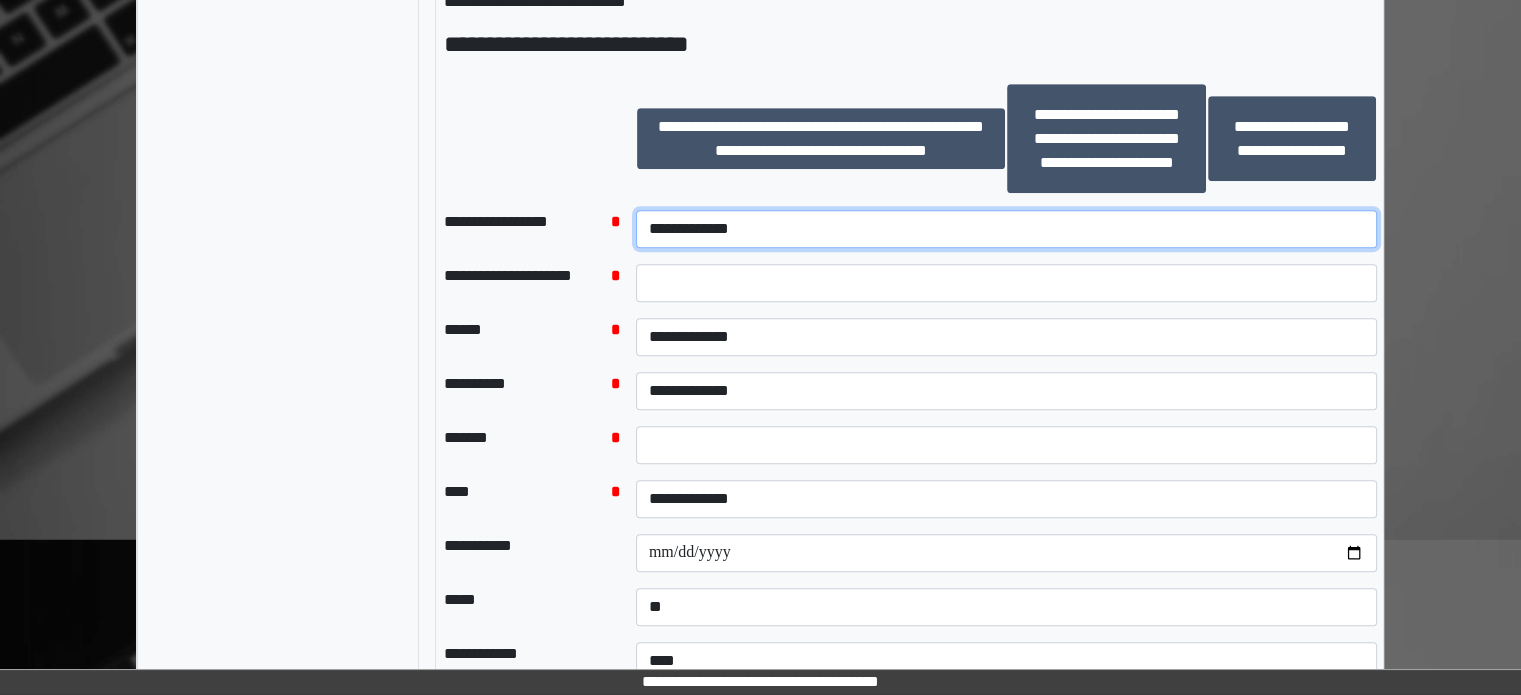 click on "**********" at bounding box center (1006, 229) 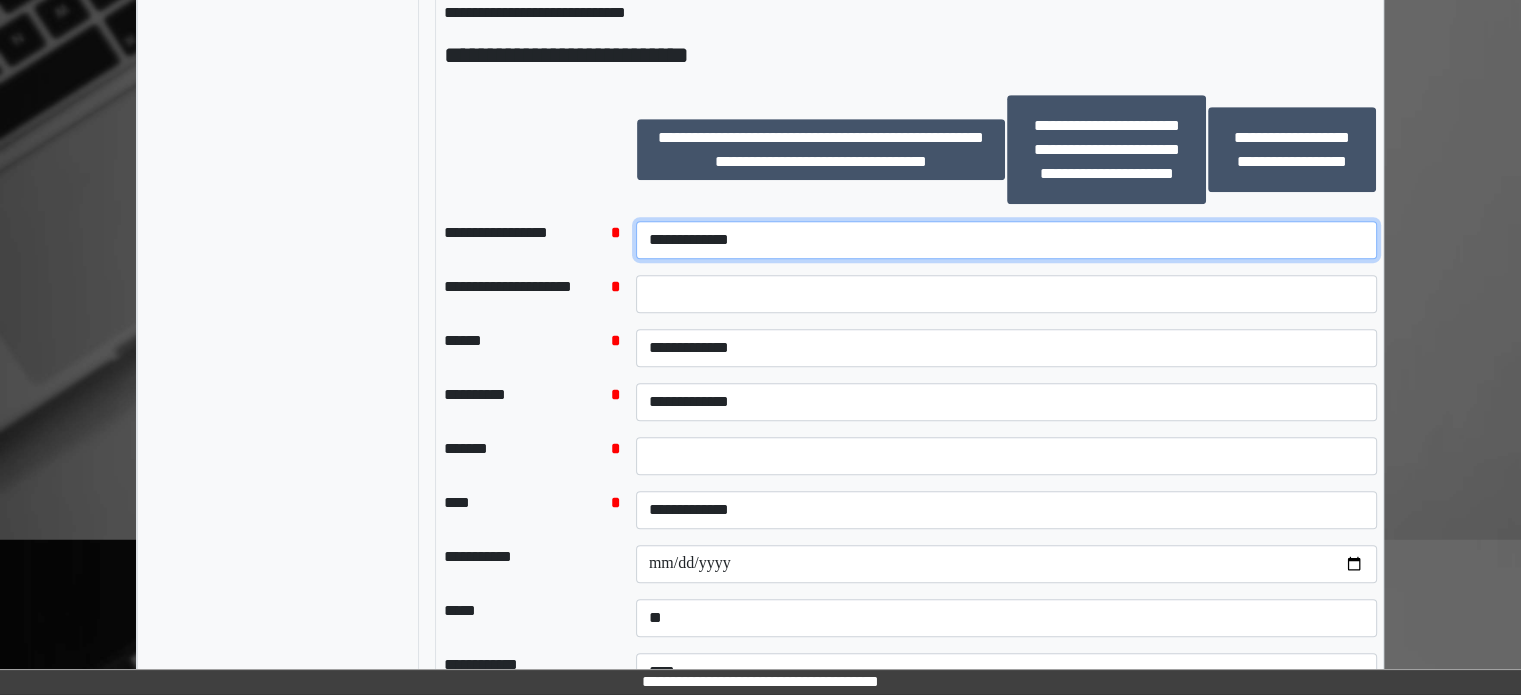 select on "*******" 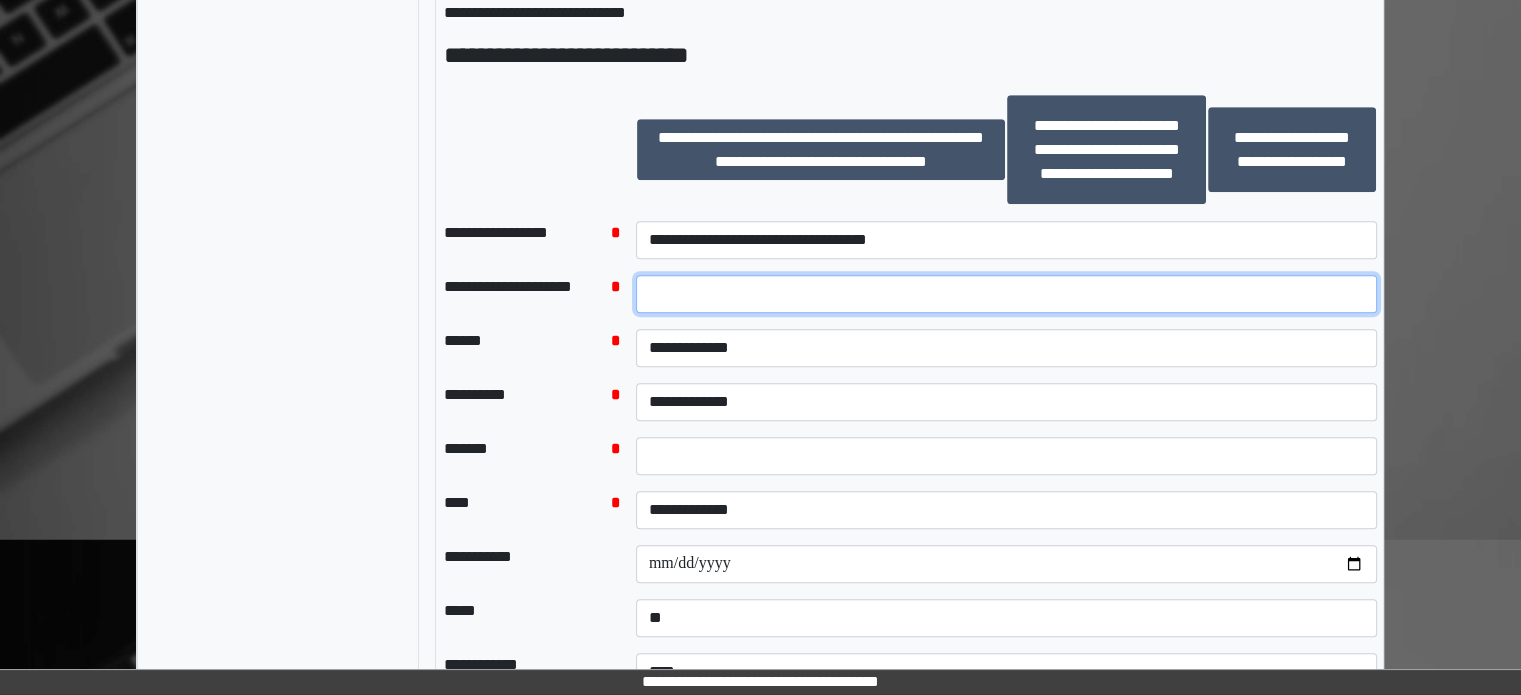 click at bounding box center (1006, 294) 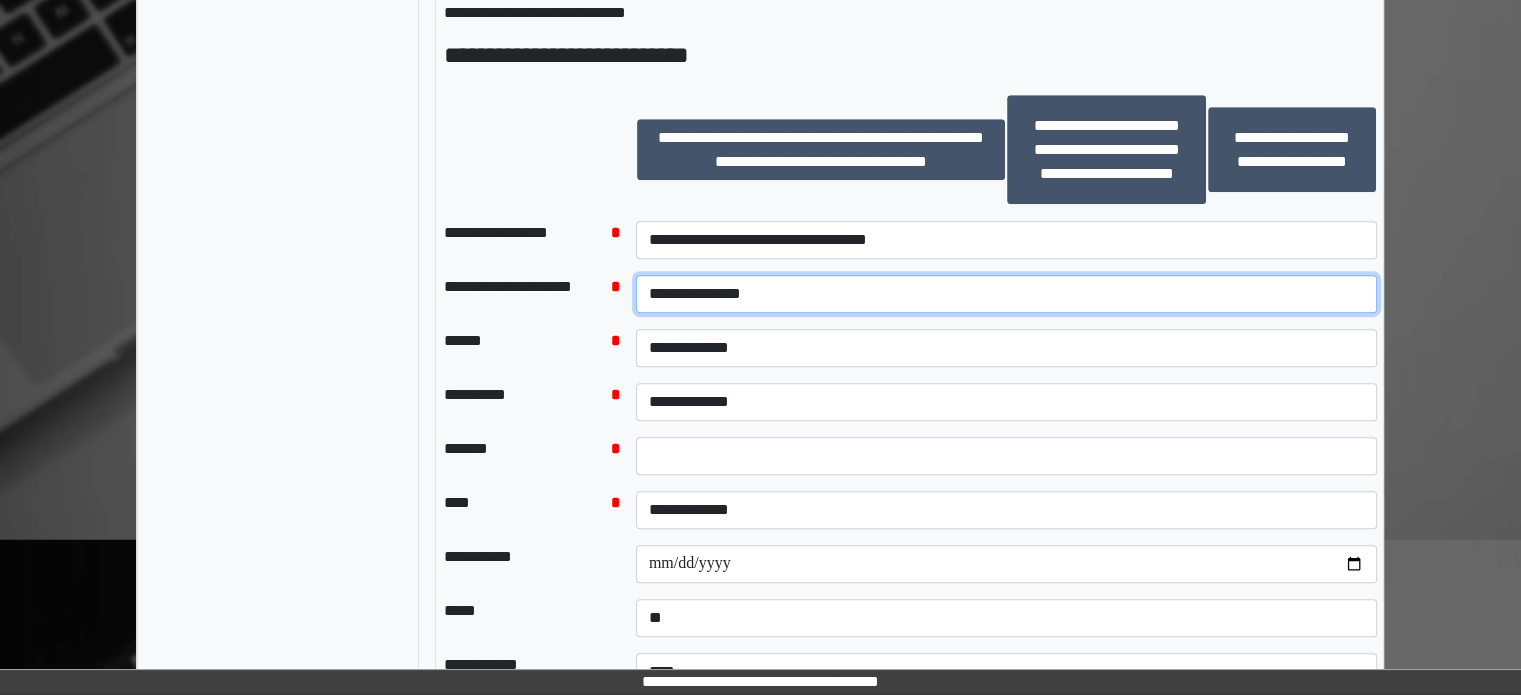type on "**********" 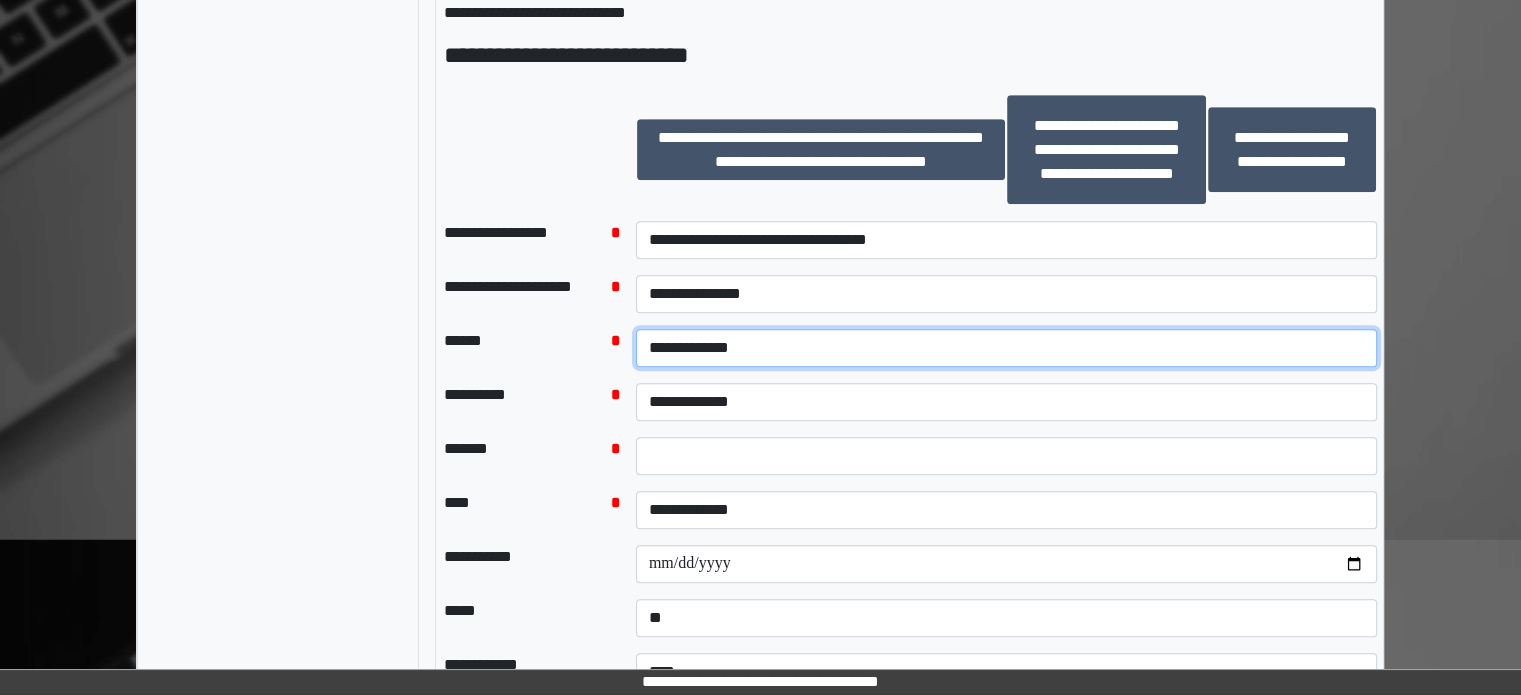 click on "**********" at bounding box center [1006, 348] 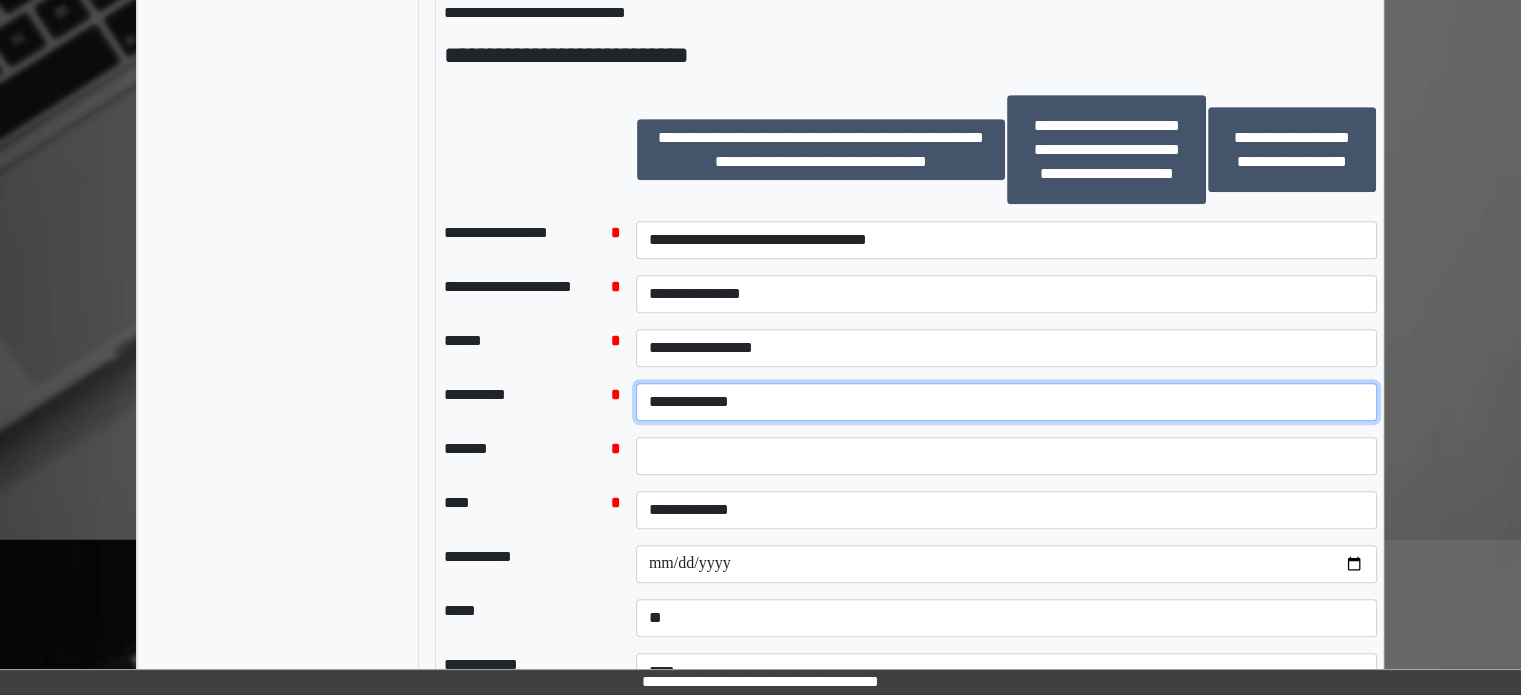 click on "**********" at bounding box center (1006, 402) 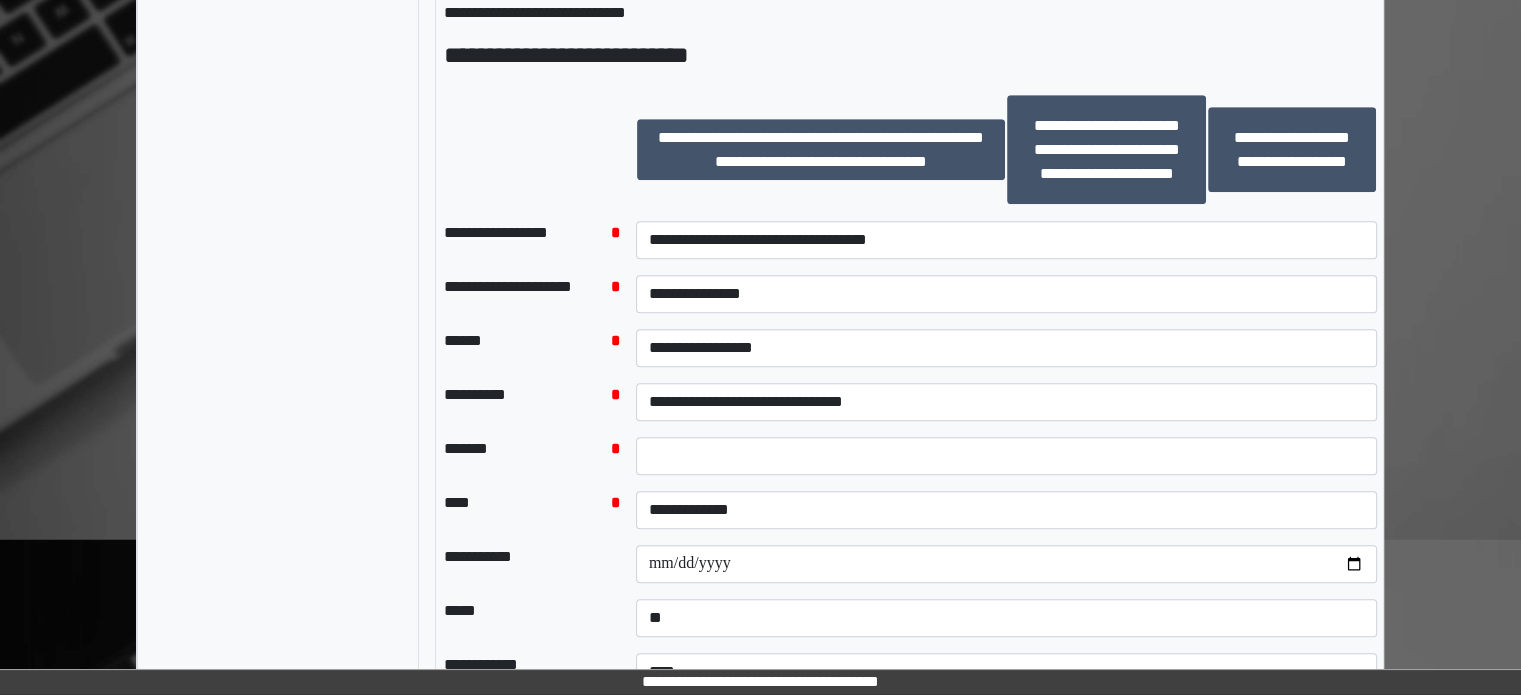 click on "*" at bounding box center (1006, 456) 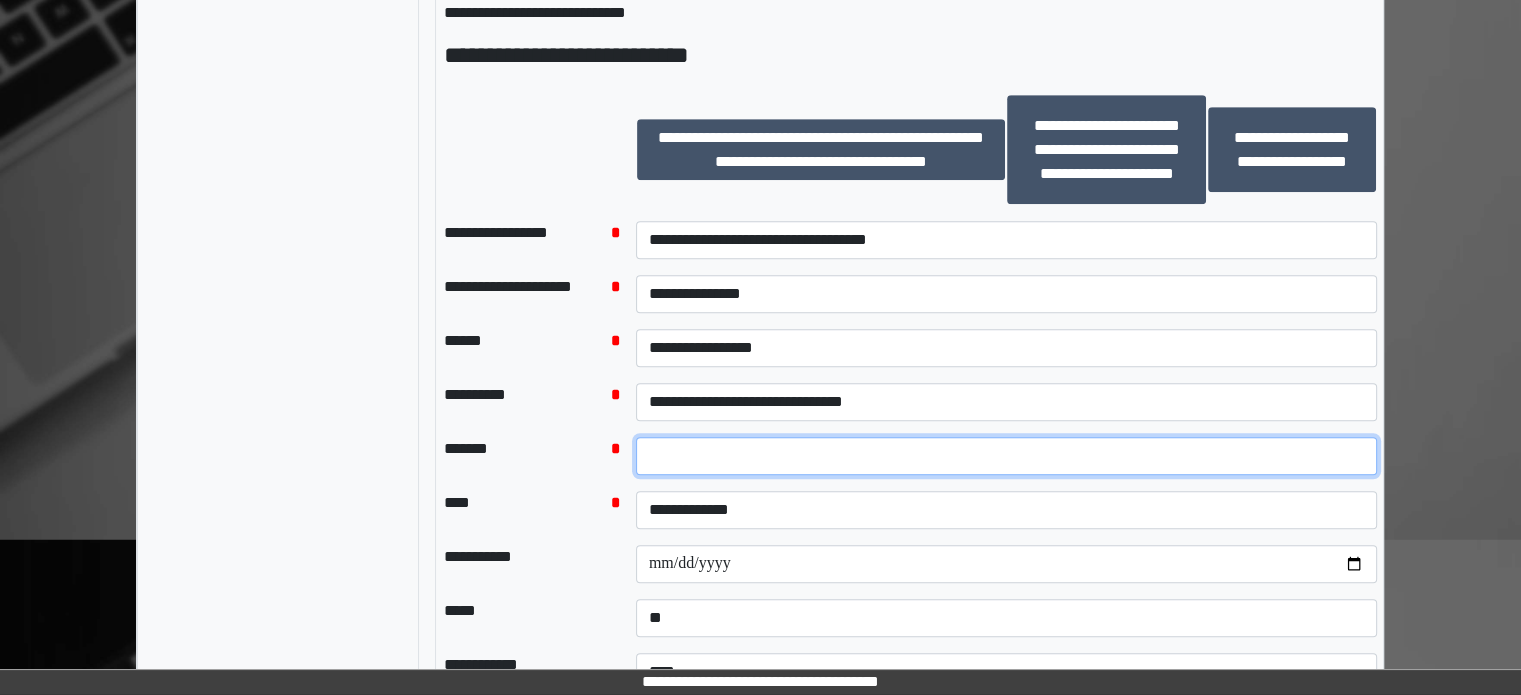 click on "*" at bounding box center (1006, 456) 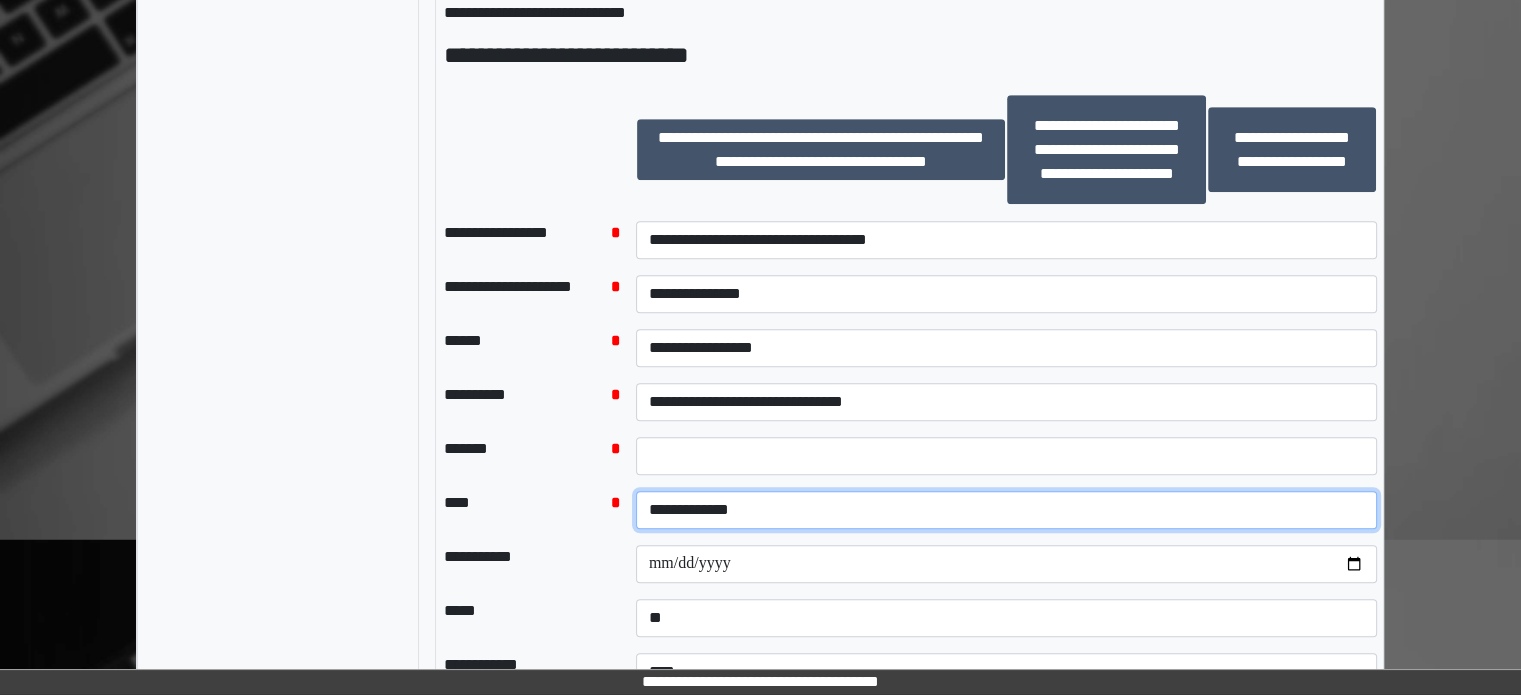 drag, startPoint x: 675, startPoint y: 515, endPoint x: 664, endPoint y: 511, distance: 11.7046995 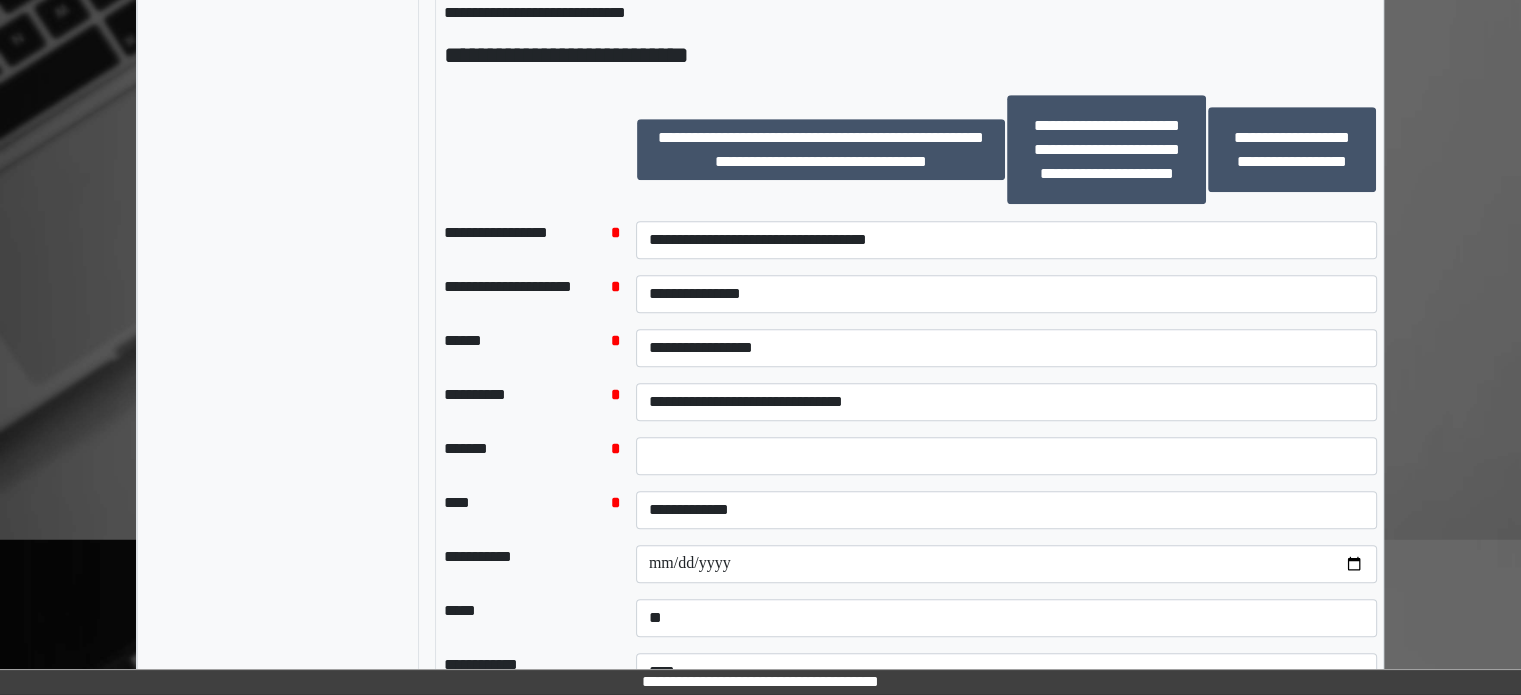 click on "**********" at bounding box center [519, 564] 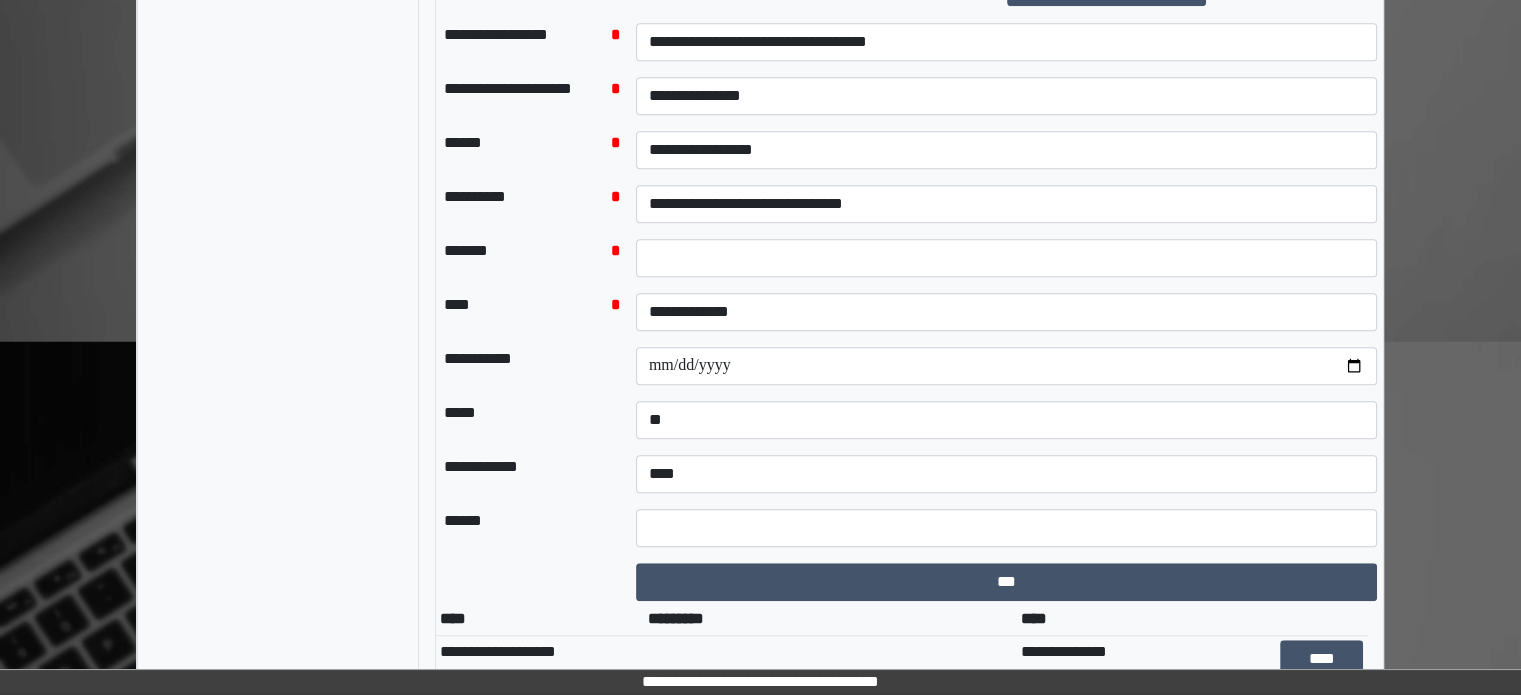 scroll, scrollTop: 1464, scrollLeft: 0, axis: vertical 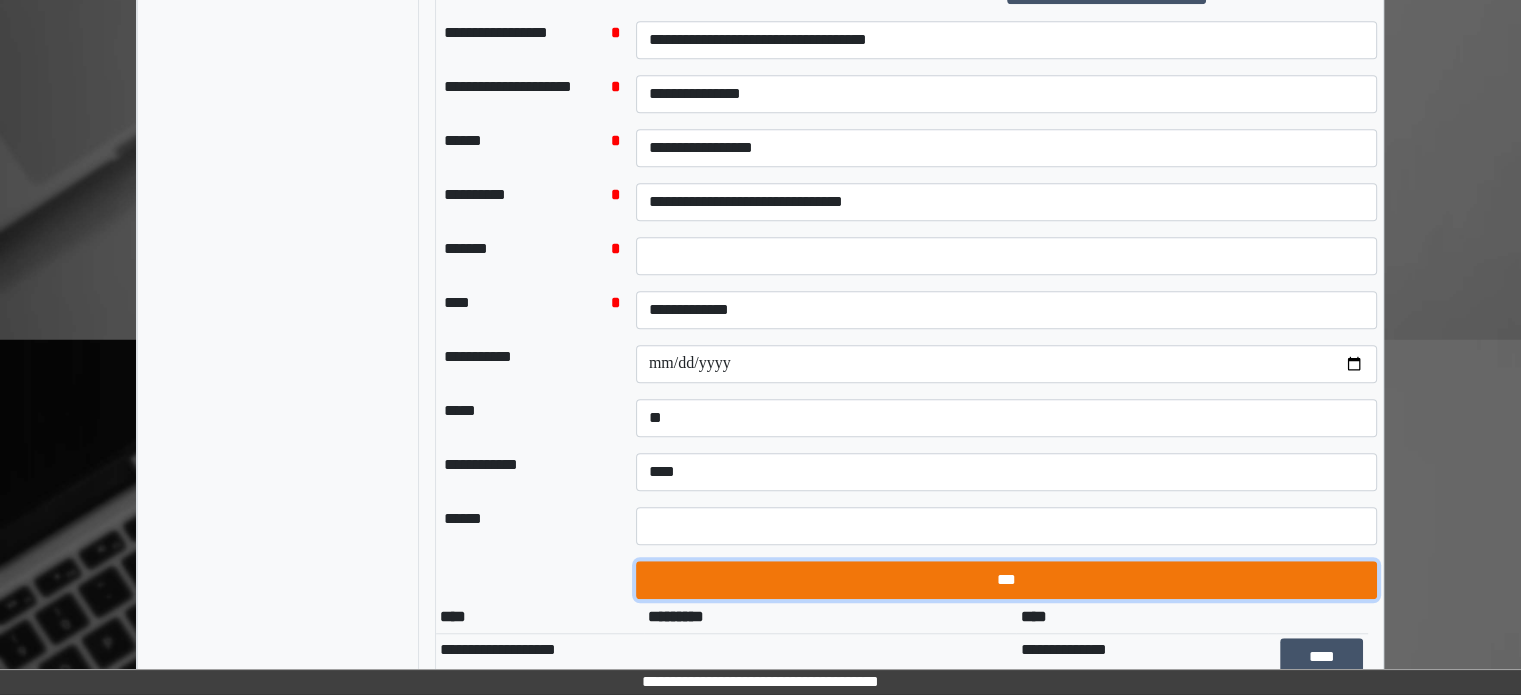 click on "***" at bounding box center [1006, 580] 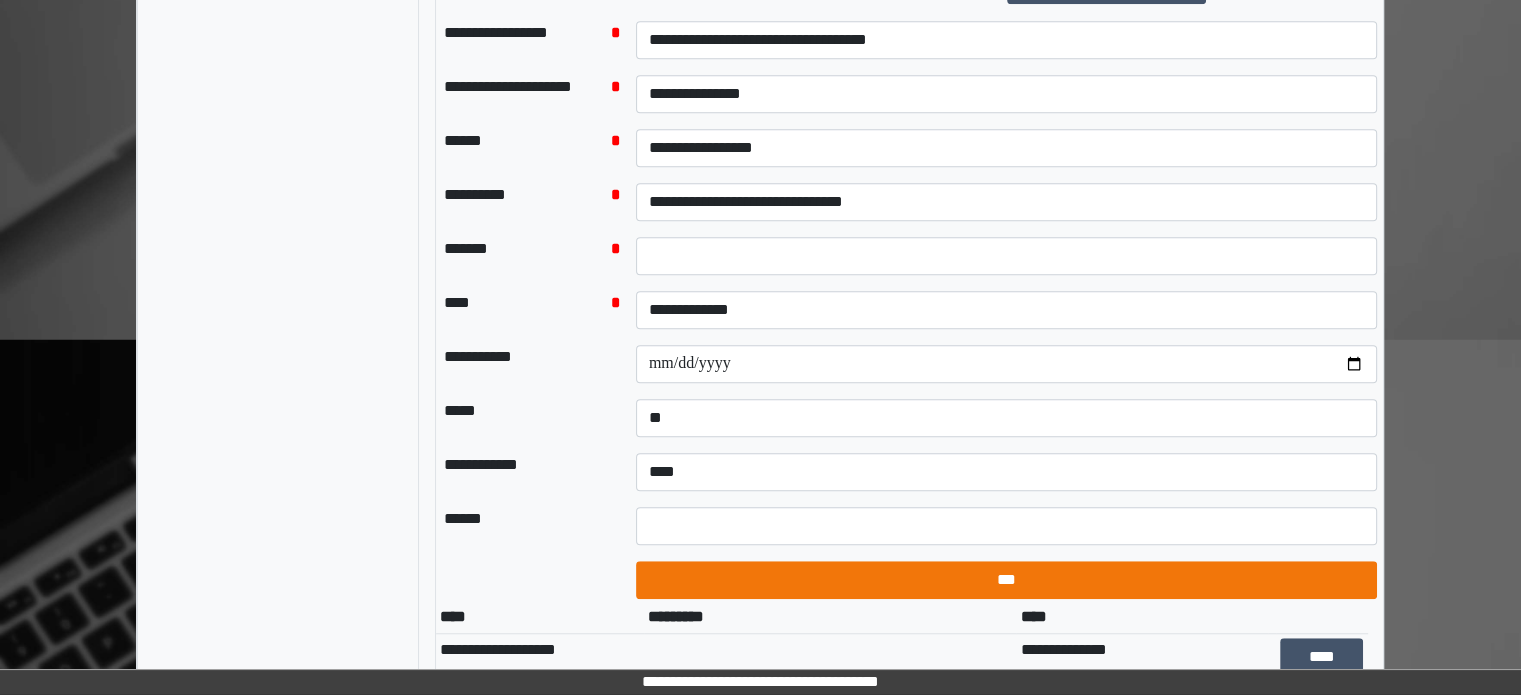 select on "*" 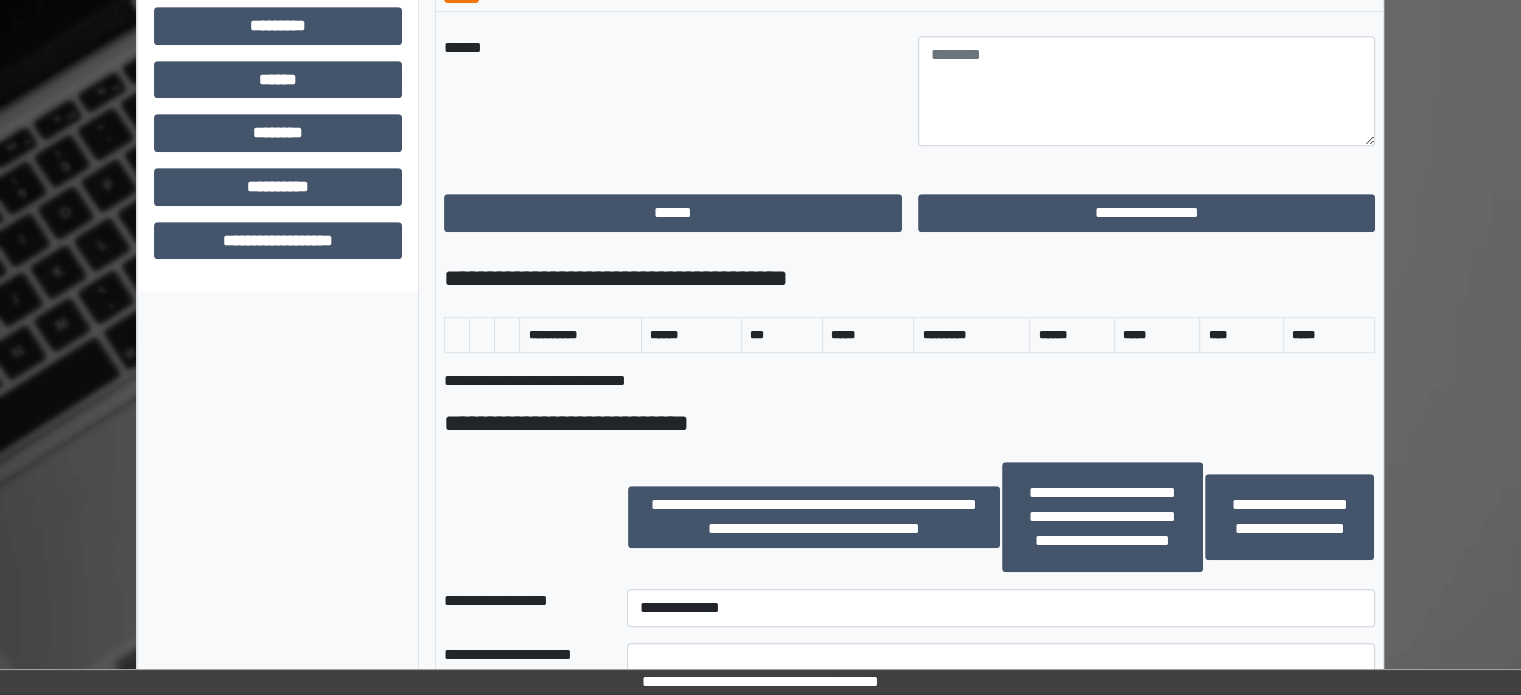 scroll, scrollTop: 764, scrollLeft: 0, axis: vertical 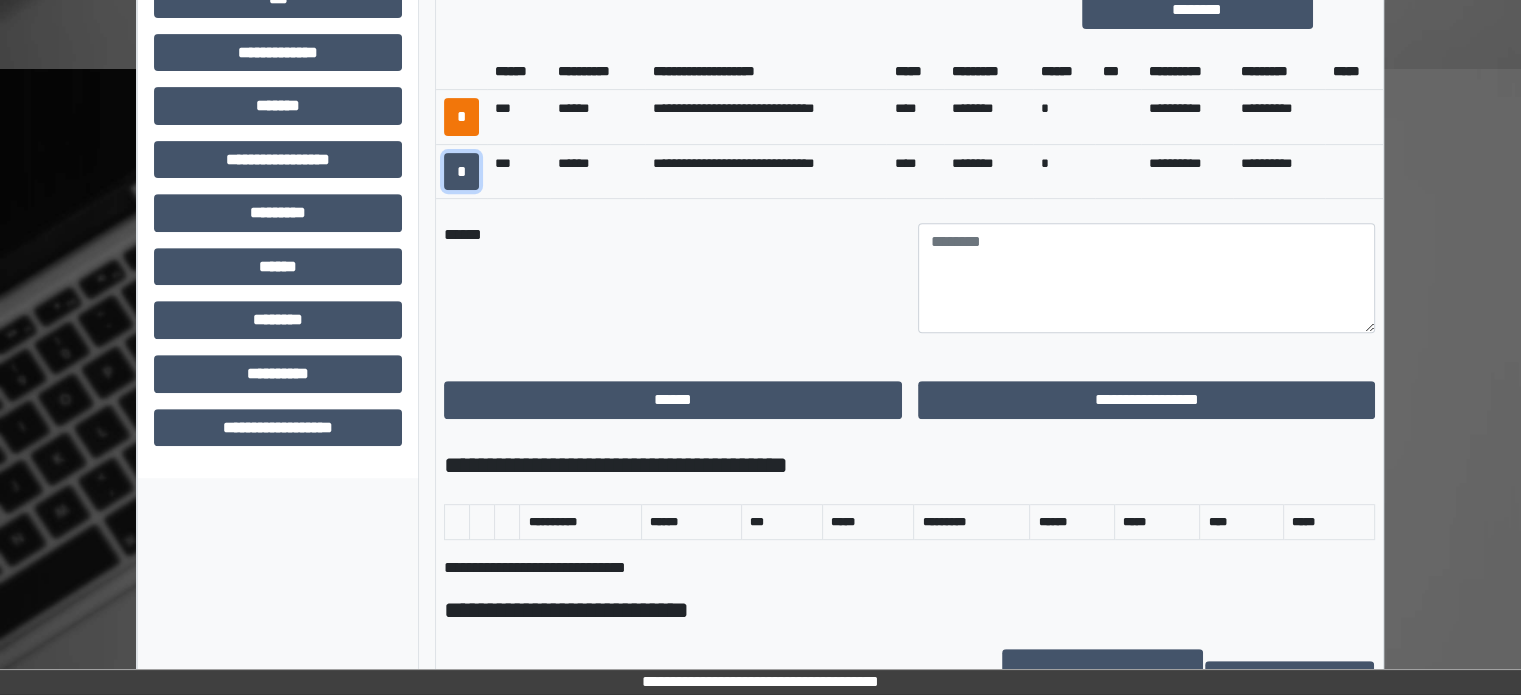 click on "*" at bounding box center (461, 172) 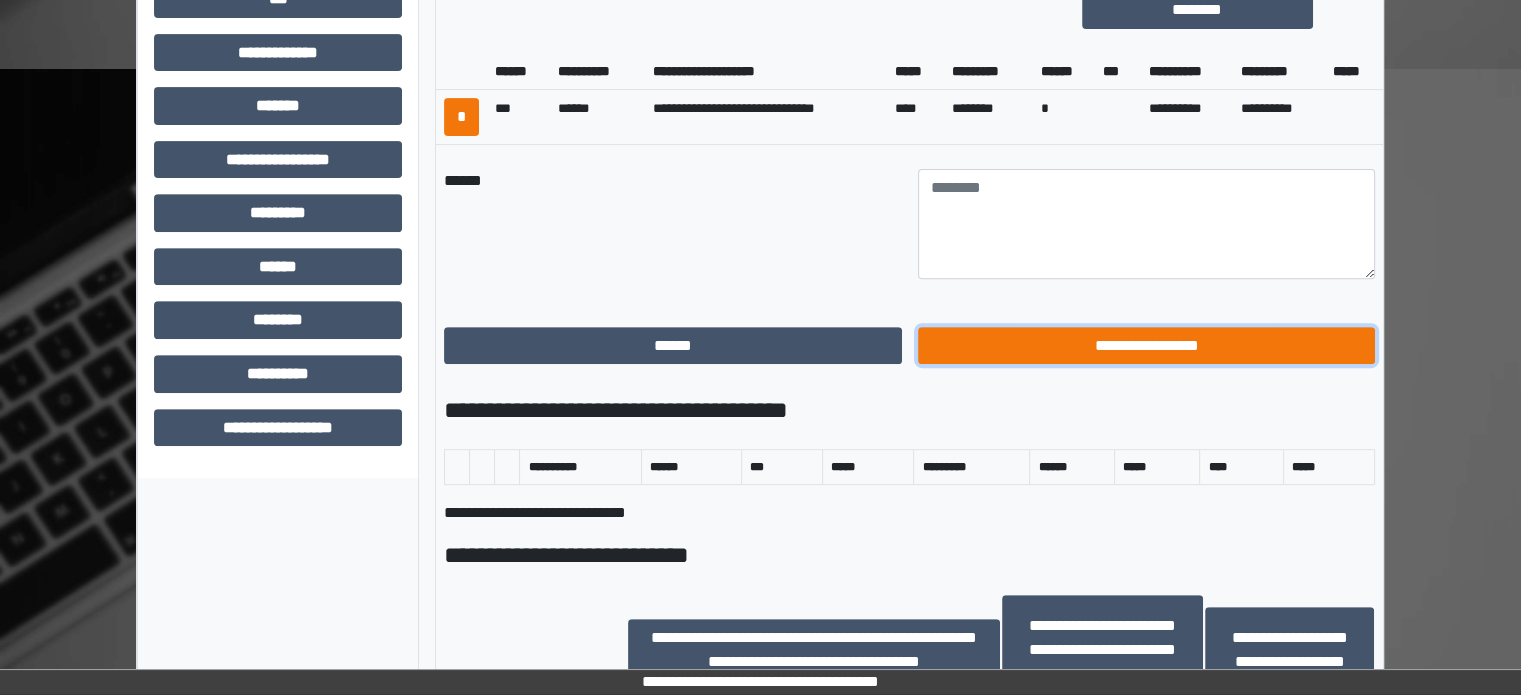 click on "**********" at bounding box center (1147, 346) 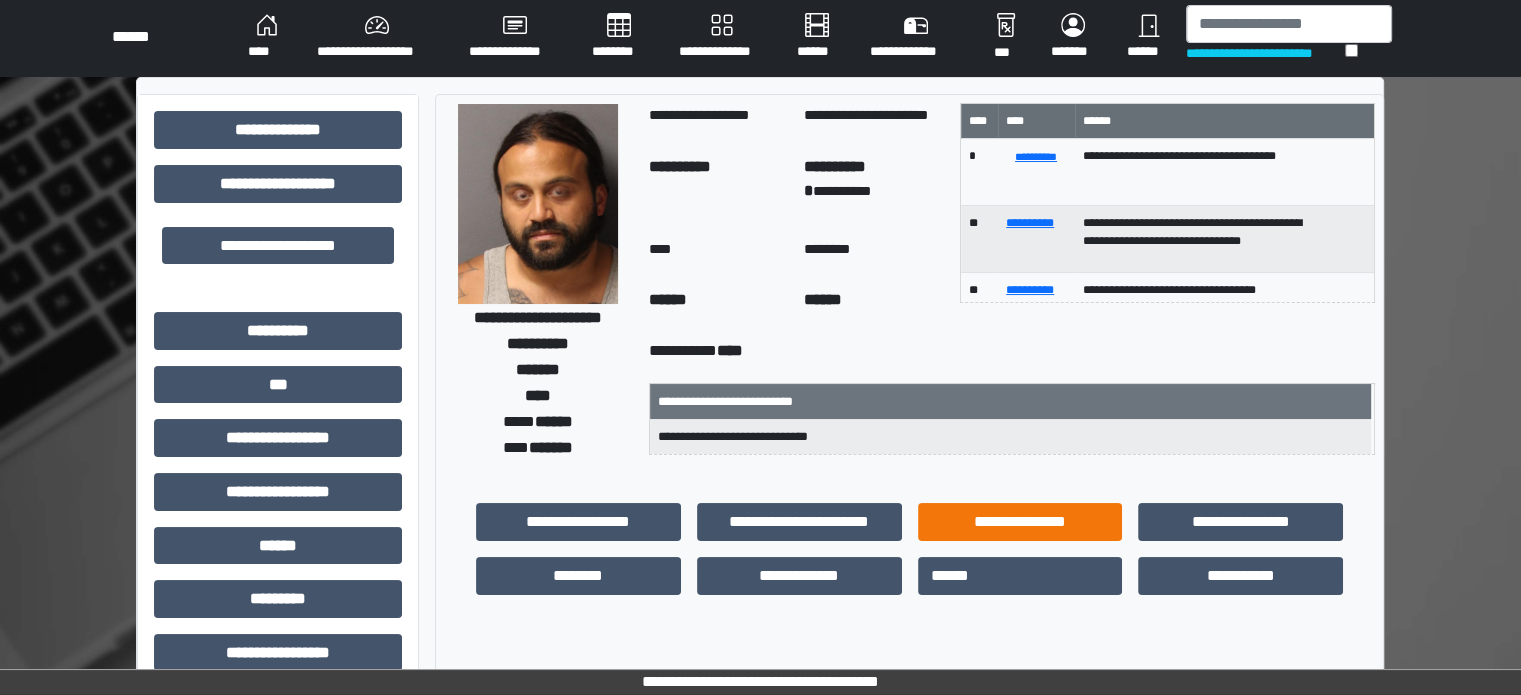 scroll, scrollTop: 0, scrollLeft: 0, axis: both 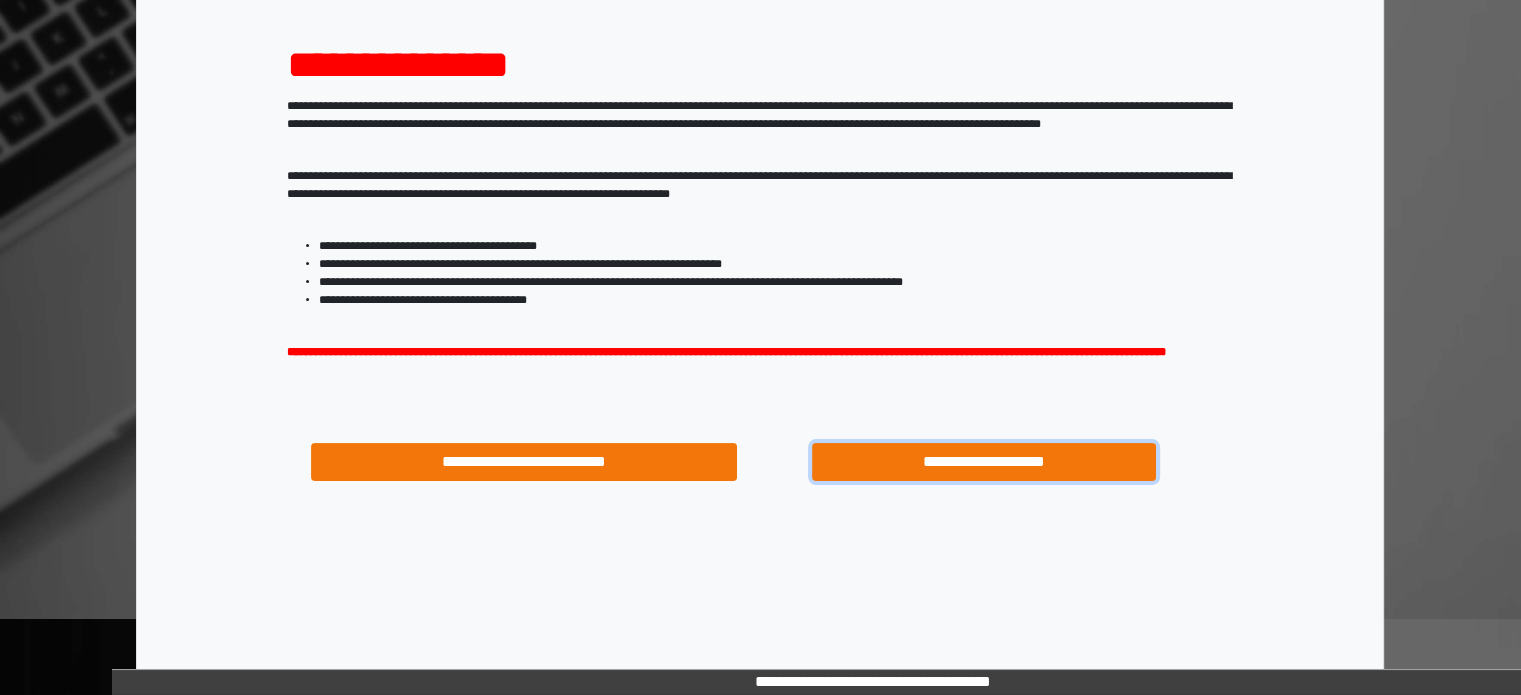 click on "**********" at bounding box center (984, 462) 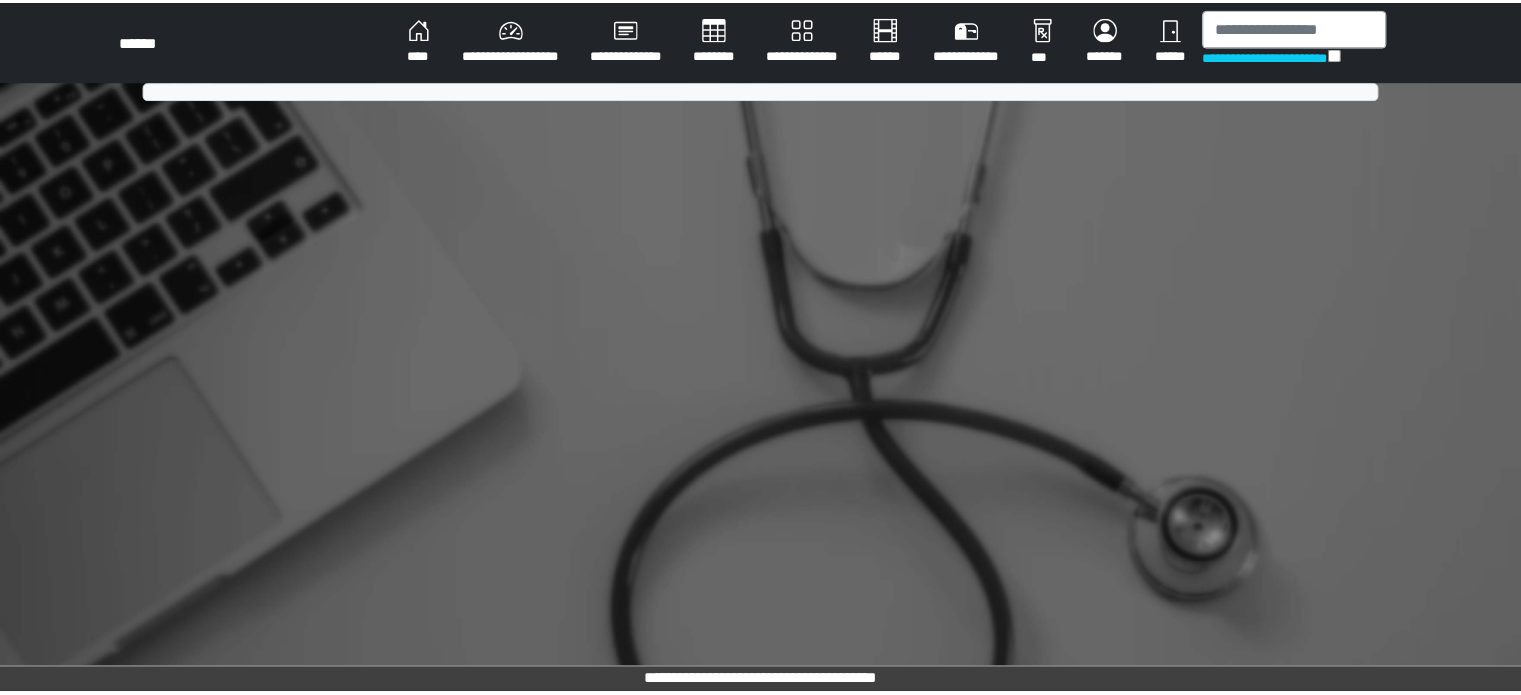 scroll, scrollTop: 0, scrollLeft: 0, axis: both 